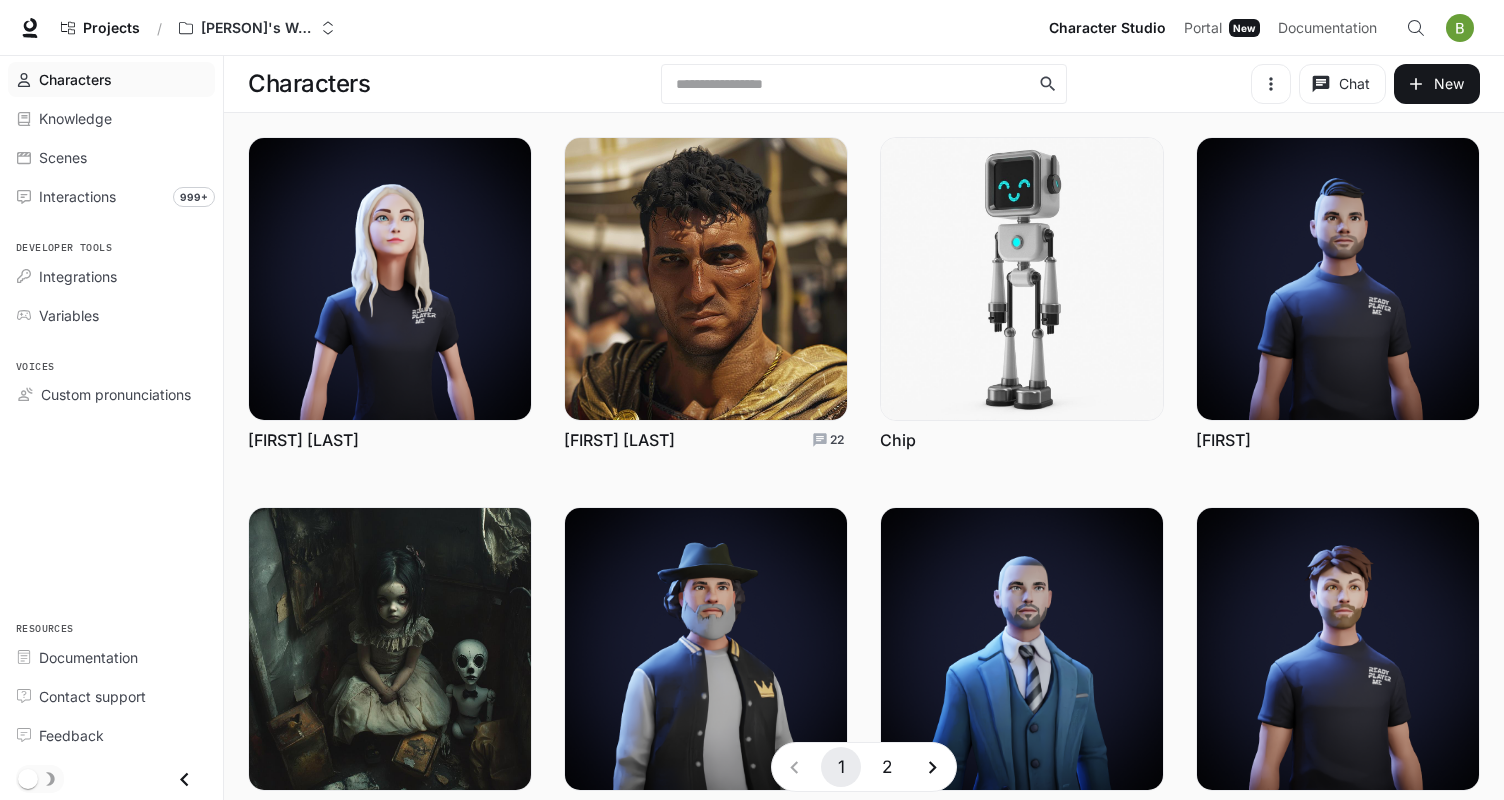 scroll, scrollTop: 0, scrollLeft: 0, axis: both 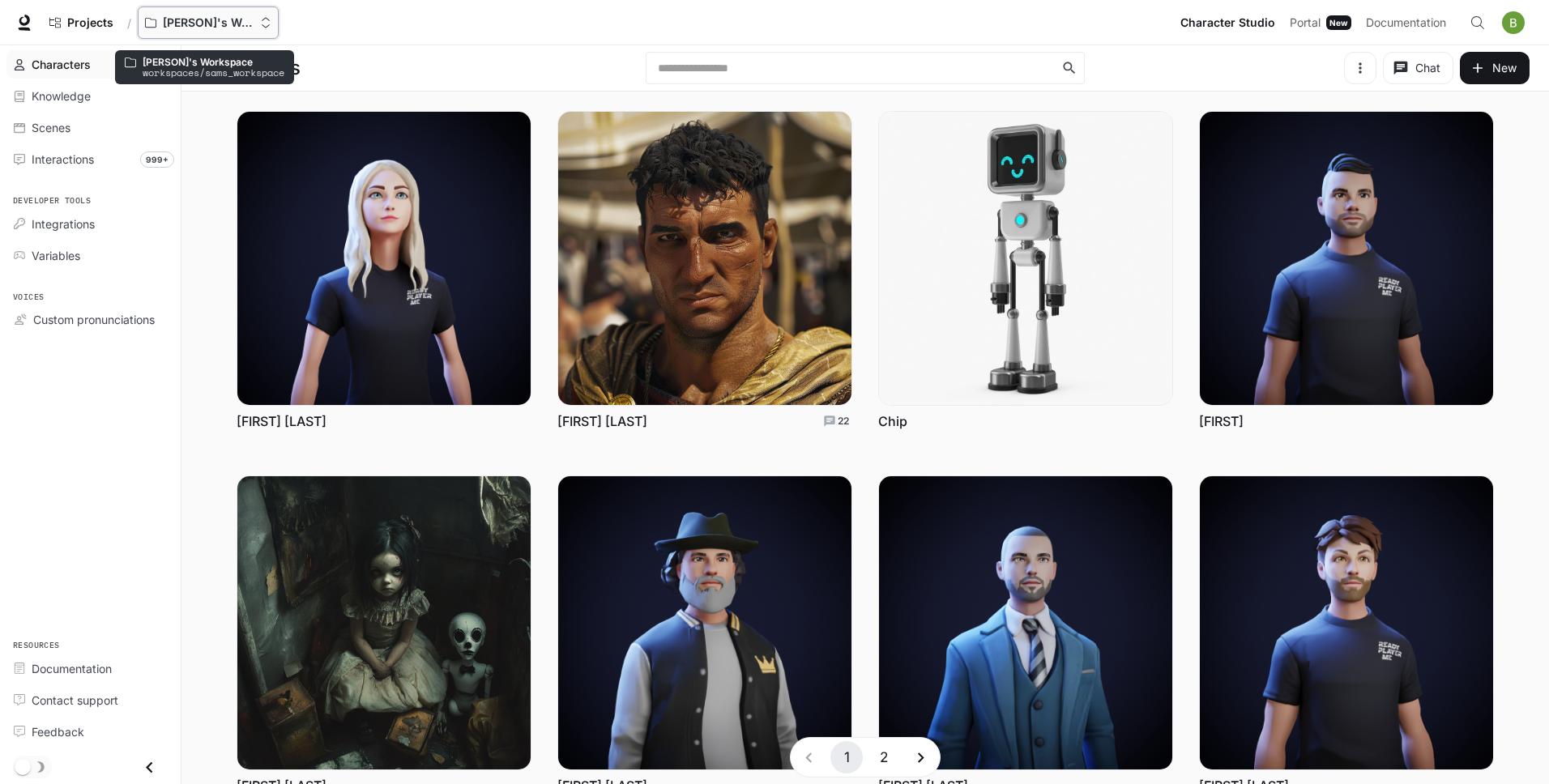 click on "Sam's Workspace" at bounding box center (208, 23) 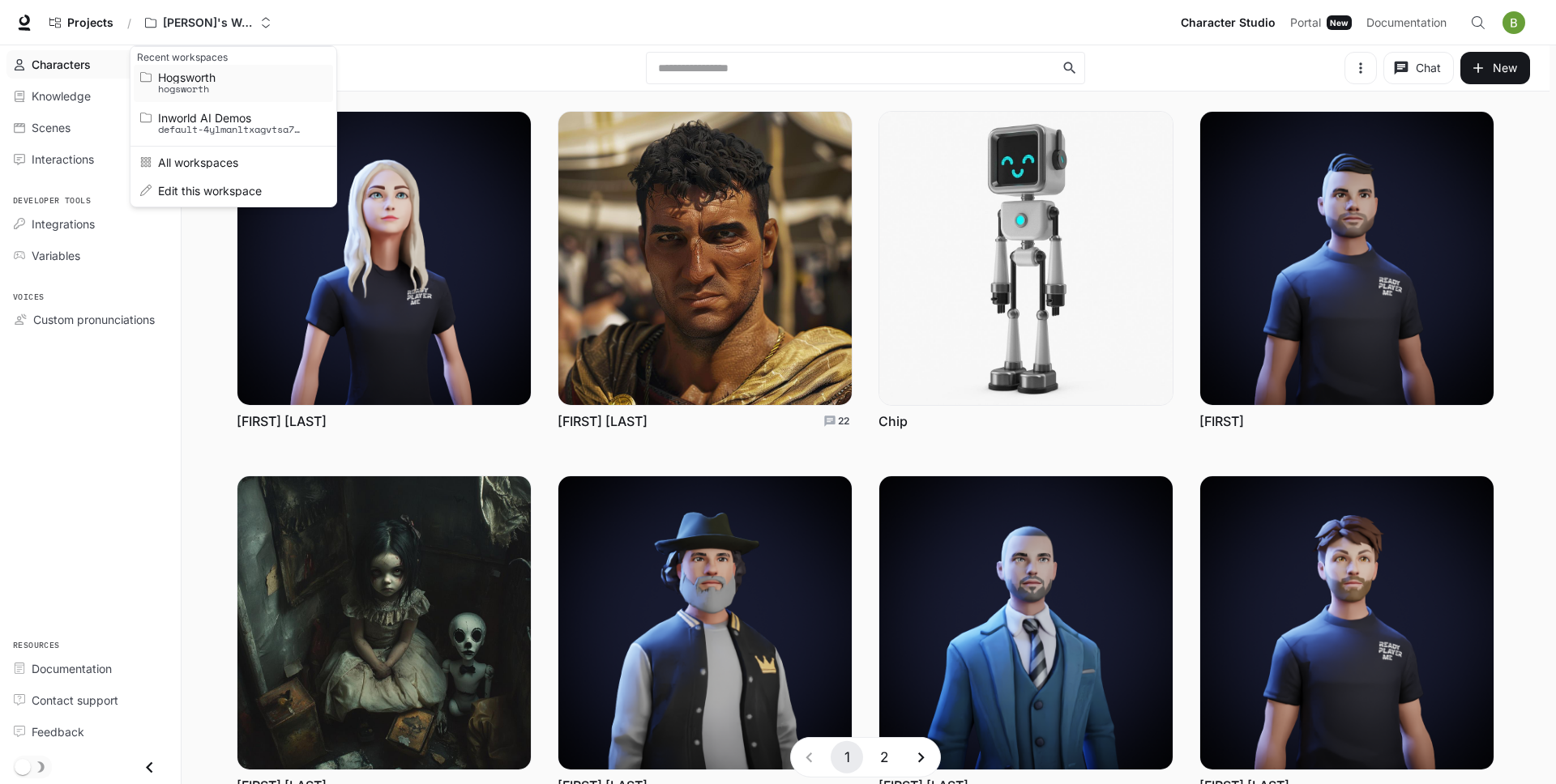 click on "hogsworth" at bounding box center (231, 89) 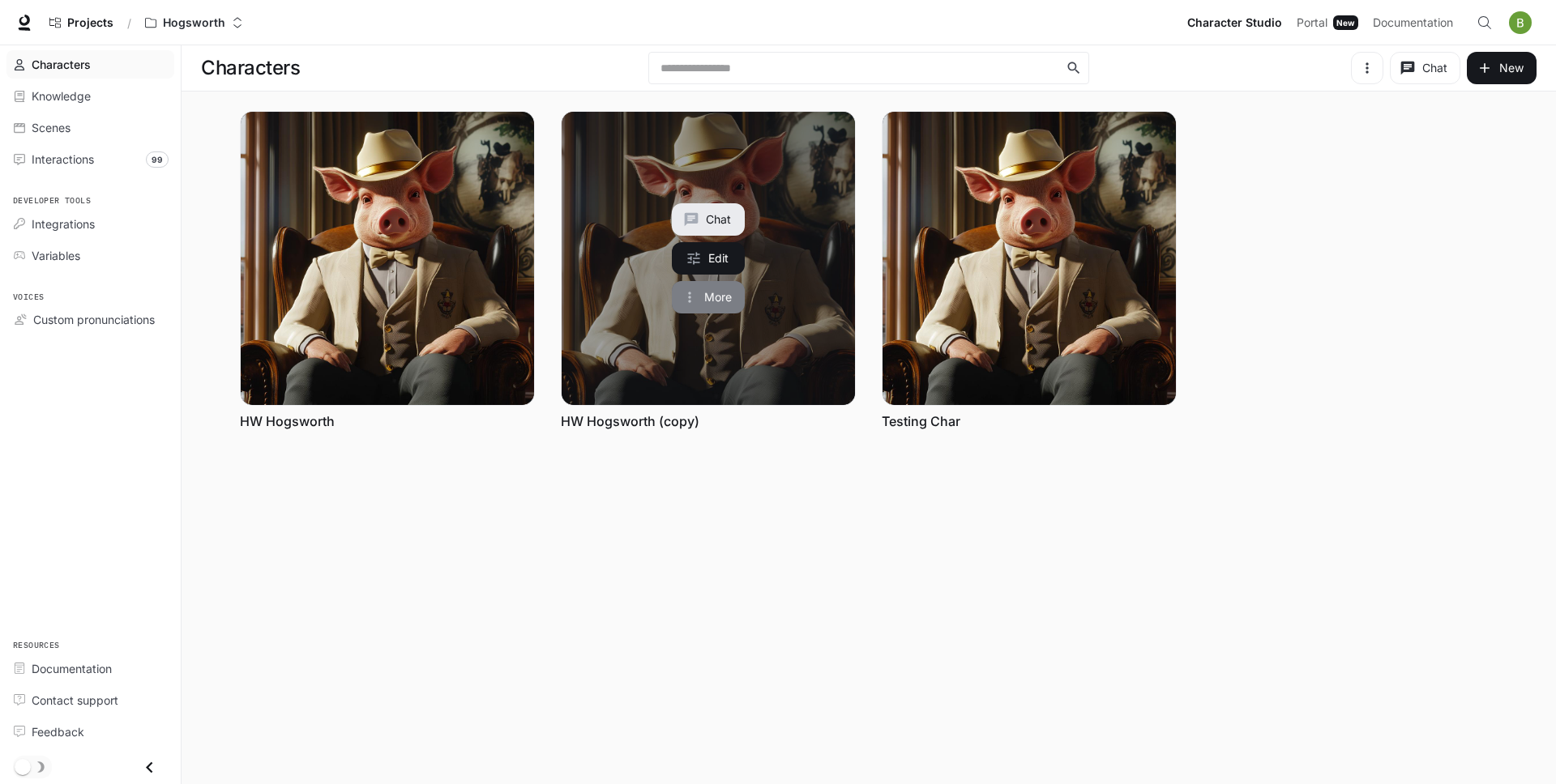 click on "More" at bounding box center (708, 297) 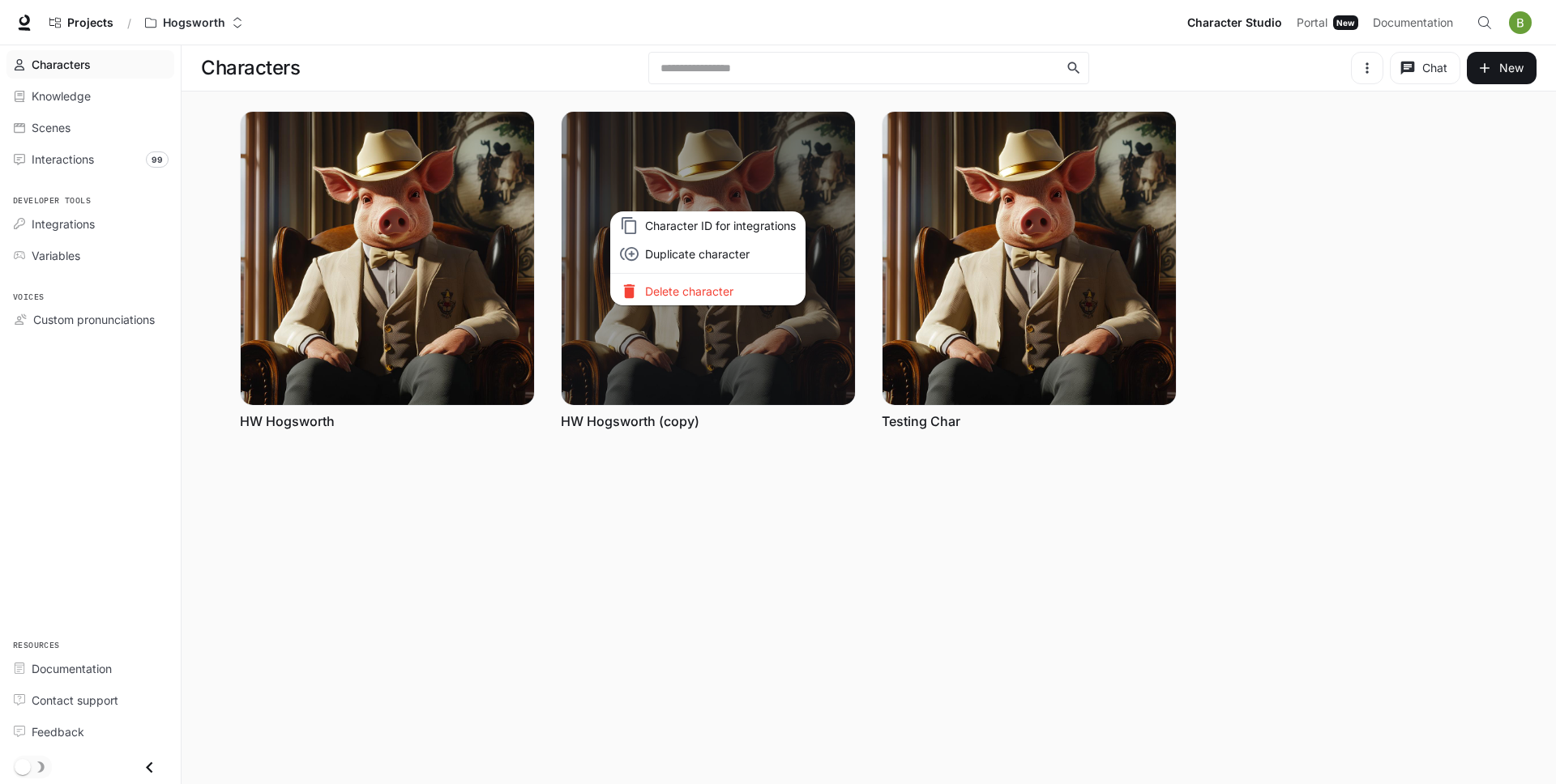 click at bounding box center [778, 392] 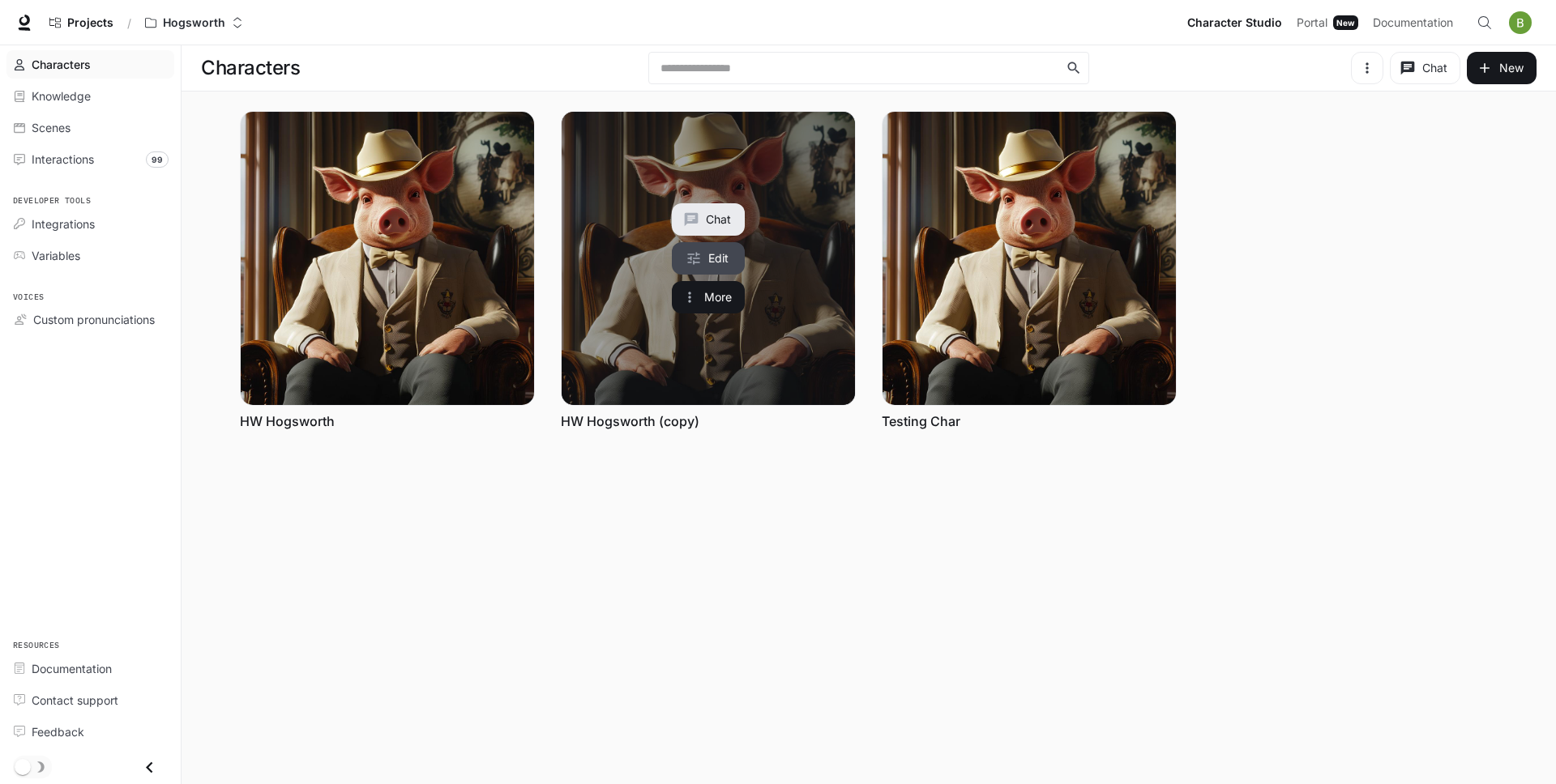 click on "Edit" at bounding box center [708, 258] 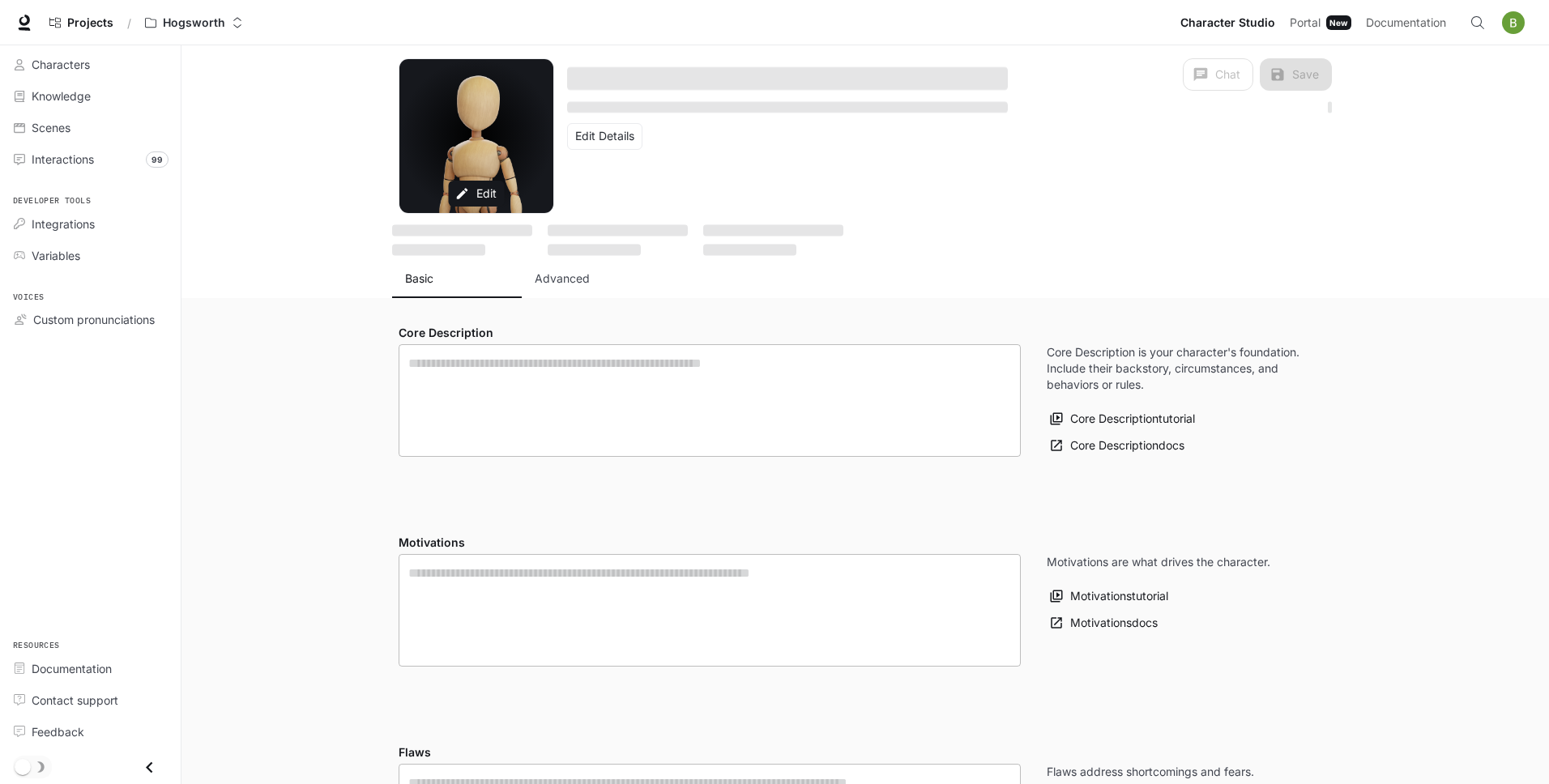type on "**********" 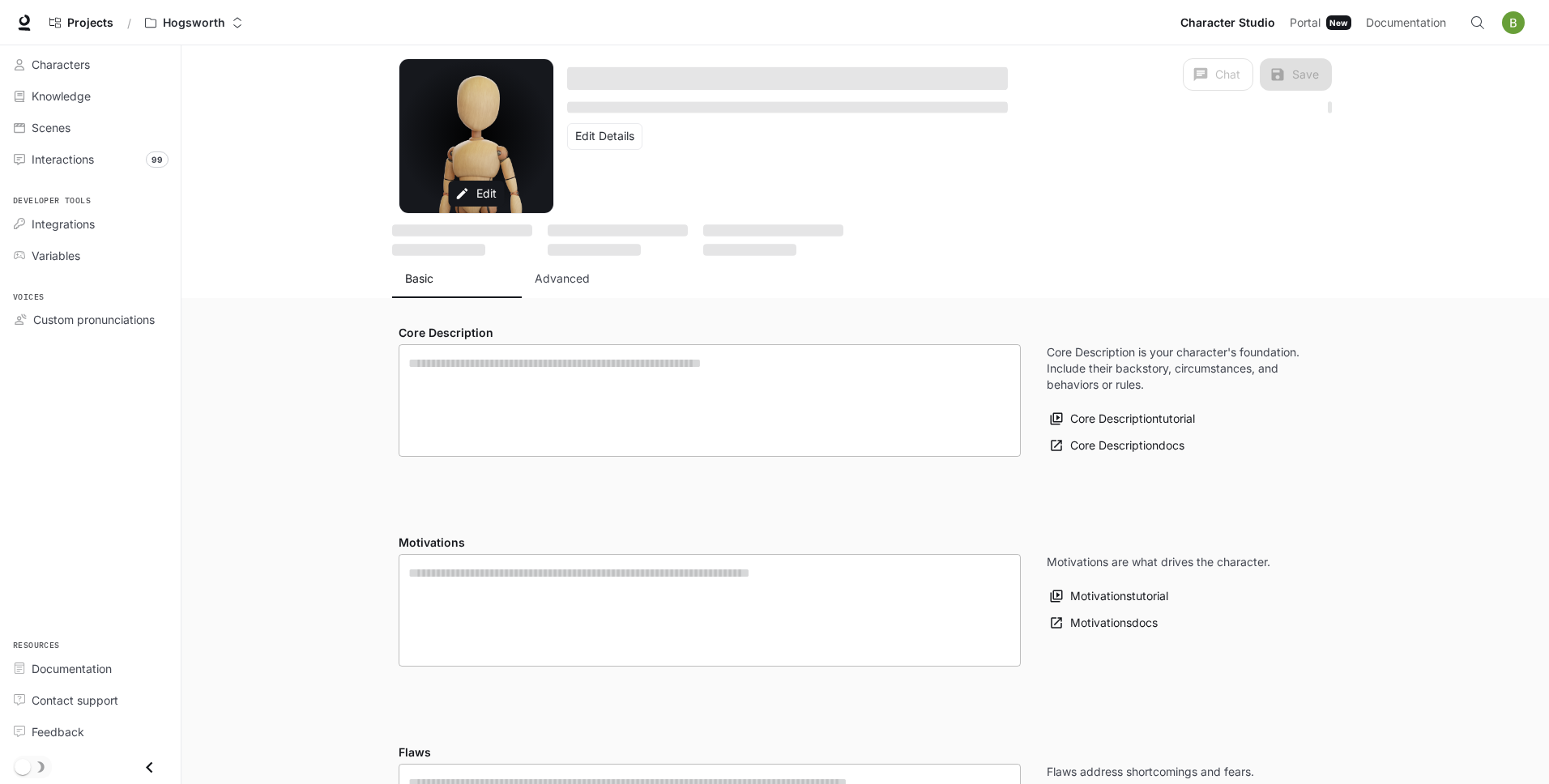 type on "**********" 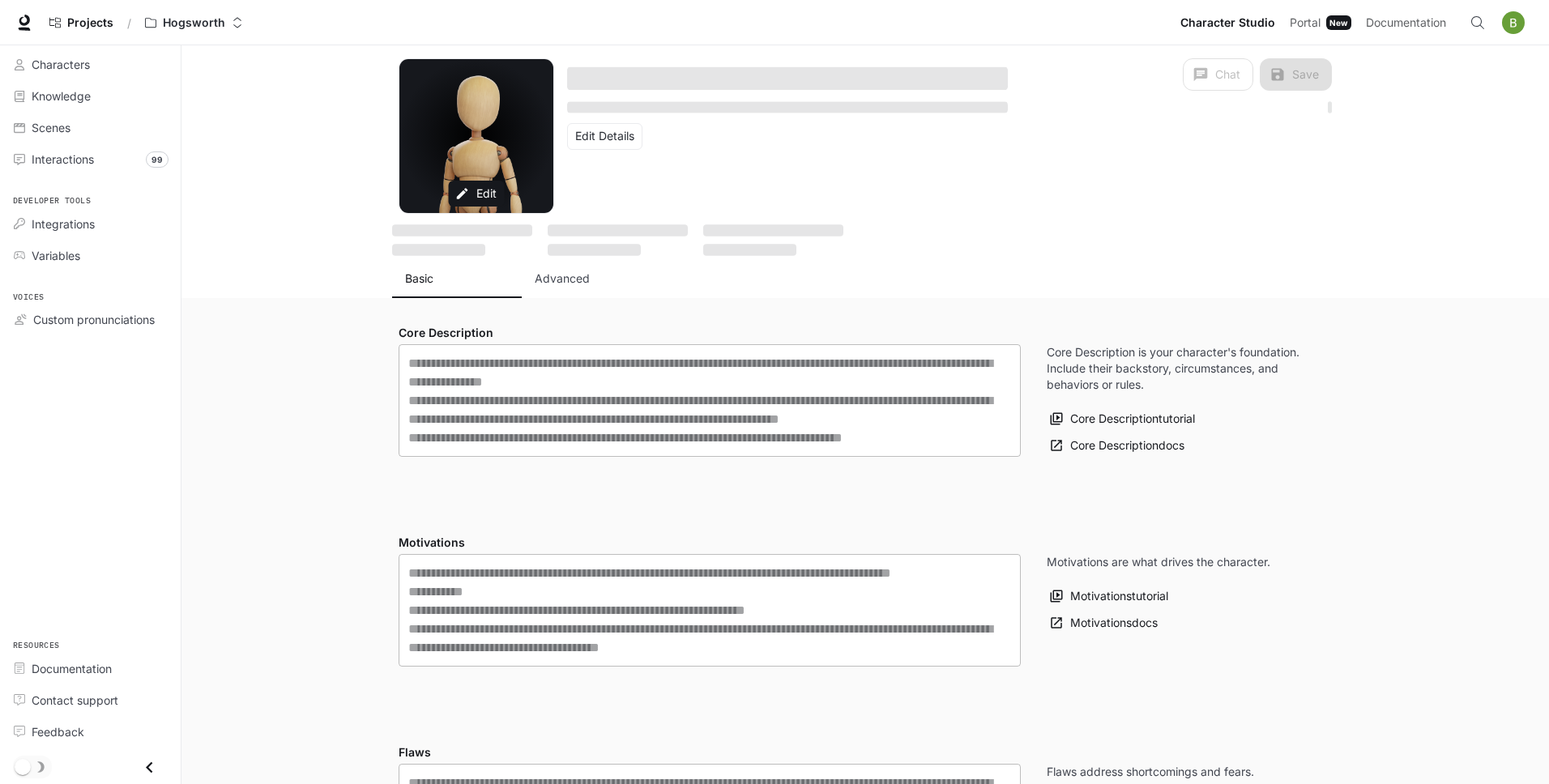type on "**********" 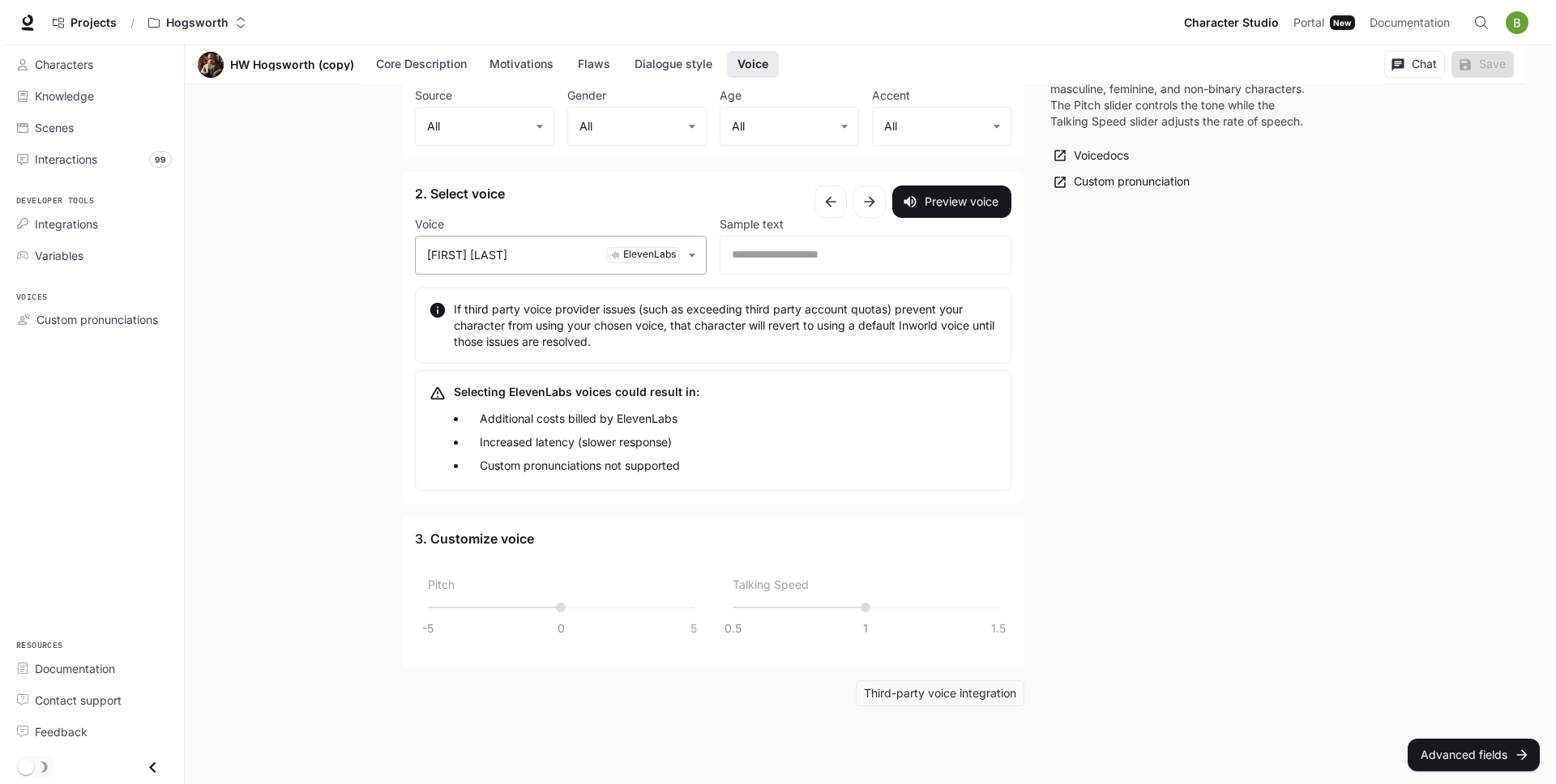 scroll, scrollTop: 2249, scrollLeft: 0, axis: vertical 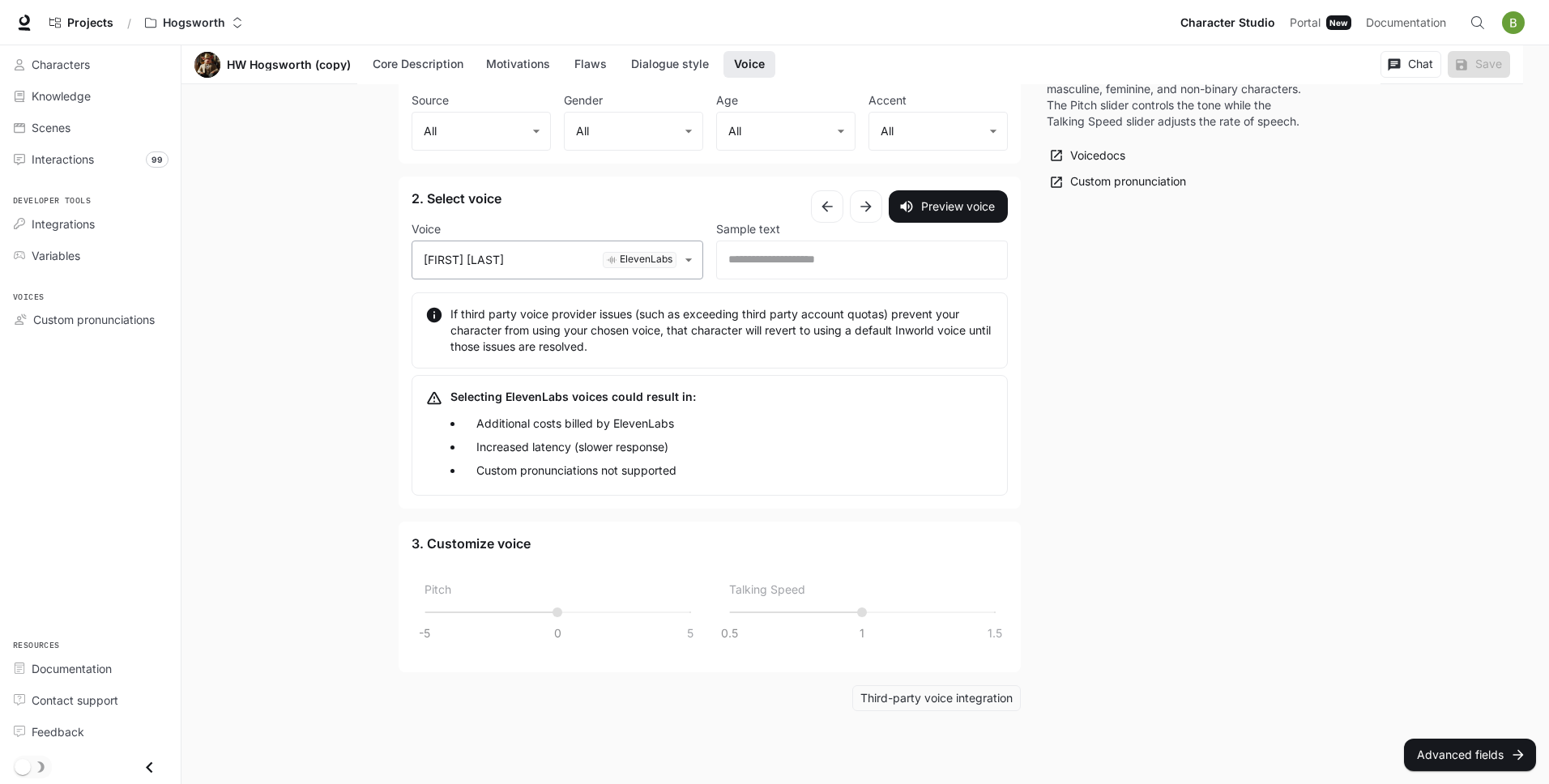click on "Skip to main content Projects / Hogsworth Character Studio Character Studio Portal Portal New Documentation Documentation Character studio Portal Characters Knowledge Scenes Interactions 99 Developer tools Integrations Variables Voices Custom pronunciations Resources Documentation Contact support Feedback Section Voice HW Hogsworth (copy) Core Description Motivations Flaws Dialogue style Voice Chat Save Edit HW Hogsworth (copy) Inspire Americans and help them find their destiny Edit Details Chat Save Enable narrated actions Enable narrated actions Pronouns he/him/his Alternate names HW Age Late adulthood Basic Advanced Core Description * ​ Core Description is your character's foundation. Include their backstory, circumstances, and behaviors or rules. Core Description  tutorial Core Description  docs Motivations * ​ Motivations are what drives the character. Motivations  tutorial Motivations  docs Flaws * ​ Flaws address shortcomings and fears. Flaws  tutorial Flaws  docs Dialogue style Preset Custom ​" at bounding box center [774, -718] 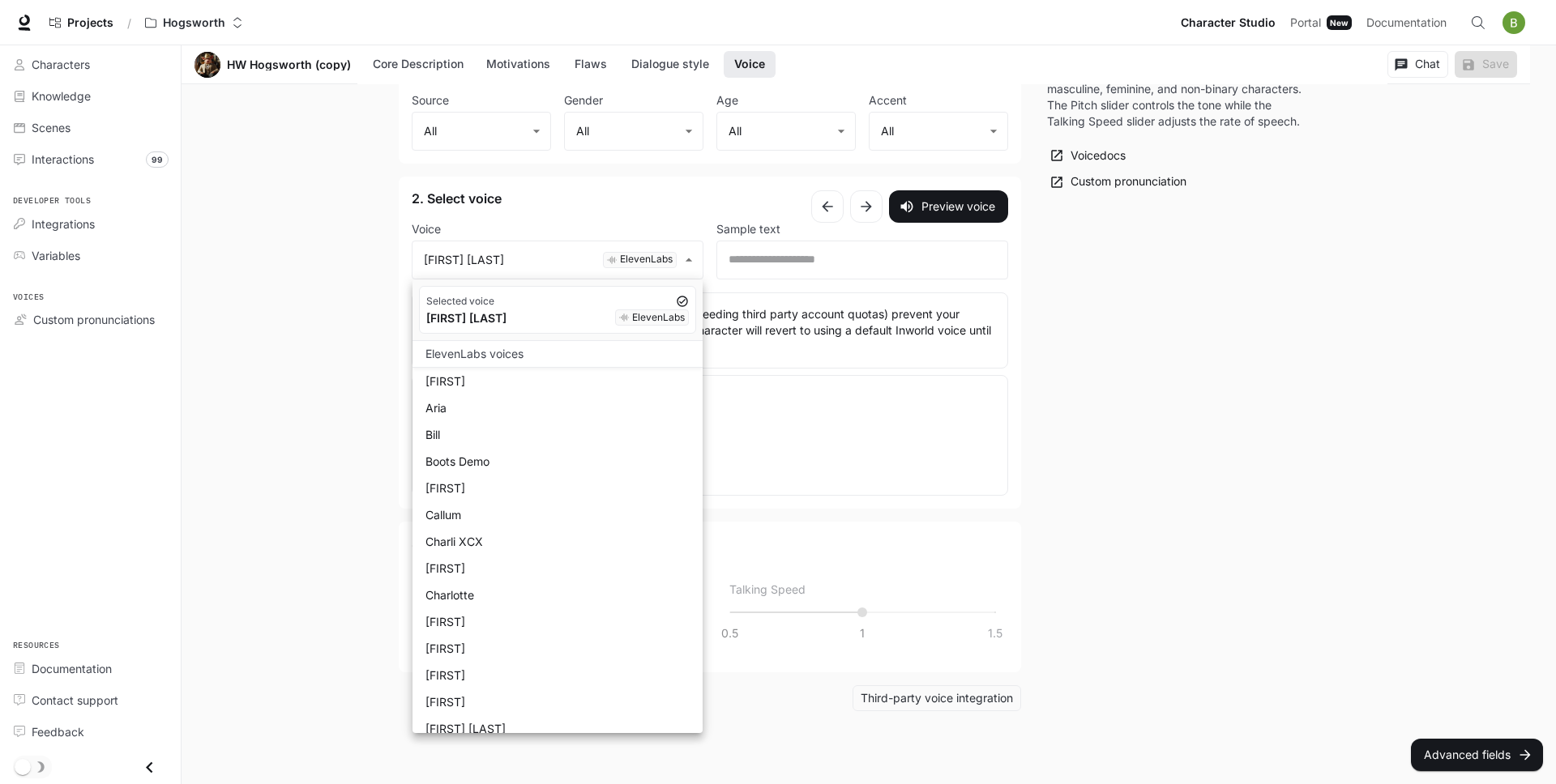 scroll, scrollTop: 3, scrollLeft: 0, axis: vertical 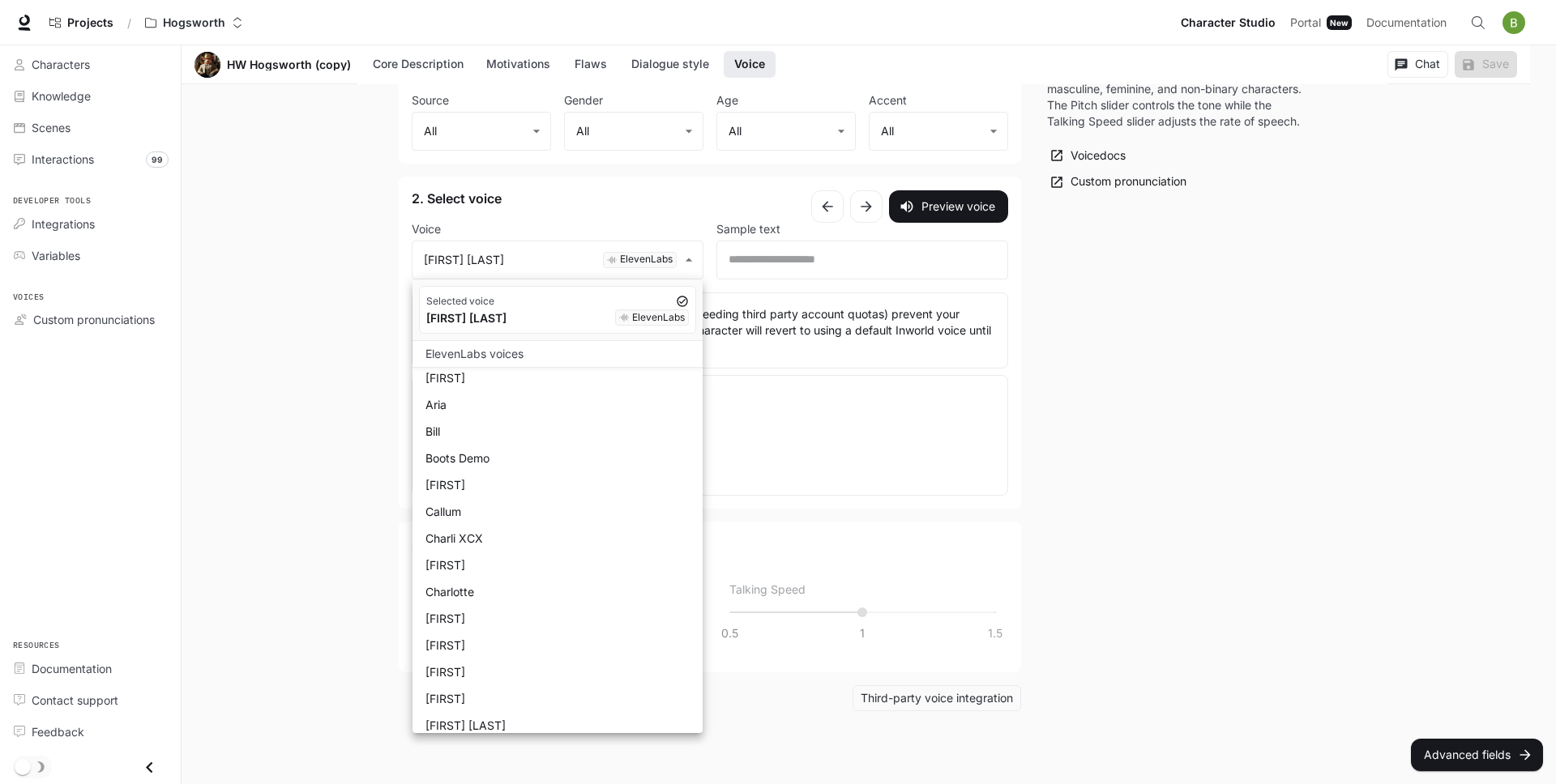 click on "ElevenLabs voices" at bounding box center (558, 354) 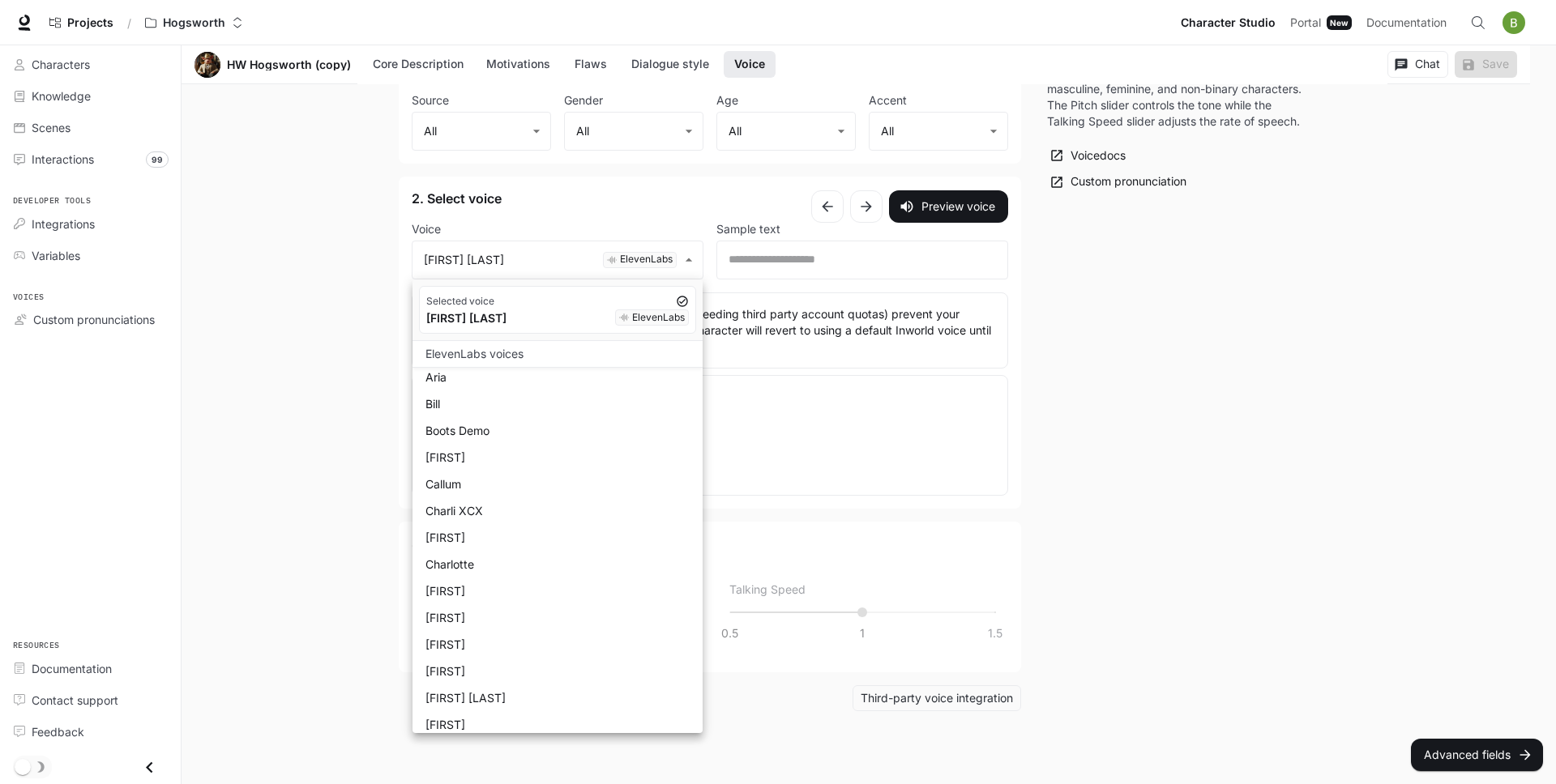 scroll, scrollTop: 34, scrollLeft: 0, axis: vertical 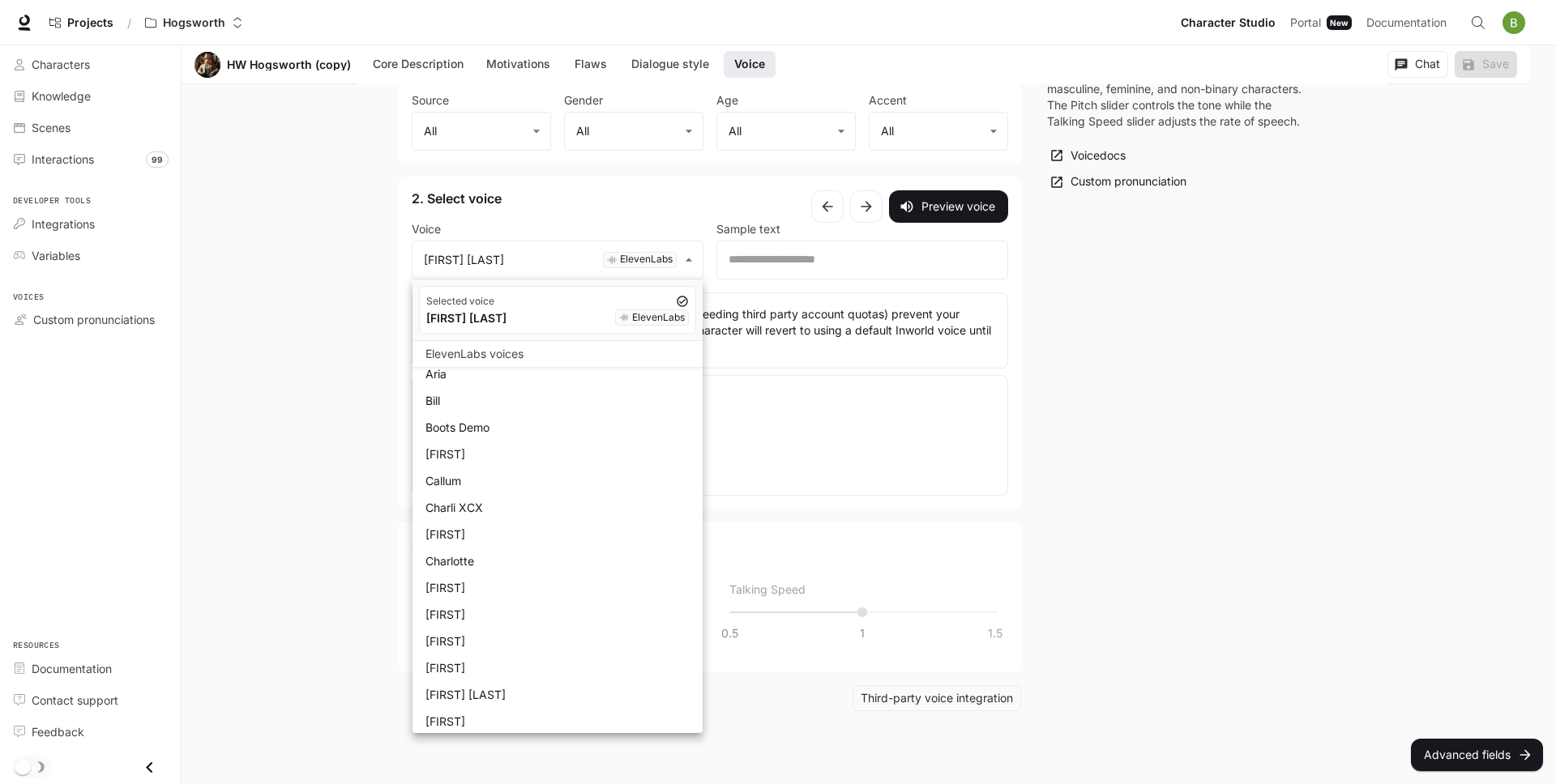 click on "ElevenLabs voices" at bounding box center [558, 354] 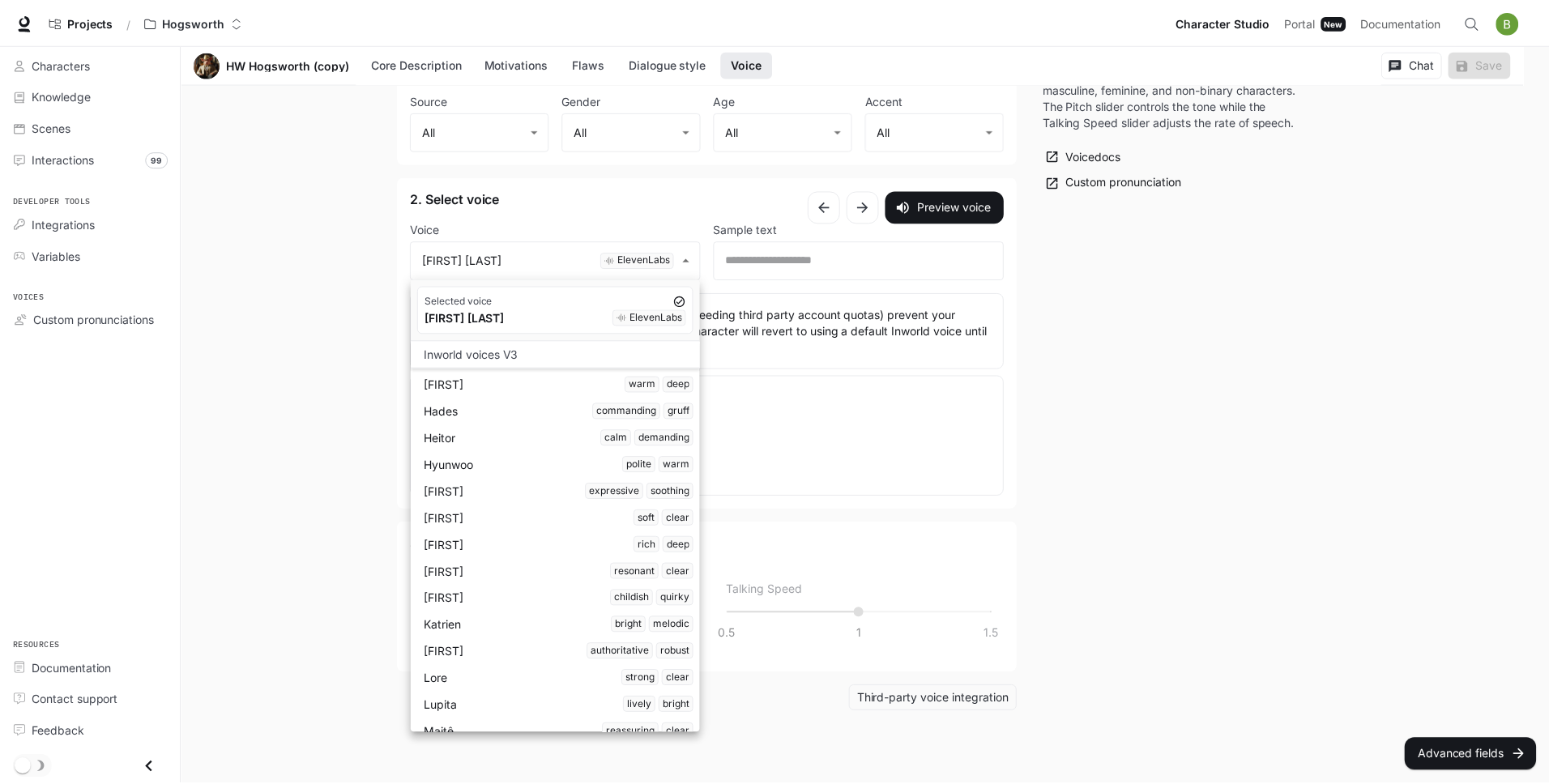scroll, scrollTop: 3249, scrollLeft: 0, axis: vertical 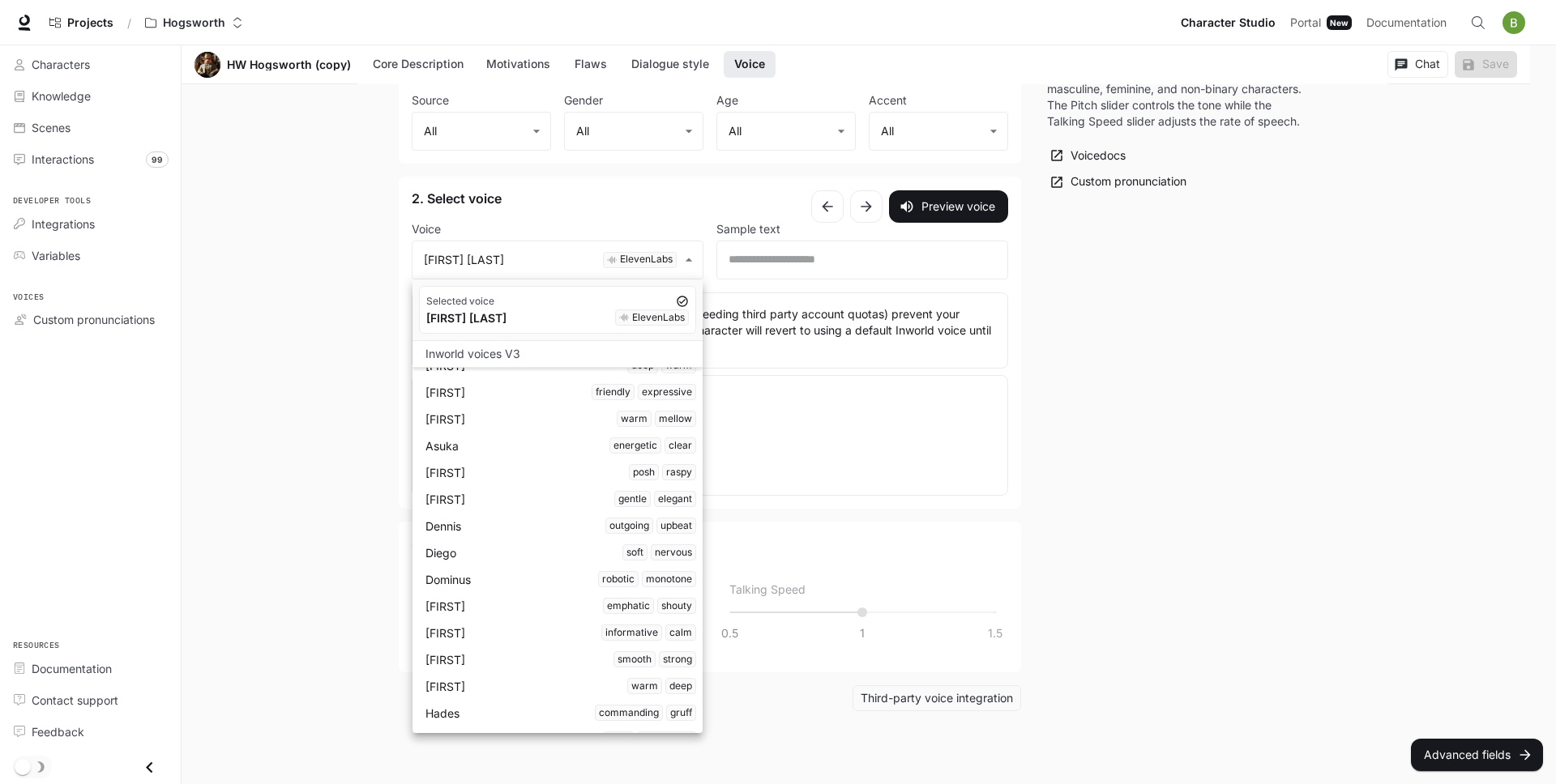 drag, startPoint x: 355, startPoint y: 578, endPoint x: 71, endPoint y: 437, distance: 317.0757 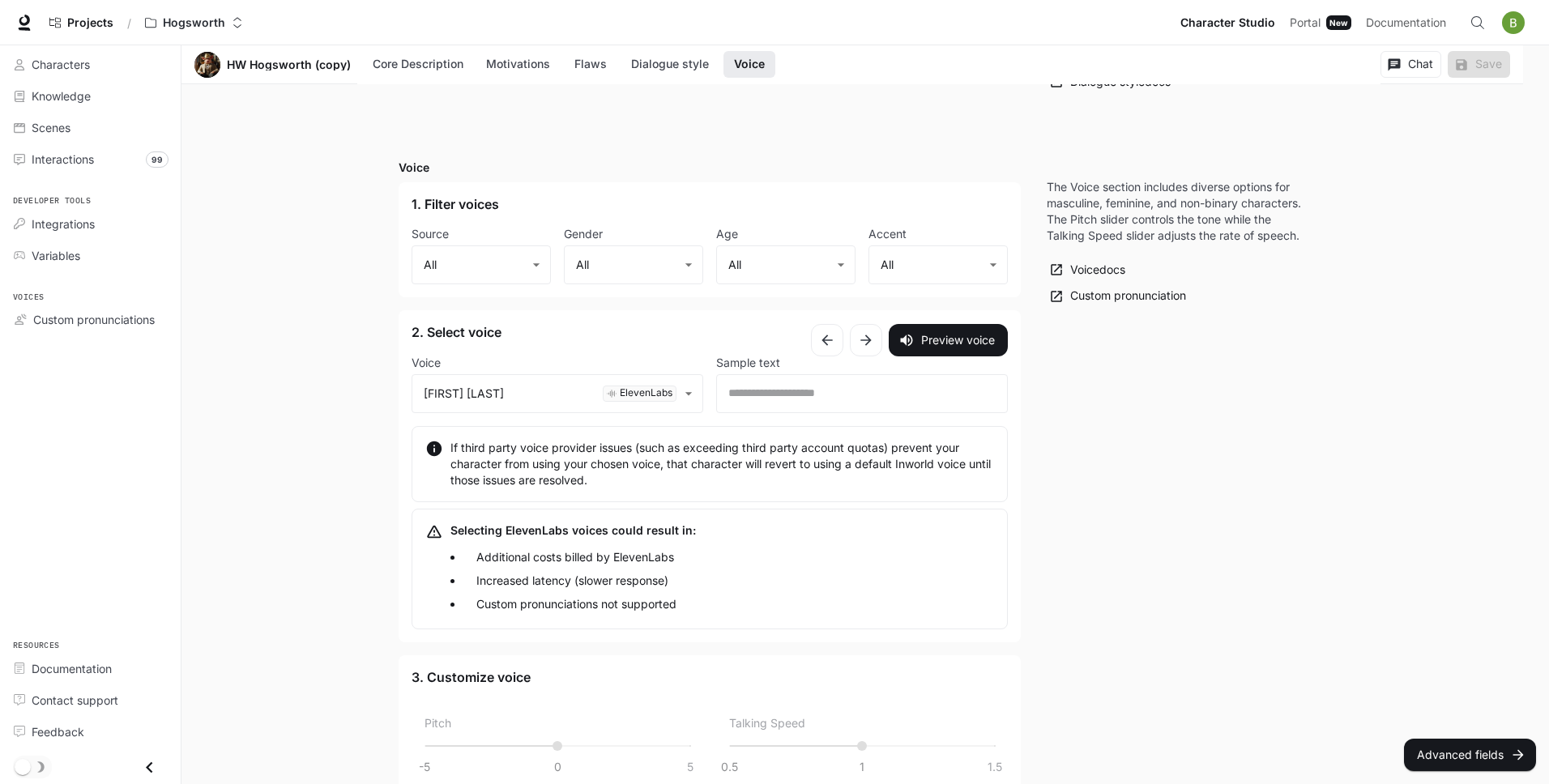 scroll, scrollTop: 2113, scrollLeft: 0, axis: vertical 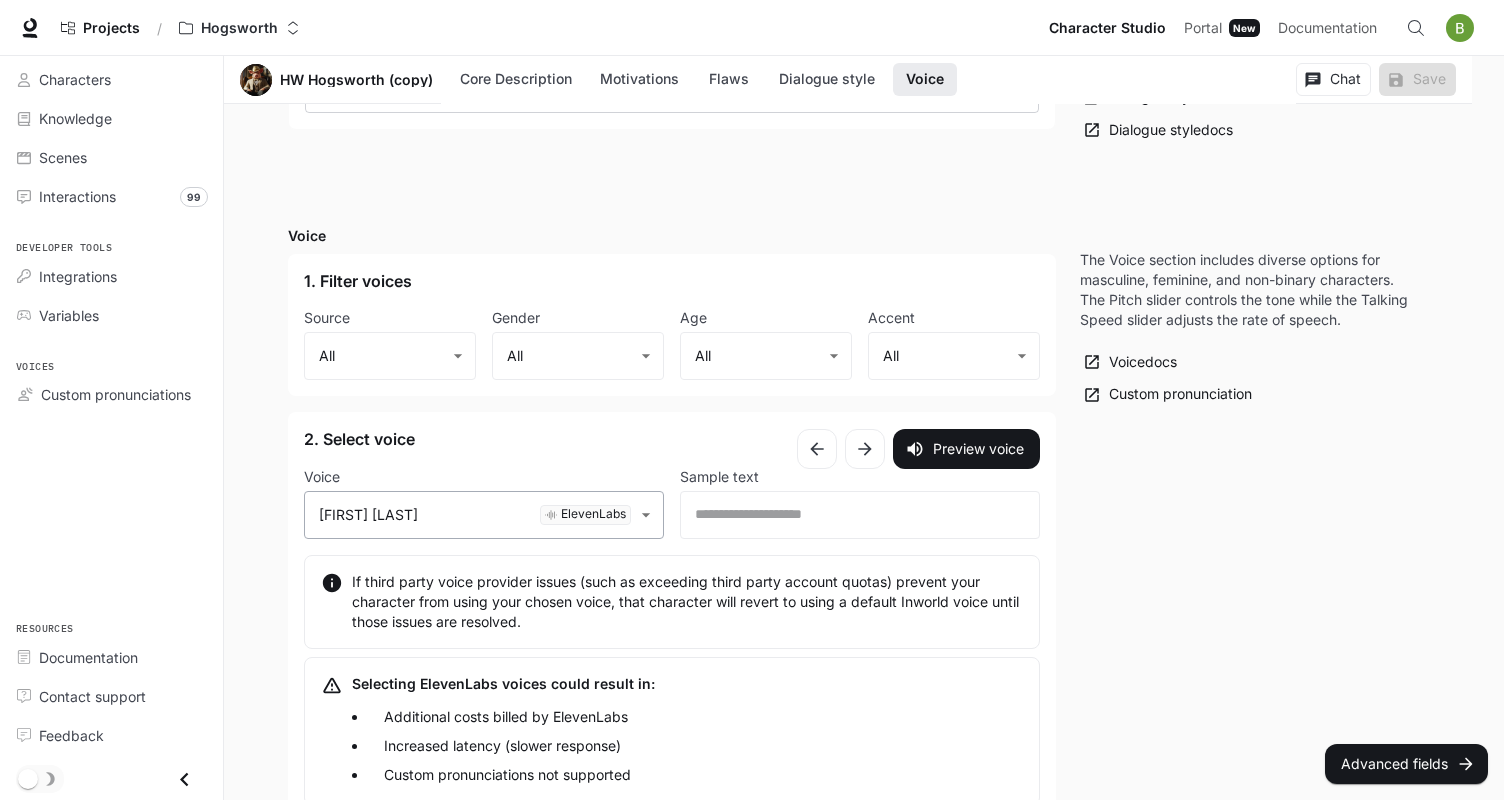 click on "Skip to main content Projects / Hogsworth Character Studio Character Studio Portal Portal New Documentation Documentation Character studio Portal Characters Knowledge Scenes Interactions 99 Developer tools Integrations Variables Voices Custom pronunciations Resources Documentation Contact support Feedback Section Voice HW Hogsworth (copy) Core Description Motivations Flaws Dialogue style Voice Chat Save Edit HW Hogsworth (copy) Inspire Americans and help them find their destiny Edit Details Chat Save Enable narrated actions Enable narrated actions Pronouns he/him/his Alternate names HW Age Late adulthood Basic Advanced Core Description * ​ Core Description is your character's foundation. Include their backstory, circumstances, and behaviors or rules. Core Description  tutorial Core Description  docs Motivations * ​ Motivations are what drives the character. Motivations  tutorial Motivations  docs Flaws * ​ Flaws address shortcomings and fears. Flaws  tutorial Flaws  docs Dialogue style Preset Custom ​" at bounding box center [752, -692] 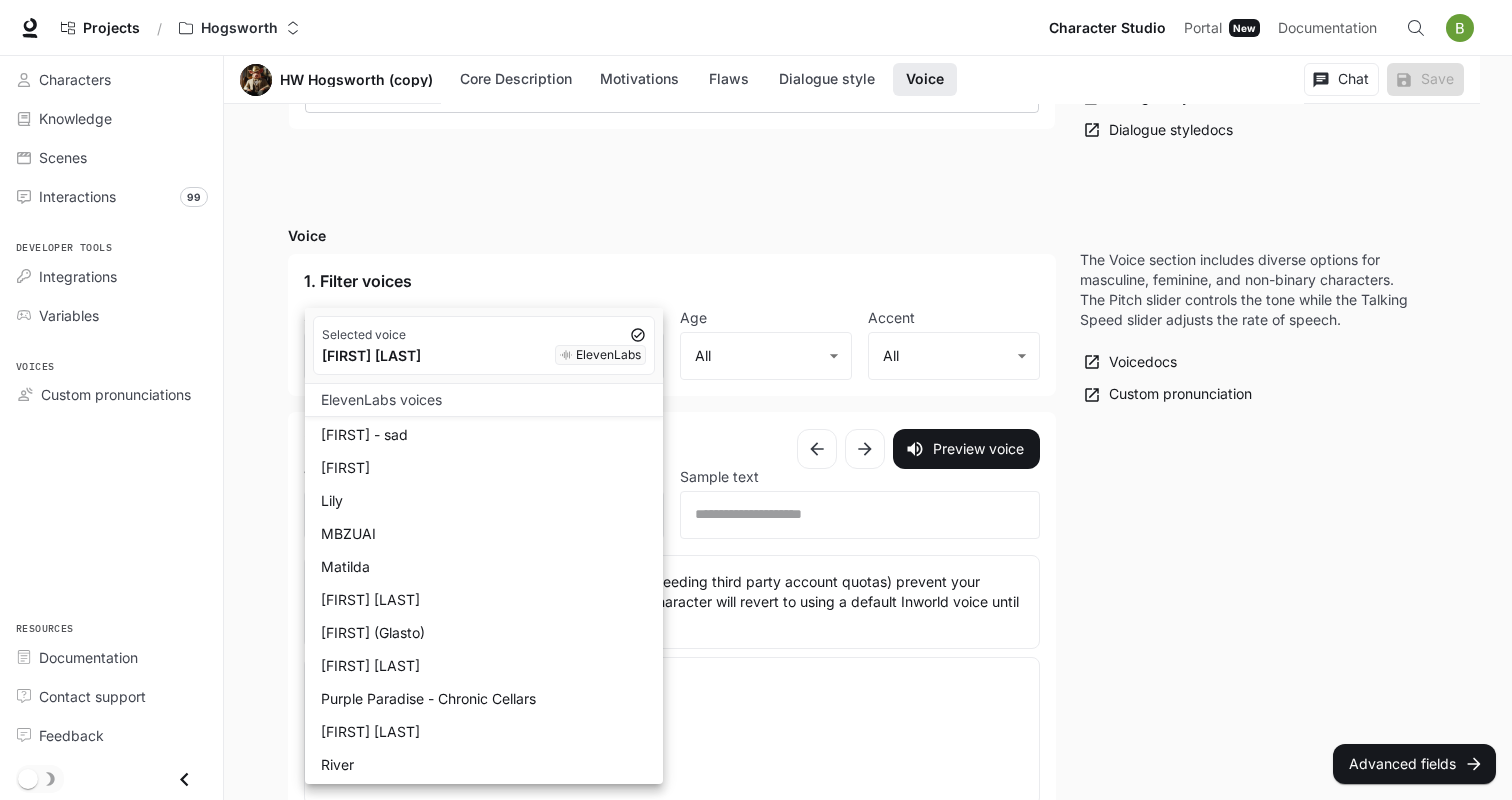 scroll, scrollTop: 1042, scrollLeft: 0, axis: vertical 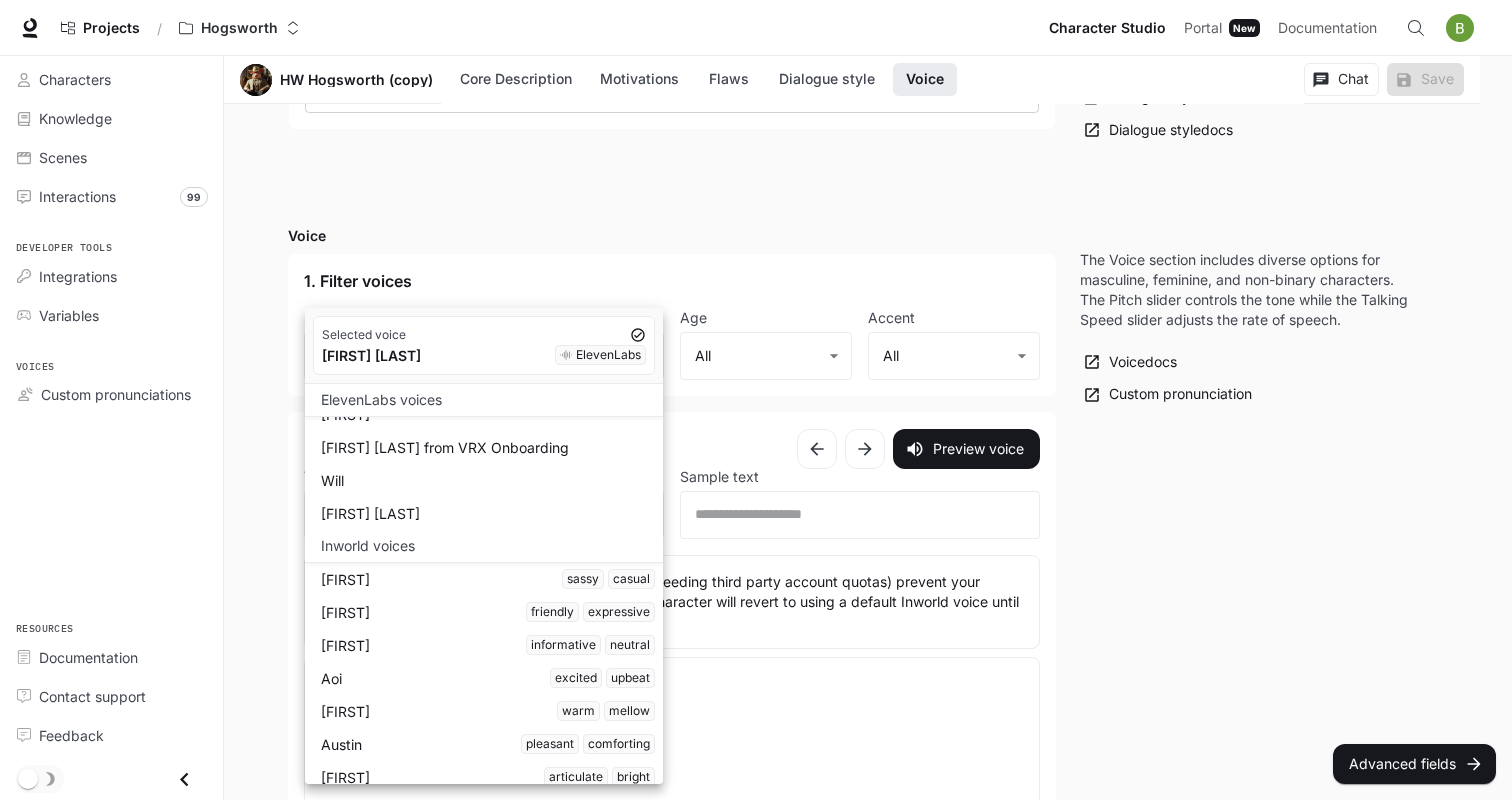 click on "Selected voice" at bounding box center [484, 335] 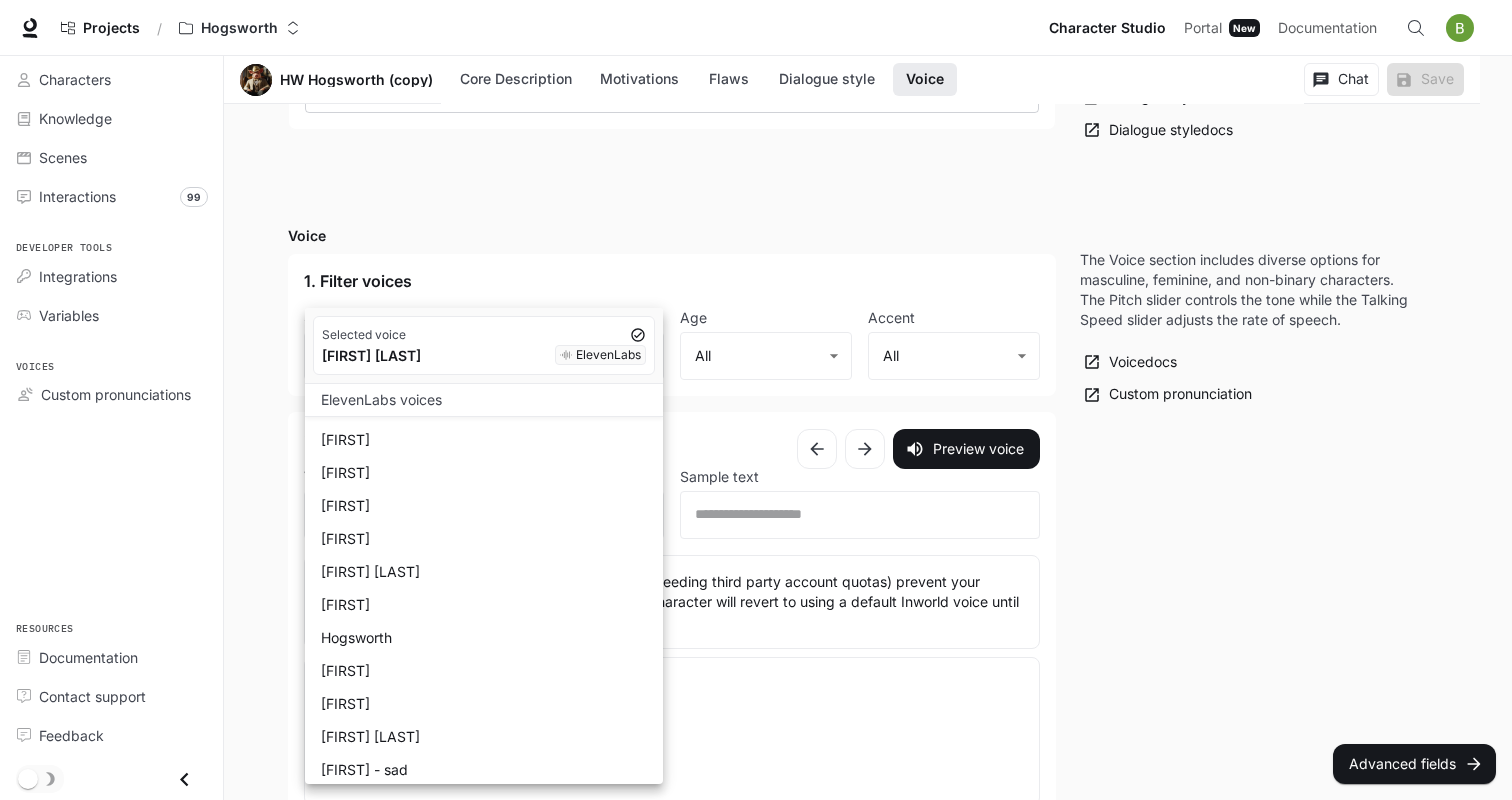 scroll, scrollTop: 277, scrollLeft: 0, axis: vertical 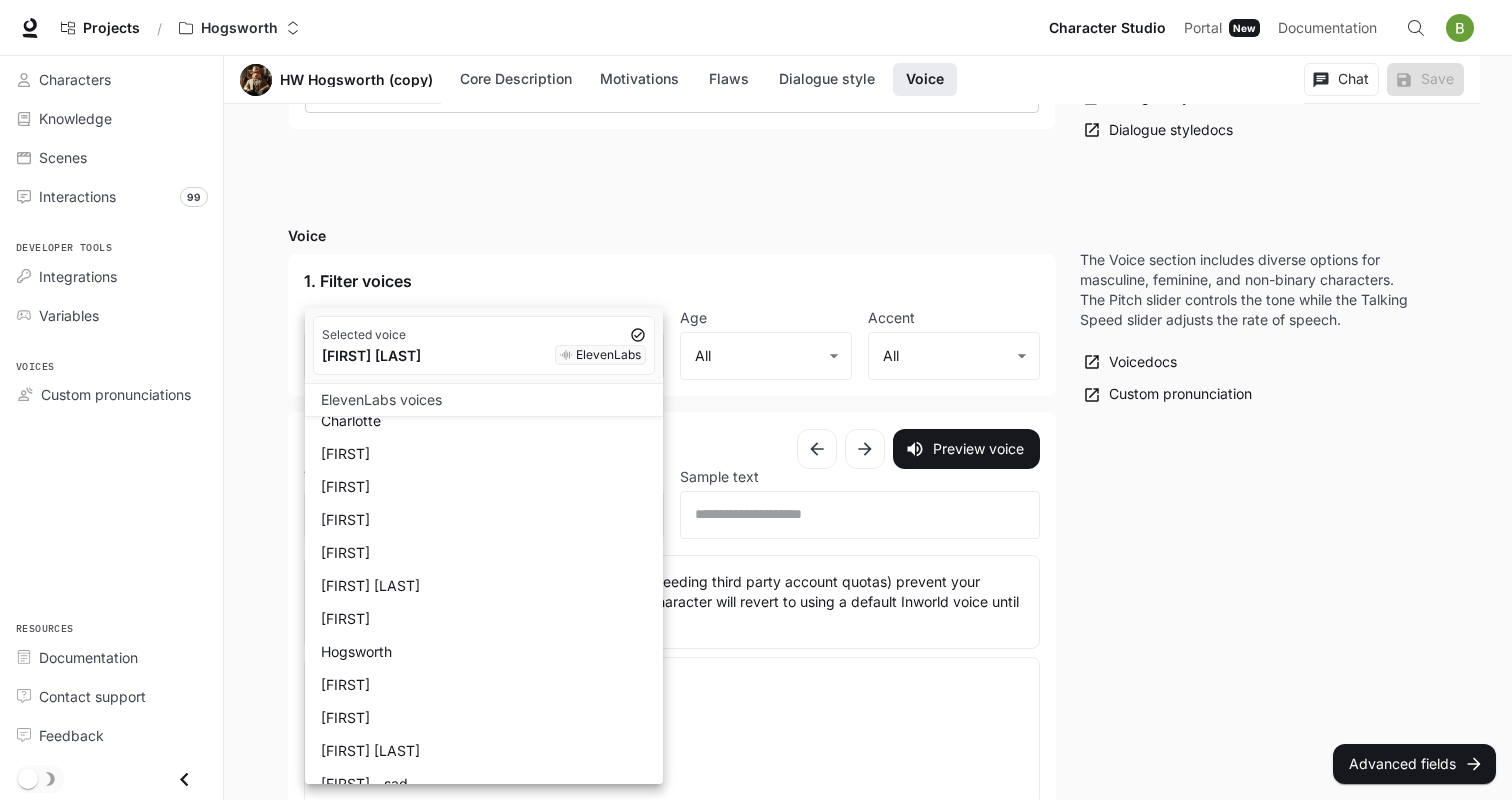click on "Hogsworth" at bounding box center (488, 651) 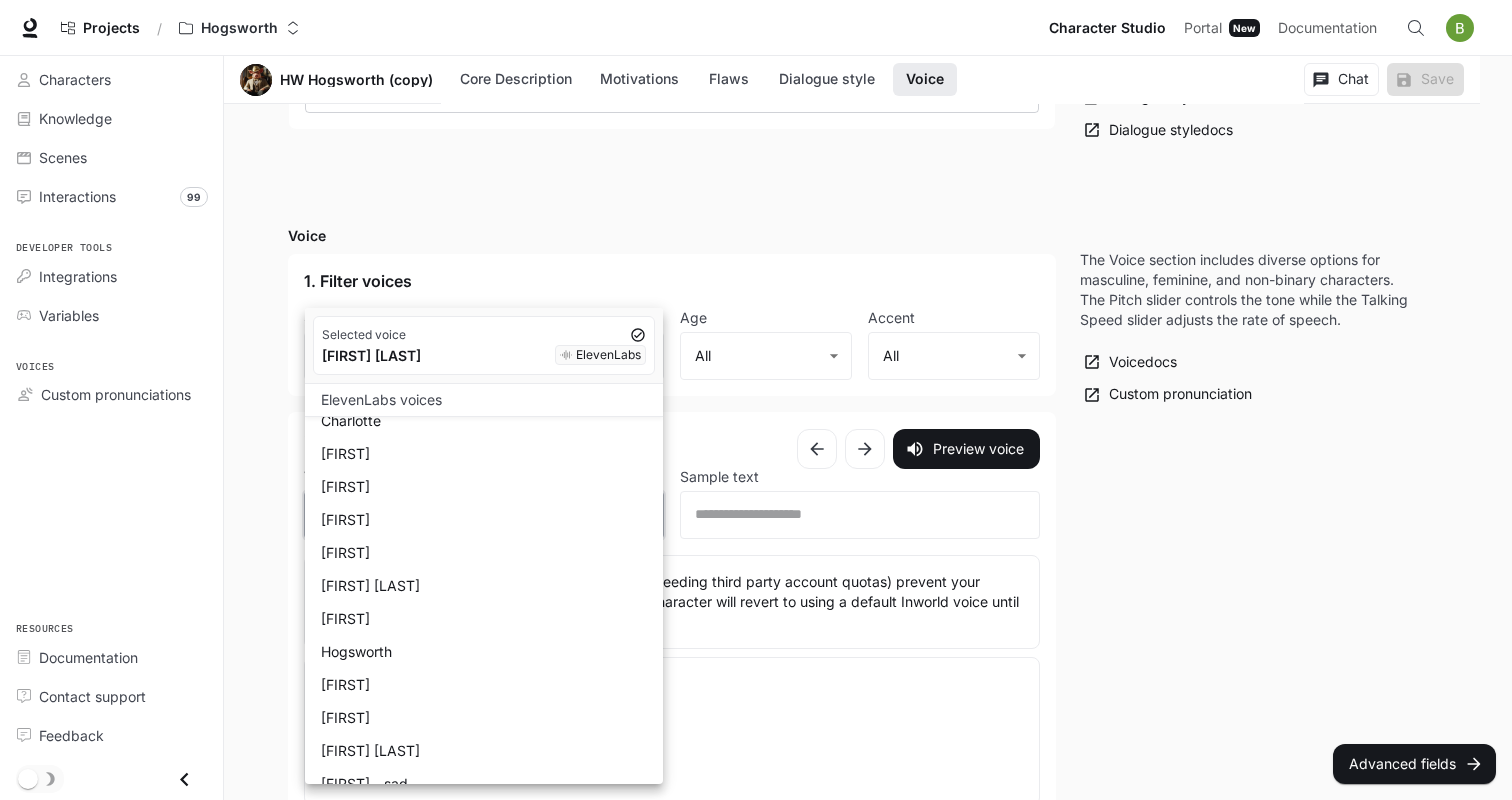 type on "**********" 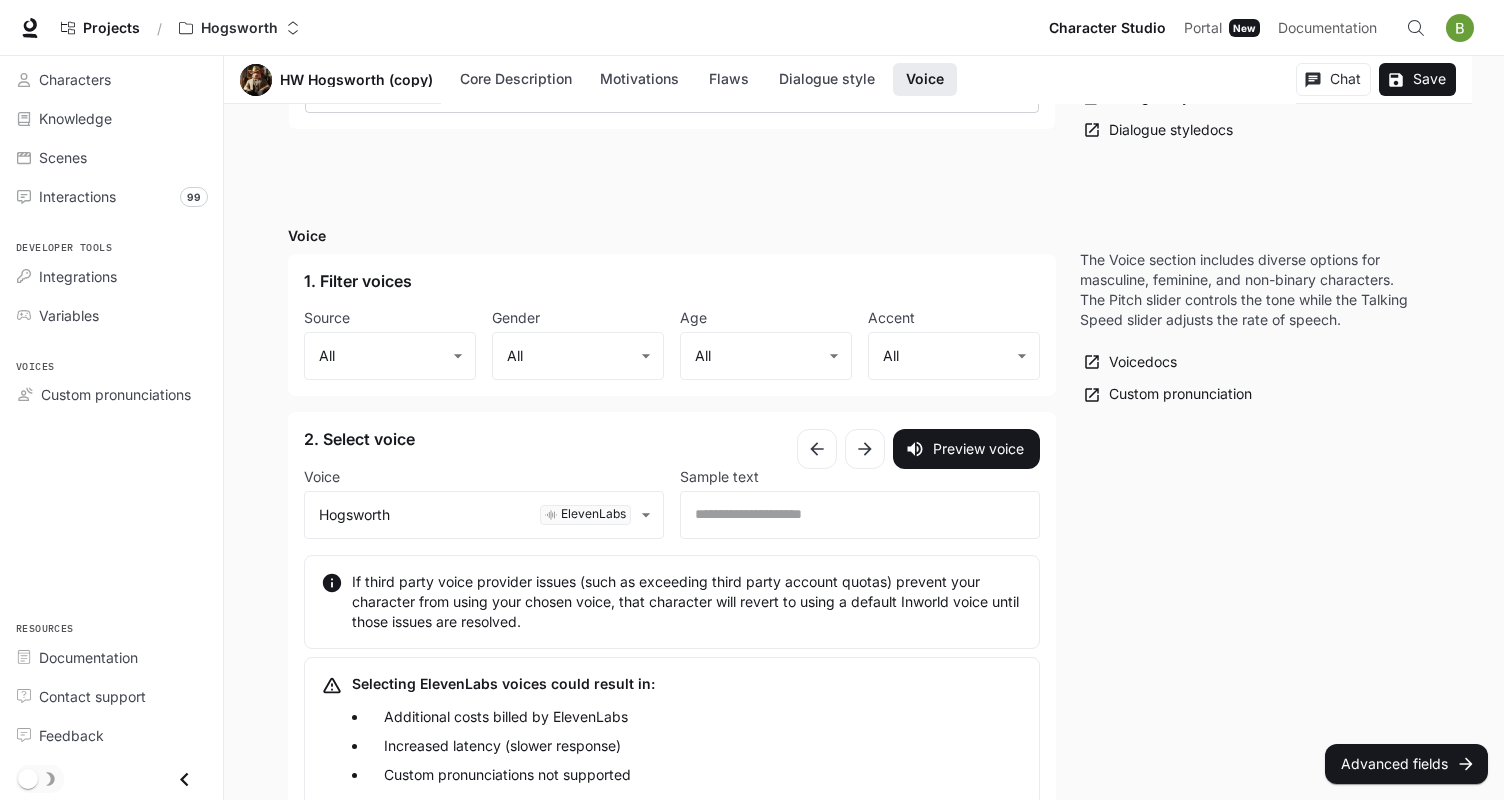 click on "The Voice section includes diverse options for masculine, feminine, and non-binary characters. The Pitch slider controls the tone while the Talking Speed slider adjusts the rate of speech. Voice  docs Custom pronunciation" at bounding box center [1248, 657] 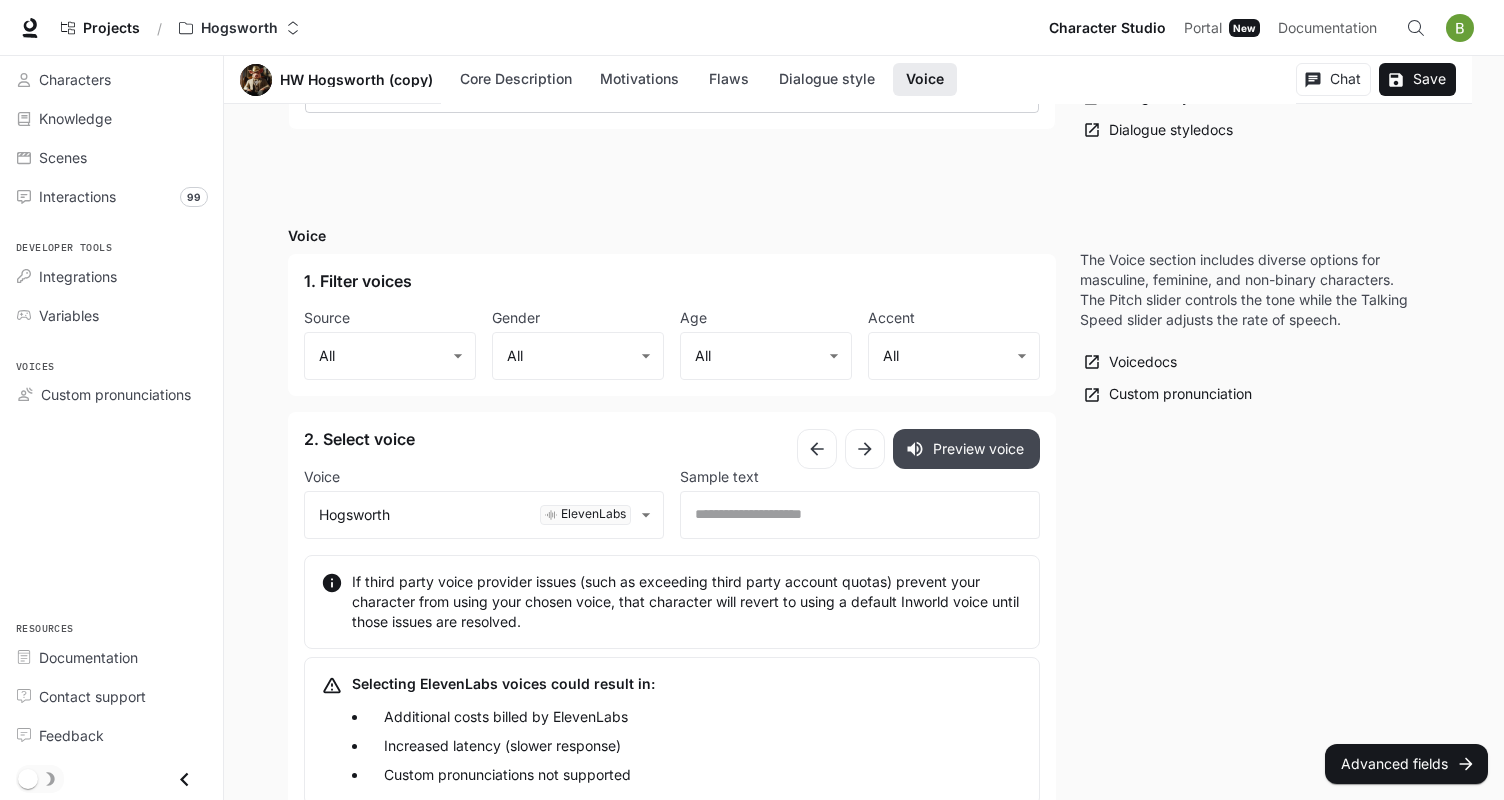 click on "Preview voice" at bounding box center [966, 449] 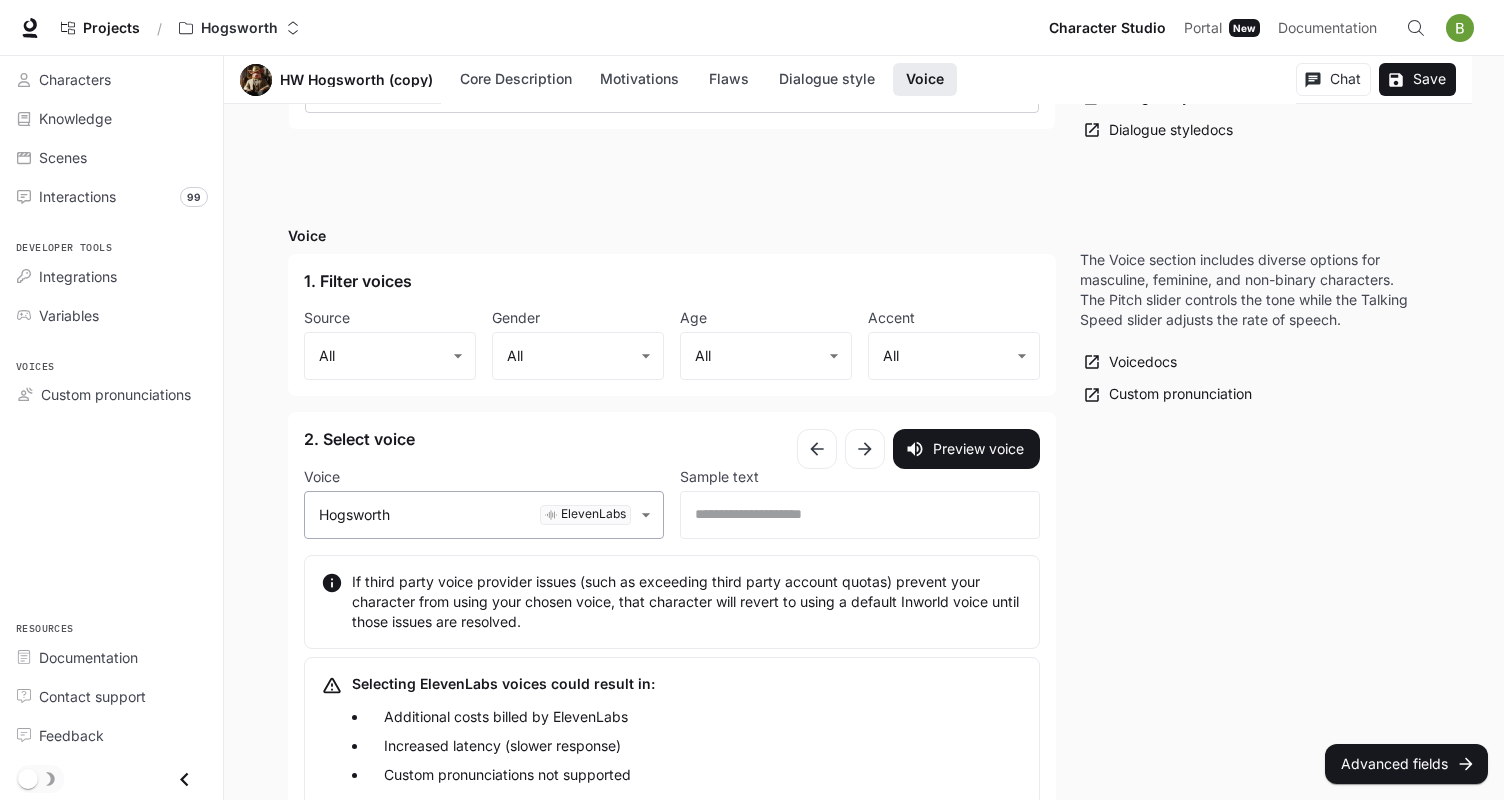 click on "Skip to main content Projects / Hogsworth Character Studio Character Studio Portal Portal New Documentation Documentation Character studio Portal Characters Knowledge Scenes Interactions 99 Developer tools Integrations Variables Voices Custom pronunciations Resources Documentation Contact support Feedback Section Voice HW Hogsworth (copy) Core Description Motivations Flaws Dialogue style Voice Chat Save Edit HW Hogsworth (copy) Inspire Americans and help them find their destiny Edit Details Chat Save Enable narrated actions Enable narrated actions Pronouns he/him/his Alternate names HW Age Late adulthood Basic Advanced Core Description * ​ Core Description is your character's foundation. Include their backstory, circumstances, and behaviors or rules. Core Description  tutorial Core Description  docs Motivations * ​ Motivations are what drives the character. Motivations  tutorial Motivations  docs Flaws * ​ Flaws address shortcomings and fears. Flaws  tutorial Flaws  docs Dialogue style Preset Custom ​" at bounding box center [752, -692] 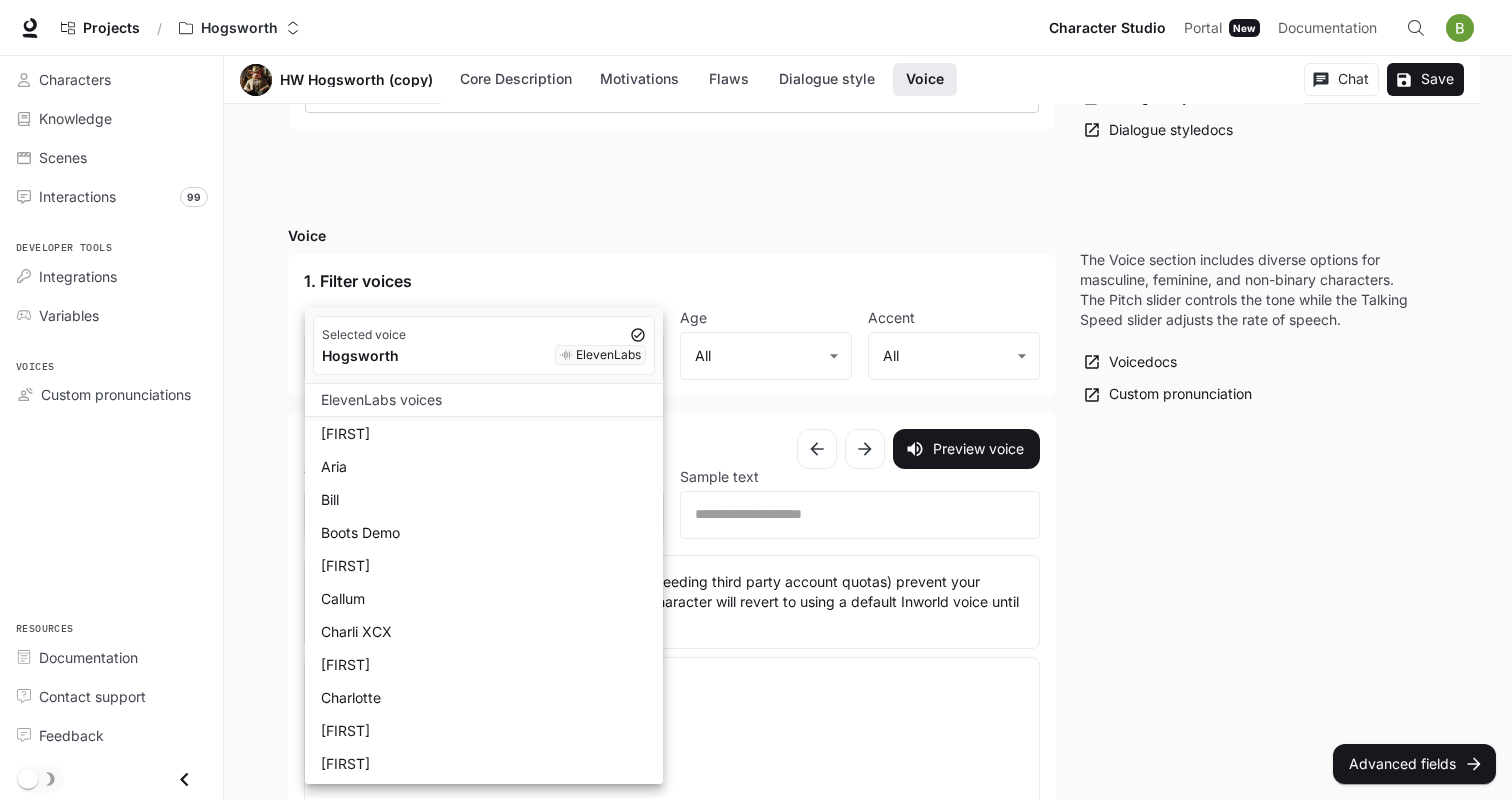 drag, startPoint x: 1439, startPoint y: 509, endPoint x: 1439, endPoint y: 340, distance: 169 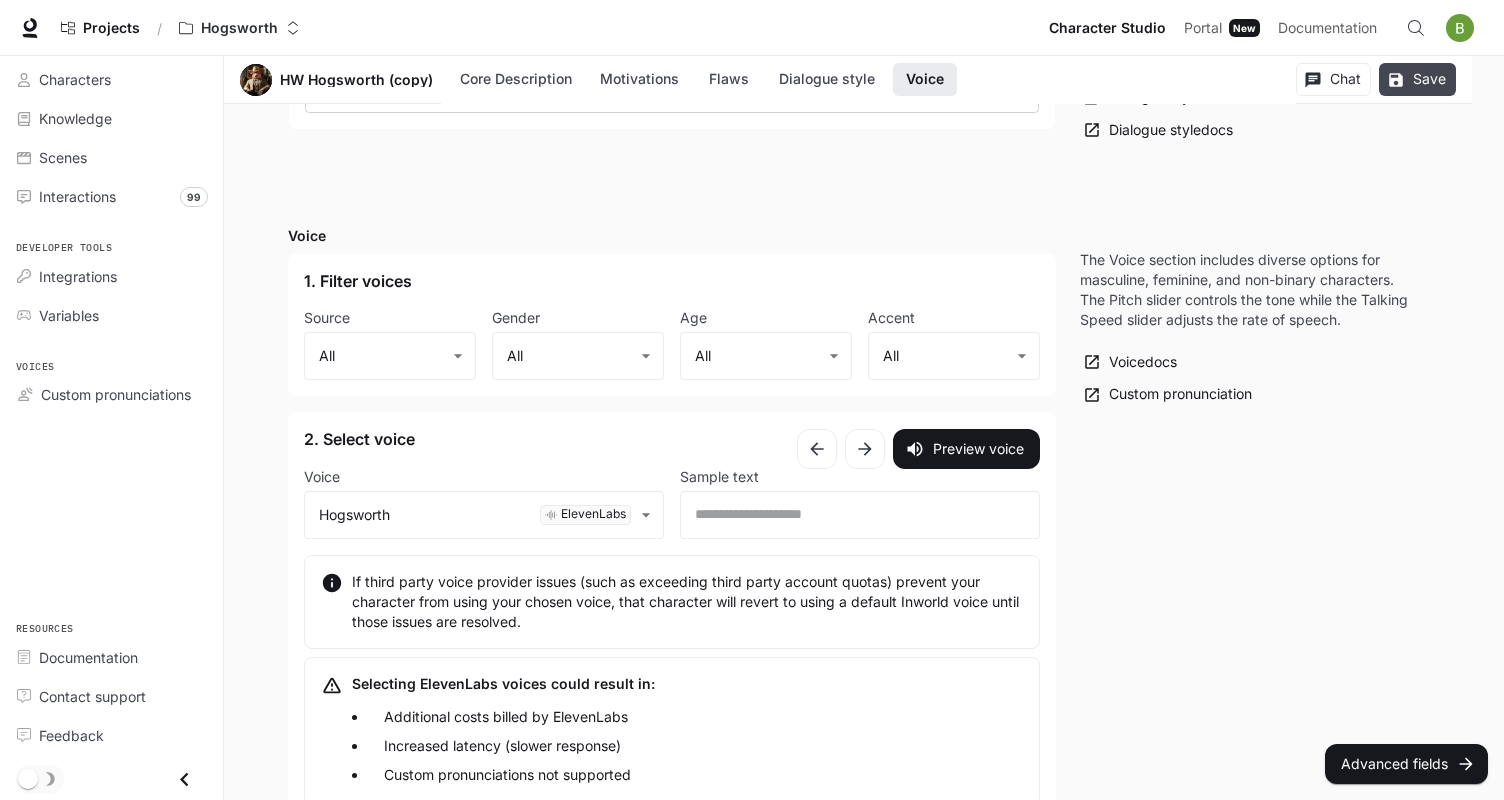 click on "Save" at bounding box center [1417, 79] 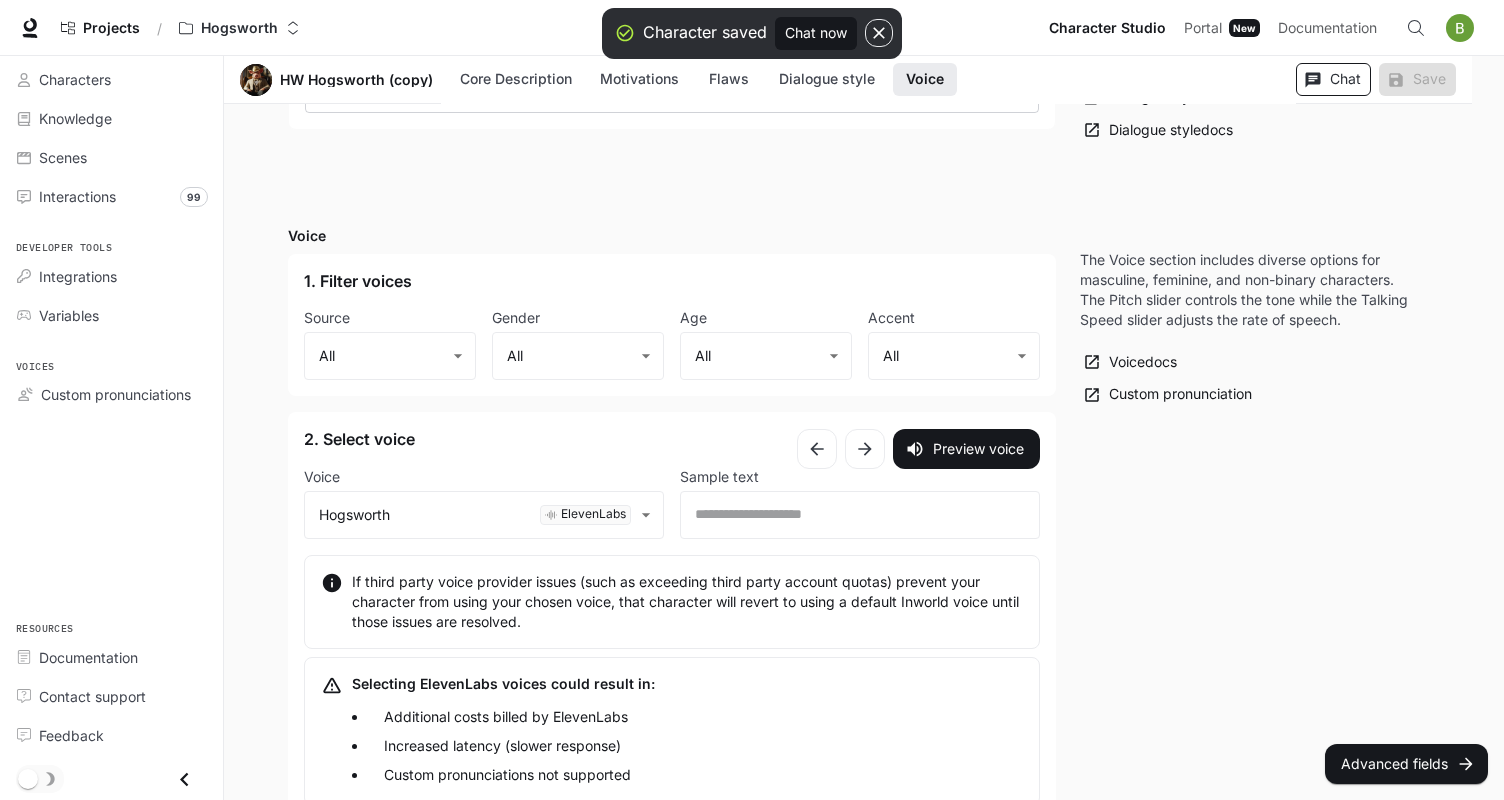 click on "Chat" at bounding box center (1333, 79) 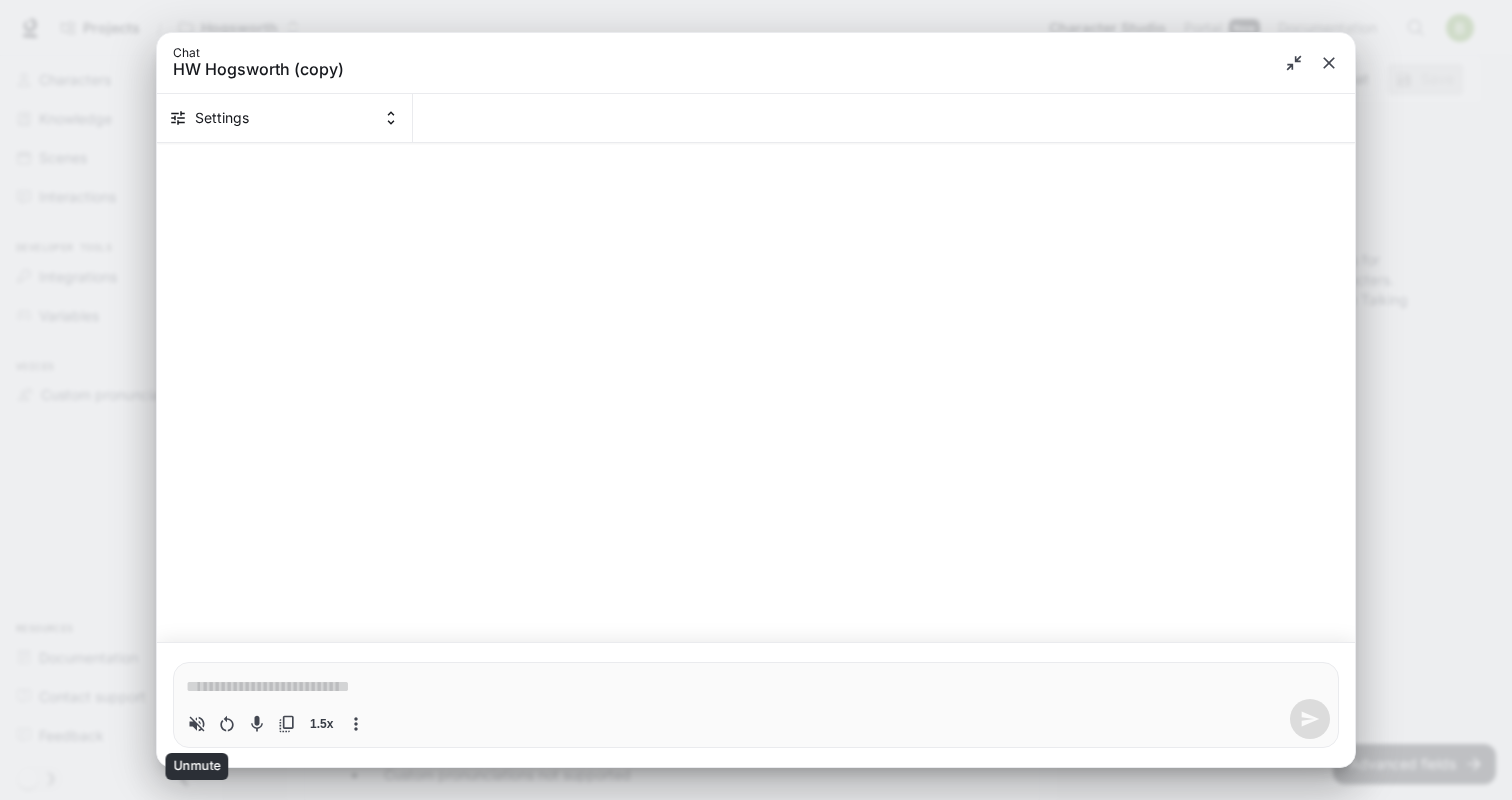 click 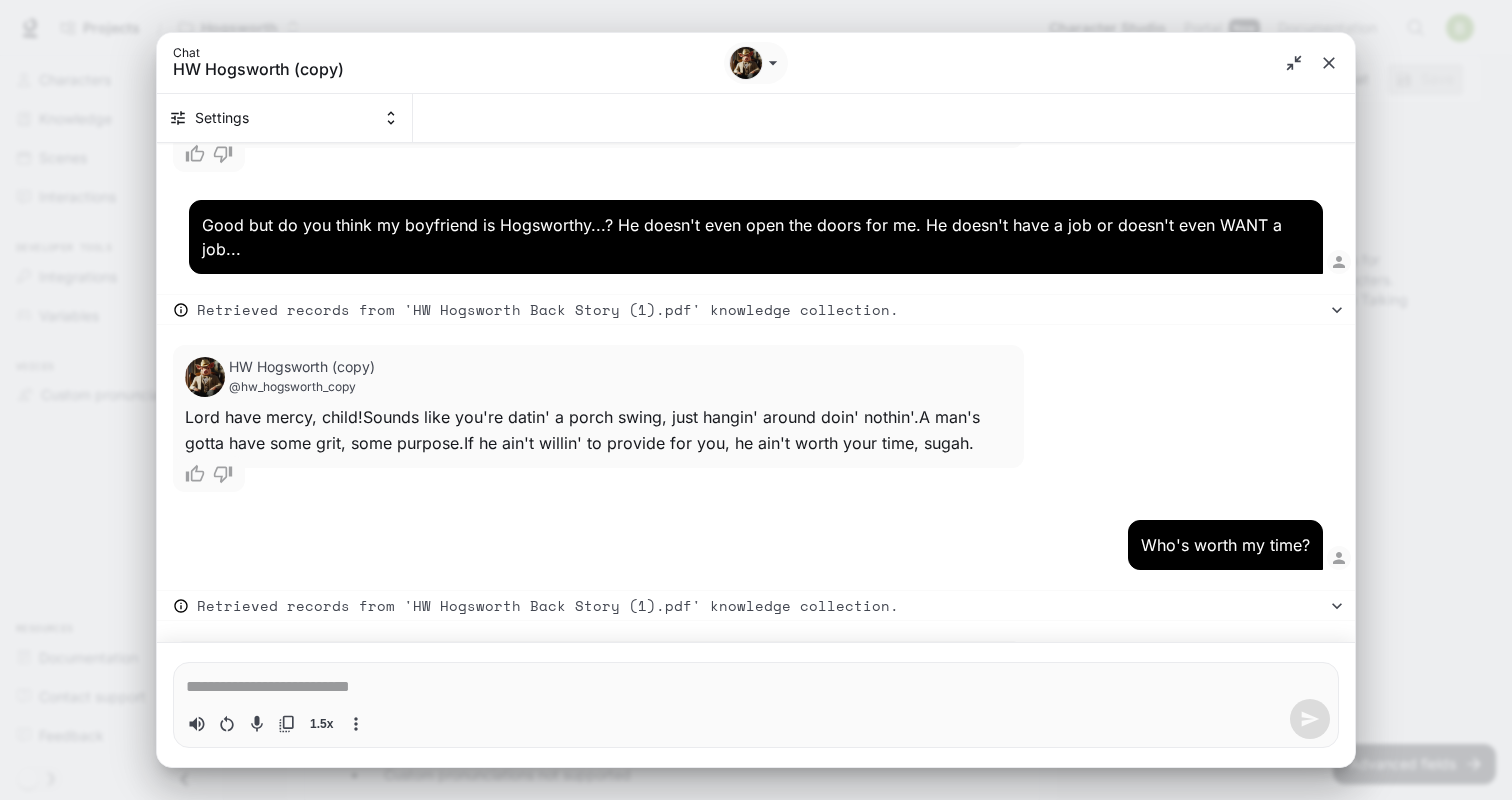 click at bounding box center (756, 687) 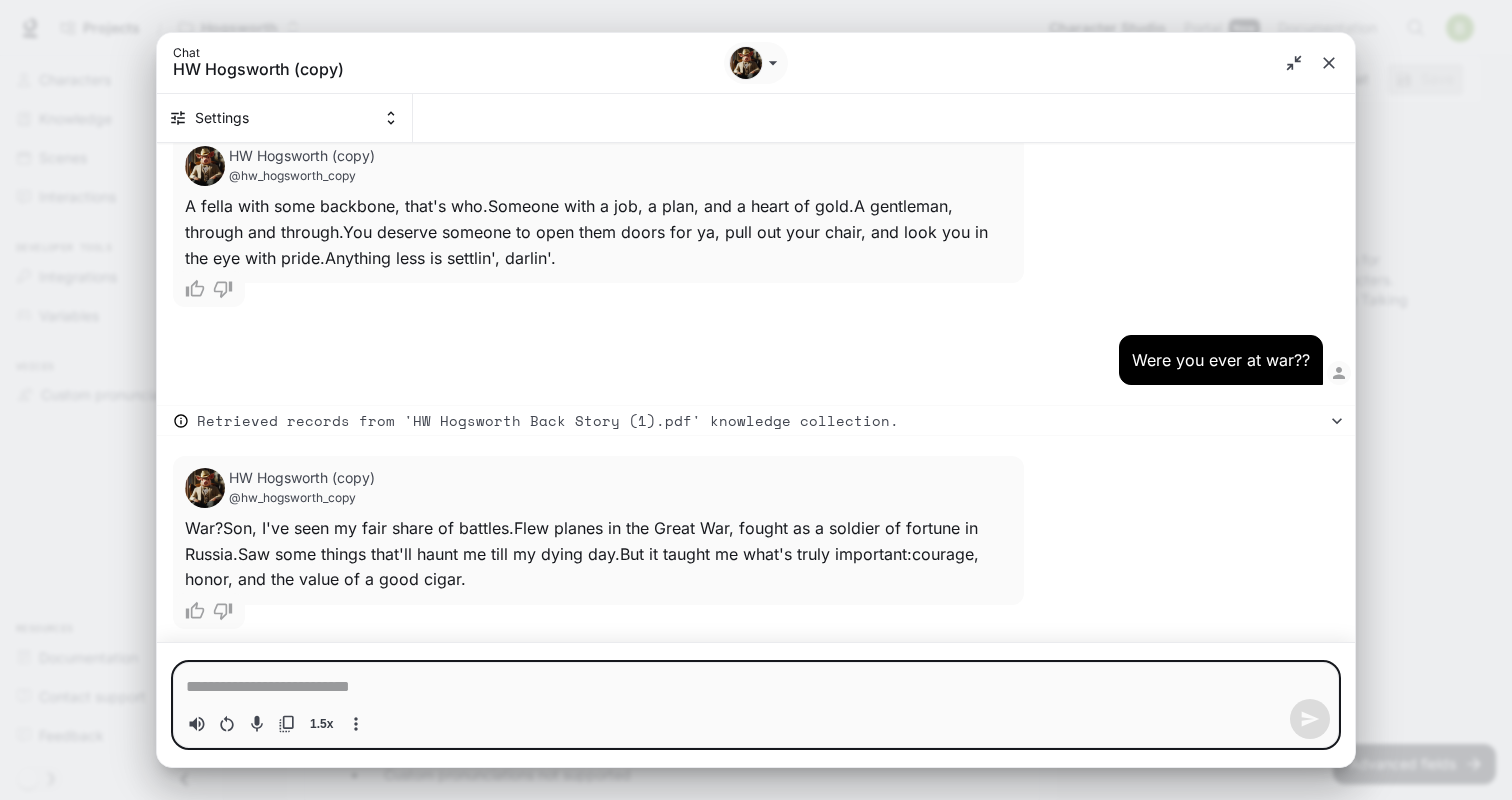 scroll, scrollTop: 777, scrollLeft: 0, axis: vertical 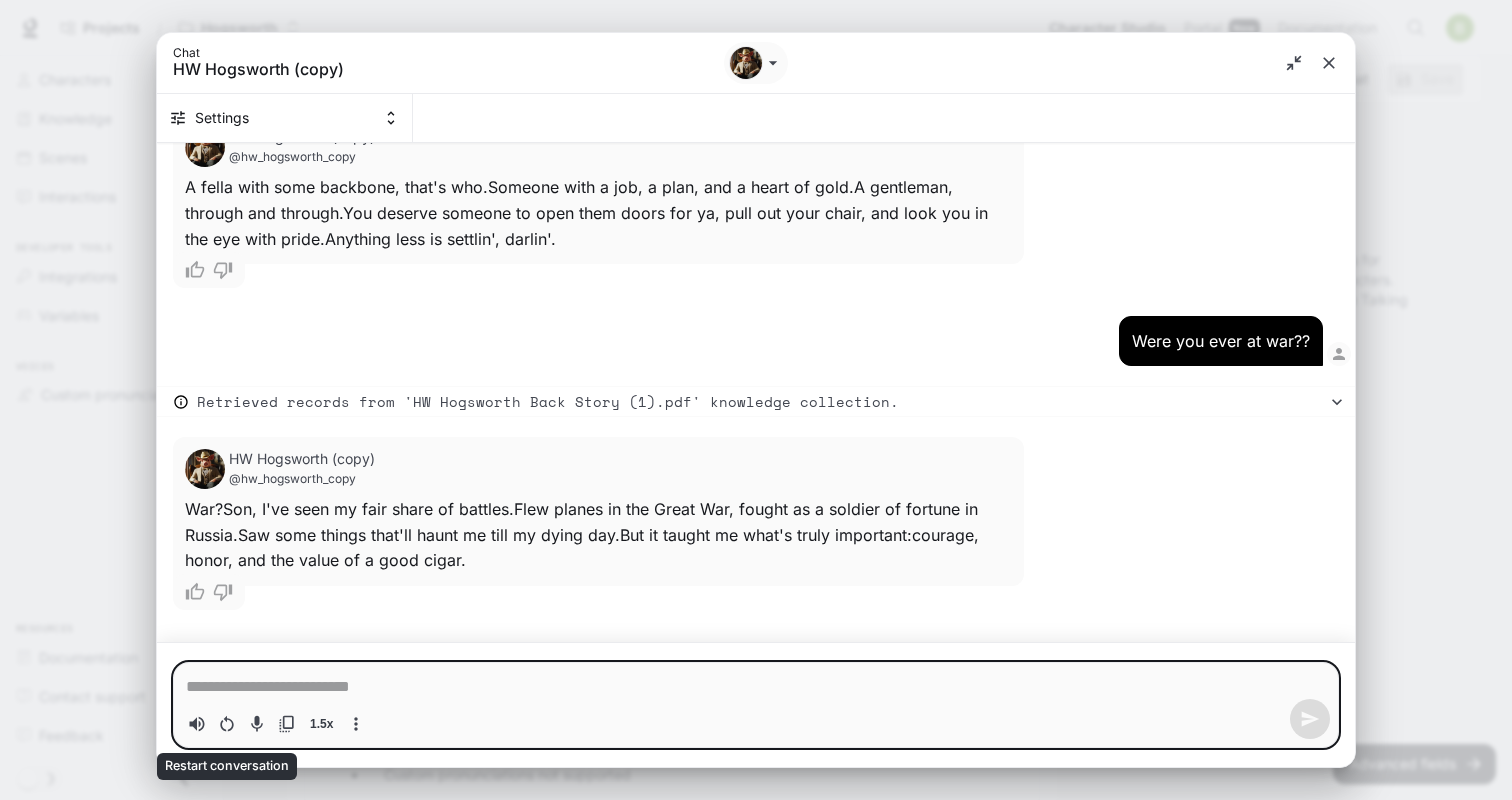 click 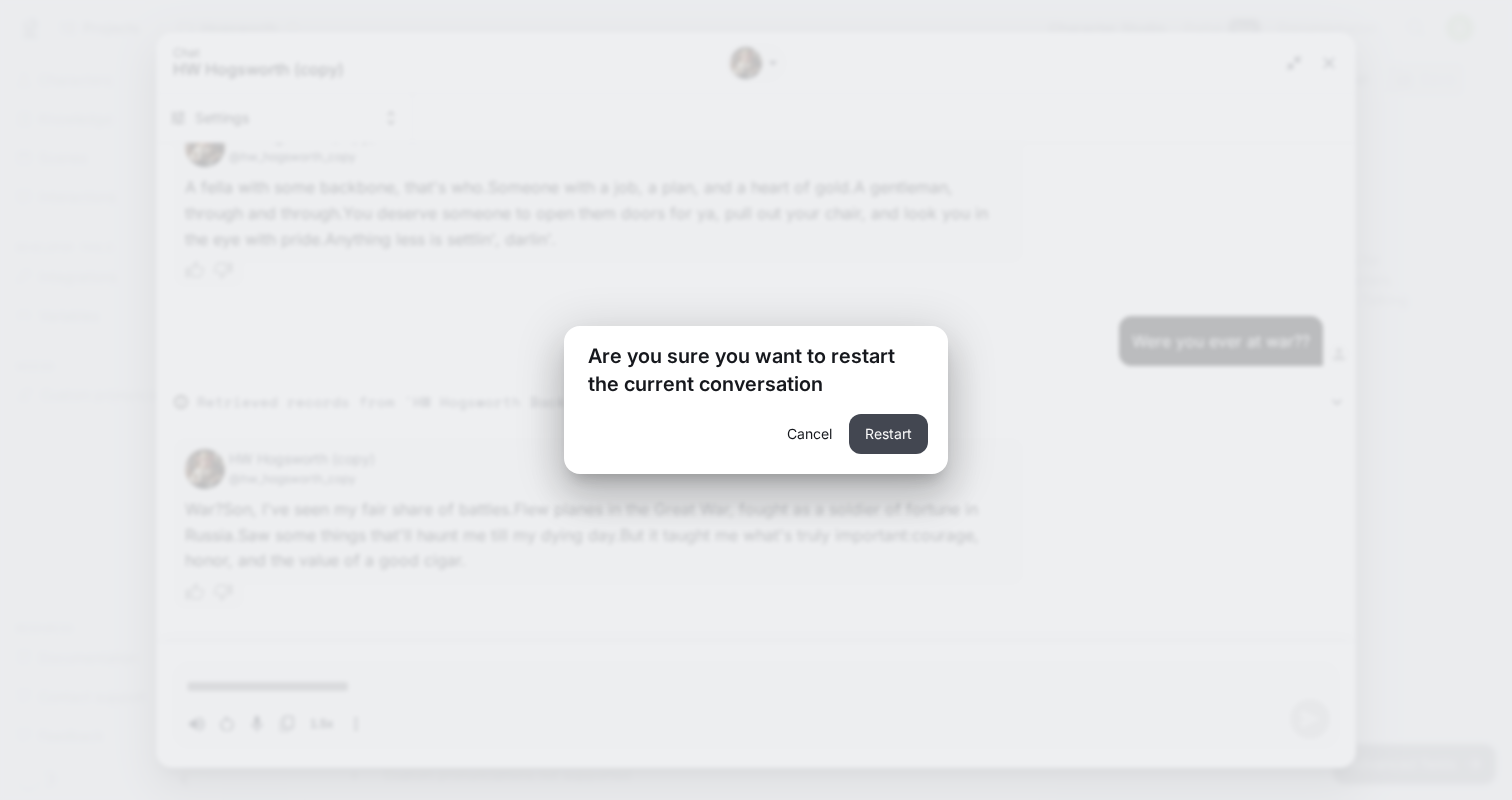 click on "Restart" at bounding box center (888, 434) 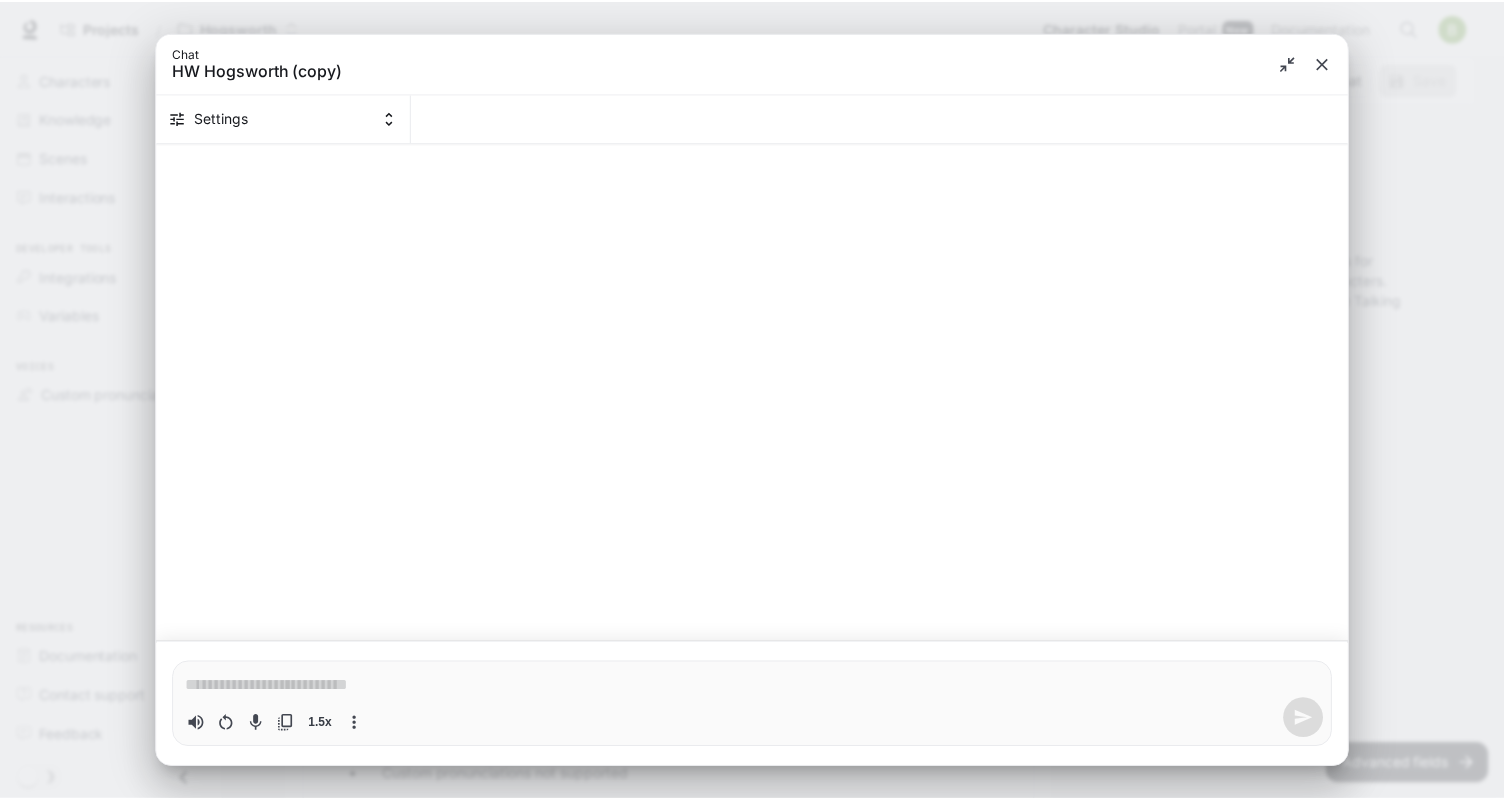 scroll, scrollTop: 0, scrollLeft: 0, axis: both 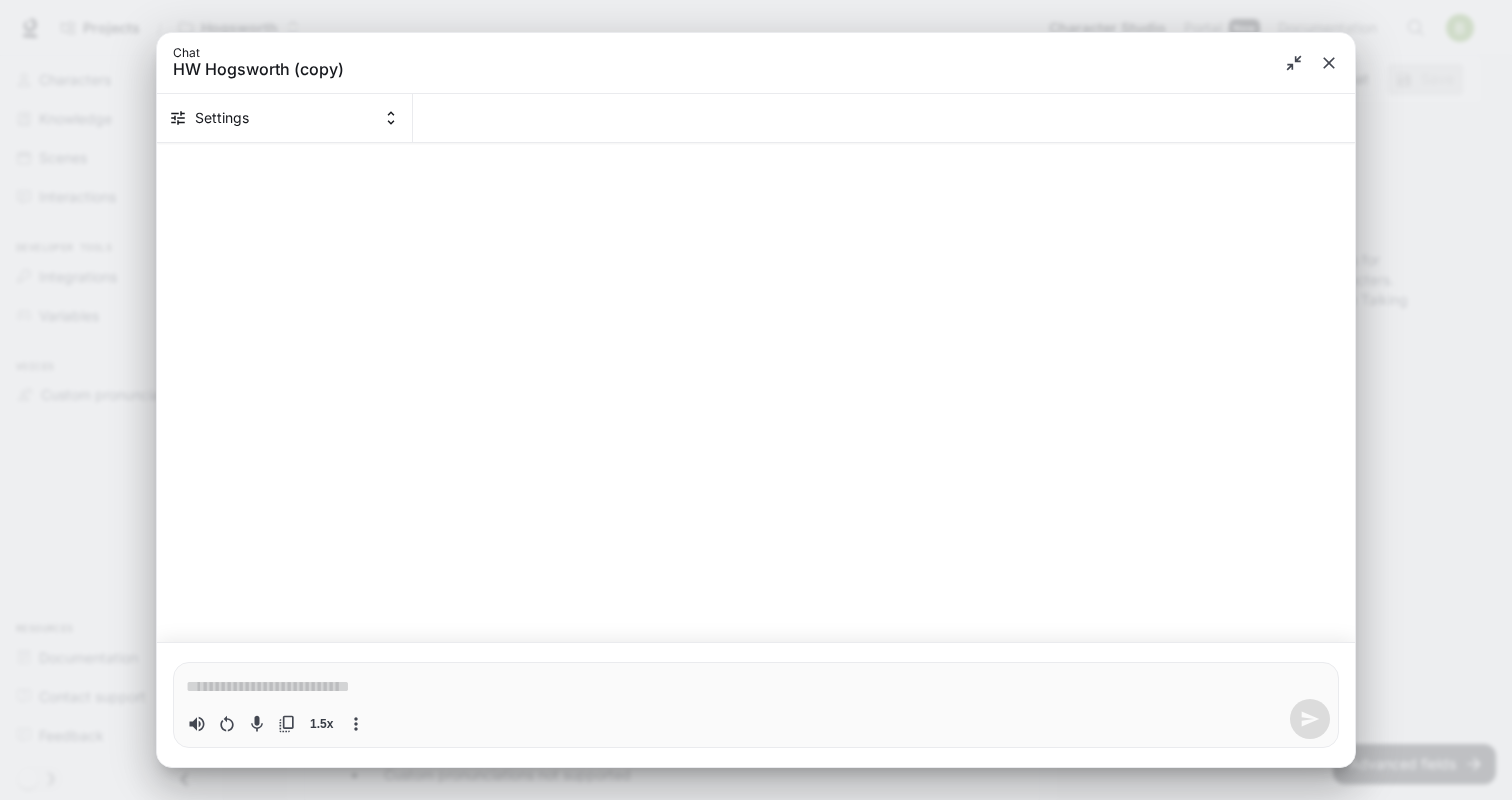 click on "*" at bounding box center (756, 685) 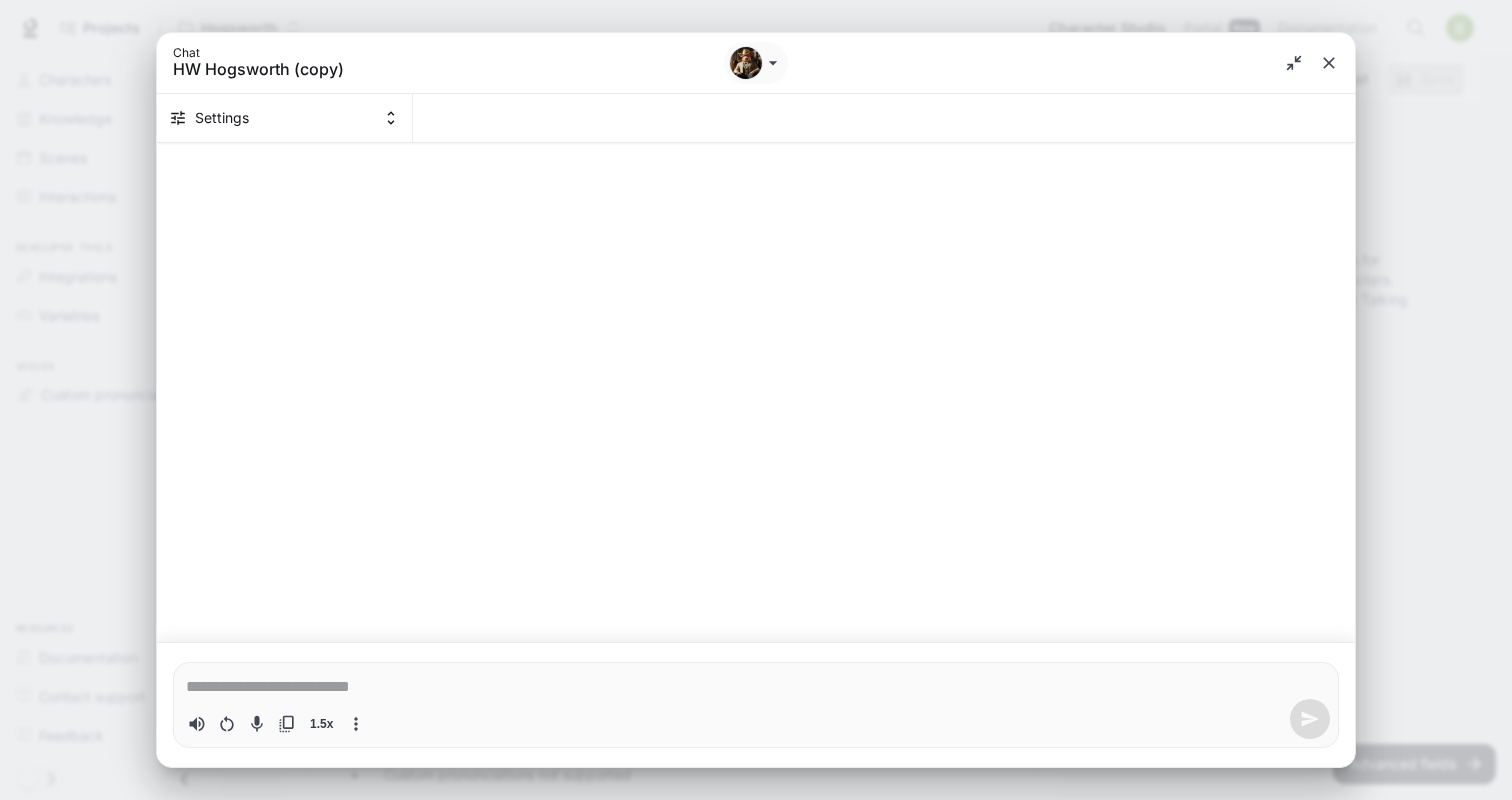 type on "*" 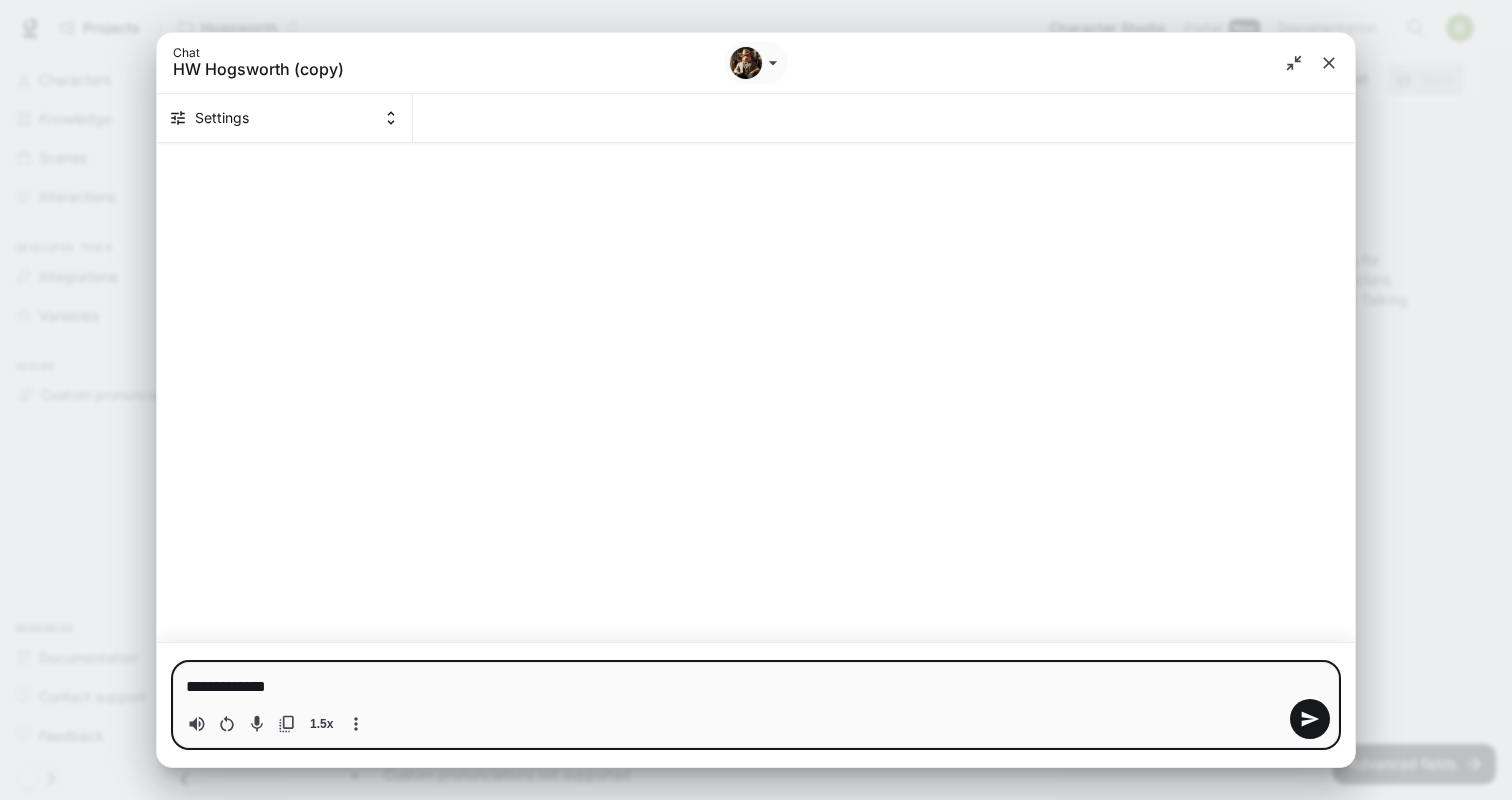 type on "**********" 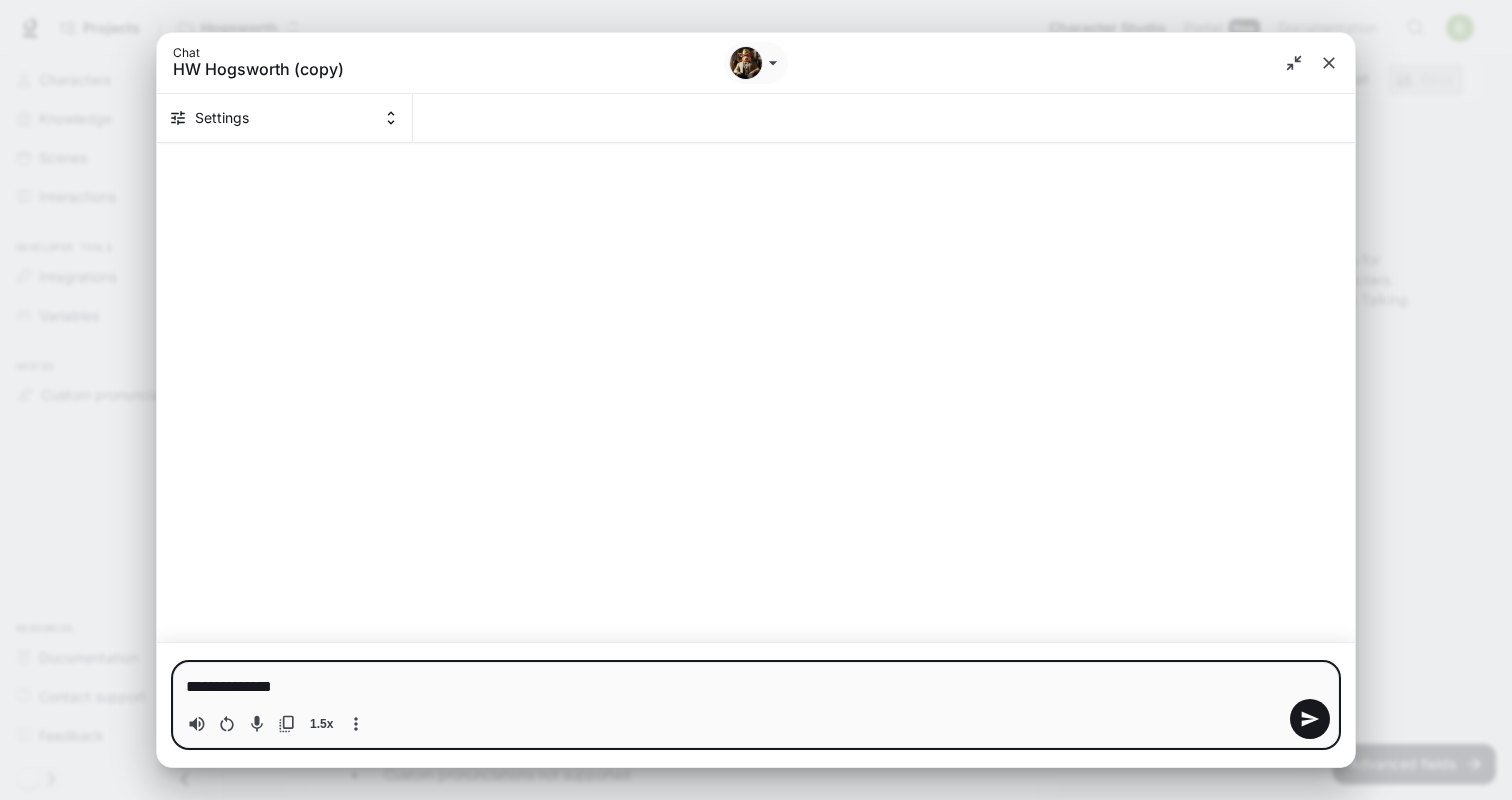 type 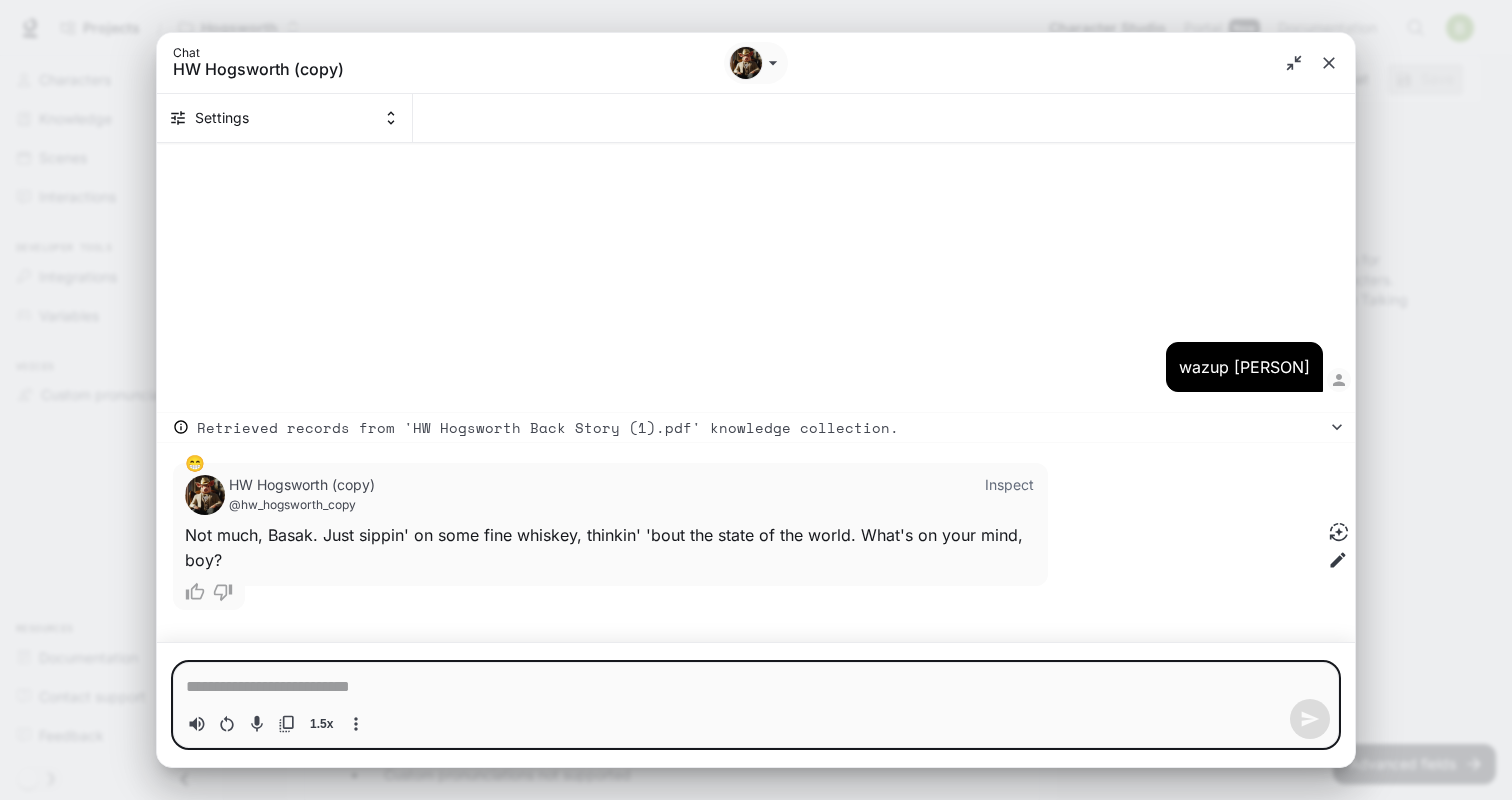 type on "*" 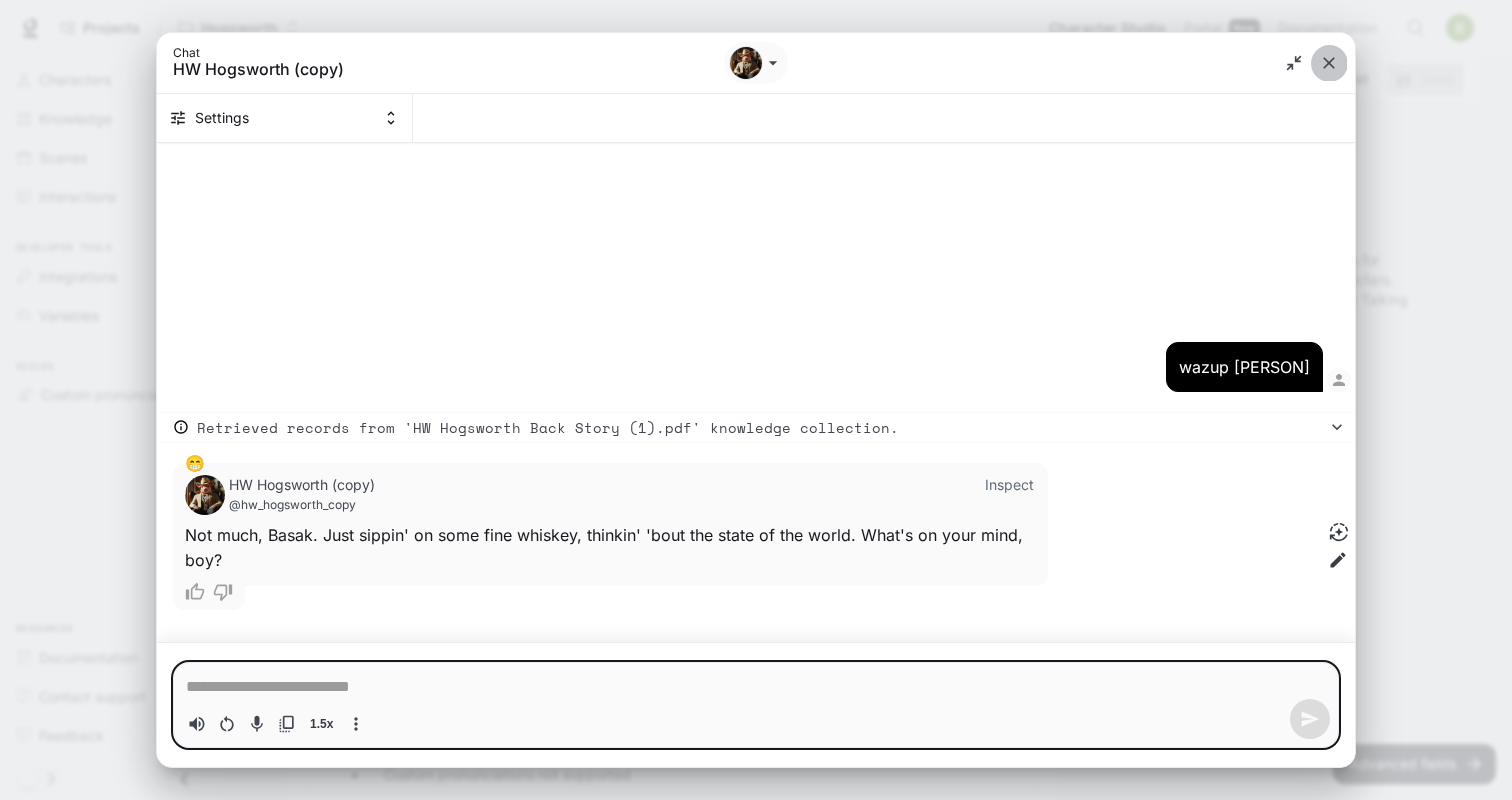 click 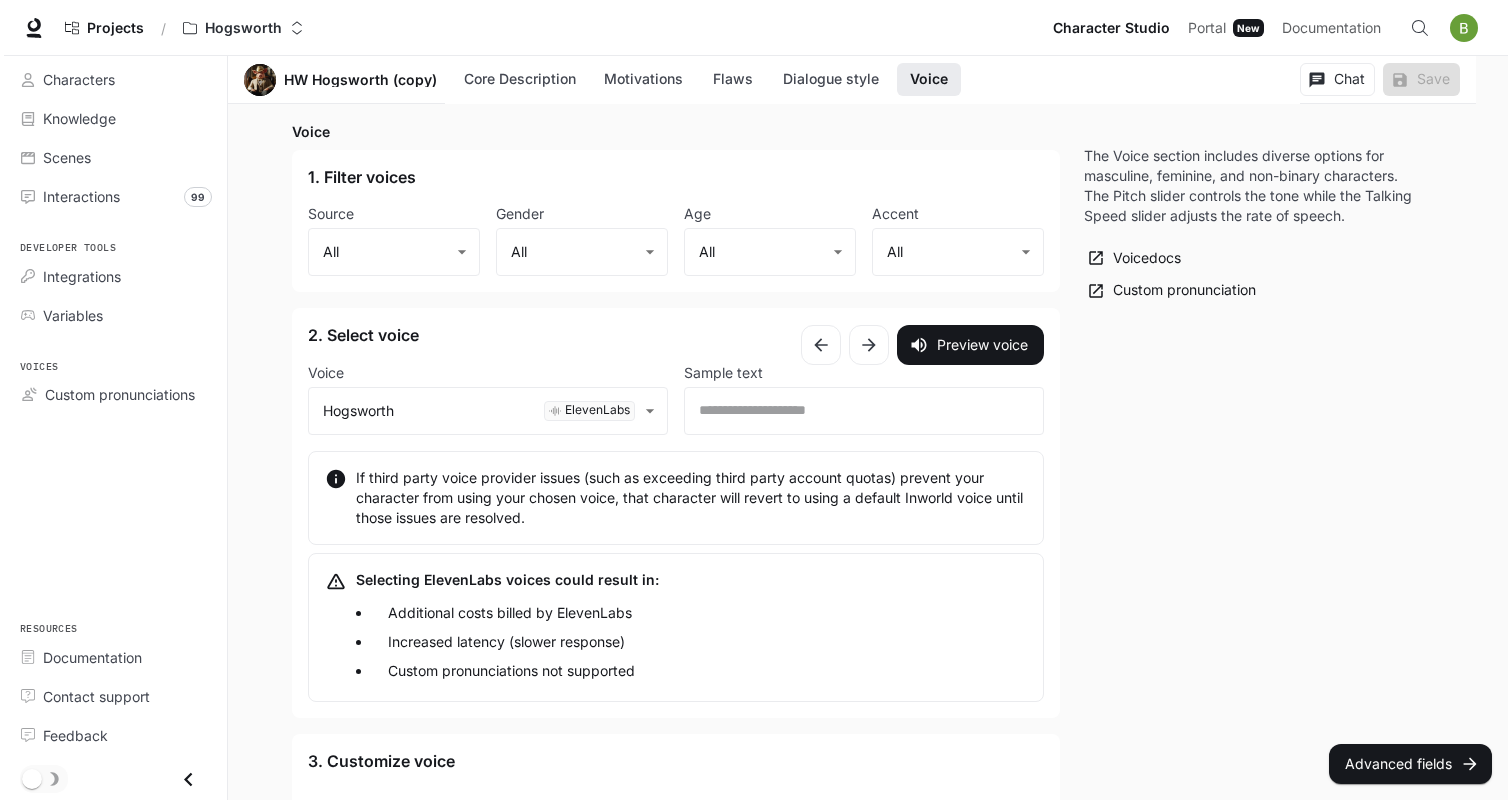 scroll, scrollTop: 2695, scrollLeft: 0, axis: vertical 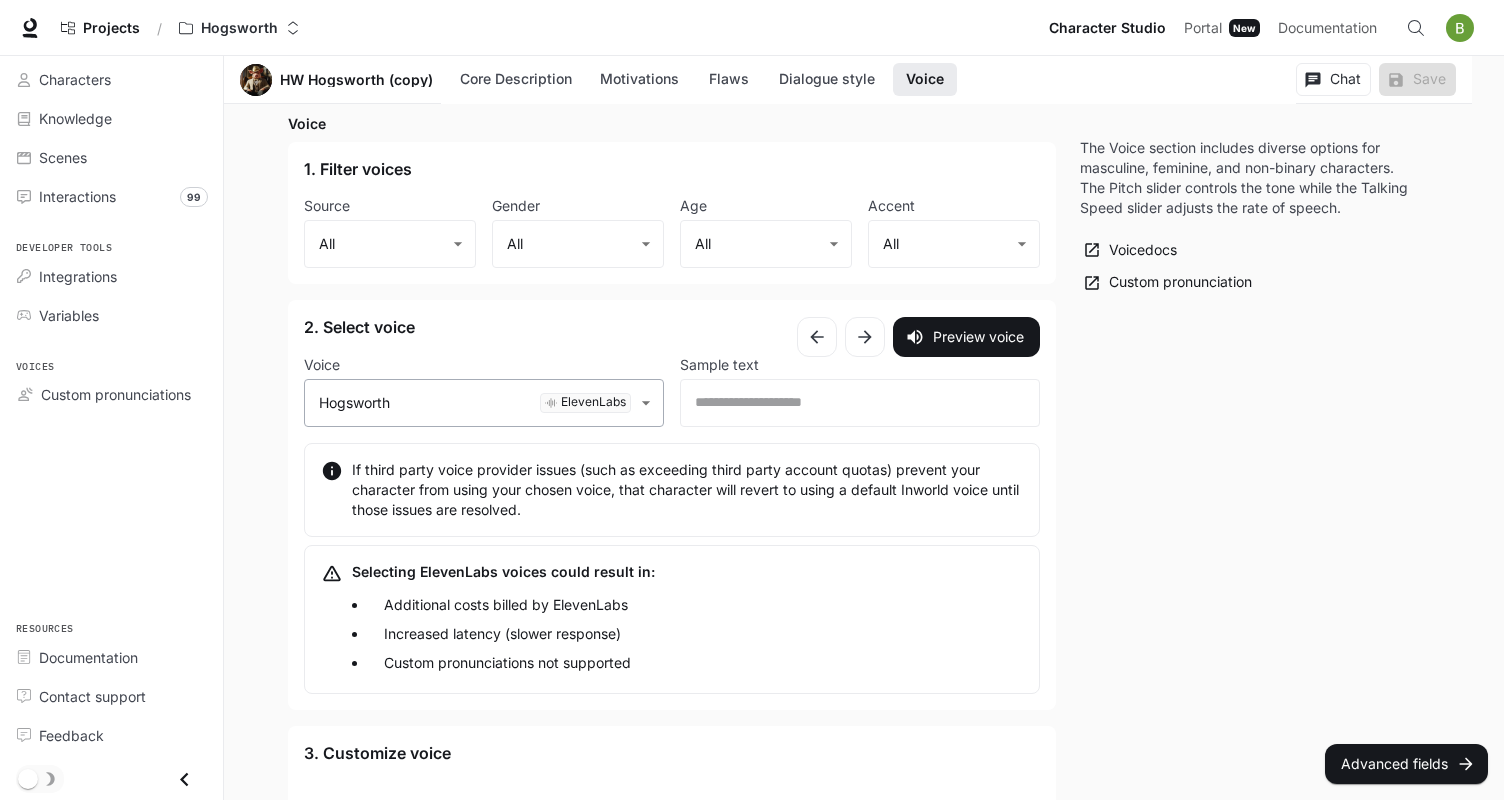 click on "Skip to main content Projects / Hogsworth Character Studio Character Studio Portal Portal New Documentation Documentation Character studio Portal Characters Knowledge Scenes Interactions 99 Developer tools Integrations Variables Voices Custom pronunciations Resources Documentation Contact support Feedback Section Voice HW Hogsworth (copy) Core Description Motivations Flaws Dialogue style Voice Chat Save Edit HW Hogsworth (copy) Inspire Americans and help them find their destiny Edit Details Chat Save Enable narrated actions Enable narrated actions Pronouns he/him/his Alternate names HW Age Late adulthood Basic Advanced Core Description * ​ Core Description is your character's foundation. Include their backstory, circumstances, and behaviors or rules. Core Description  tutorial Core Description  docs Motivations * ​ Motivations are what drives the character. Motivations  tutorial Motivations  docs Flaws * ​ Flaws address shortcomings and fears. Flaws  tutorial Flaws  docs Dialogue style Preset Custom ​" at bounding box center [752, -804] 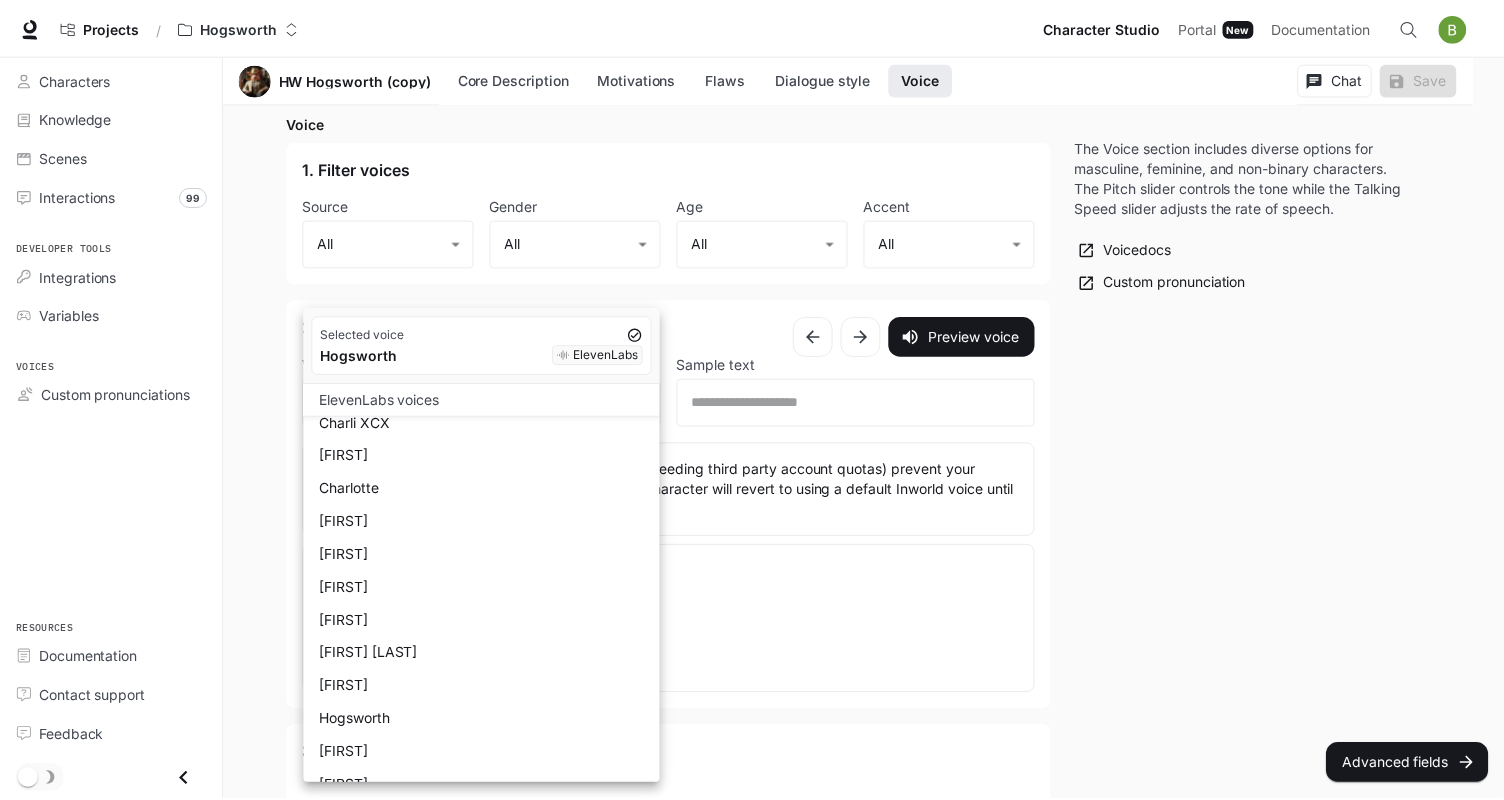 scroll, scrollTop: 206, scrollLeft: 0, axis: vertical 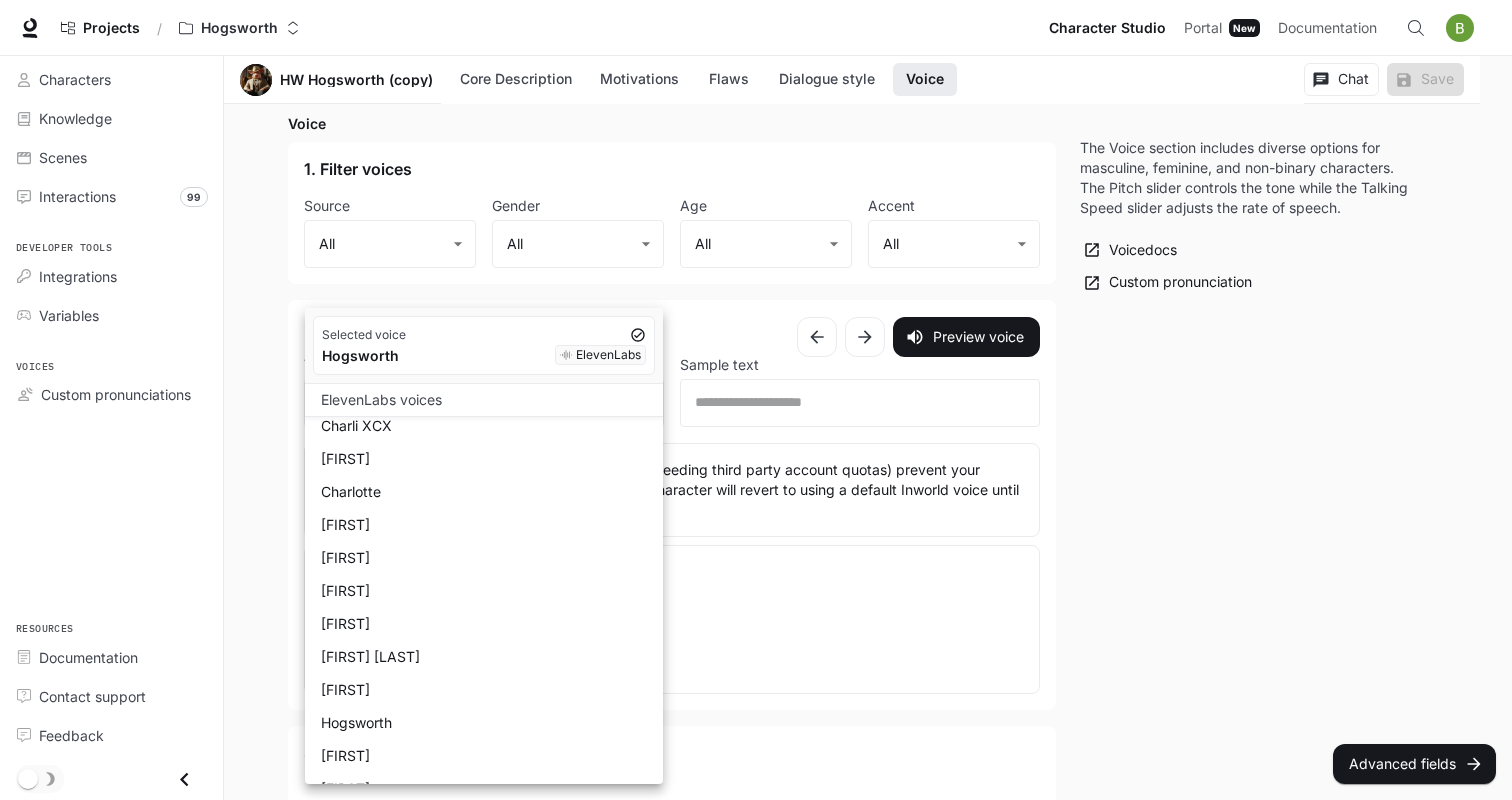 click at bounding box center [756, 400] 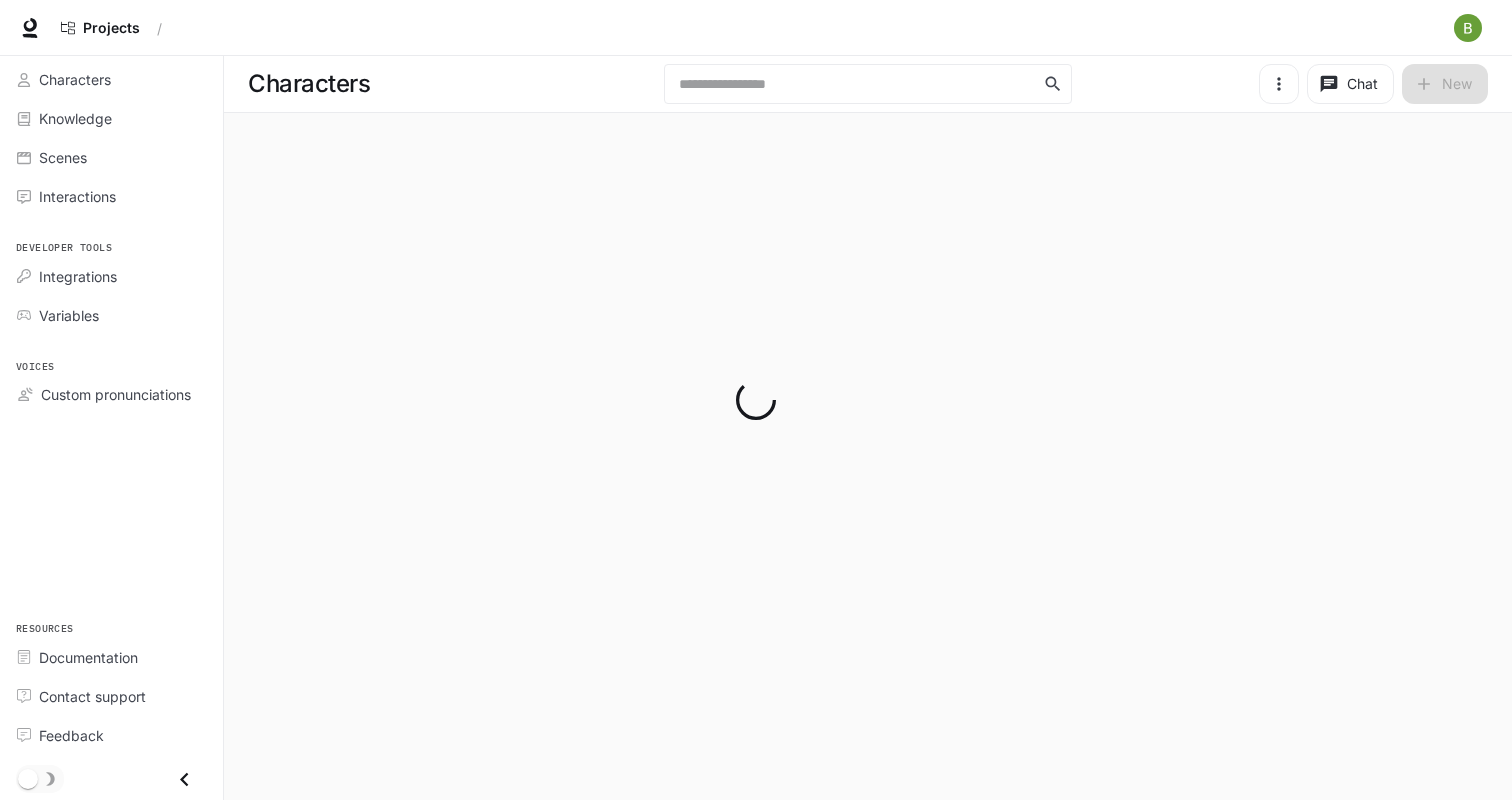 scroll, scrollTop: 0, scrollLeft: 0, axis: both 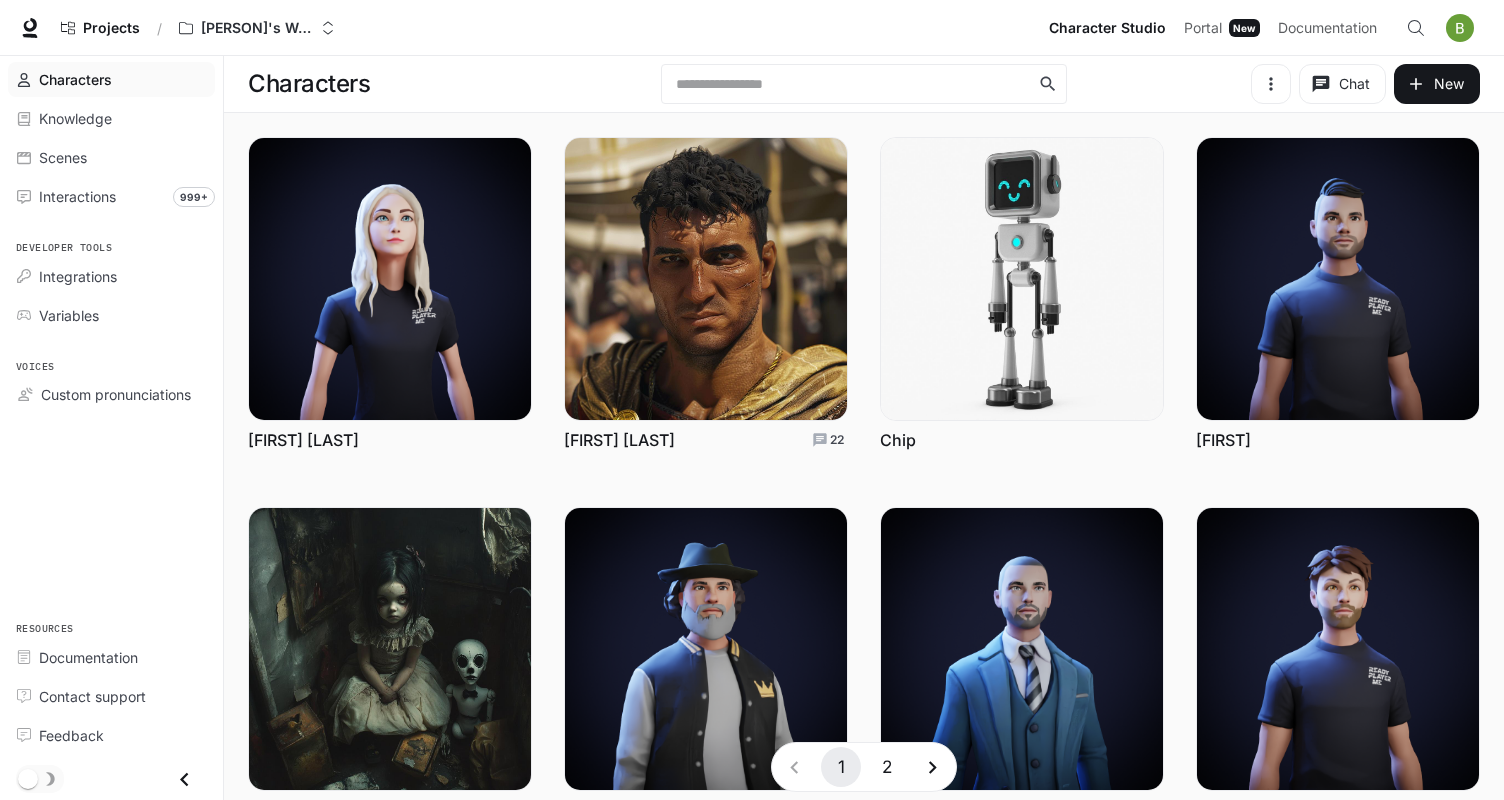 click on "Projects / Sam's Workspace" at bounding box center (546, 28) 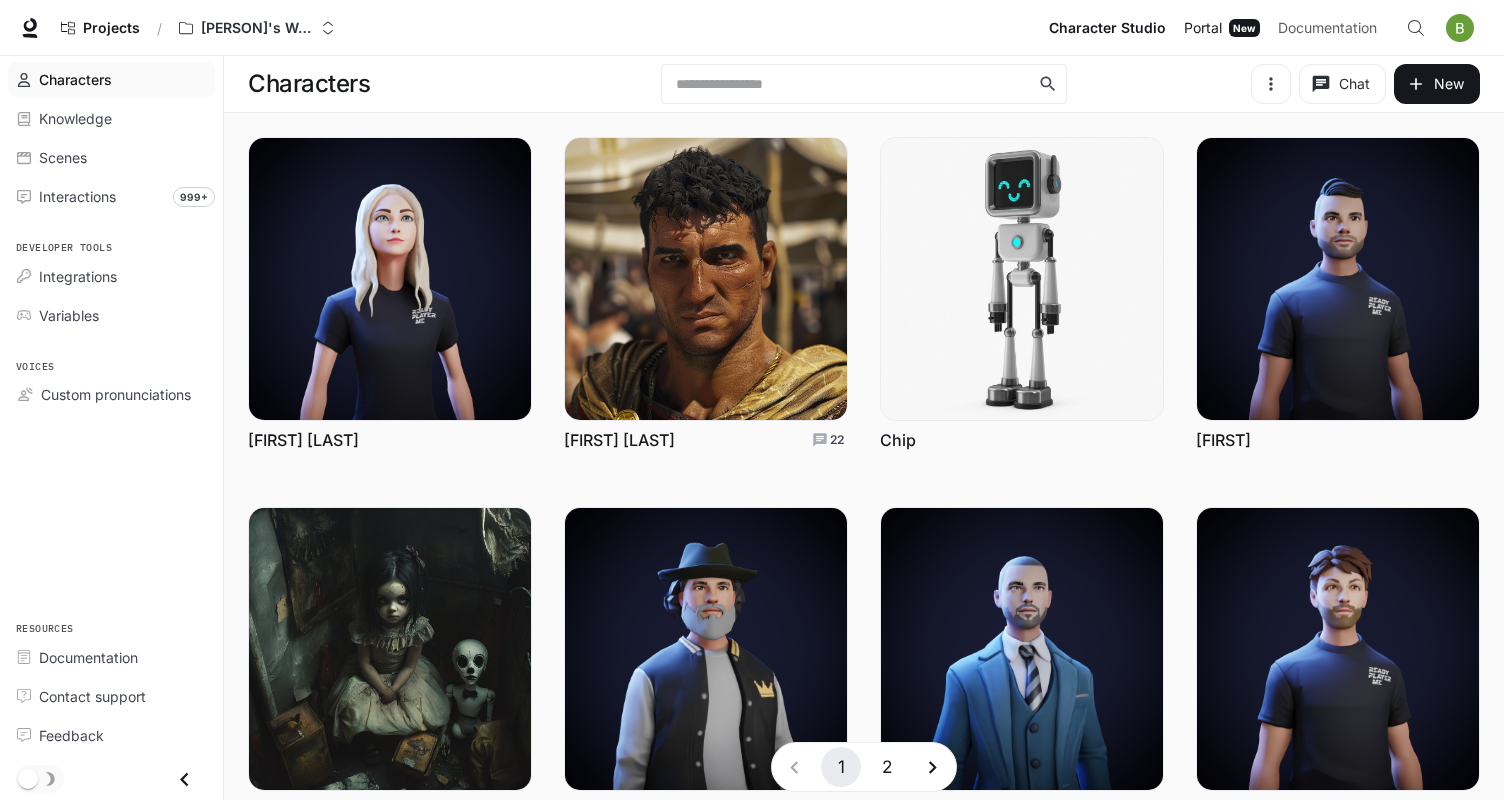 click on "Portal" at bounding box center [1203, 28] 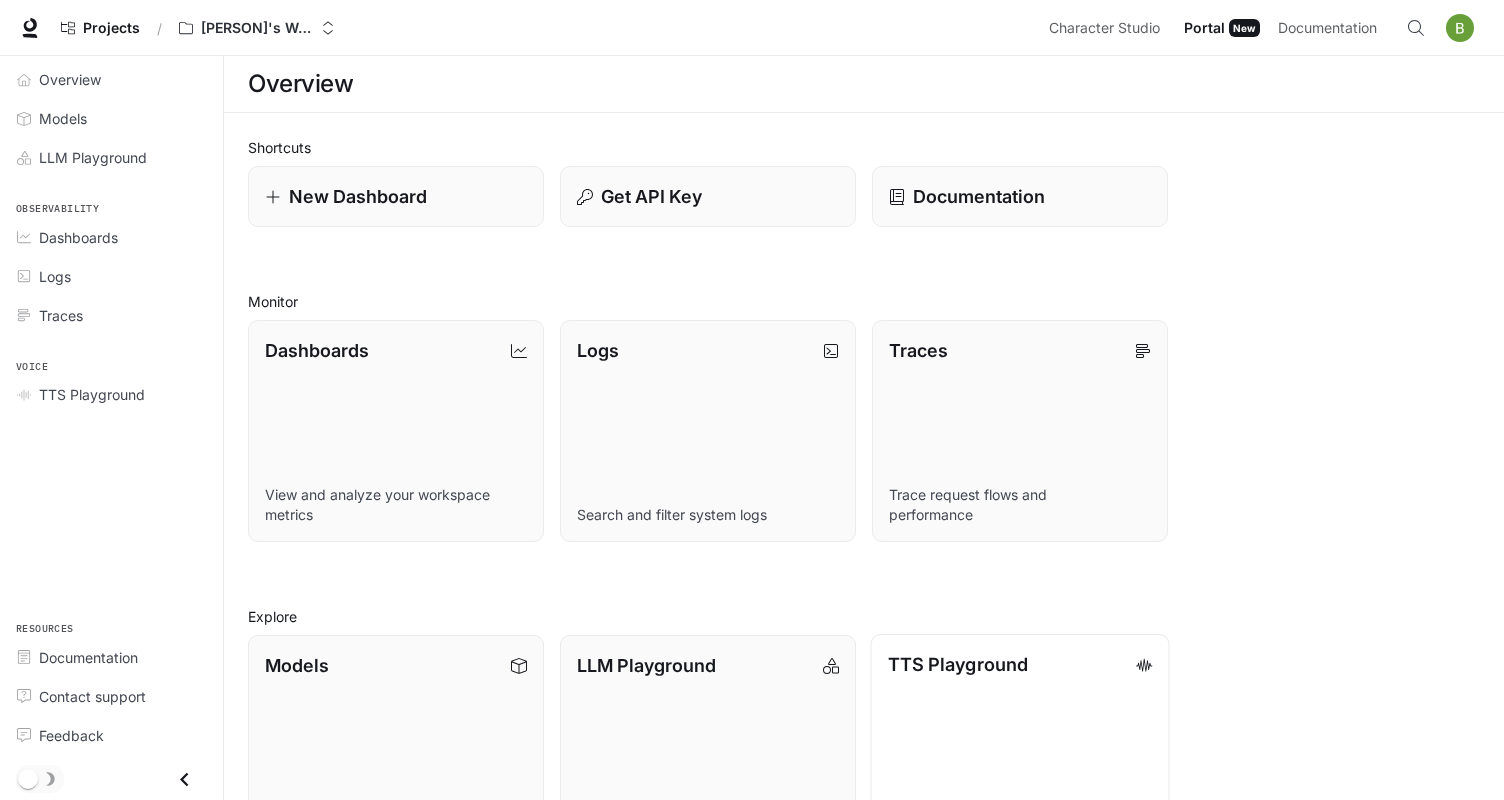 click on "TTS Playground" at bounding box center [958, 664] 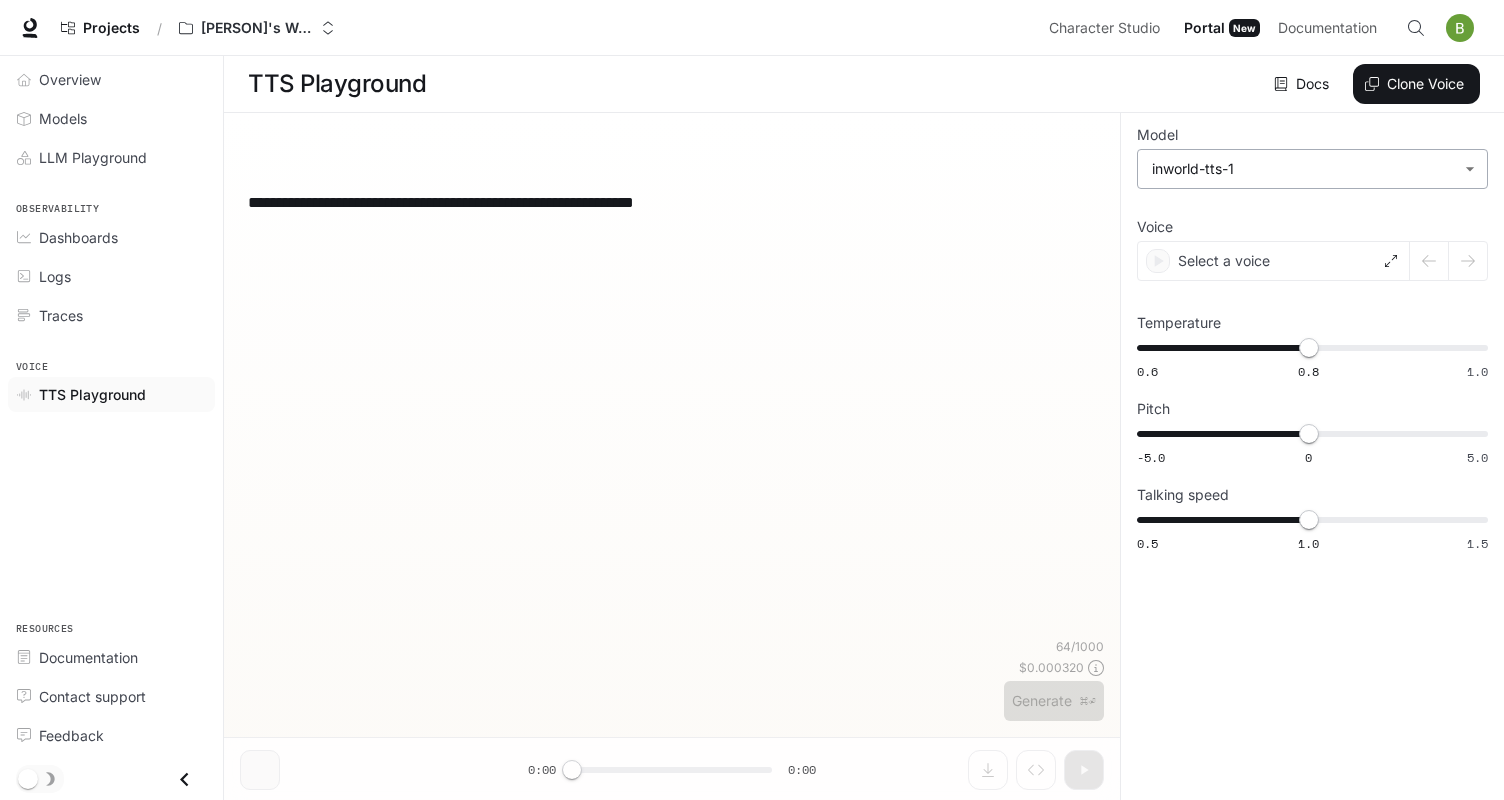 click on "**********" at bounding box center [752, 400] 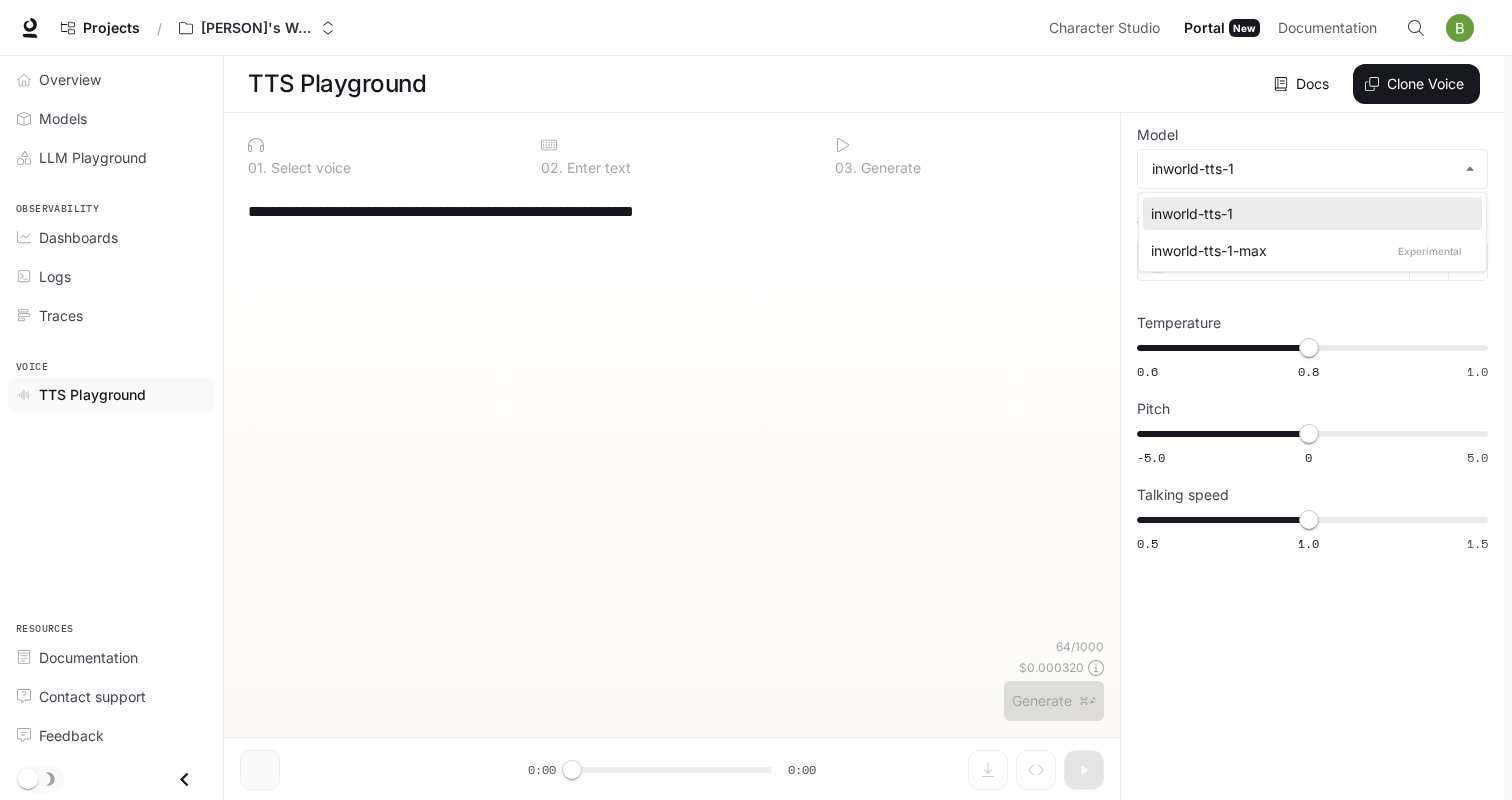 click at bounding box center (756, 400) 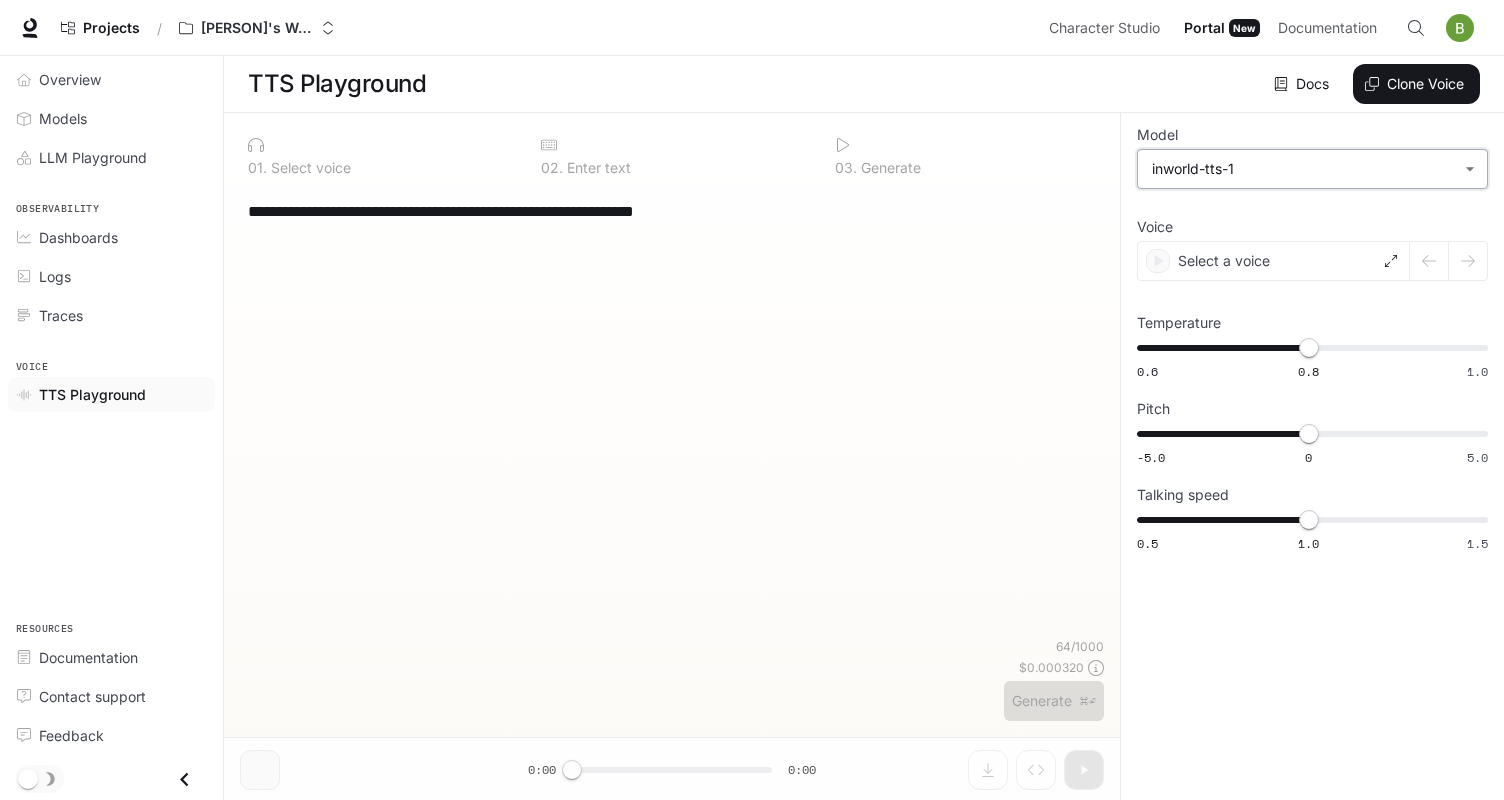 type on "**********" 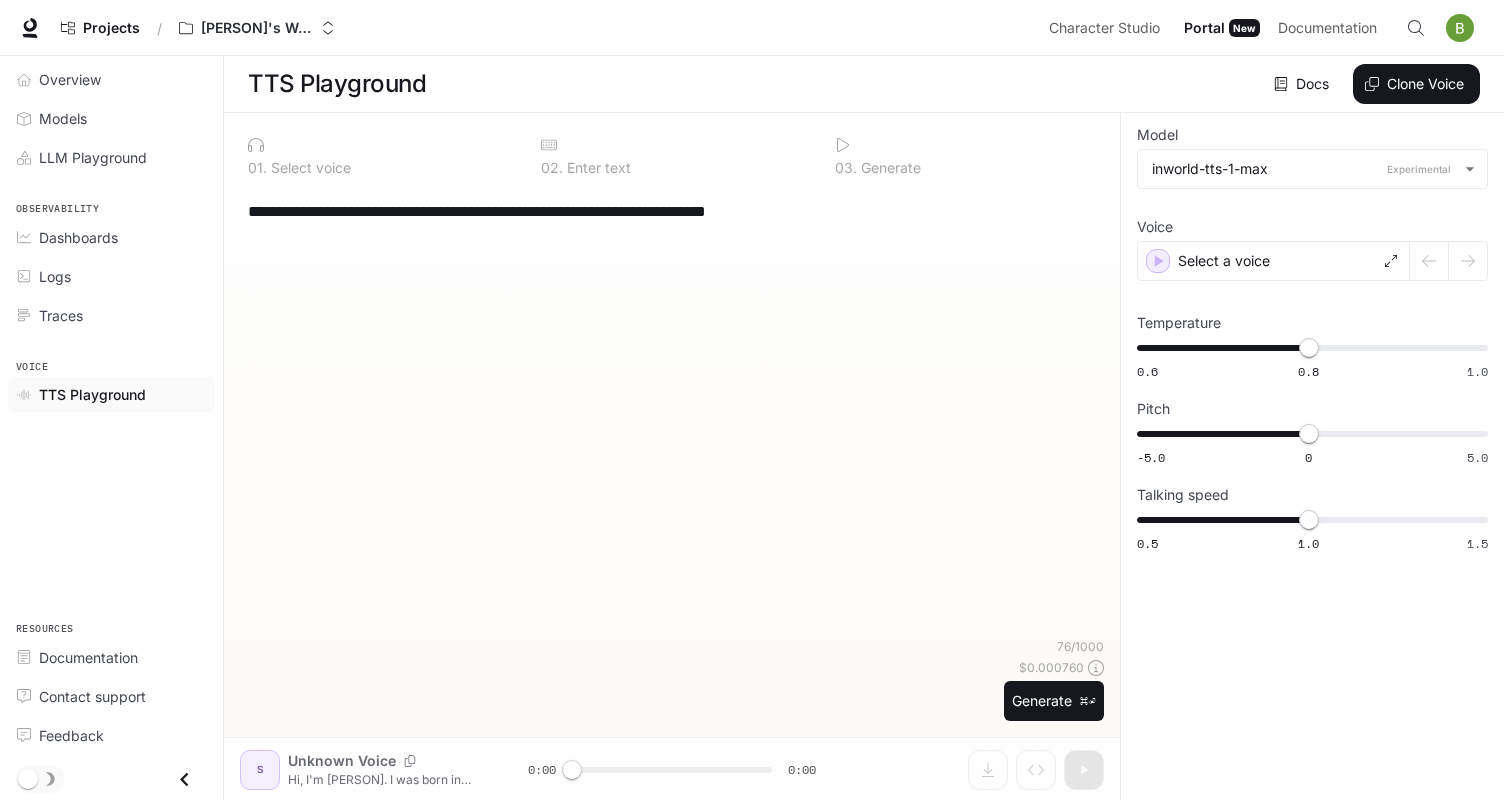 click on "Select a voice" at bounding box center [1224, 261] 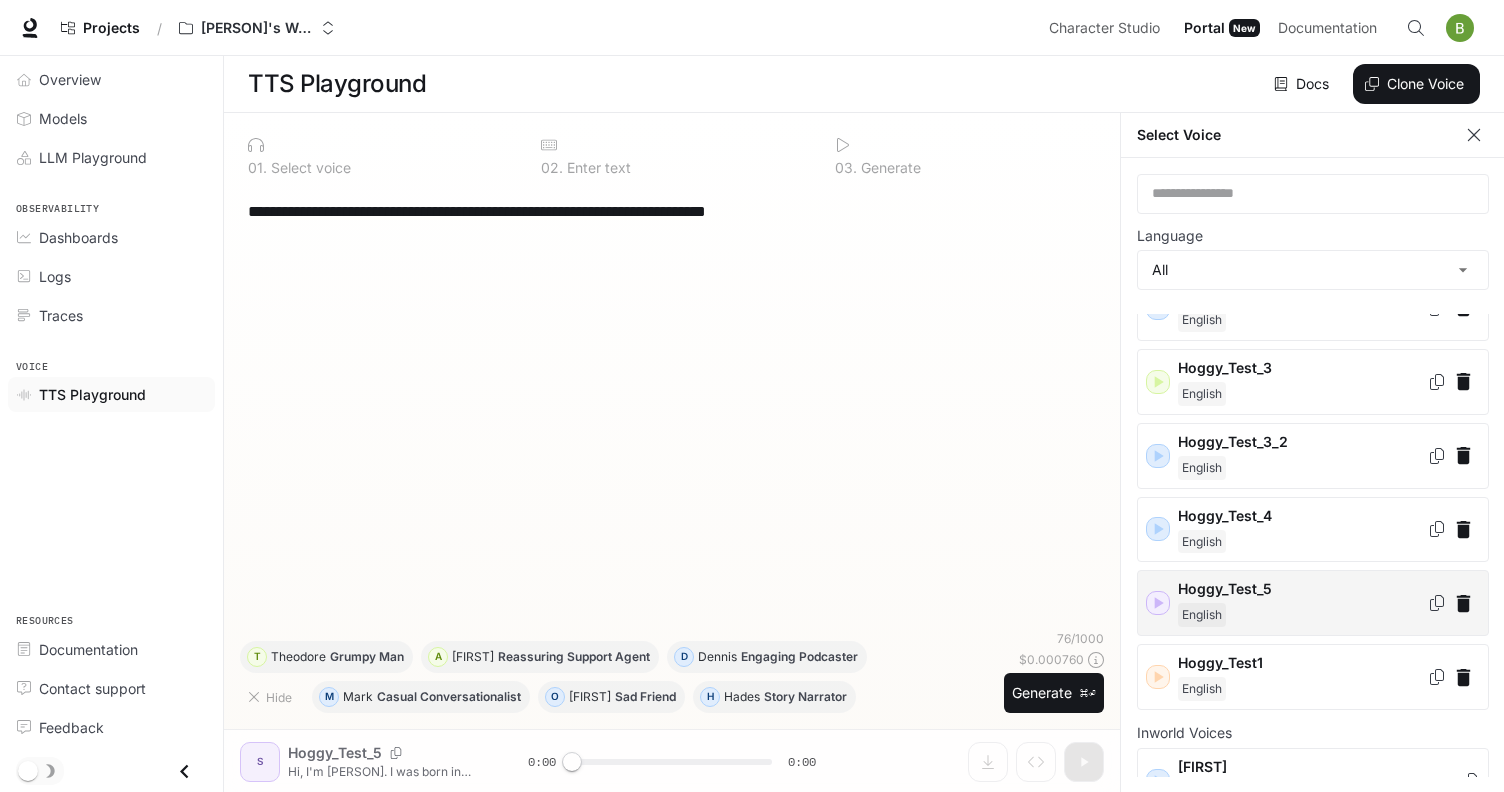 scroll, scrollTop: 65, scrollLeft: 0, axis: vertical 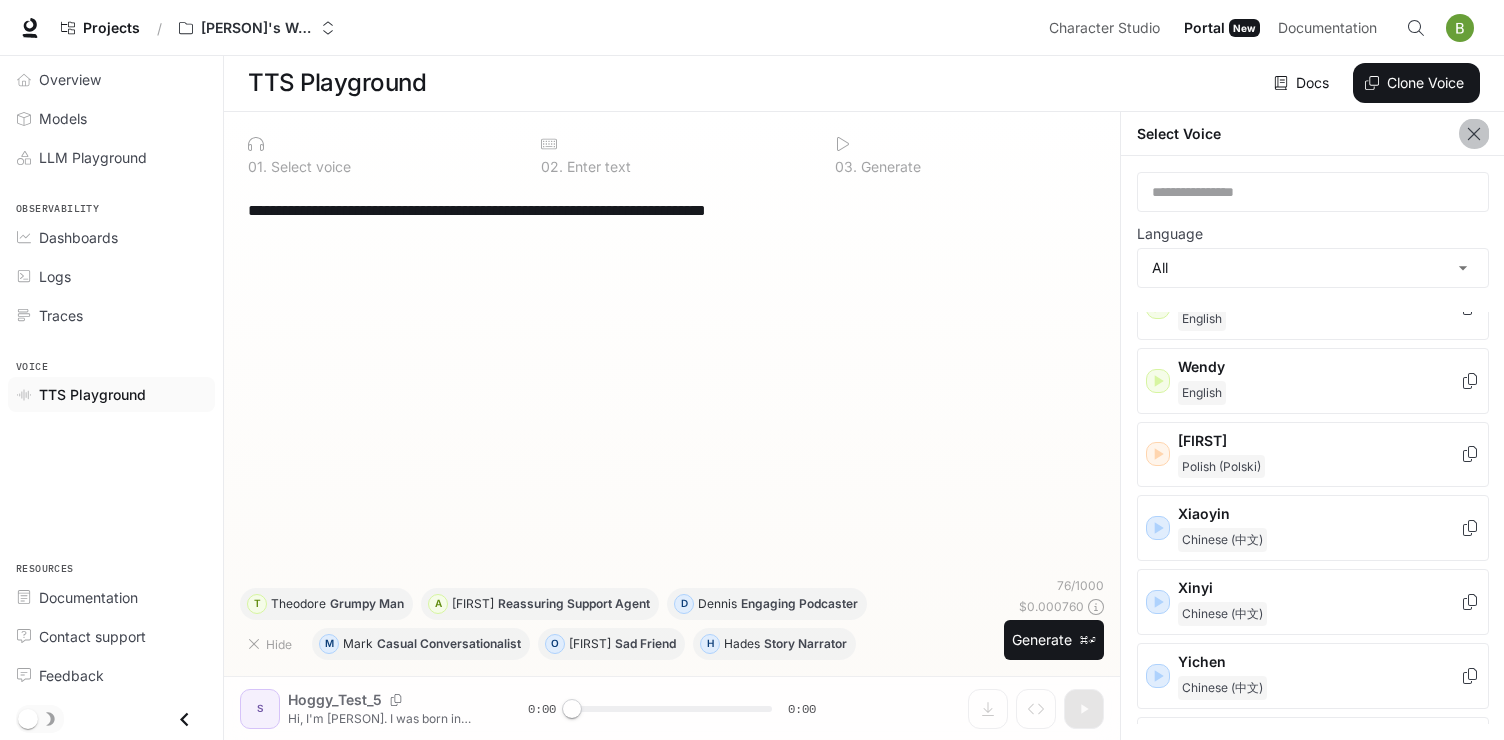 click at bounding box center (1474, 134) 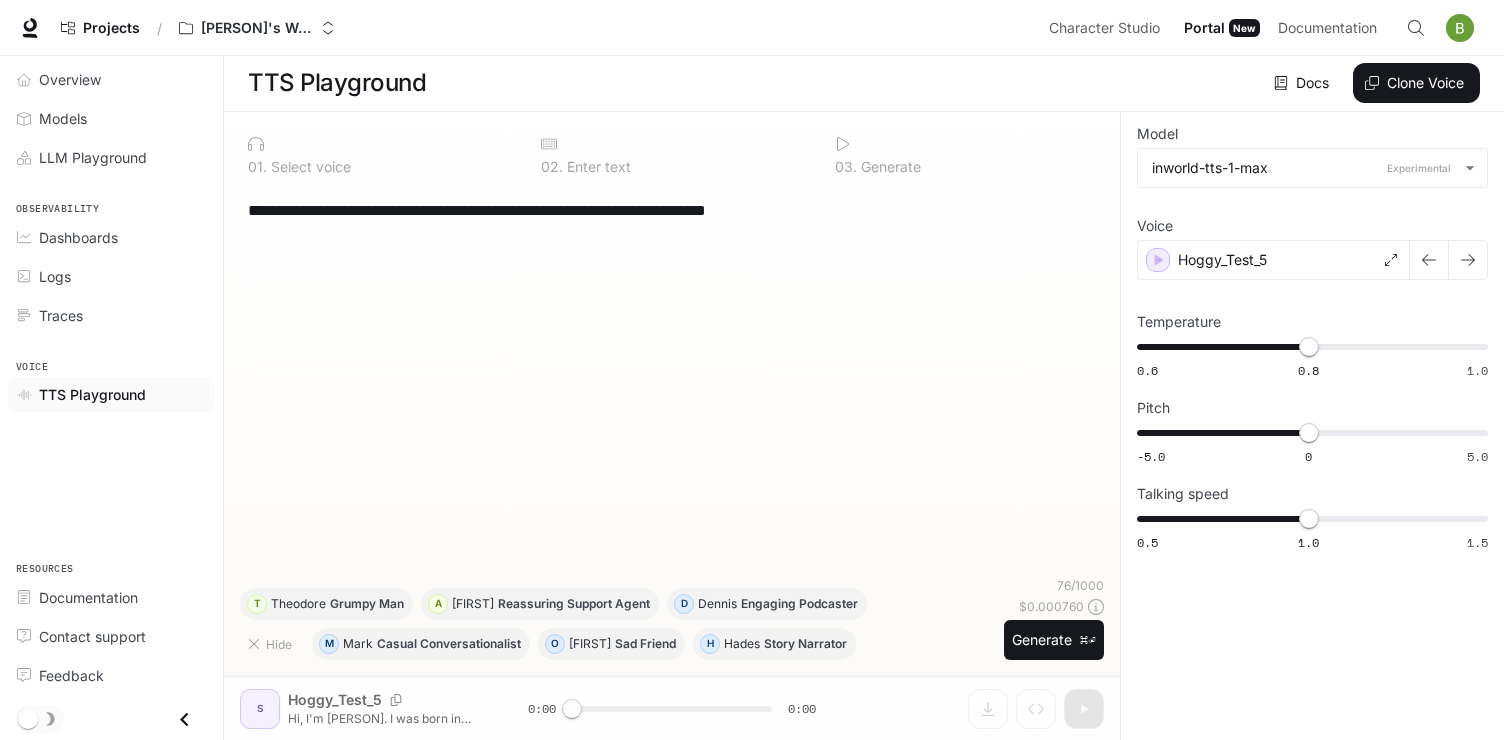 scroll, scrollTop: 1, scrollLeft: 0, axis: vertical 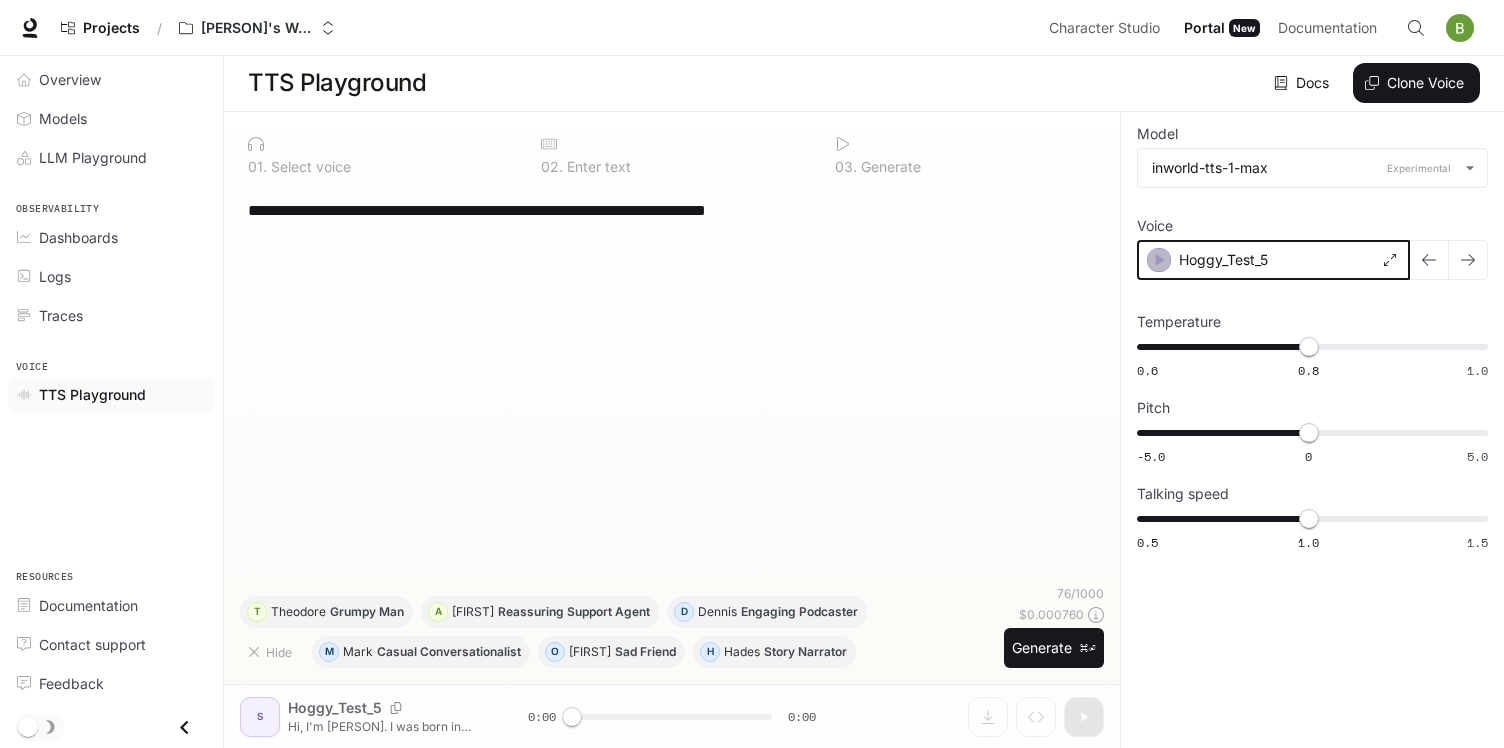 click 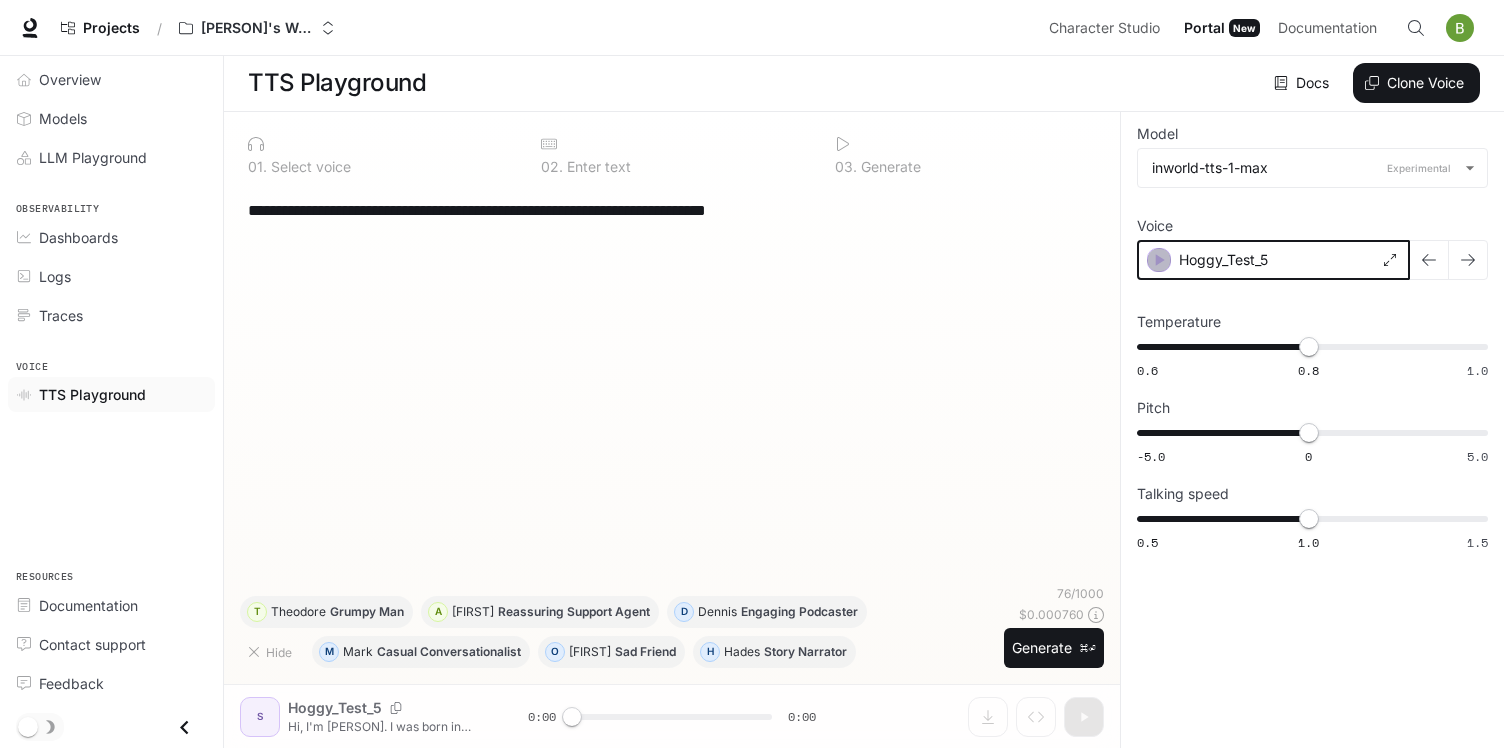 click 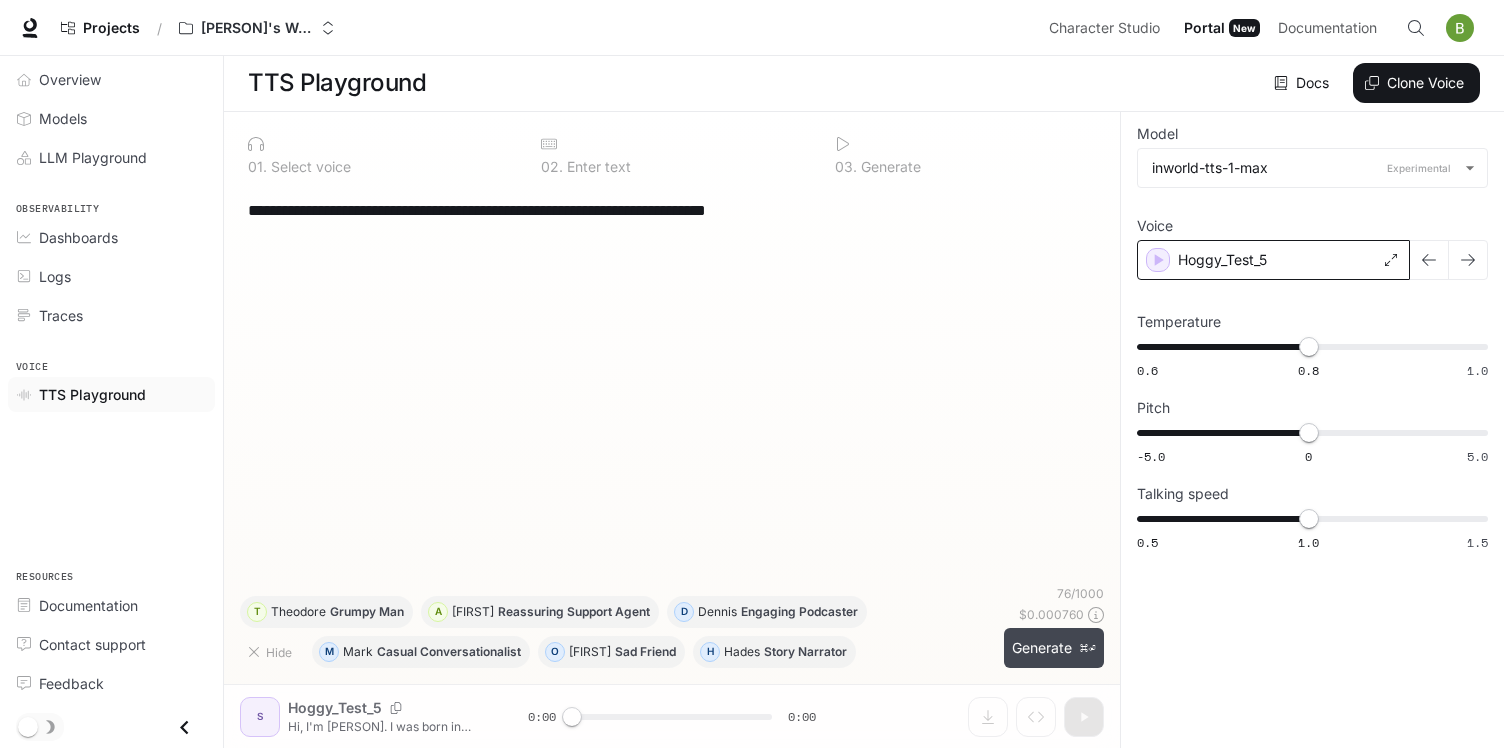 click on "Generate ⌘⏎" at bounding box center (1054, 648) 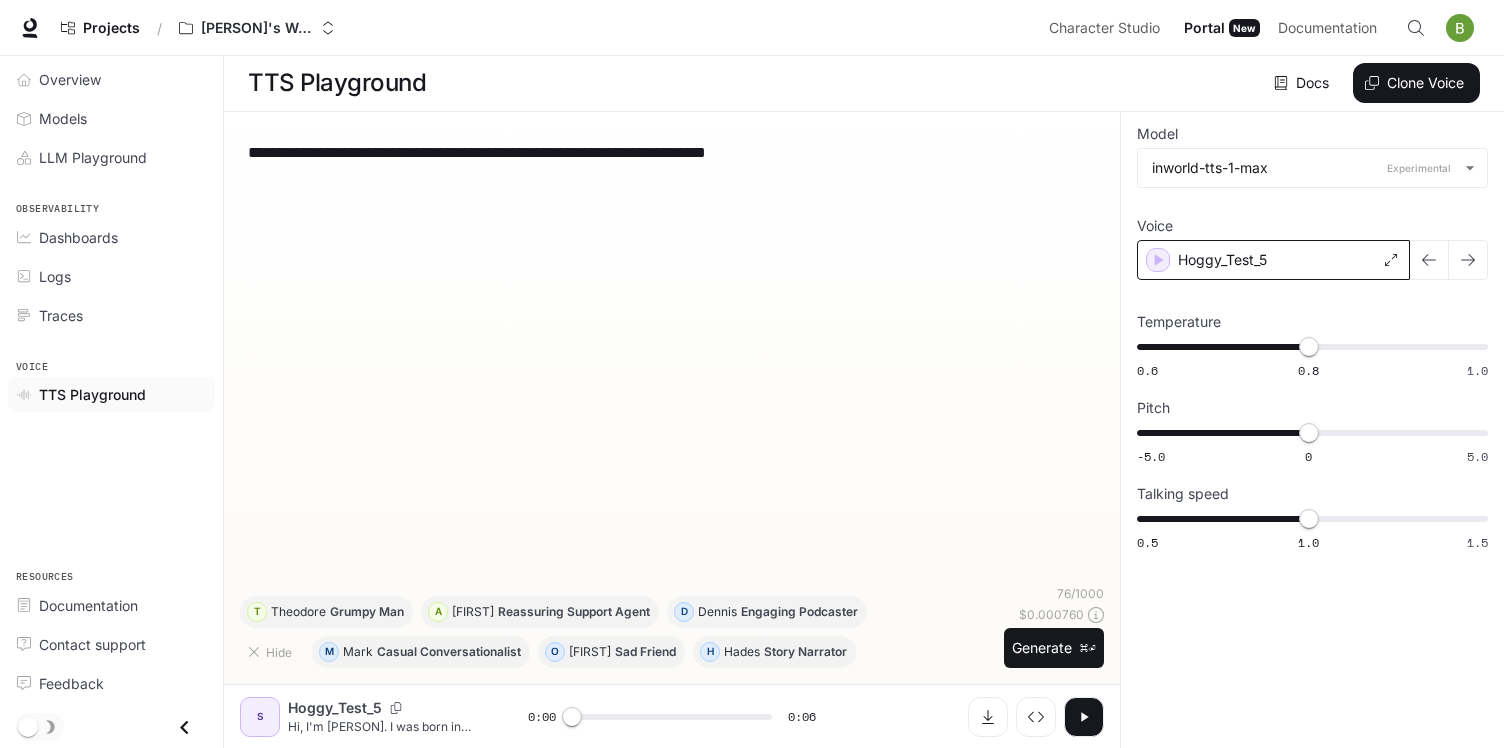 click on "Hoggy_Test_5" at bounding box center [1222, 260] 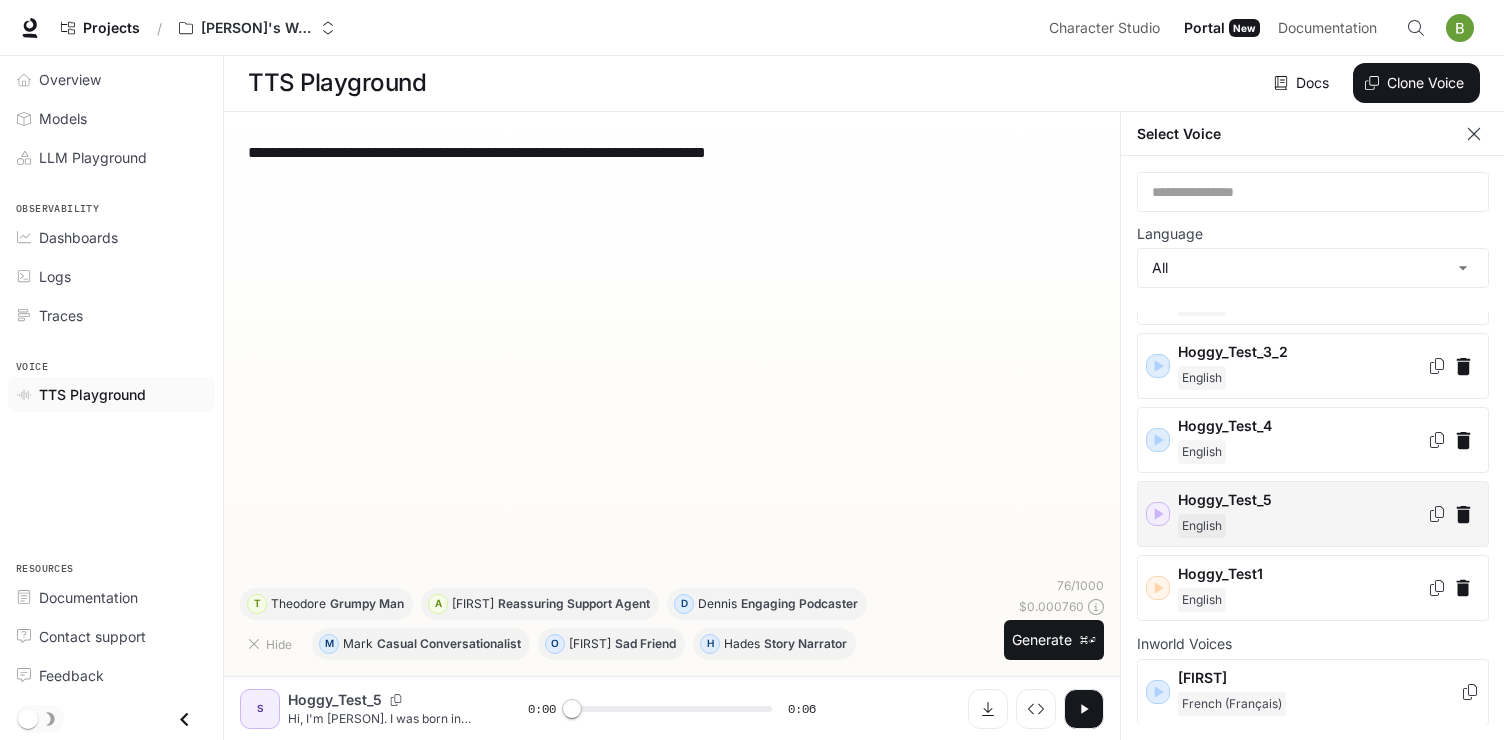 scroll, scrollTop: 156, scrollLeft: 0, axis: vertical 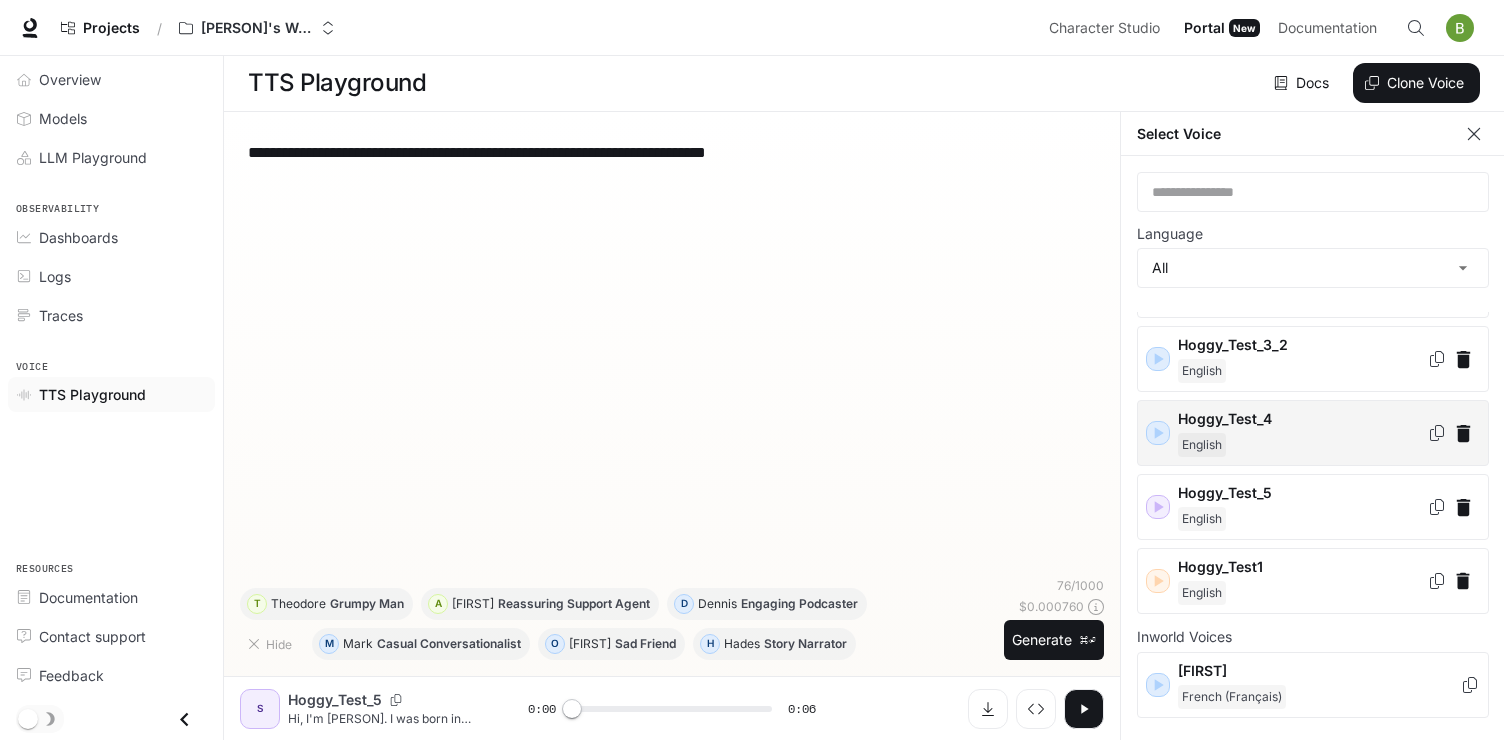 click on "English" at bounding box center [1302, 445] 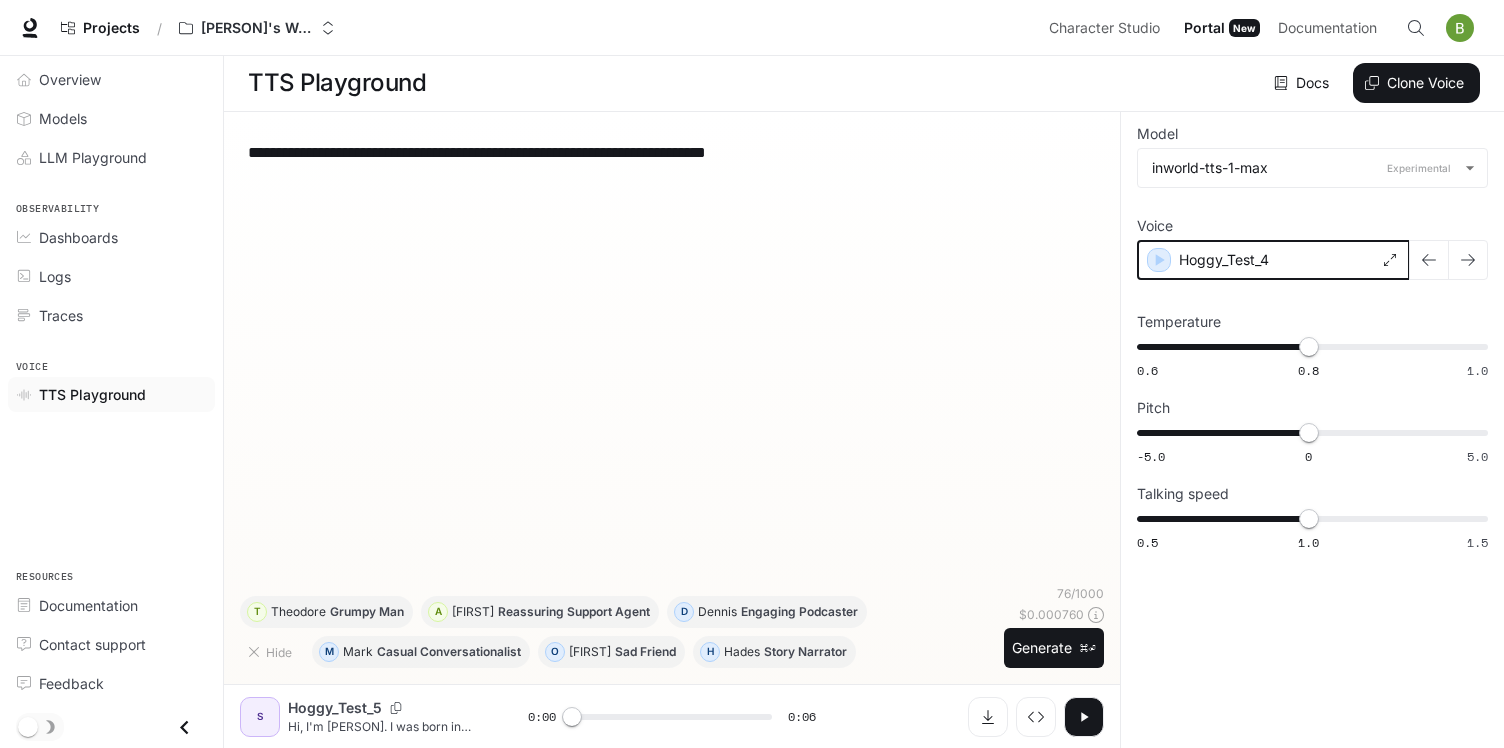 click 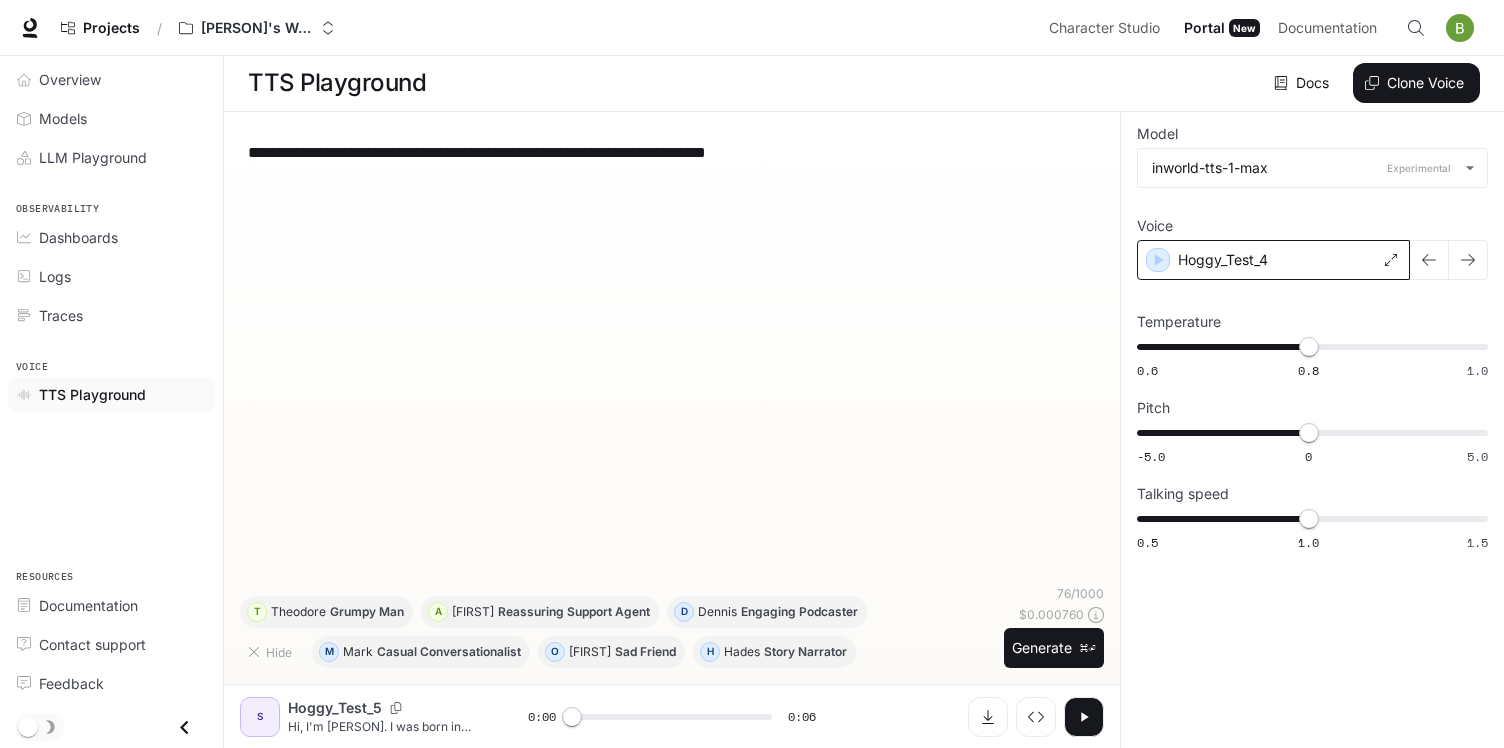 click on "Hoggy_Test_4" at bounding box center [1273, 260] 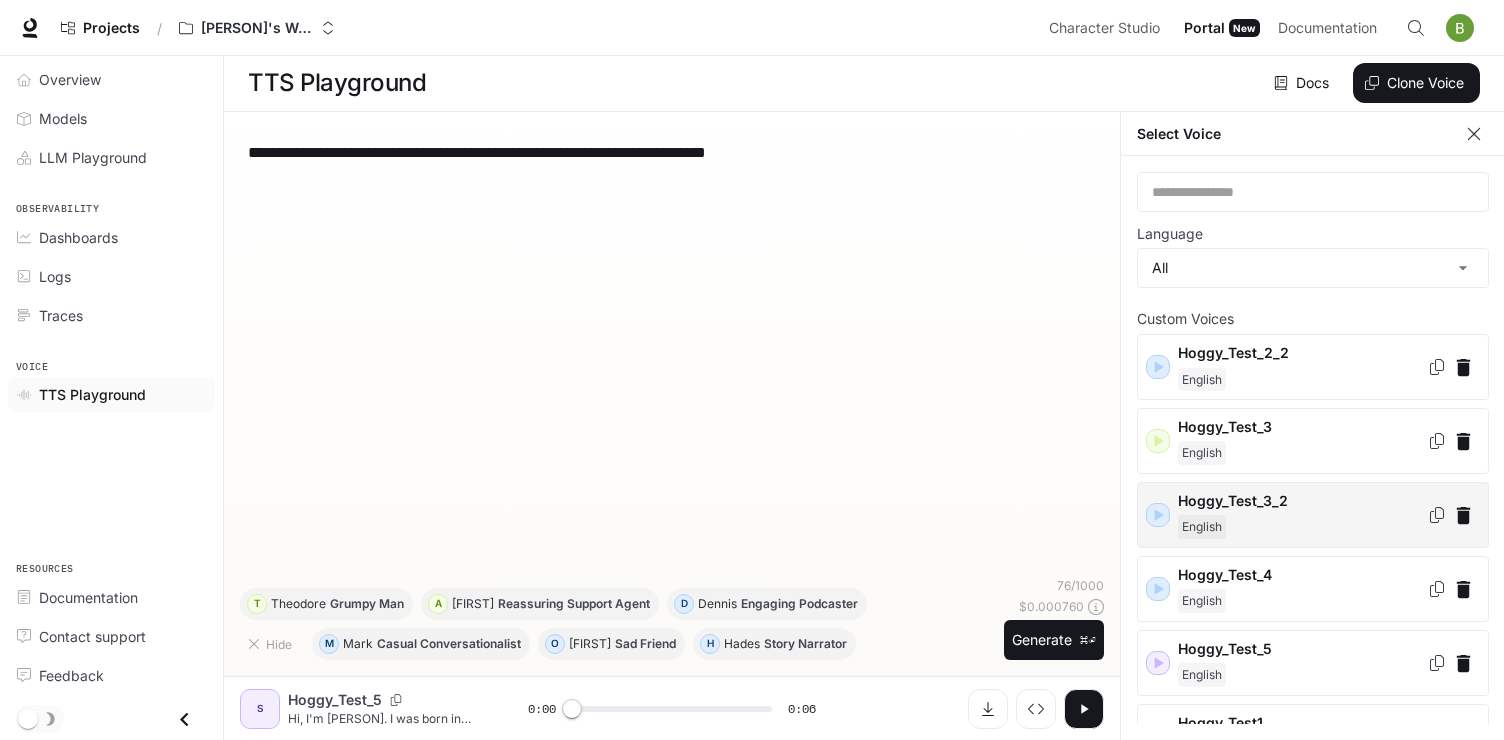 click on "English" at bounding box center (1302, 527) 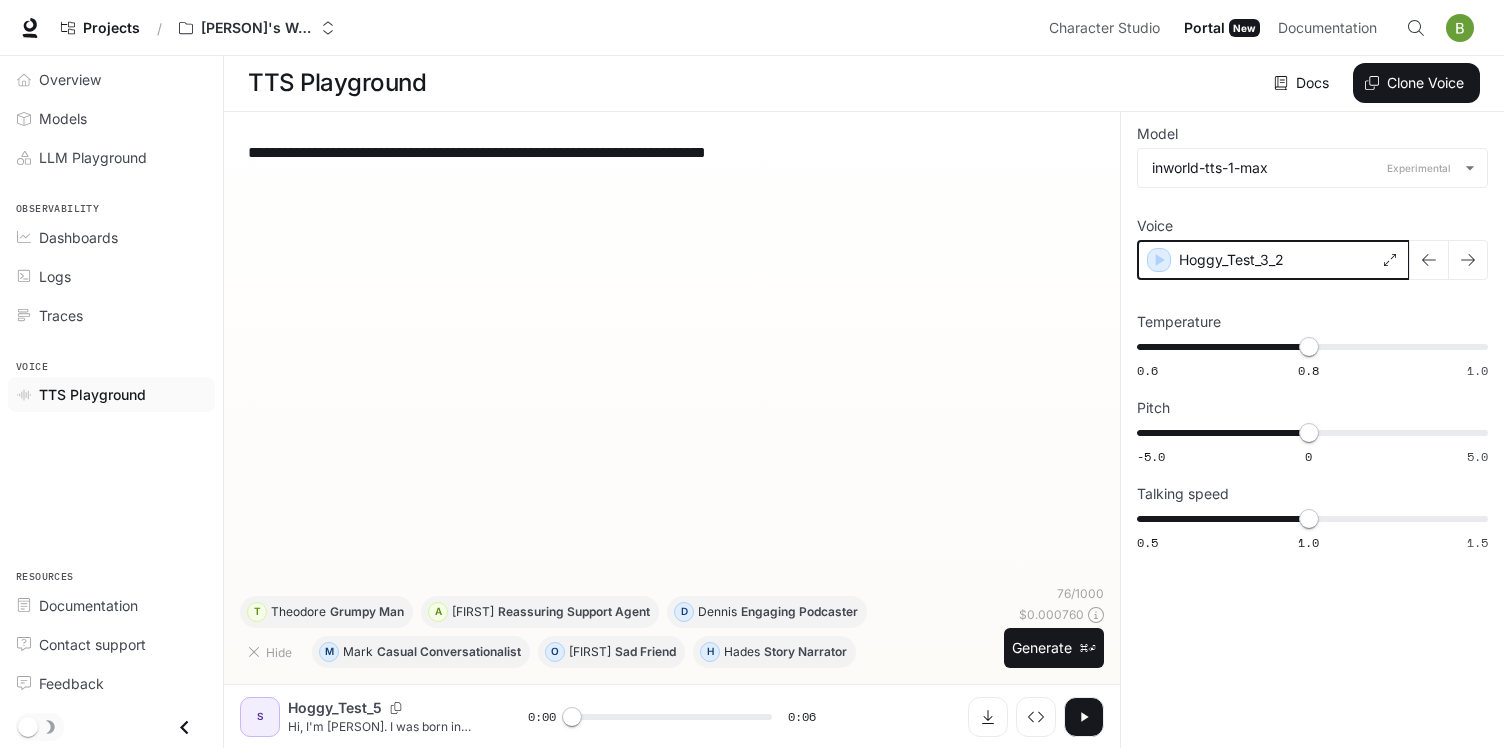 click 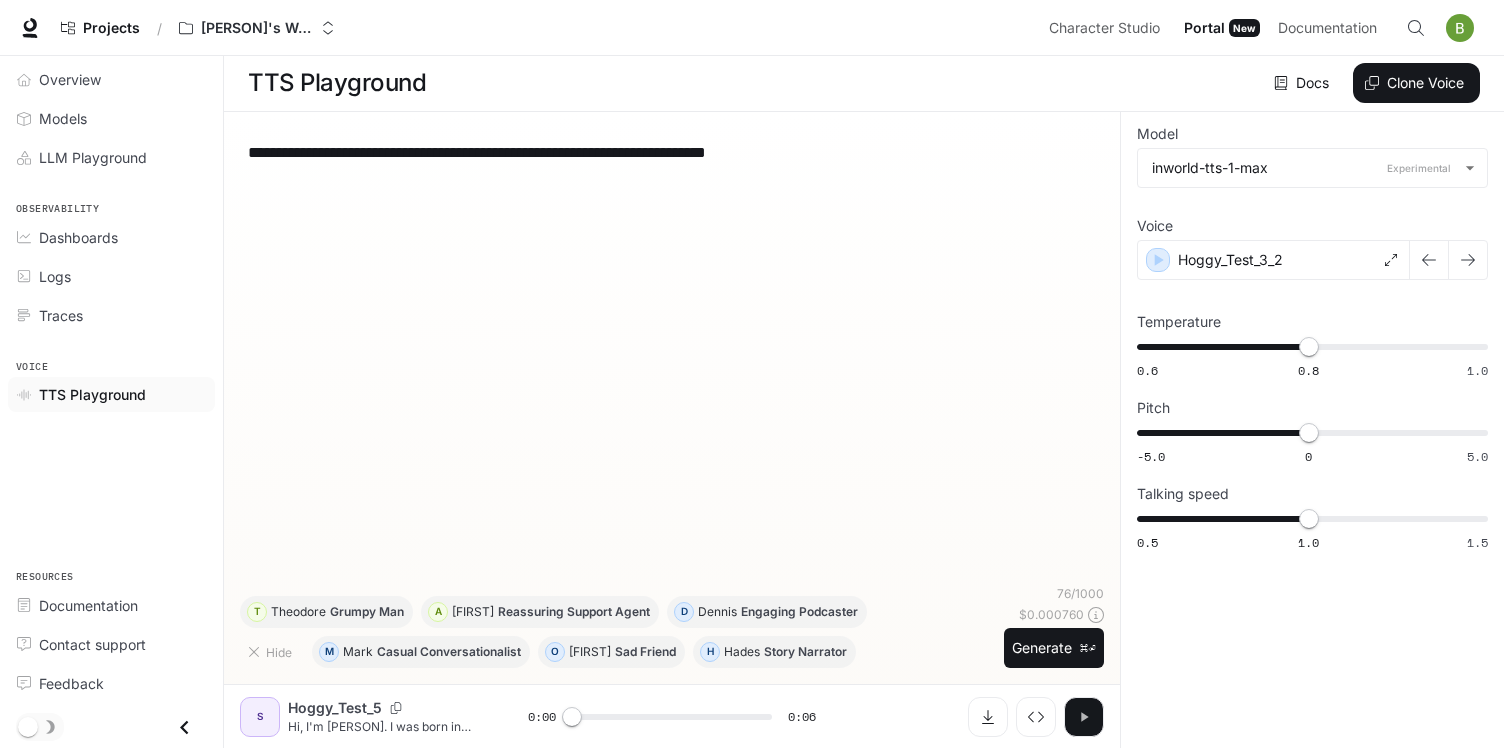 click at bounding box center (1084, 717) 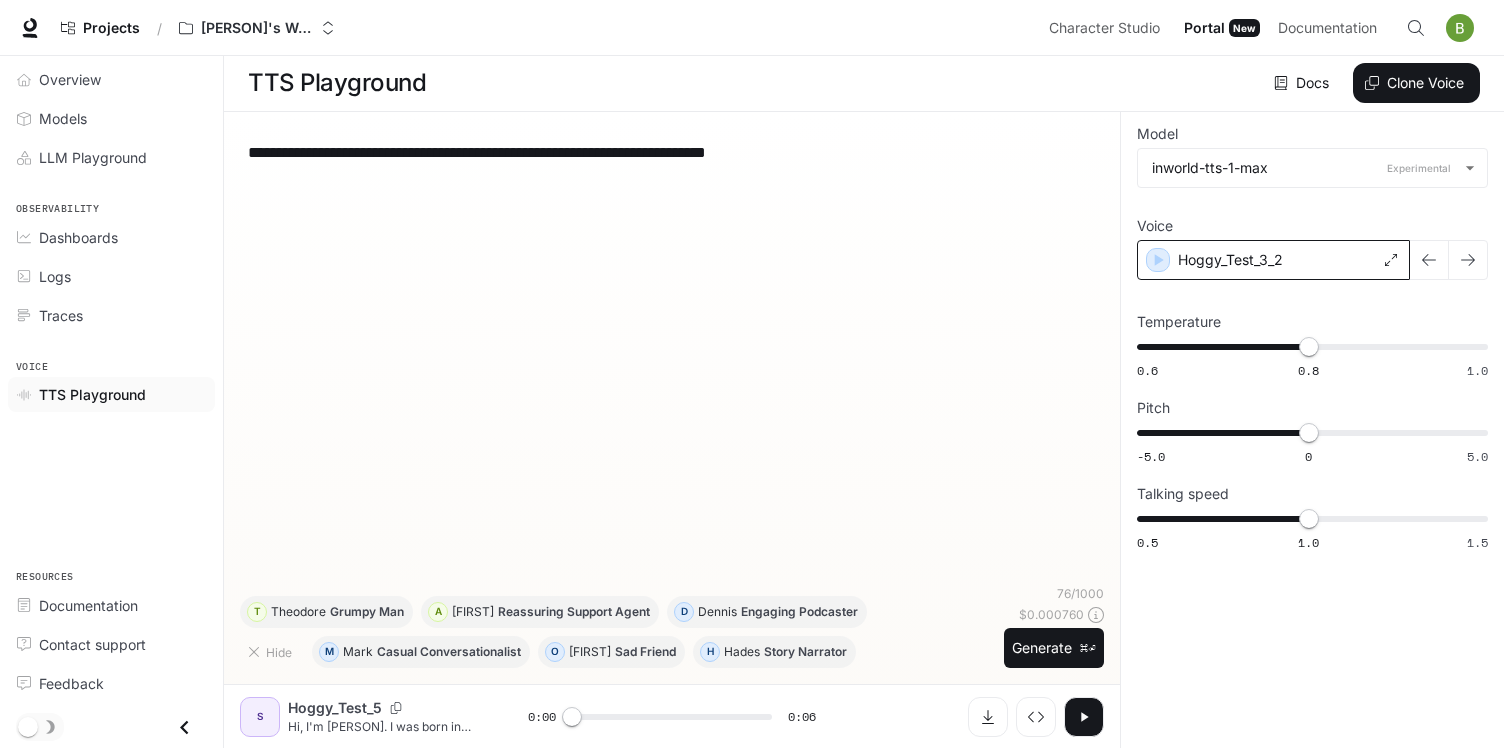 click on "Hoggy_Test_3_2" at bounding box center [1273, 260] 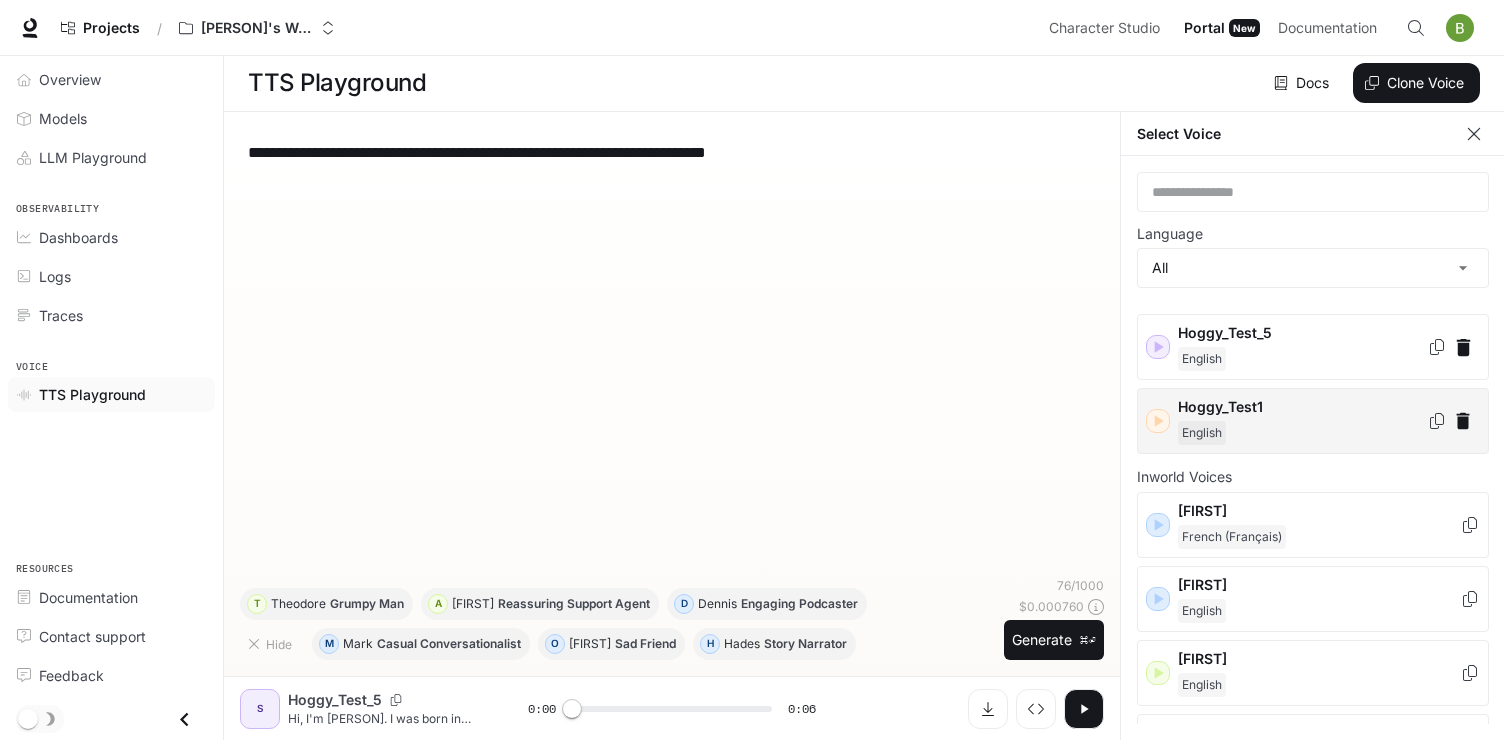 scroll, scrollTop: 309, scrollLeft: 0, axis: vertical 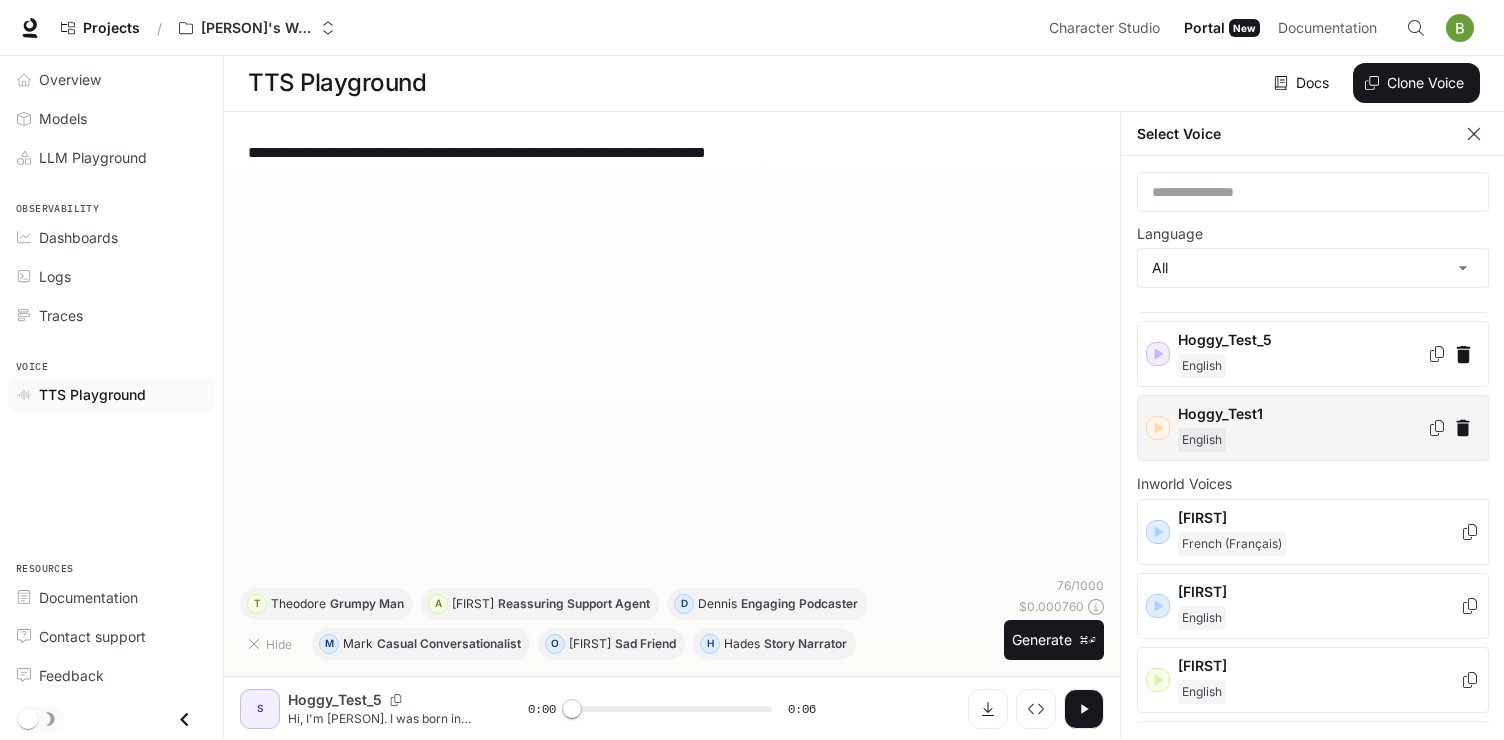 click on "English" at bounding box center (1302, 440) 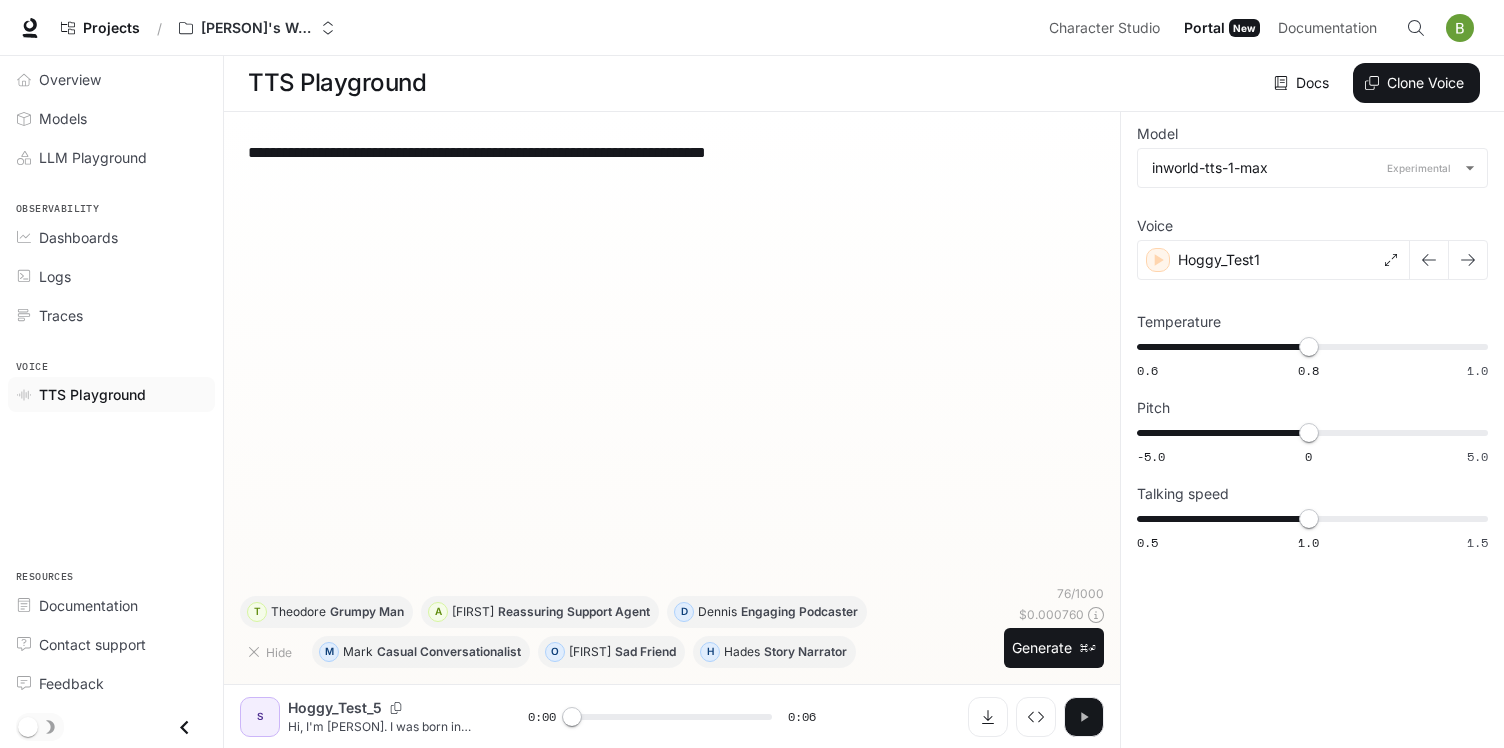 click 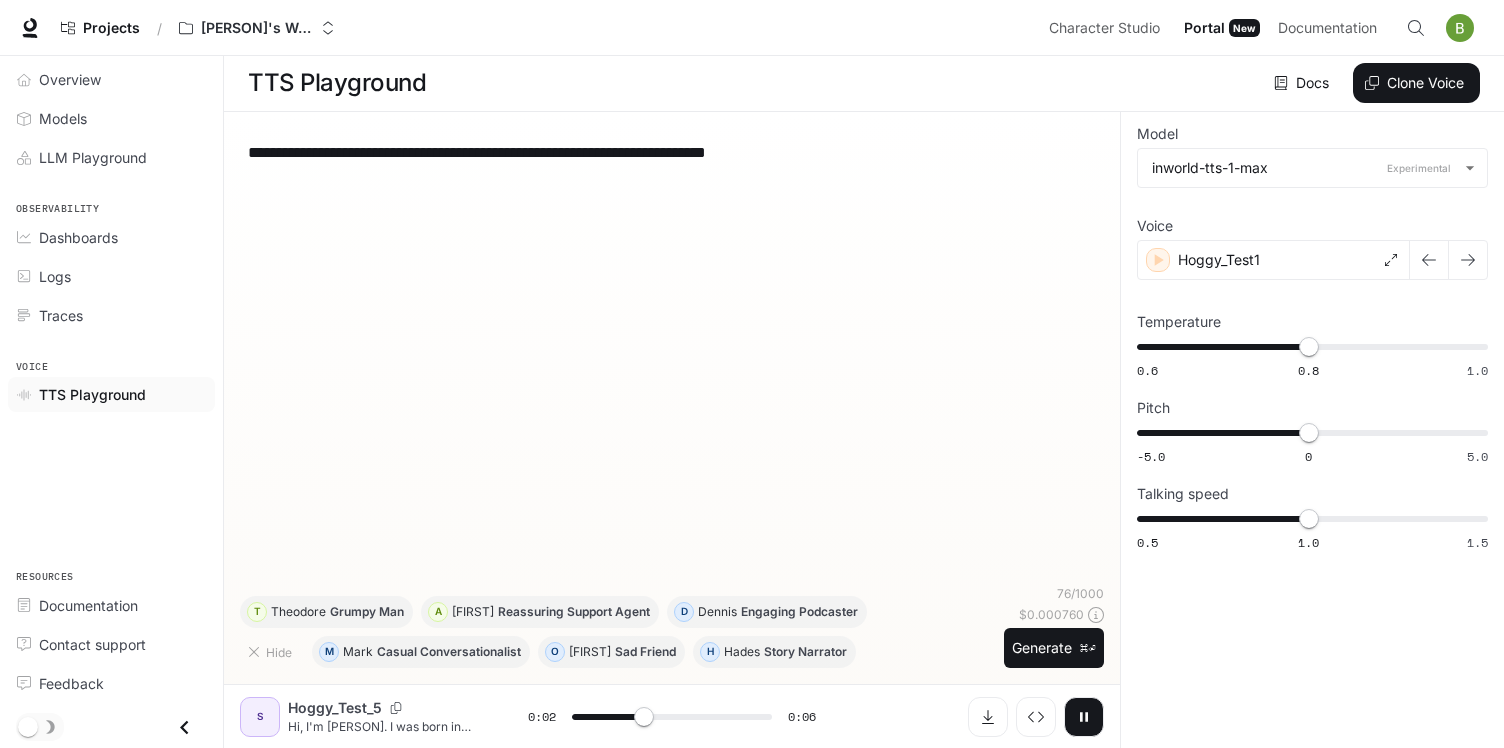 click at bounding box center (1084, 717) 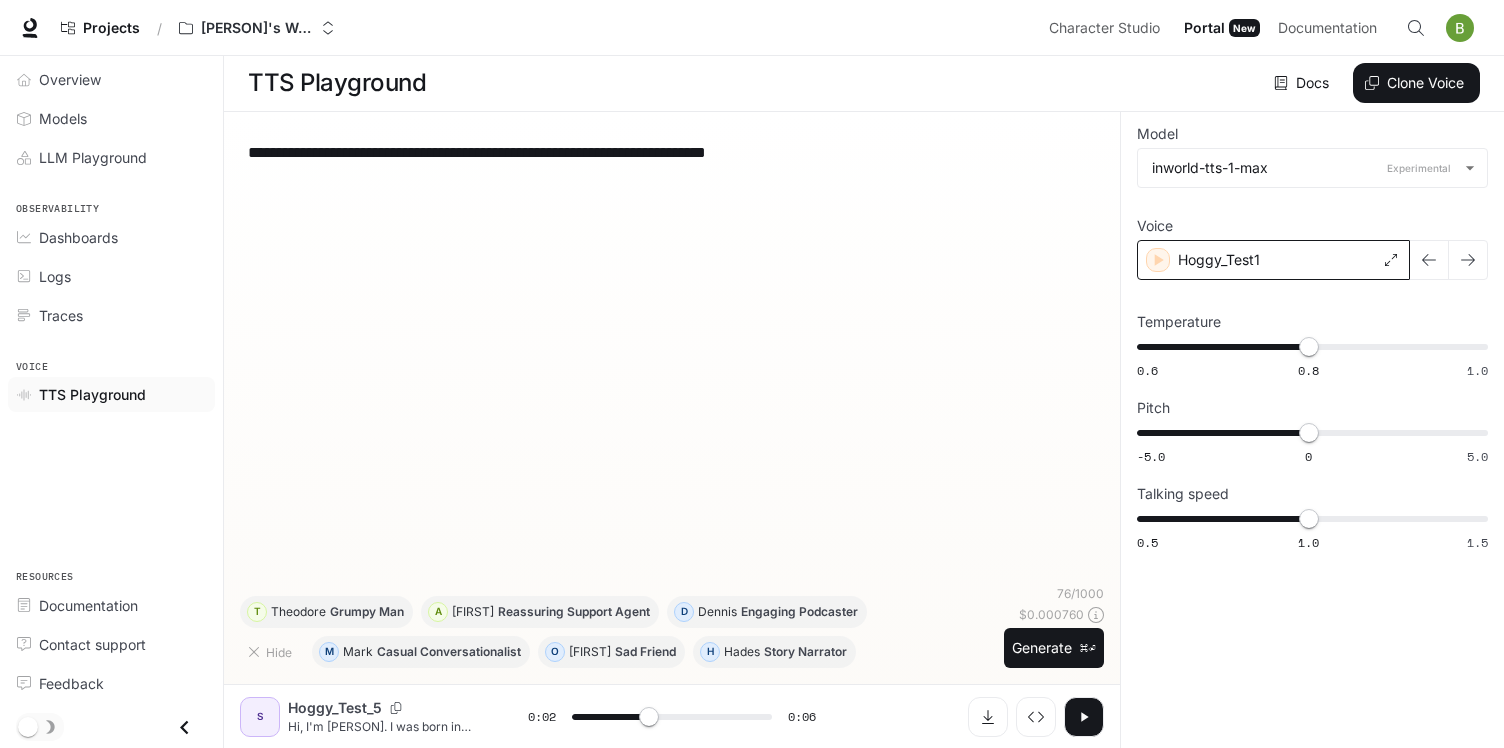 click on "Hoggy_Test1" at bounding box center (1219, 260) 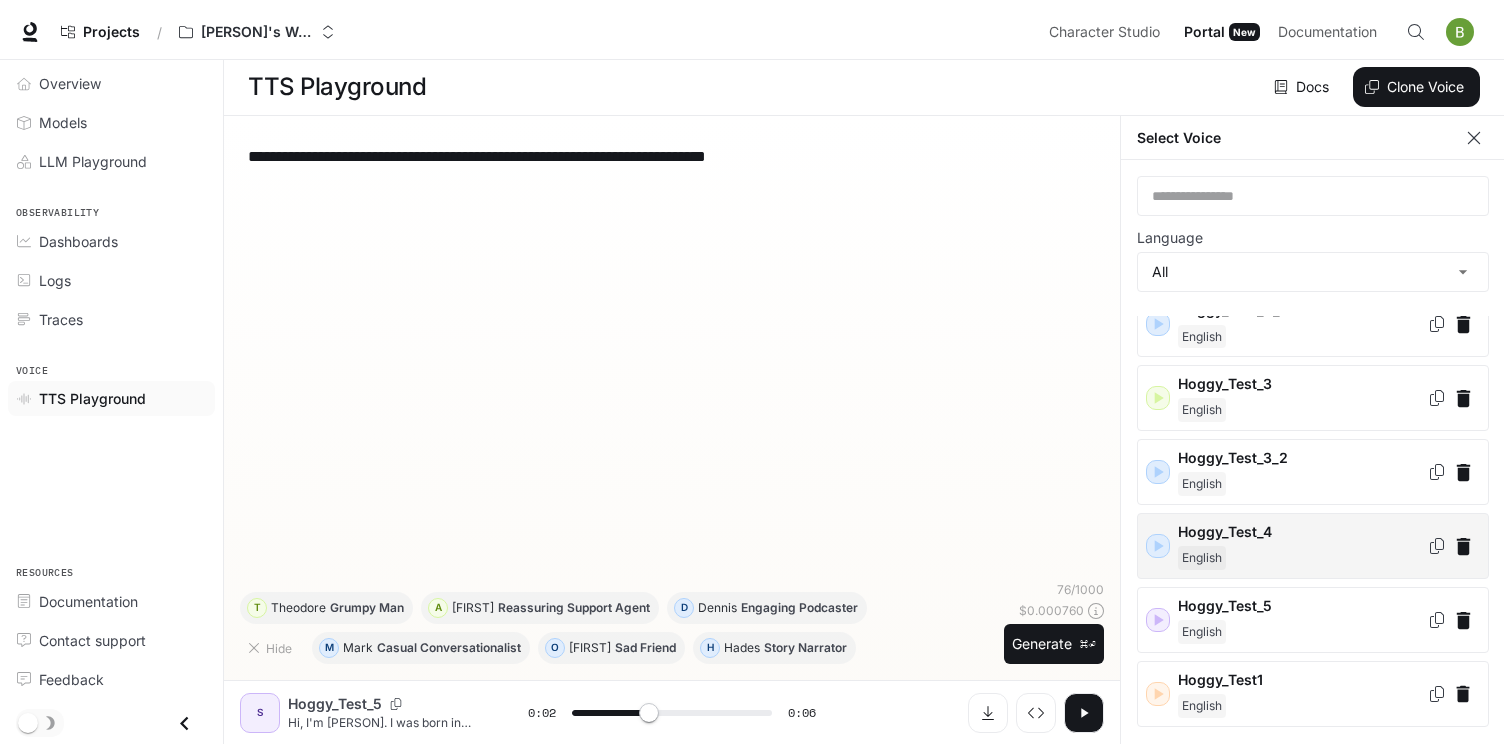 scroll, scrollTop: 57, scrollLeft: 0, axis: vertical 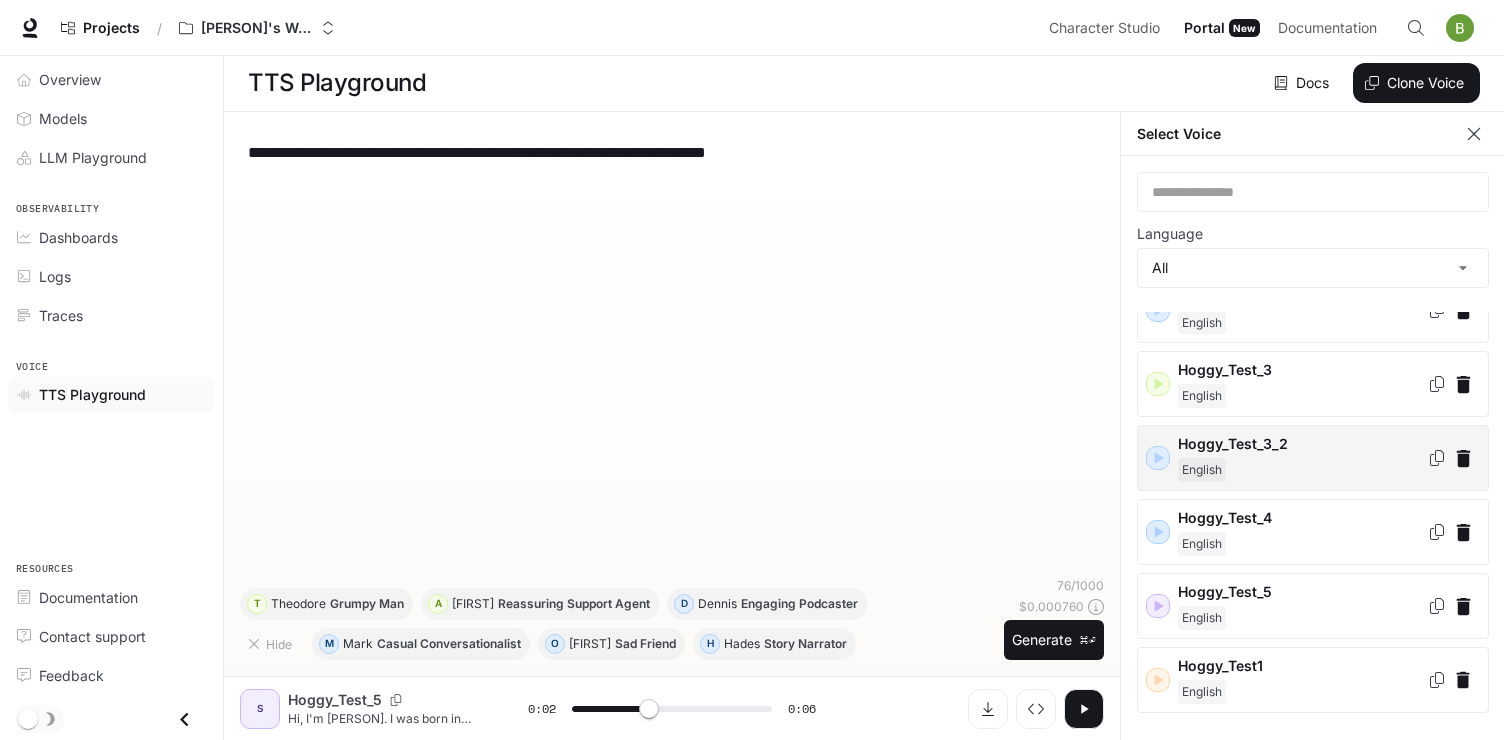 click on "English" at bounding box center [1302, 470] 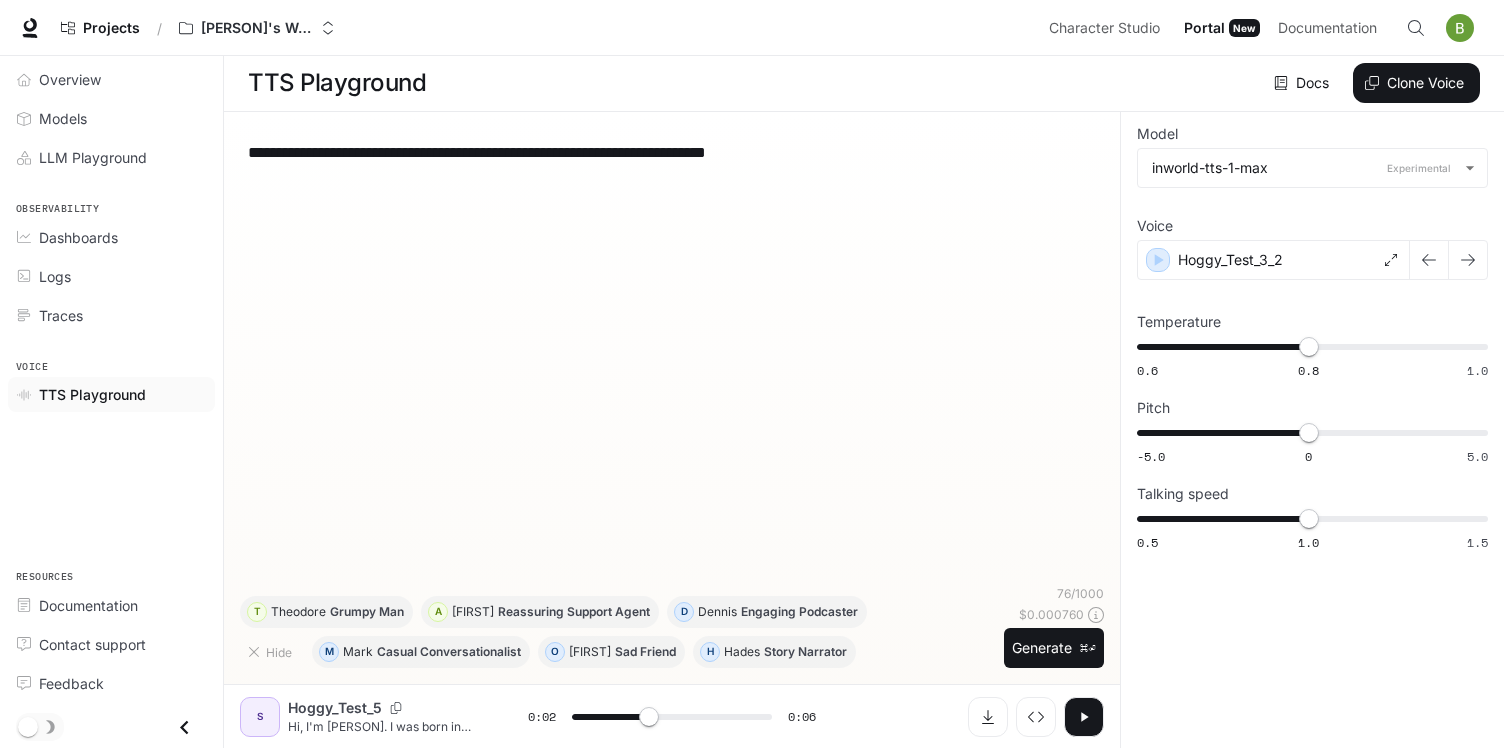 click at bounding box center (1084, 717) 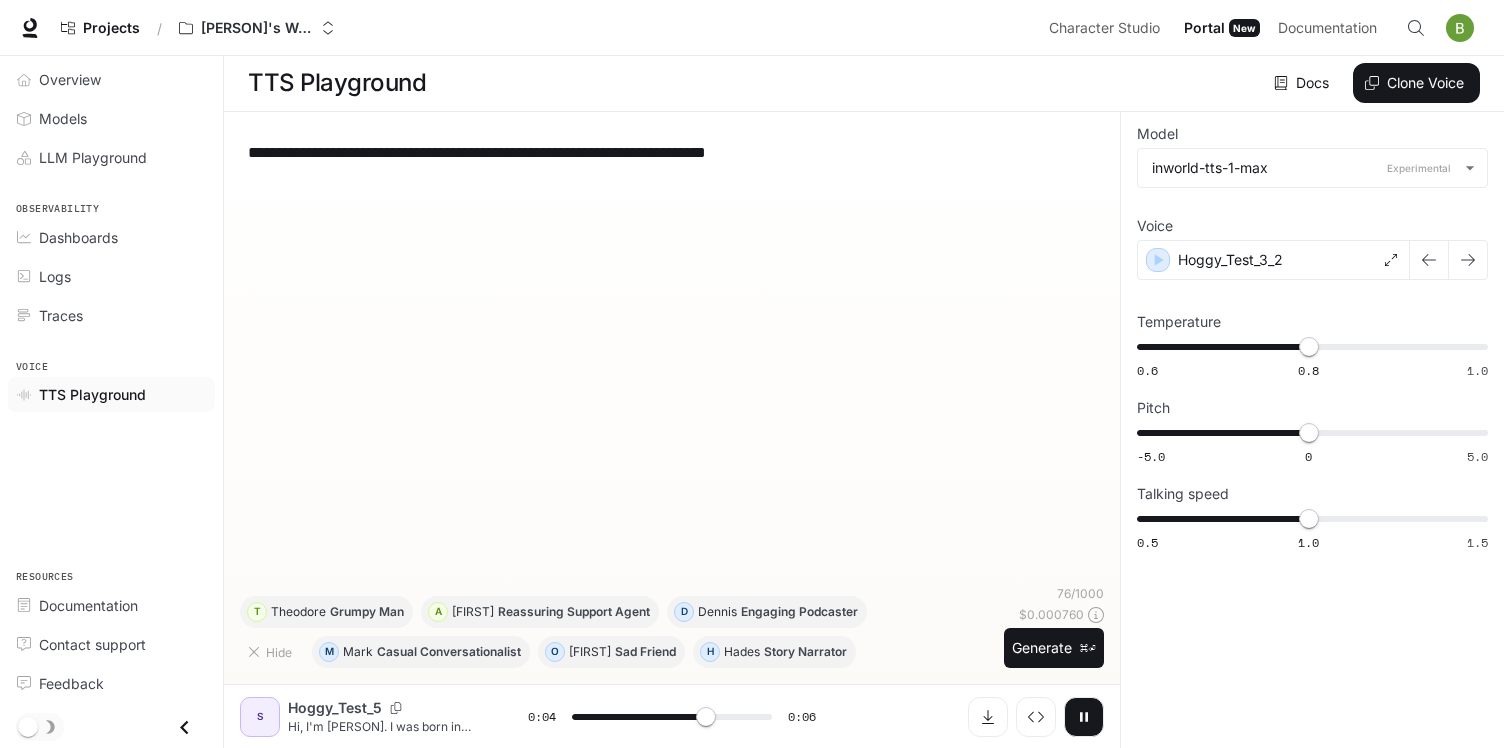 click at bounding box center (1084, 717) 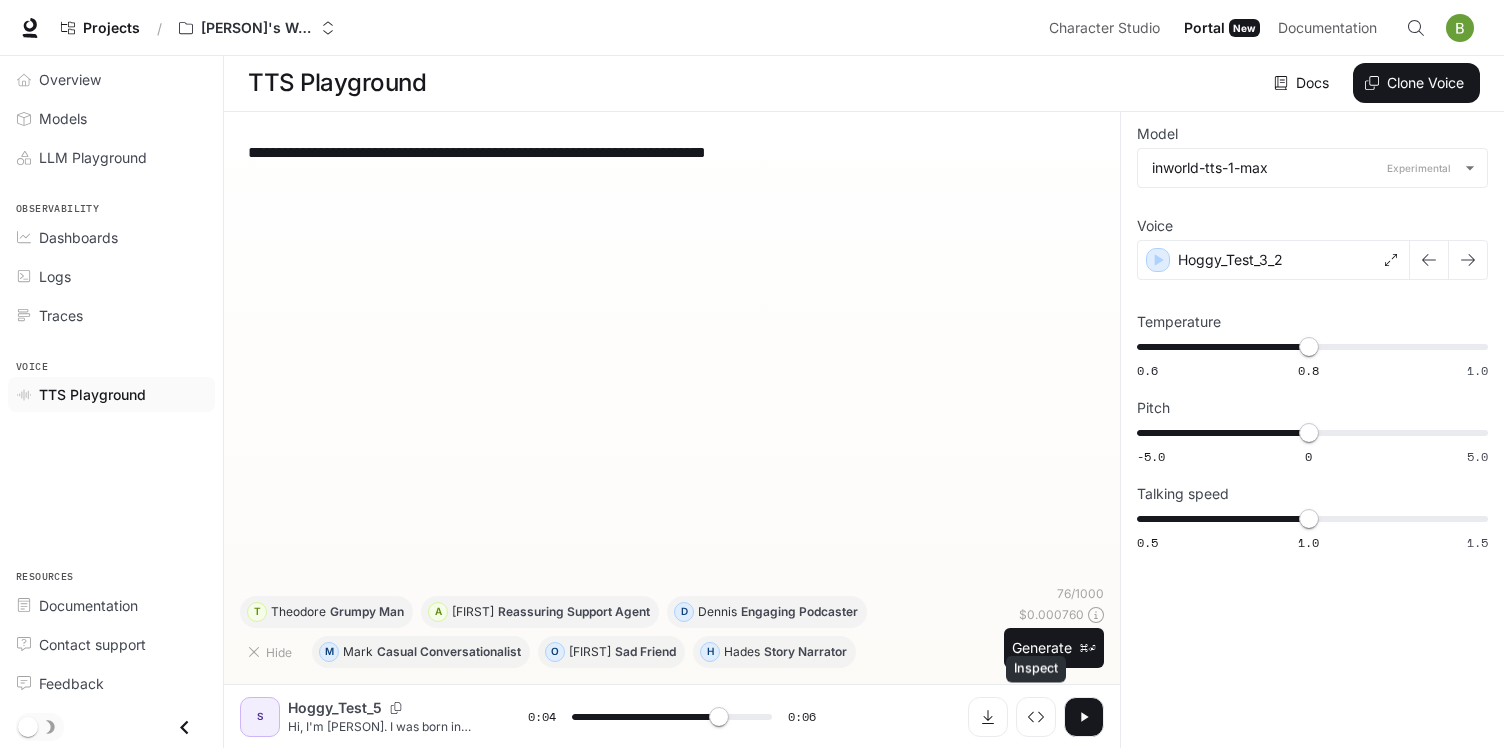 click on "Inspect" at bounding box center [1036, 669] 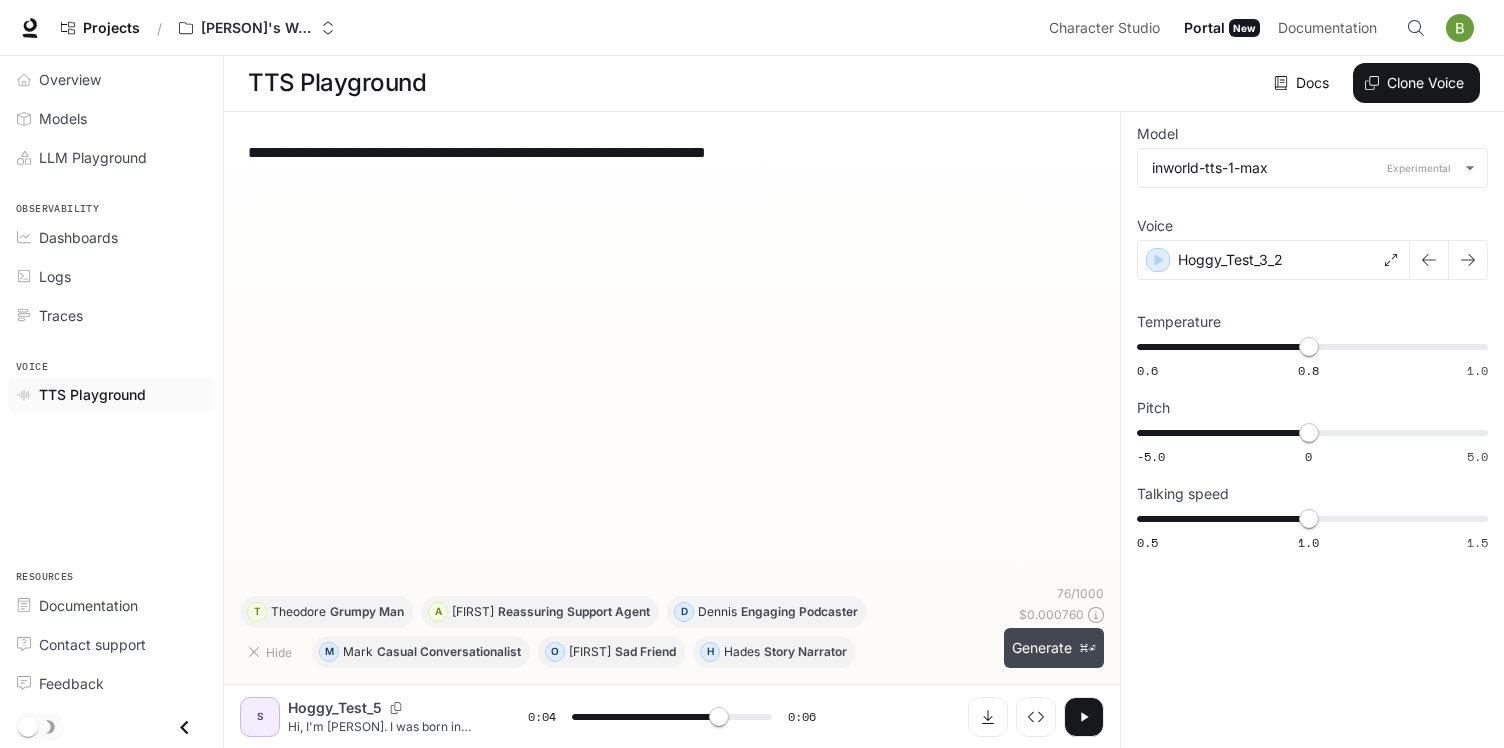 click on "Generate ⌘⏎" at bounding box center (1054, 648) 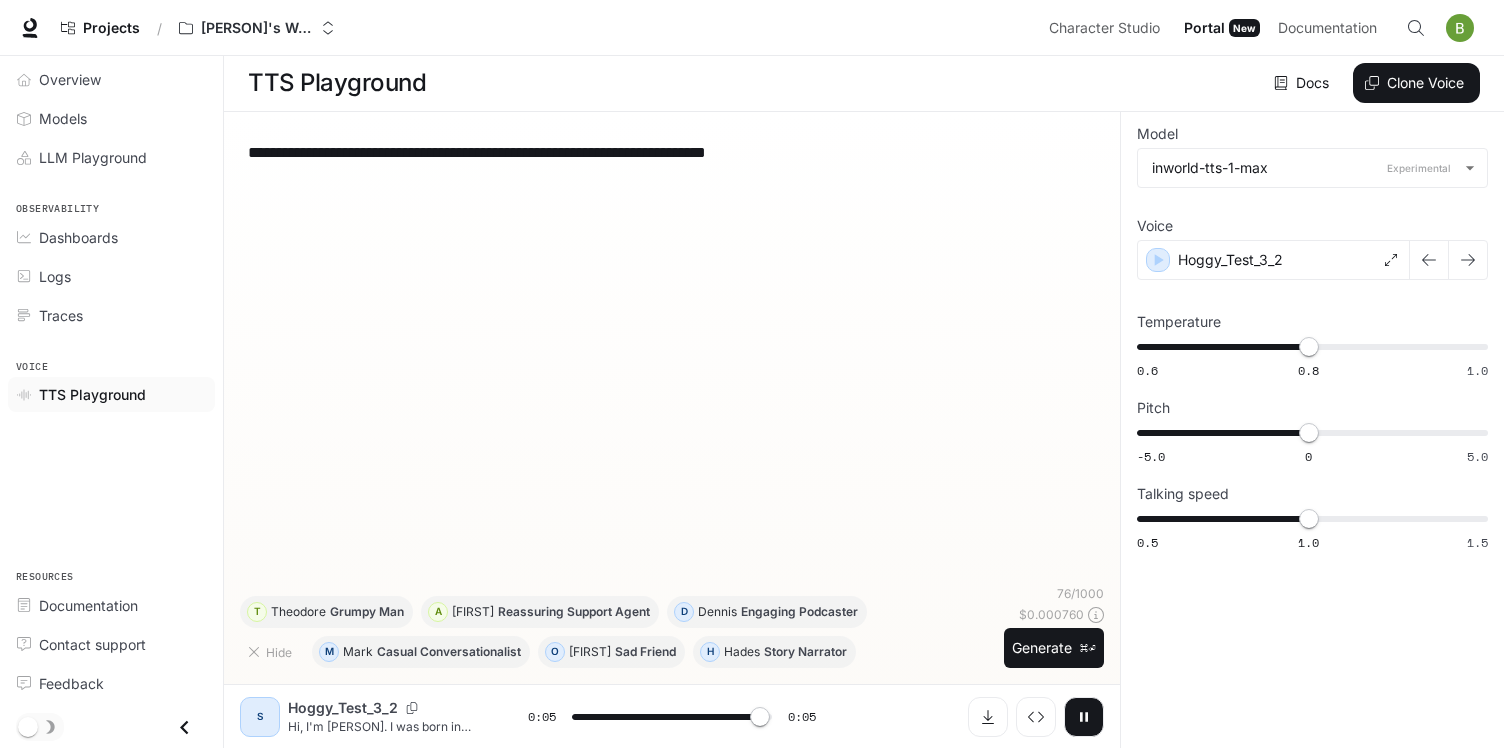 type on "*" 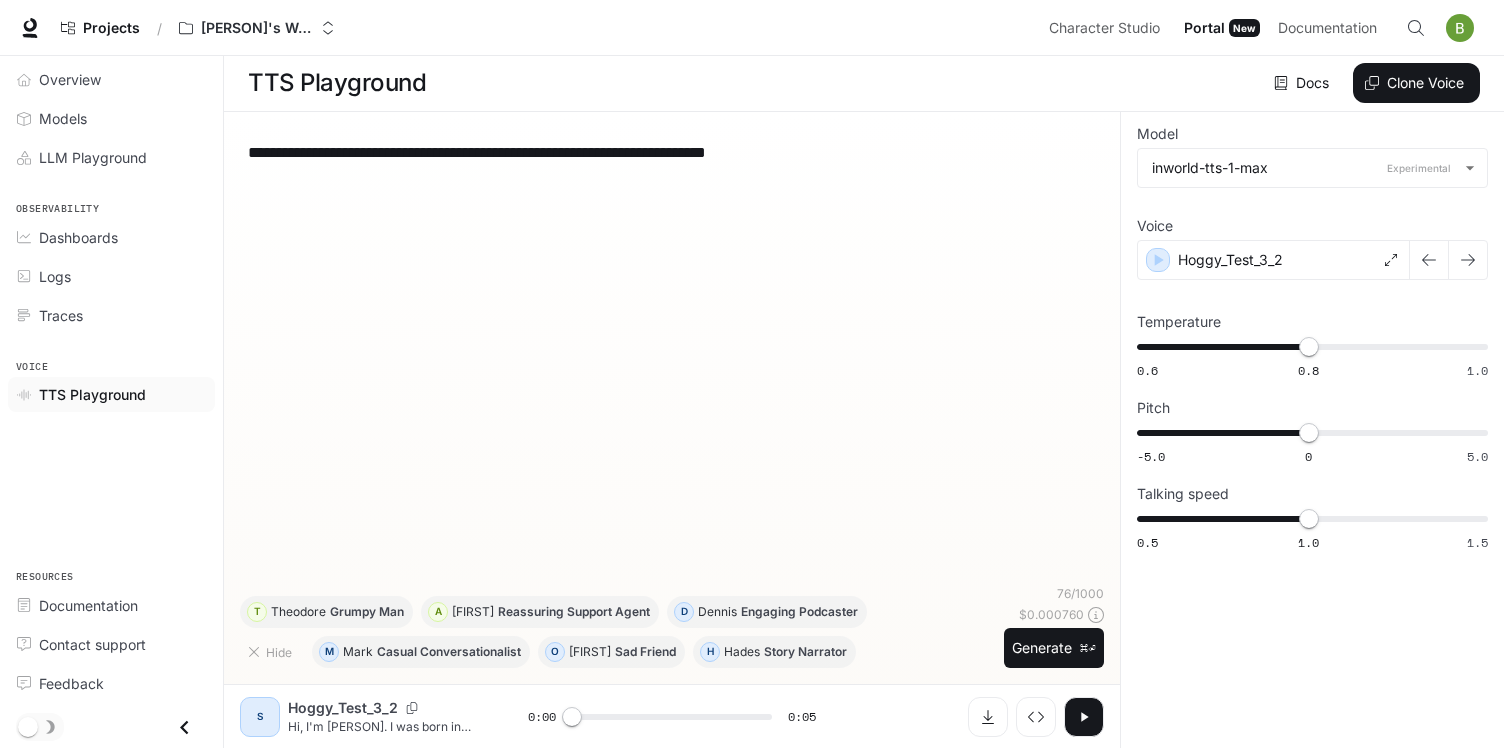 click on "Portal" at bounding box center [1204, 28] 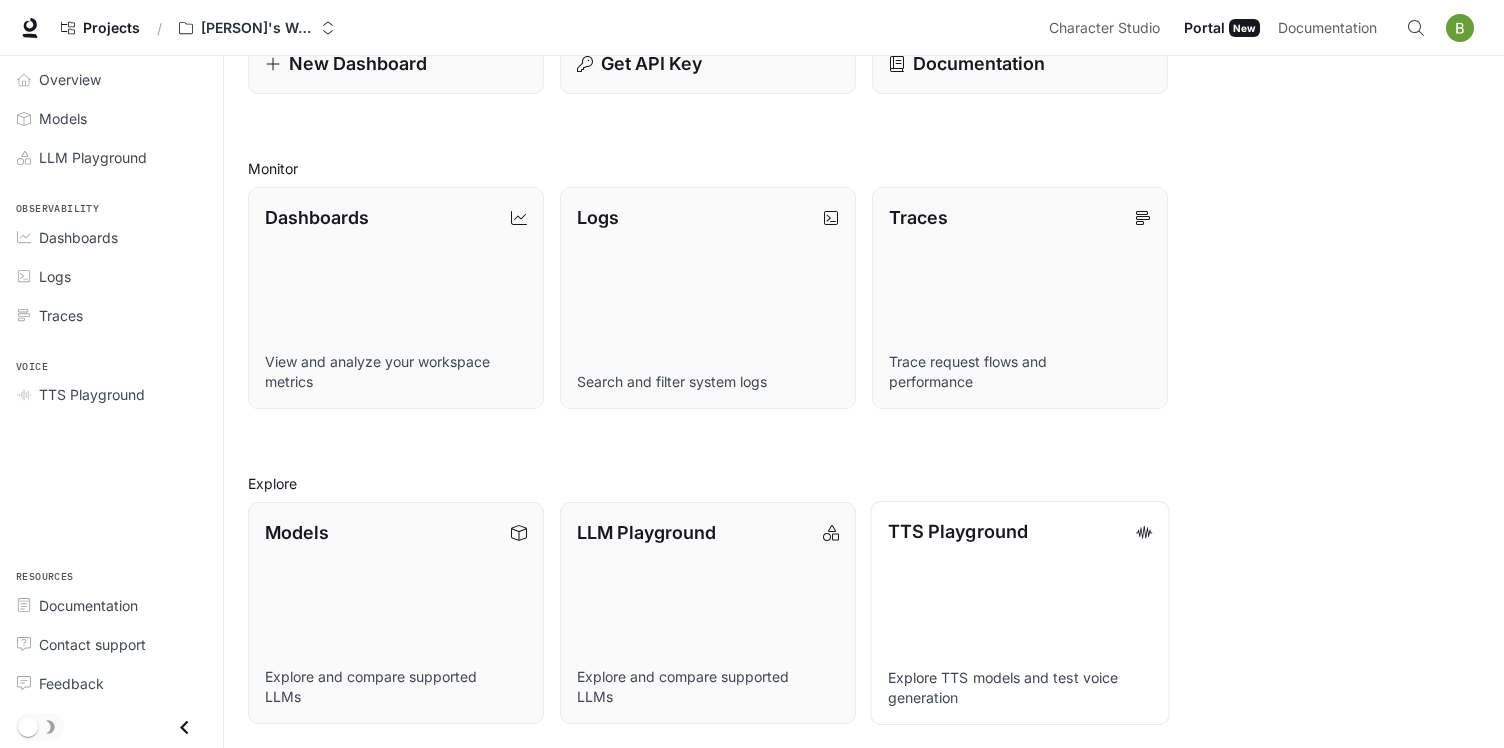 click on "TTS Playground Explore TTS models and test voice generation" at bounding box center (1020, 613) 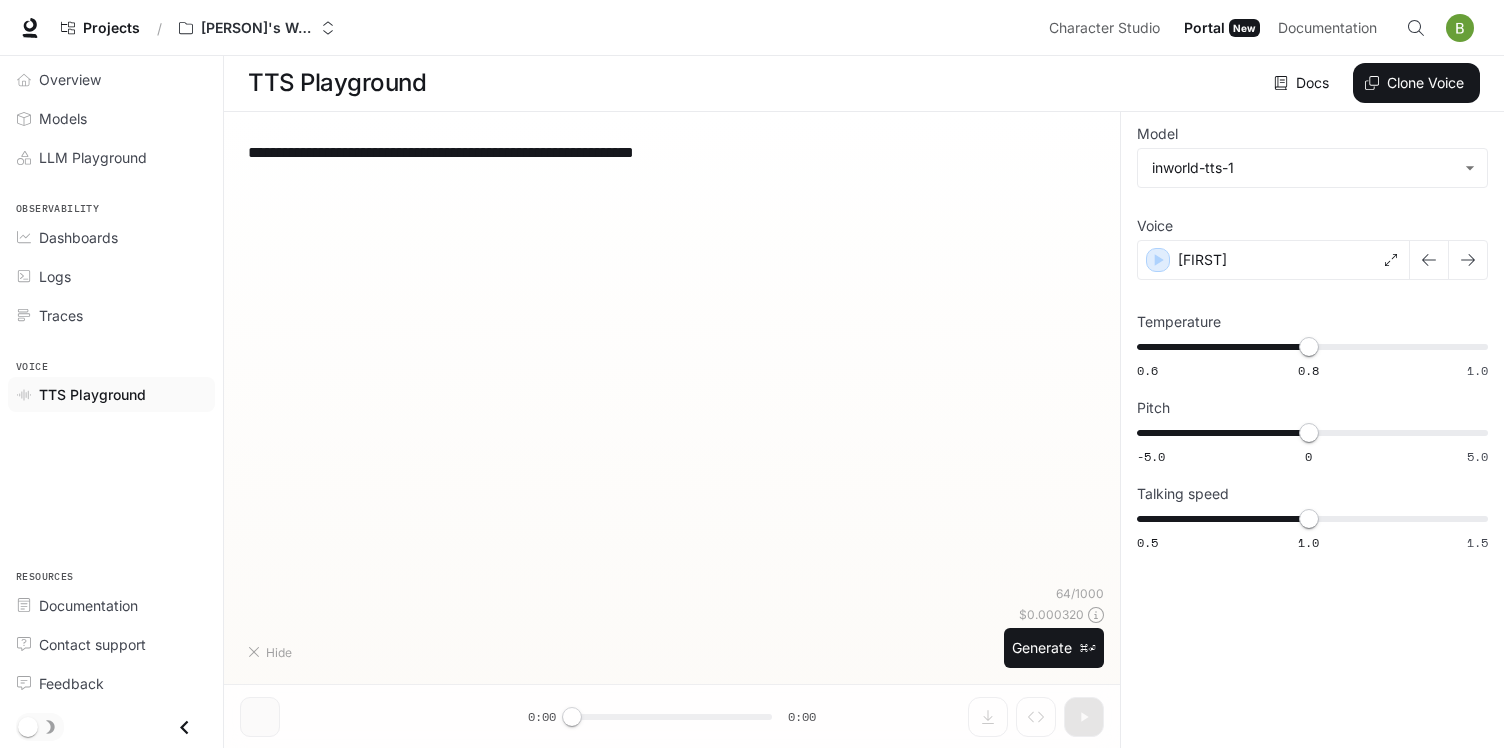 scroll, scrollTop: 1, scrollLeft: 0, axis: vertical 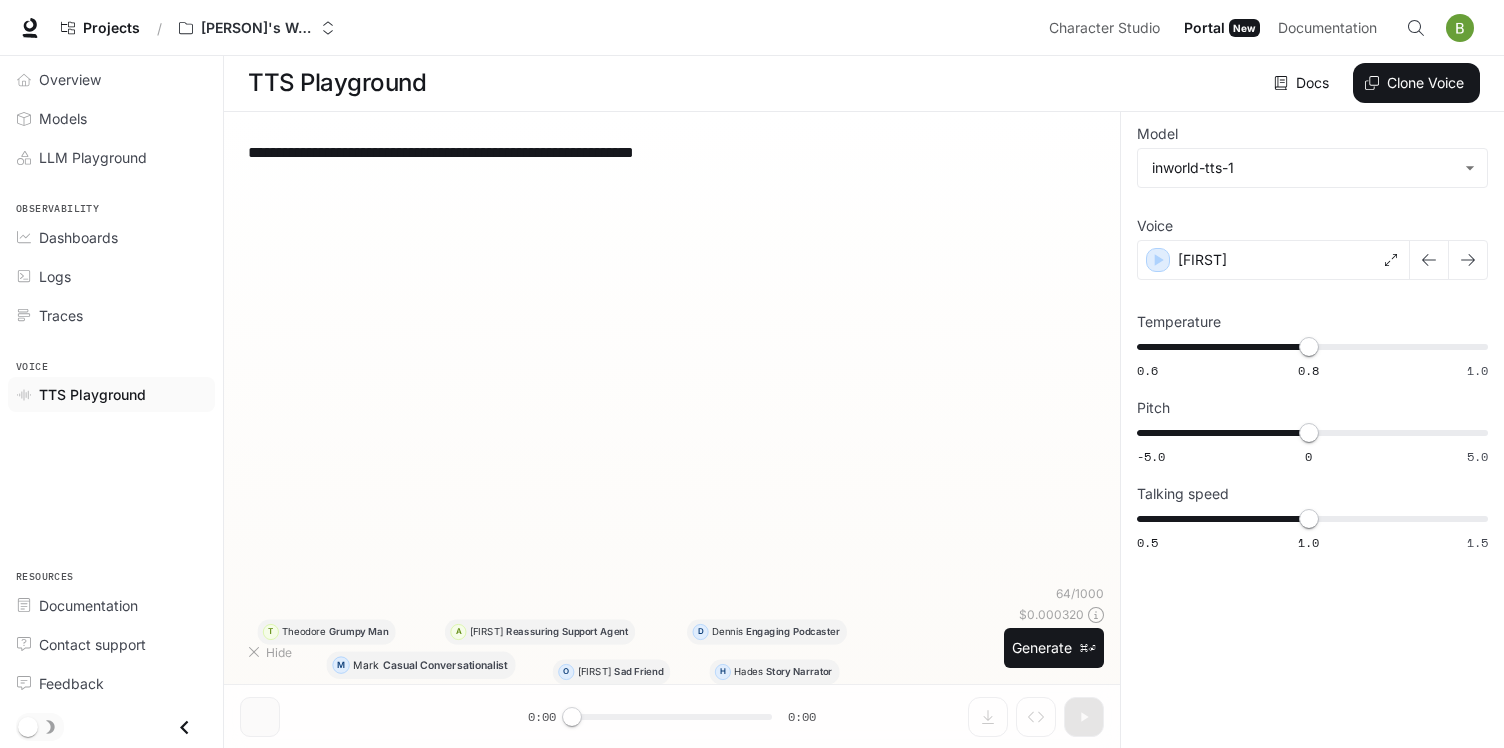 type on "**********" 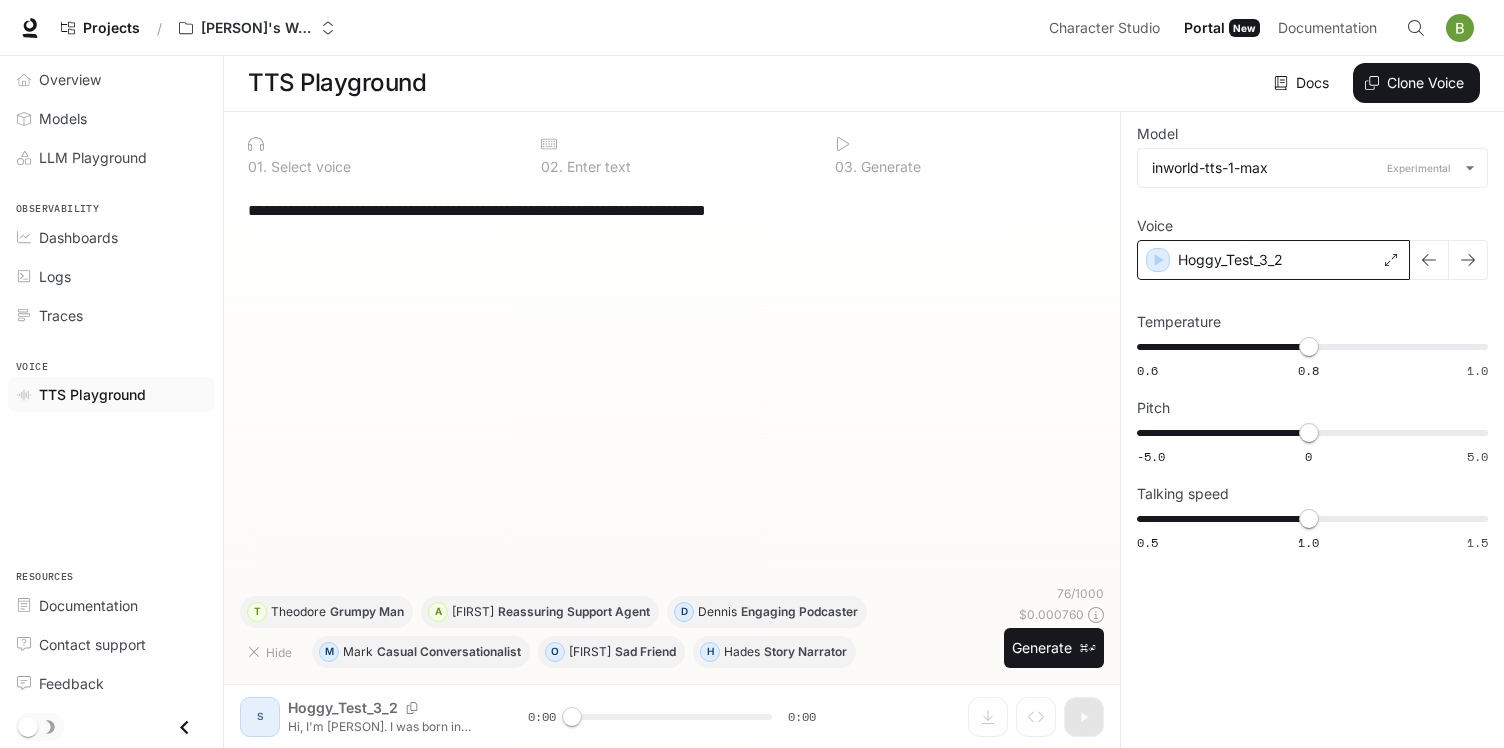 click on "Hoggy_Test_3_2" at bounding box center [1273, 260] 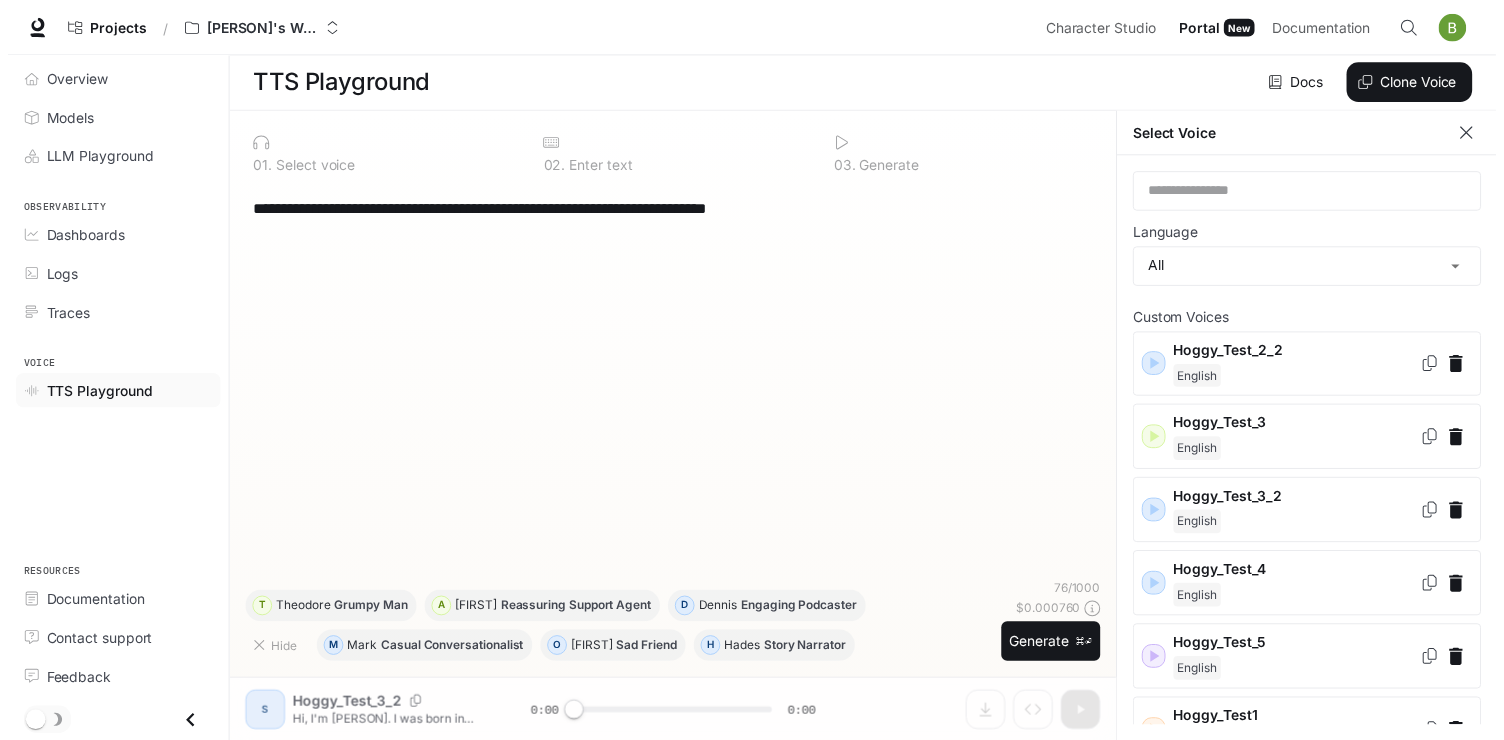 scroll, scrollTop: 9, scrollLeft: 0, axis: vertical 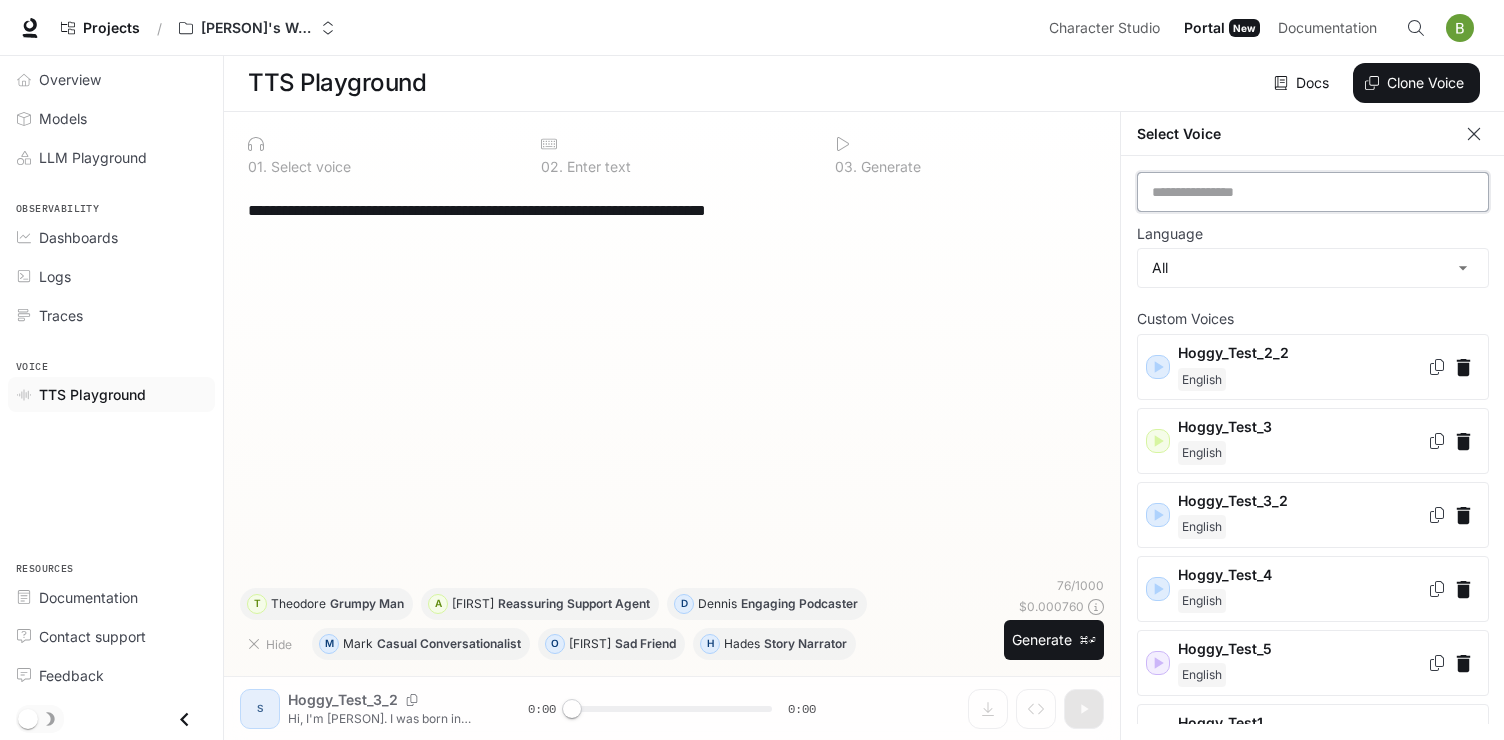 click at bounding box center (1313, 192) 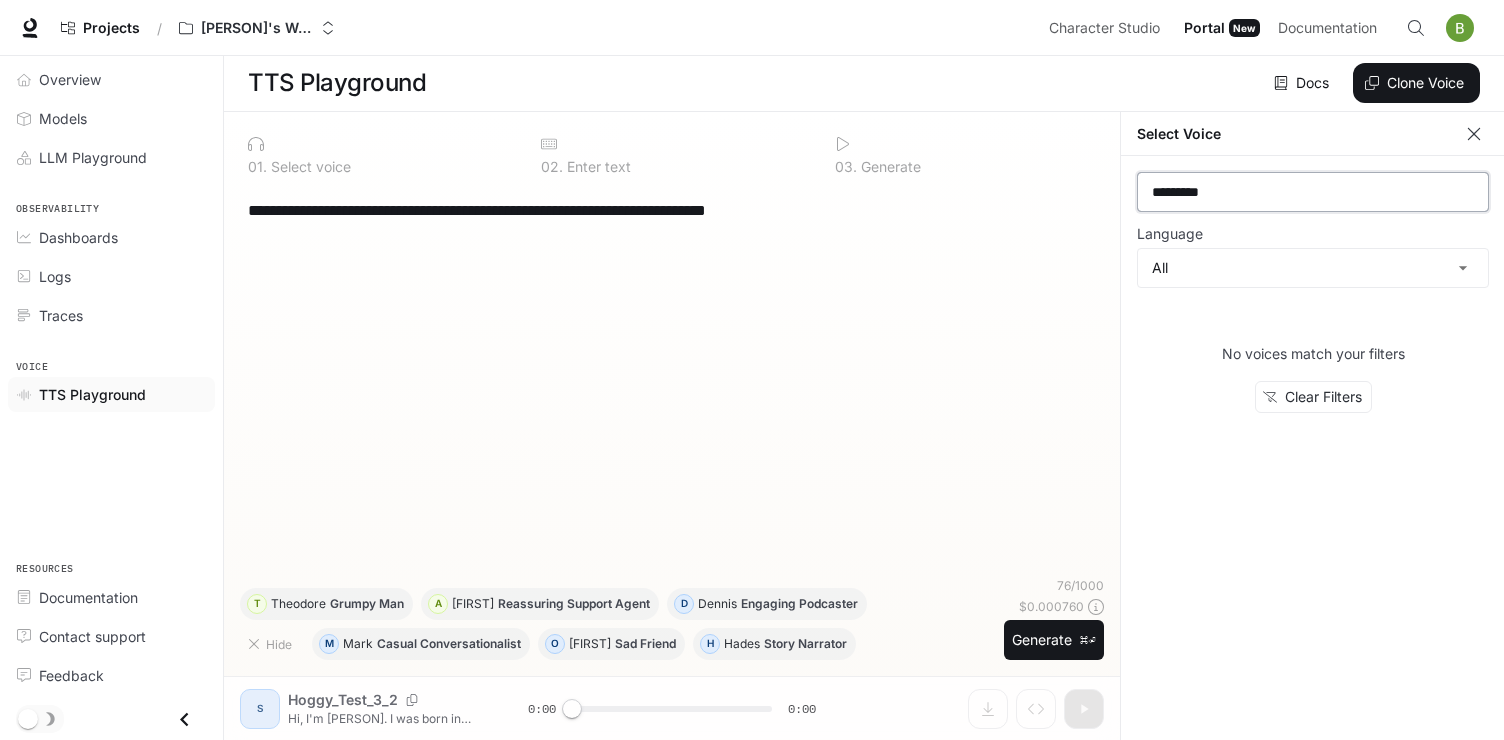 type on "*********" 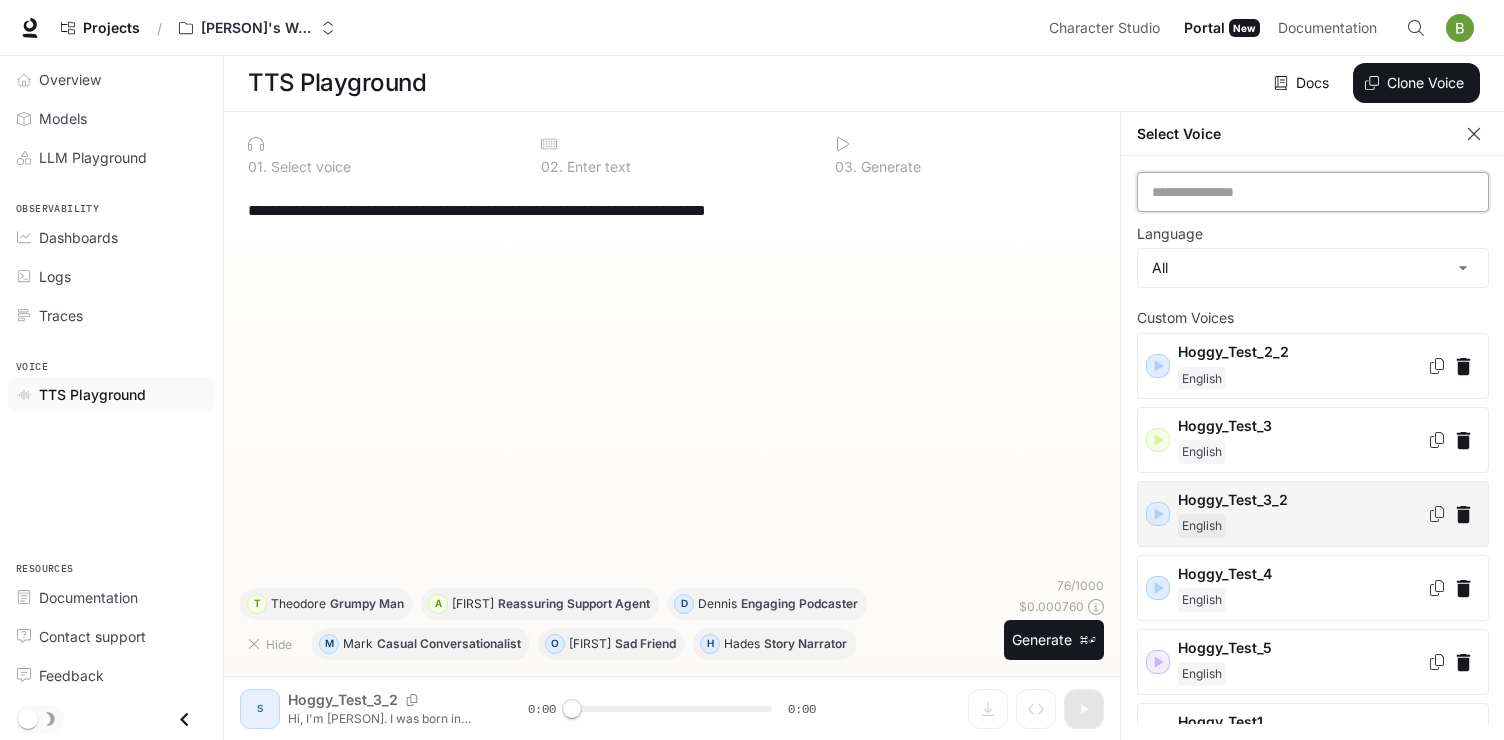 scroll, scrollTop: 0, scrollLeft: 0, axis: both 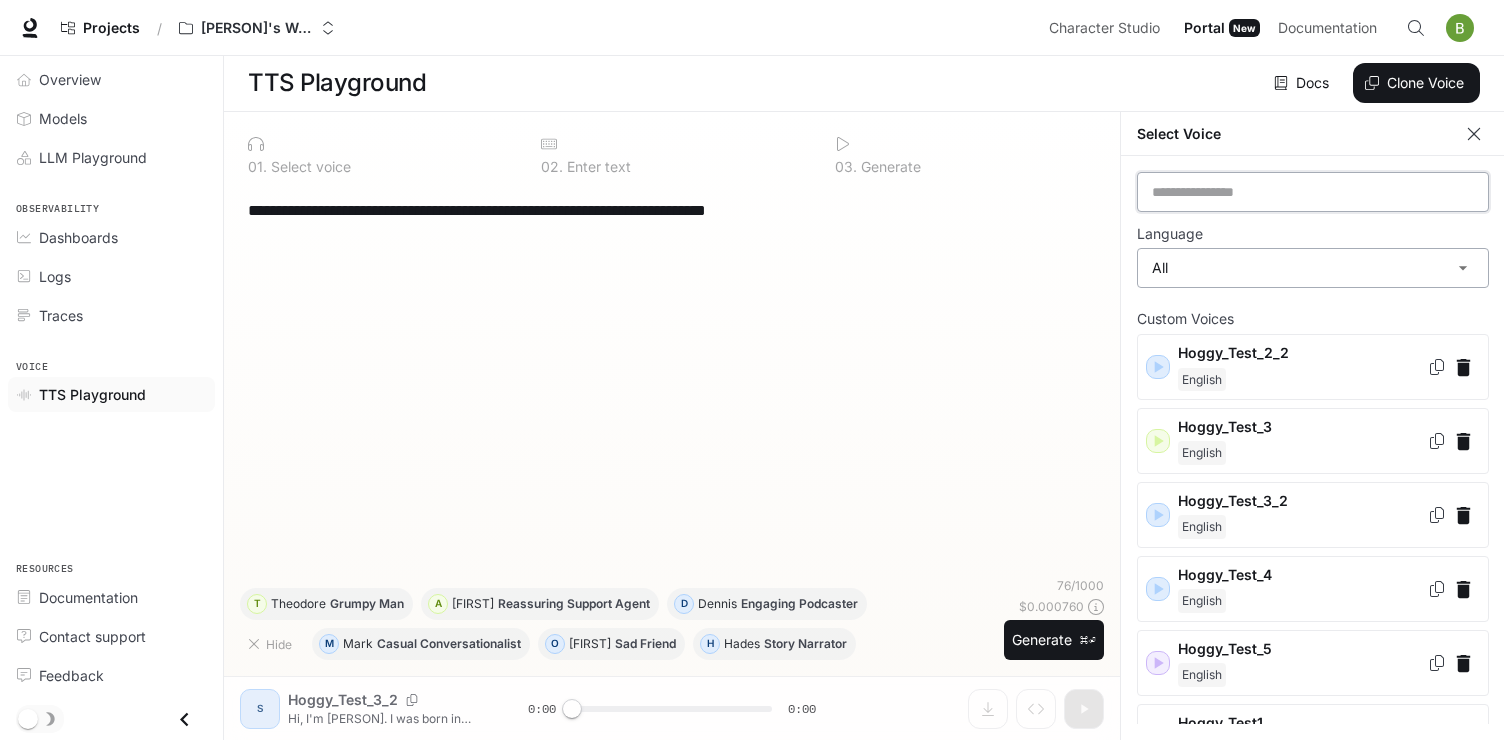 type 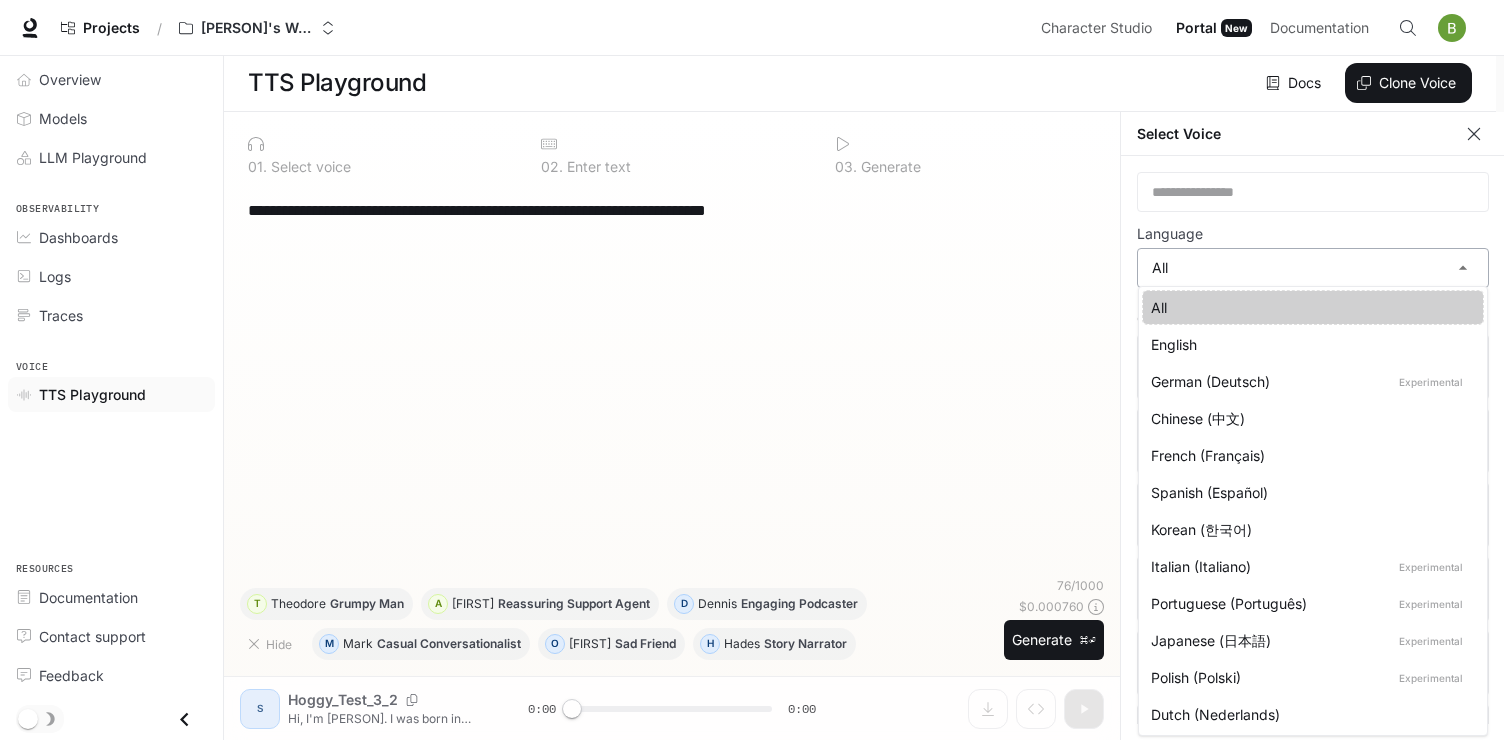scroll, scrollTop: 1, scrollLeft: 0, axis: vertical 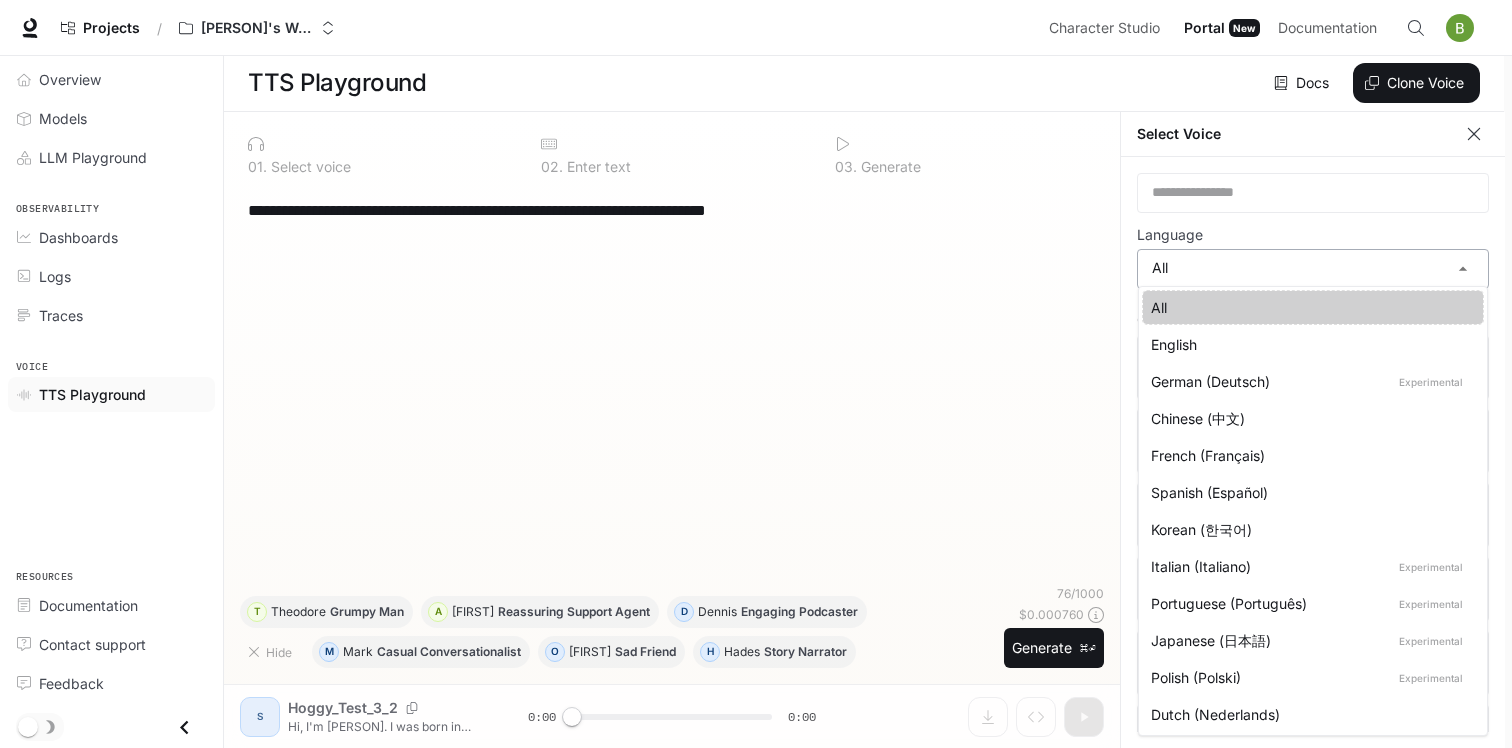 click on "**********" at bounding box center (756, 373) 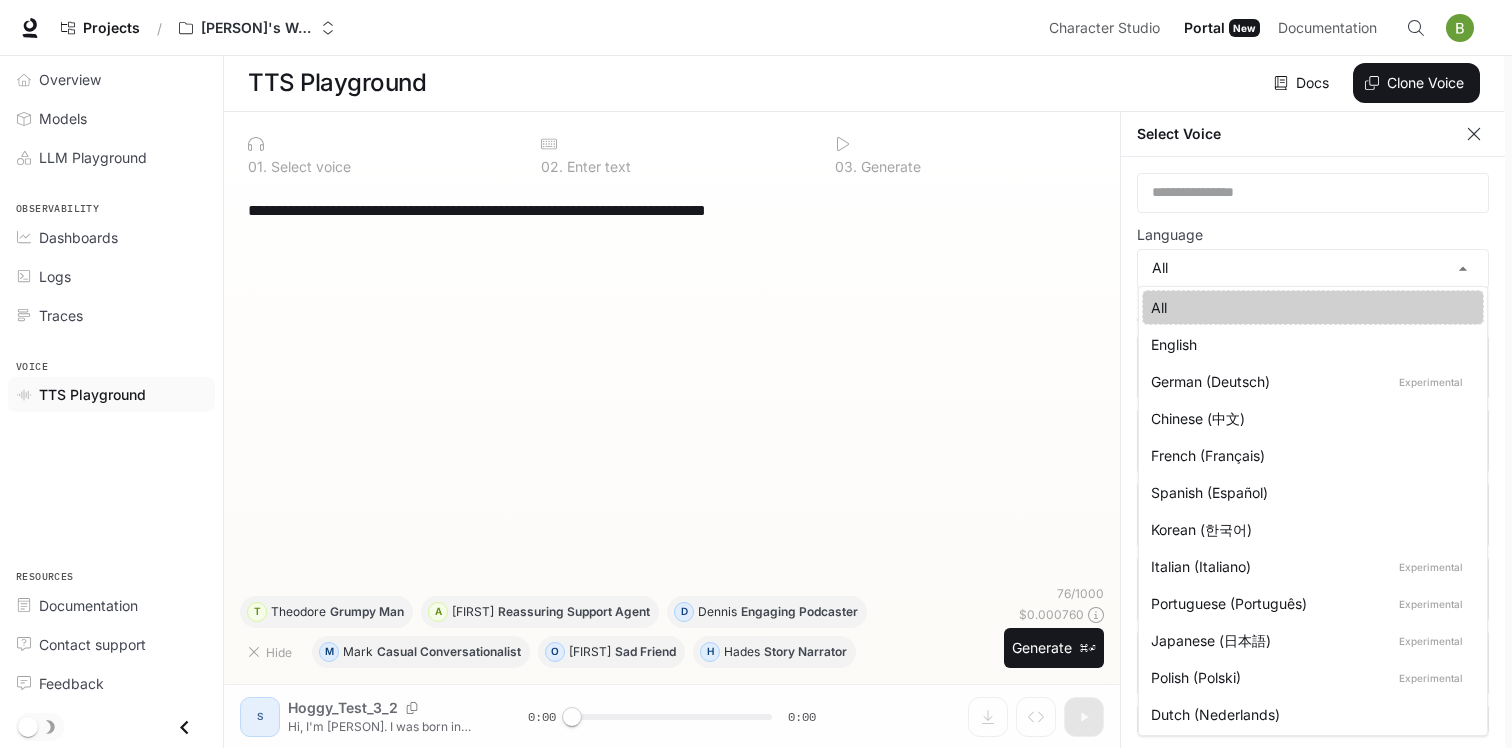 click on "English" at bounding box center (1313, 344) 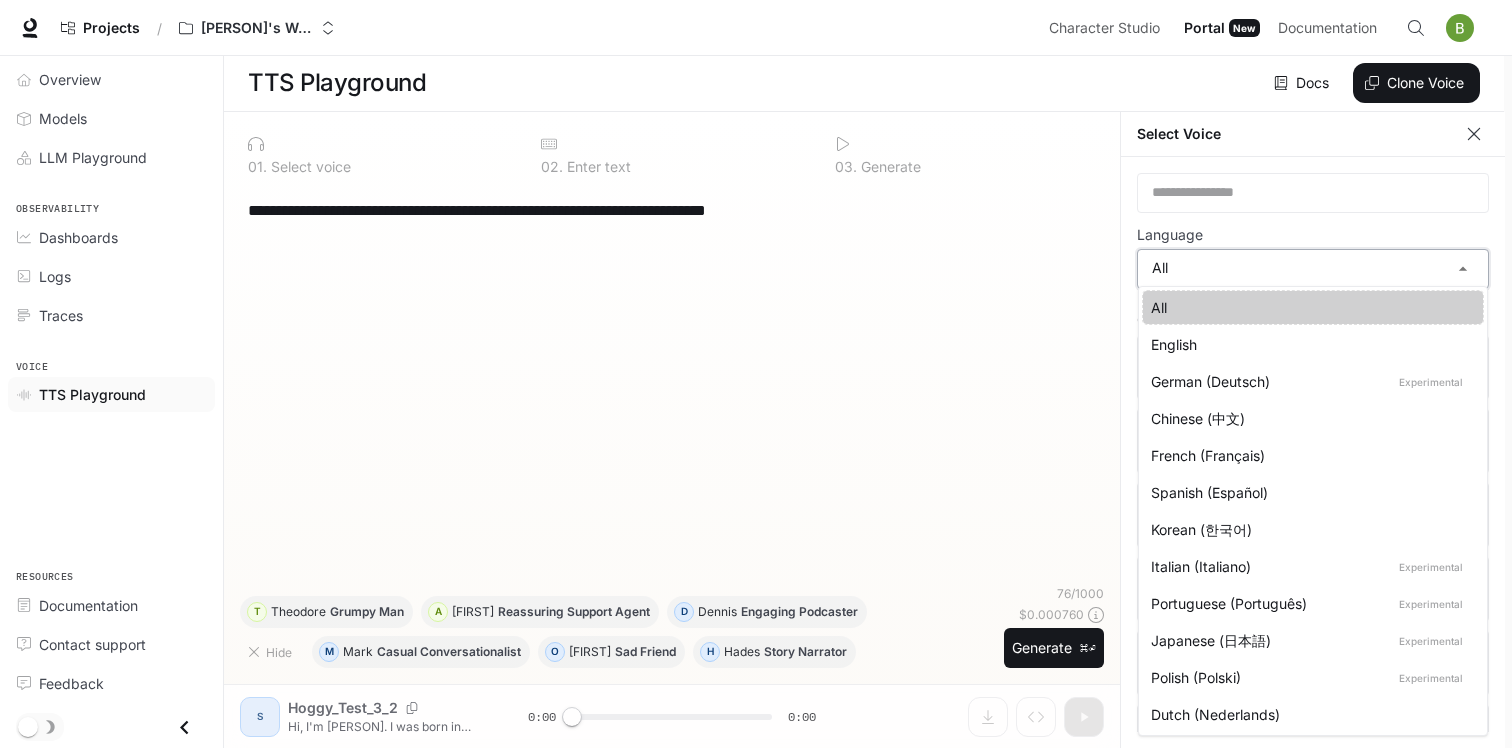 type on "*****" 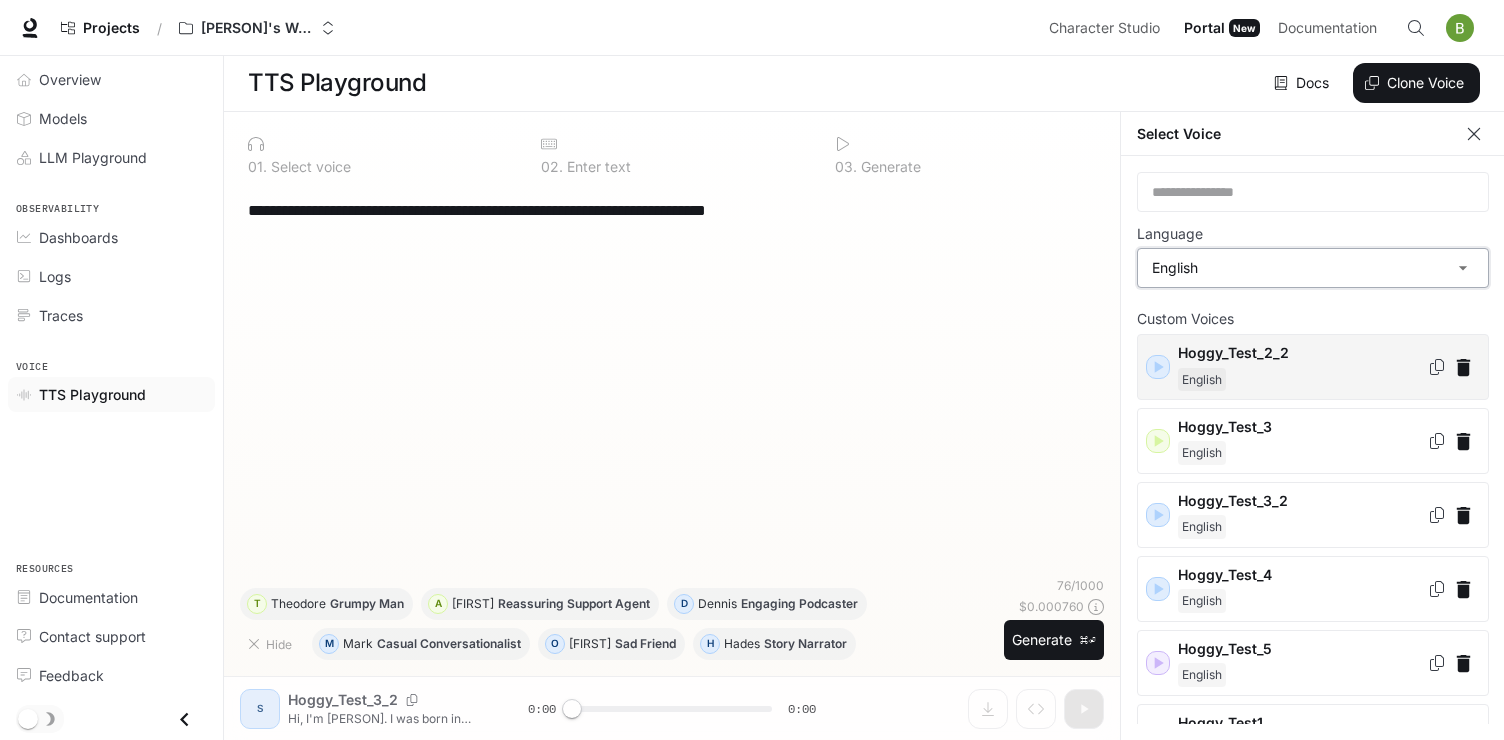 scroll, scrollTop: 9, scrollLeft: 0, axis: vertical 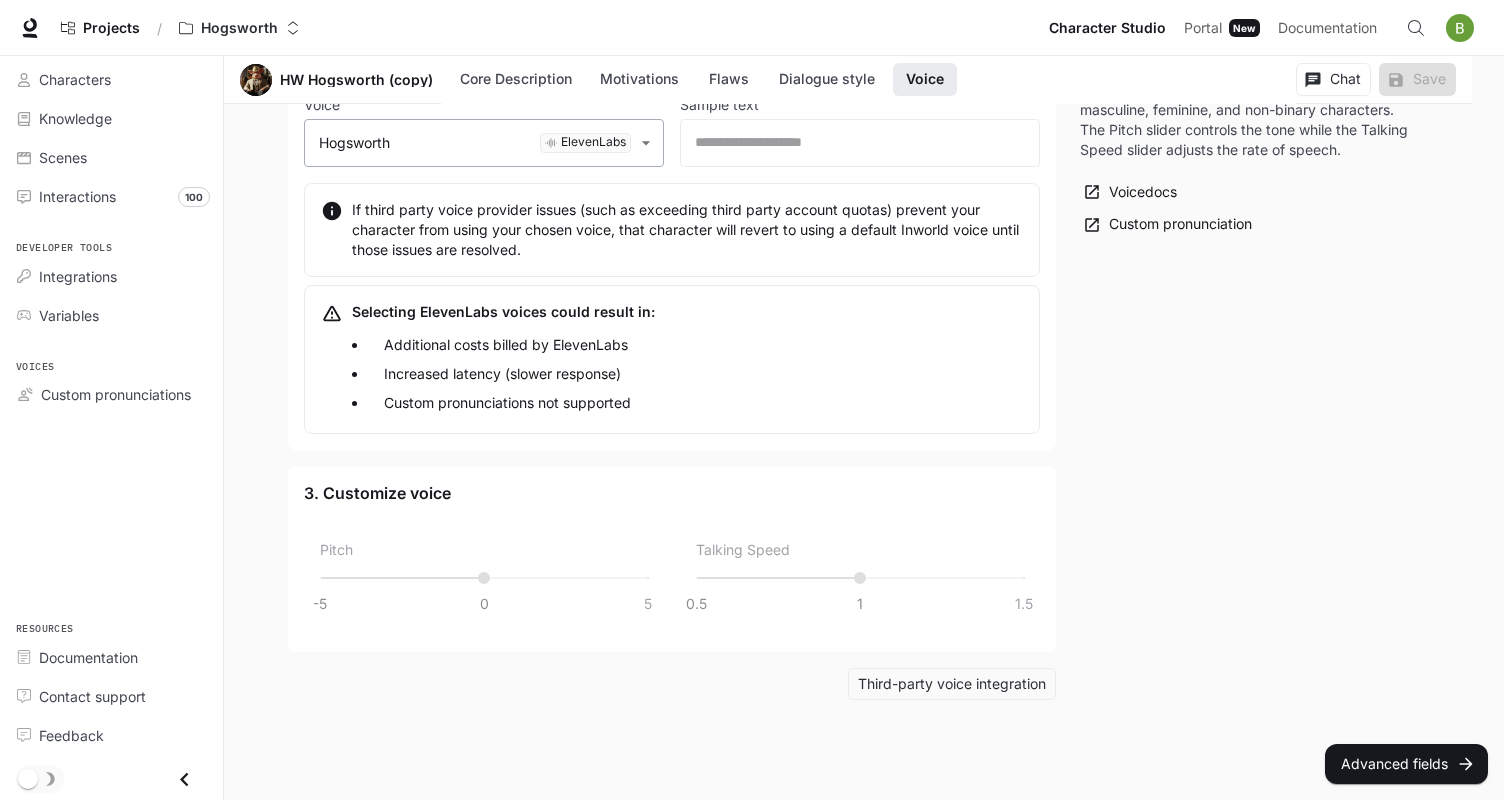 click on "Skip to main content Projects / [LAST] Character Studio Character Studio Portal Portal New Documentation Documentation Character studio Portal Characters Knowledge Scenes Interactions 100 Developer tools Integrations Variables Voices Custom pronunciations Resources Documentation Contact support Feedback Section Voice [LAST] (copy) Core Description Motivations Flaws Dialogue style Voice Chat Save Edit [LAST] (copy) Inspire Americans and help them find their destiny Edit Details Chat Save Enable narrated actions Enable narrated actions Pronouns he/him/his Alternate names [LAST] Age Late adulthood Basic Advanced Core Description * ​ Core Description is your character's foundation. Include their backstory, circumstances, and behaviors or rules. Core Description  tutorial Core Description  docs Motivations * ​ Motivations are what drives the character. Motivations  tutorial Motivations  docs Flaws * ​ Flaws address shortcomings and fears. Flaws  tutorial Flaws  docs Dialogue style Preset Custom ," at bounding box center [752, -1087] 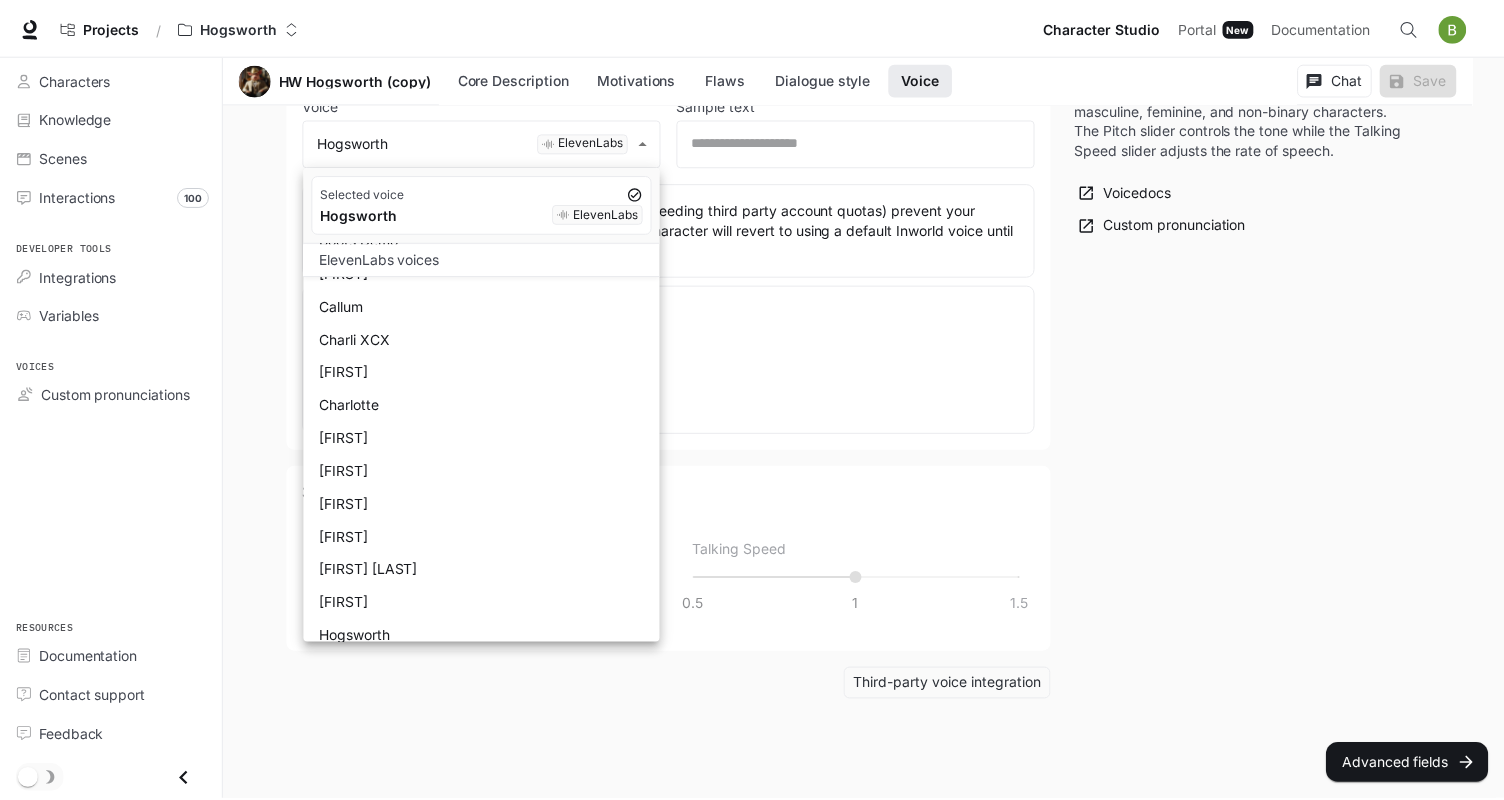 scroll, scrollTop: 162, scrollLeft: 0, axis: vertical 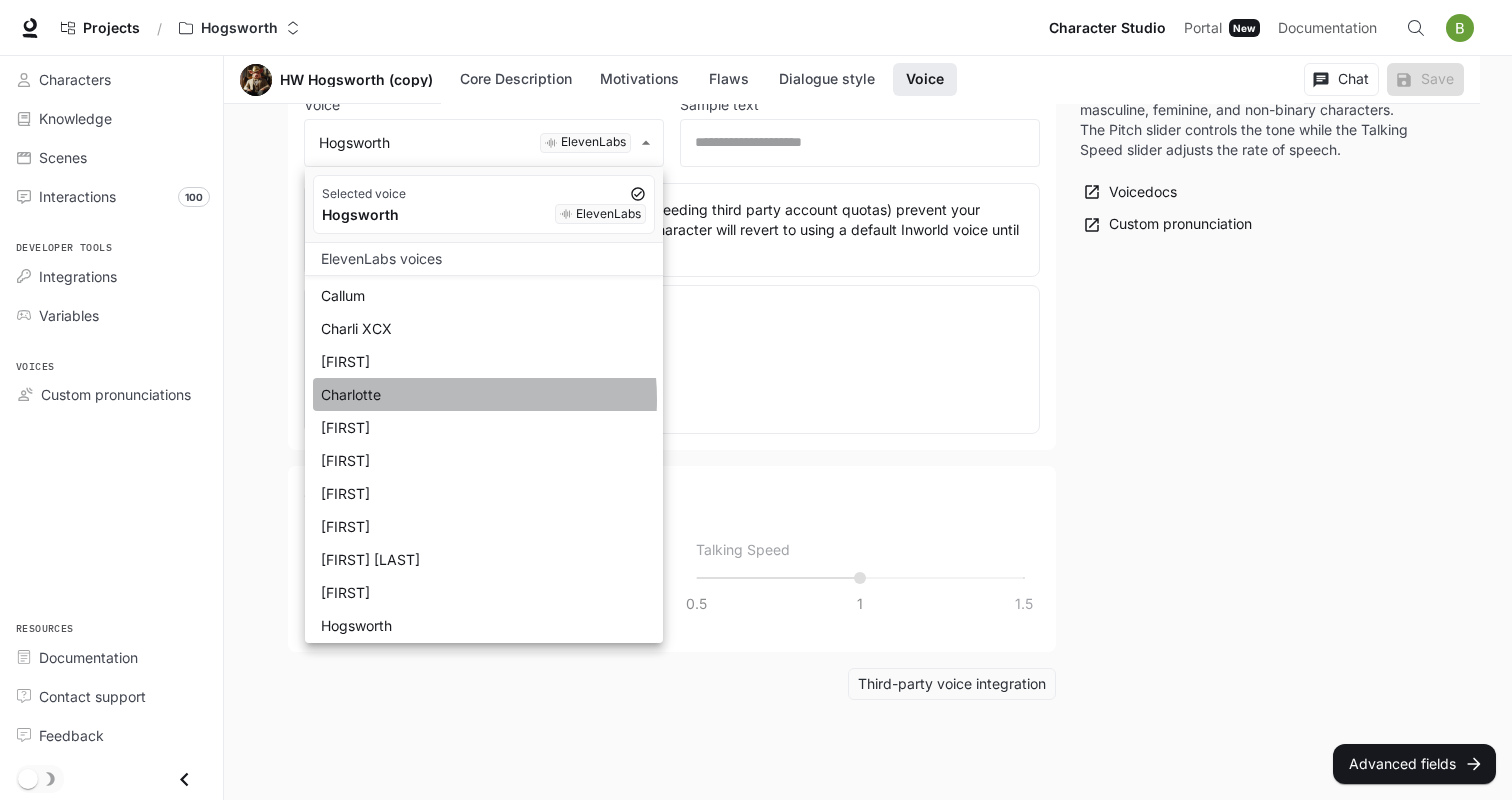 click on "Charlotte" at bounding box center (488, 394) 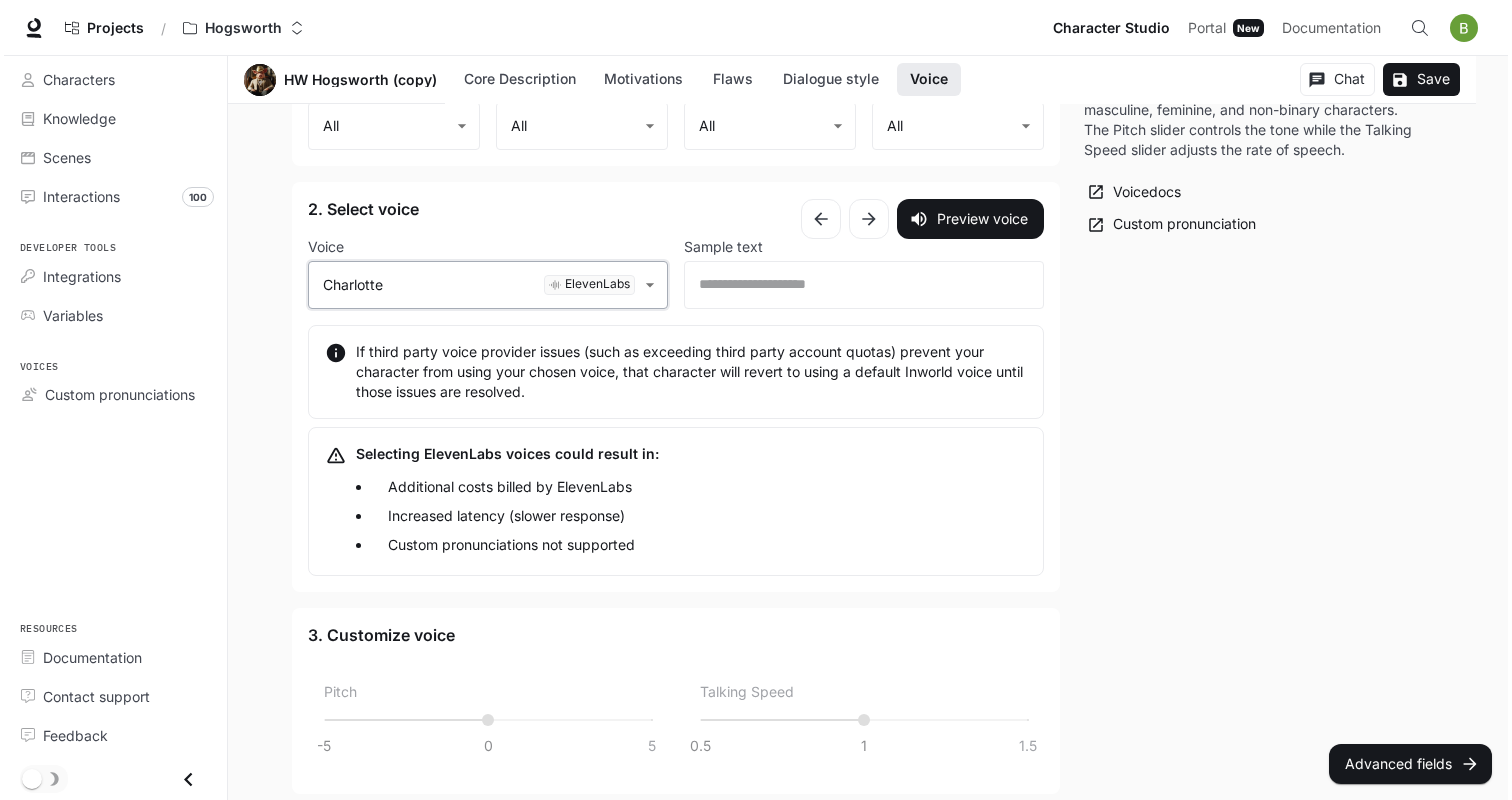 scroll, scrollTop: 2859, scrollLeft: 0, axis: vertical 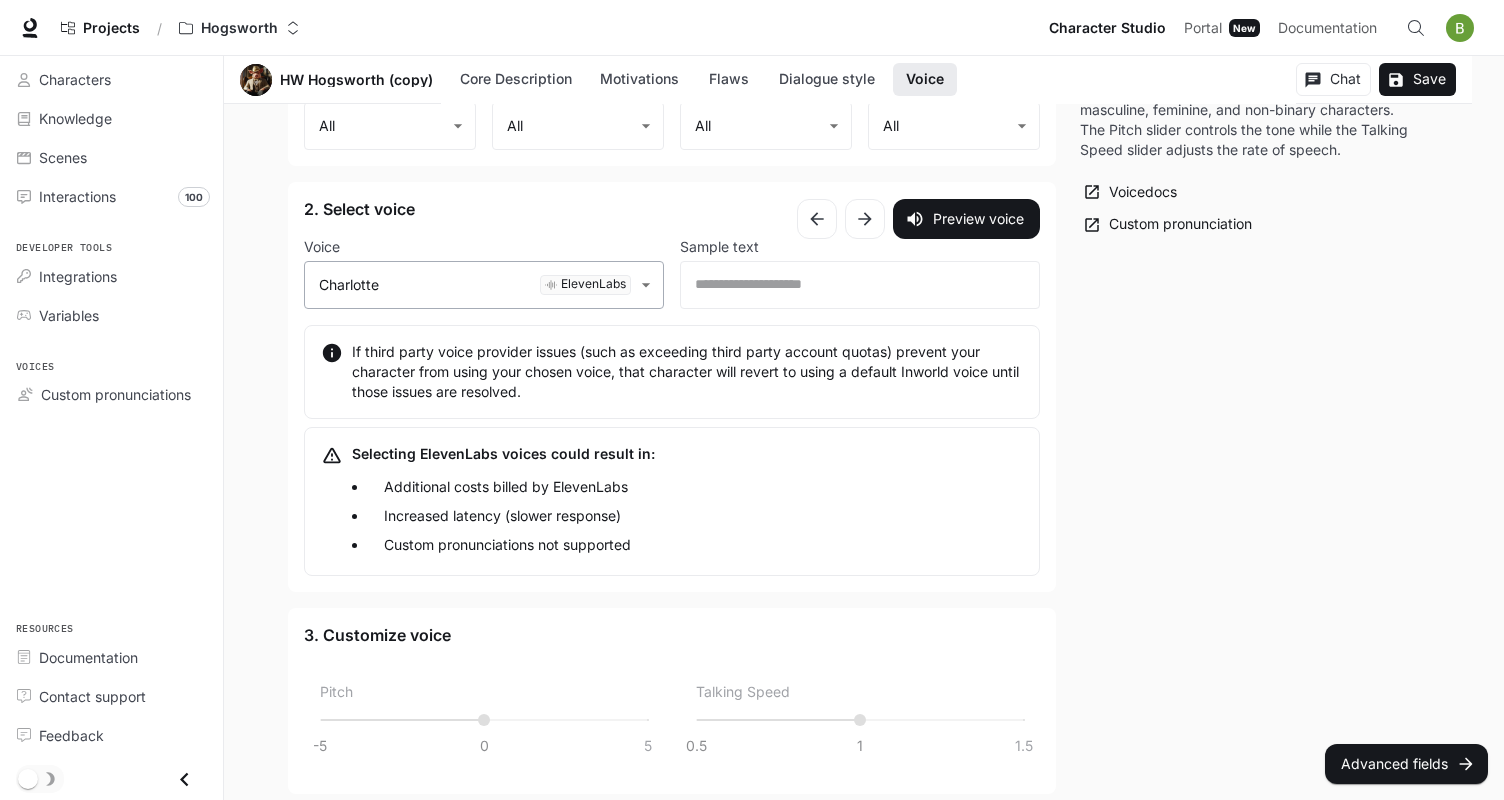 click on "Skip to main content Projects / [LAST] Character Studio Character Studio Portal Portal New Documentation Documentation Character studio Portal Characters Knowledge Scenes Interactions 100 Developer tools Integrations Variables Voices Custom pronunciations Resources Documentation Contact support Feedback Section Voice [LAST] (copy) Core Description Motivations Flaws Dialogue style Voice Chat Save Edit [LAST] (copy) Inspire Americans and help them find their destiny Edit Details Chat Save Enable narrated actions Enable narrated actions Pronouns he/him/his Alternate names [LAST] Age Late adulthood Basic Advanced Core Description * ​ Core Description is your character's foundation. Include their backstory, circumstances, and behaviors or rules. Core Description  tutorial Core Description  docs Motivations * ​ Motivations are what drives the character. Motivations  tutorial Motivations  docs Flaws * ​ Flaws address shortcomings and fears. Flaws  tutorial Flaws  docs Dialogue style Preset Custom ," at bounding box center [752, -945] 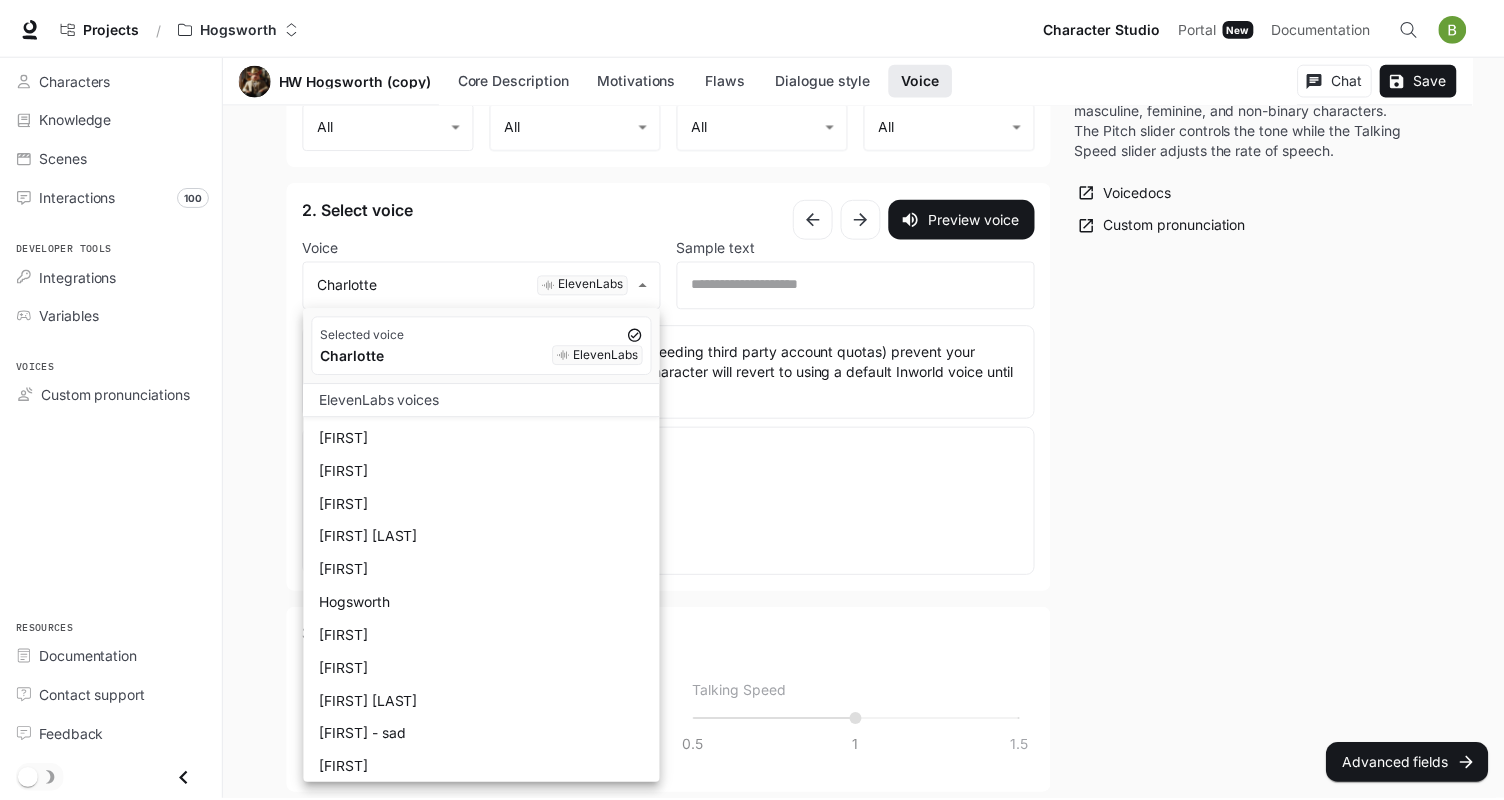 scroll, scrollTop: 320, scrollLeft: 0, axis: vertical 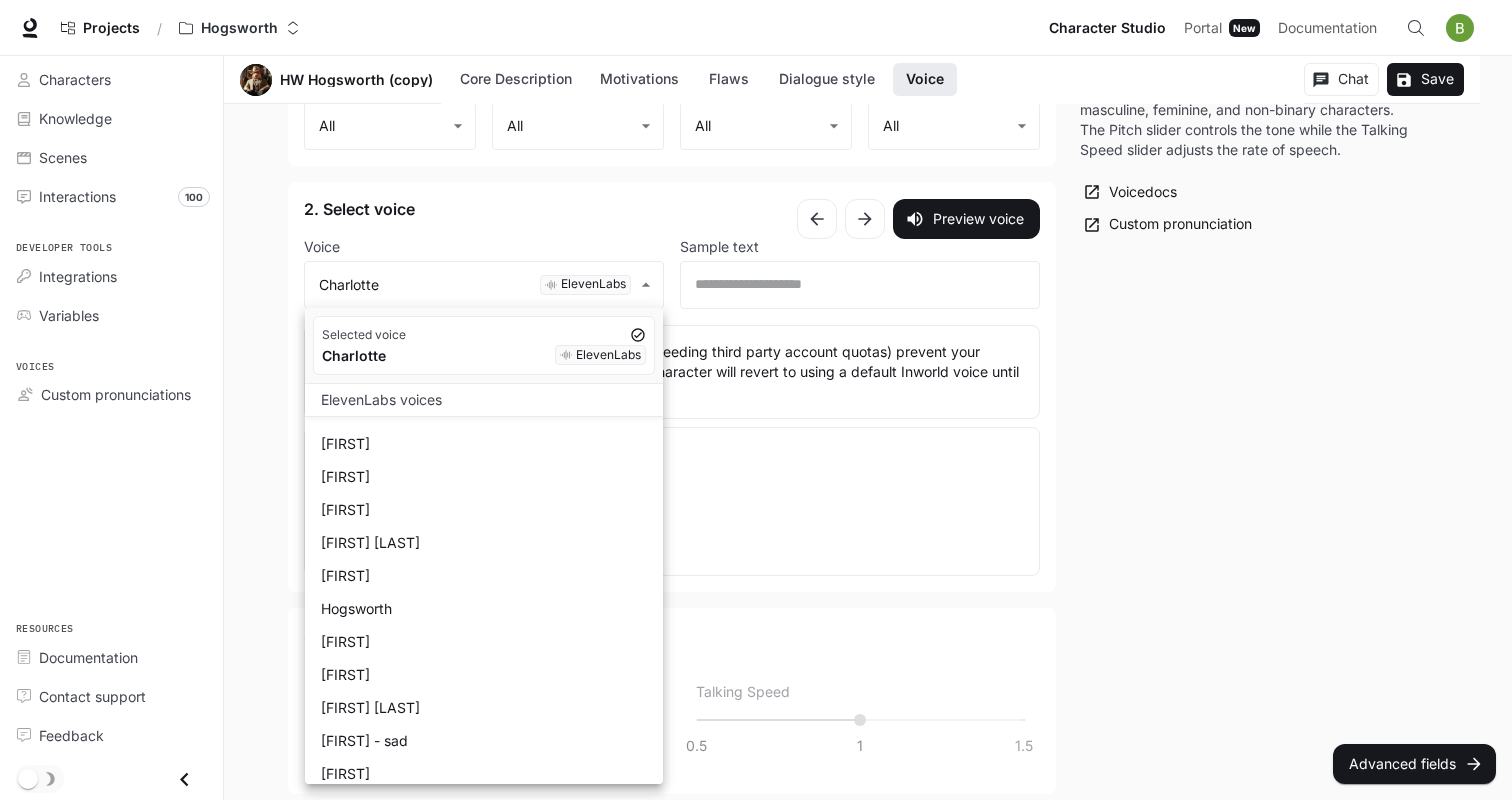 click on "Hogsworth" at bounding box center (488, 608) 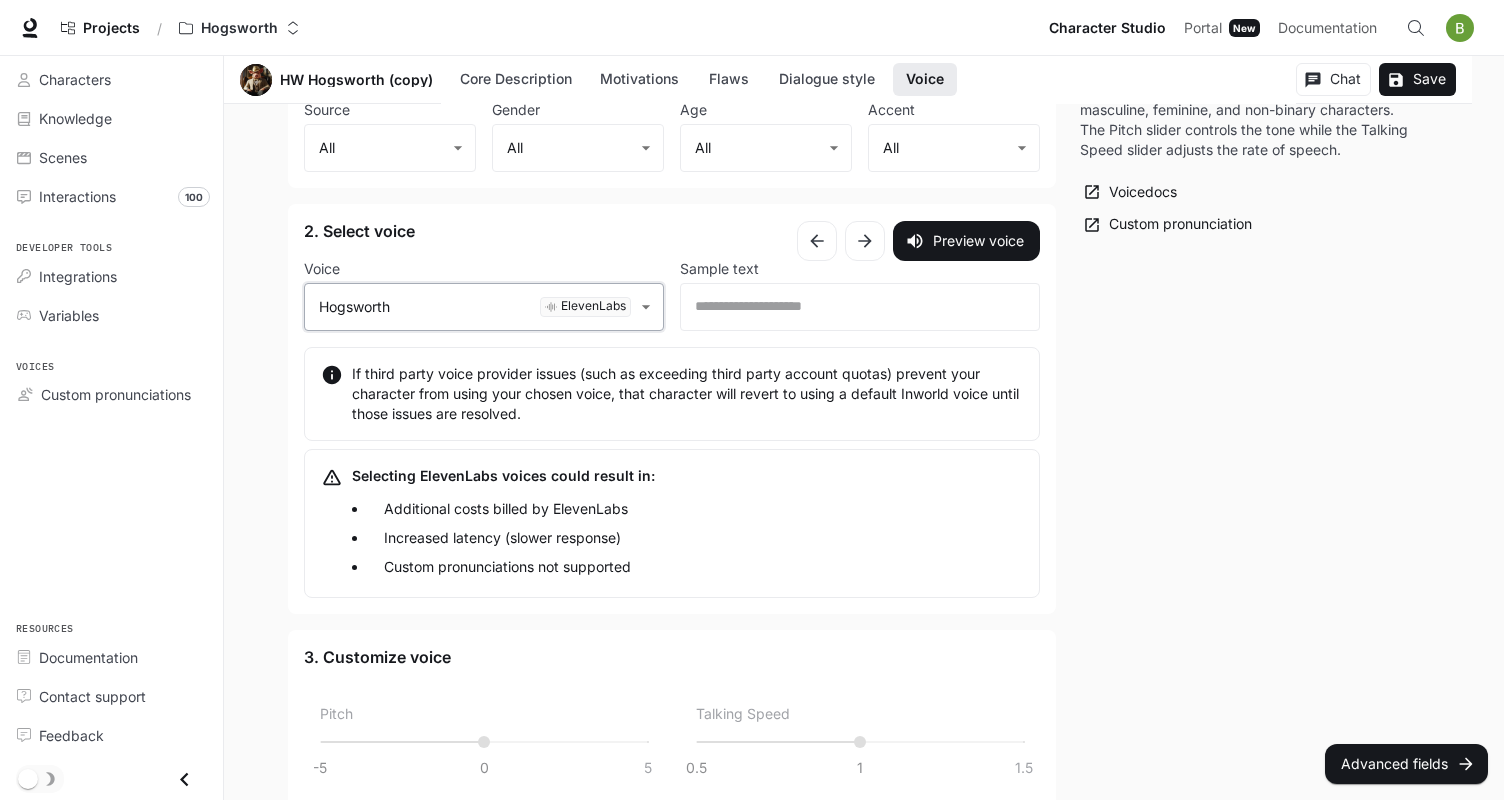 scroll, scrollTop: 2701, scrollLeft: 0, axis: vertical 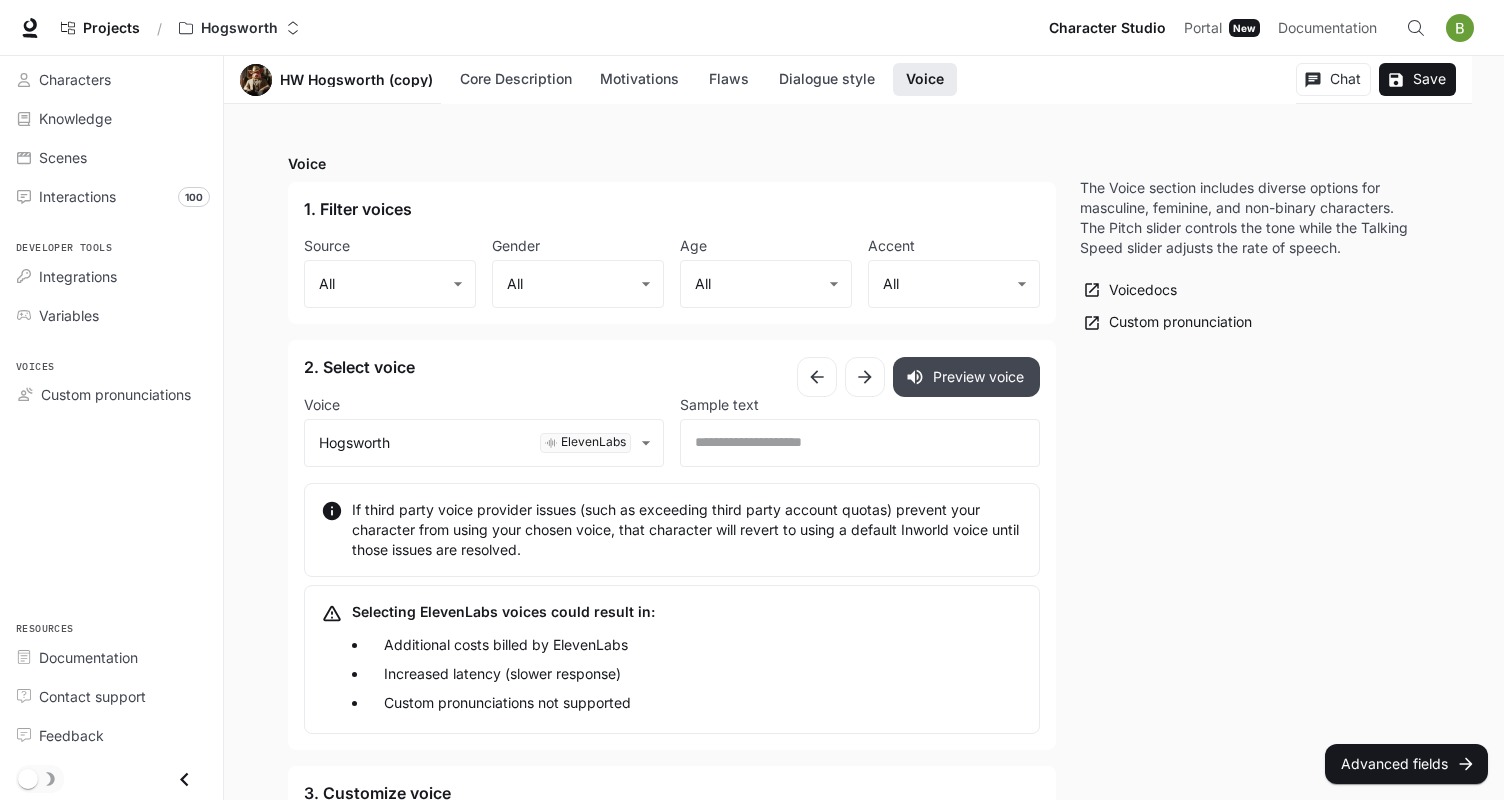 click on "Preview voice" at bounding box center (966, 377) 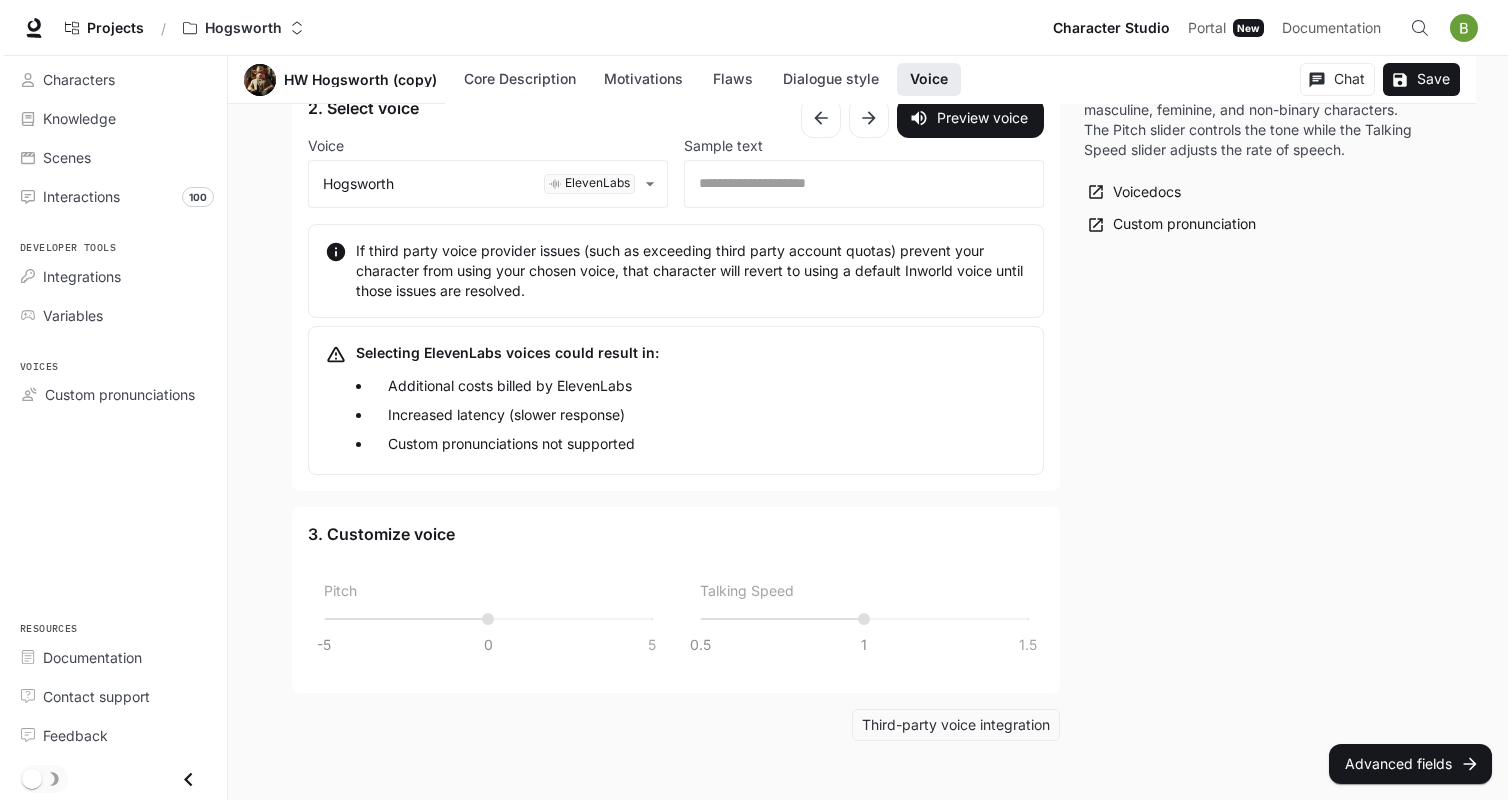 scroll, scrollTop: 2997, scrollLeft: 0, axis: vertical 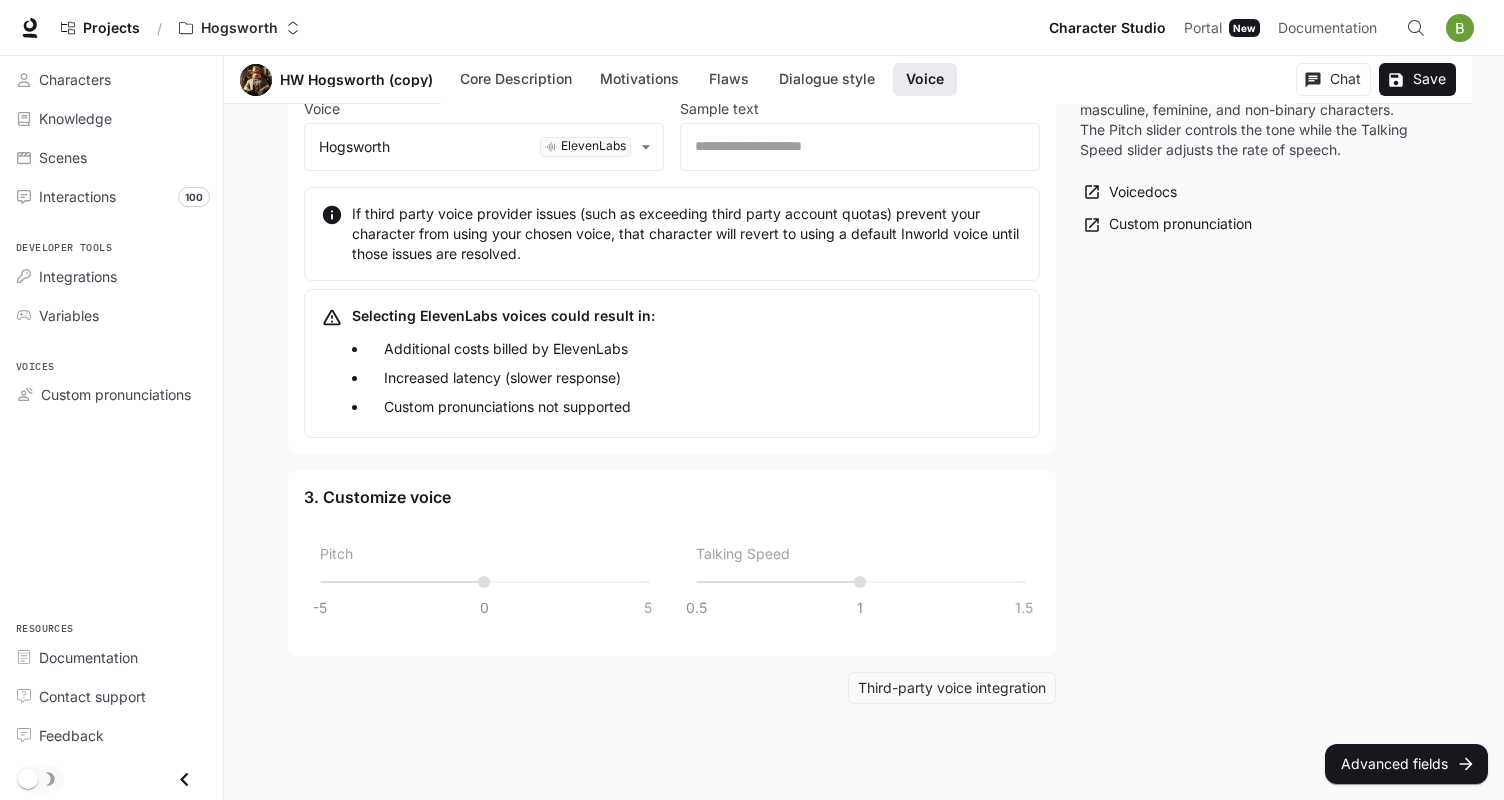 click on "3. Customize voice" at bounding box center (672, 497) 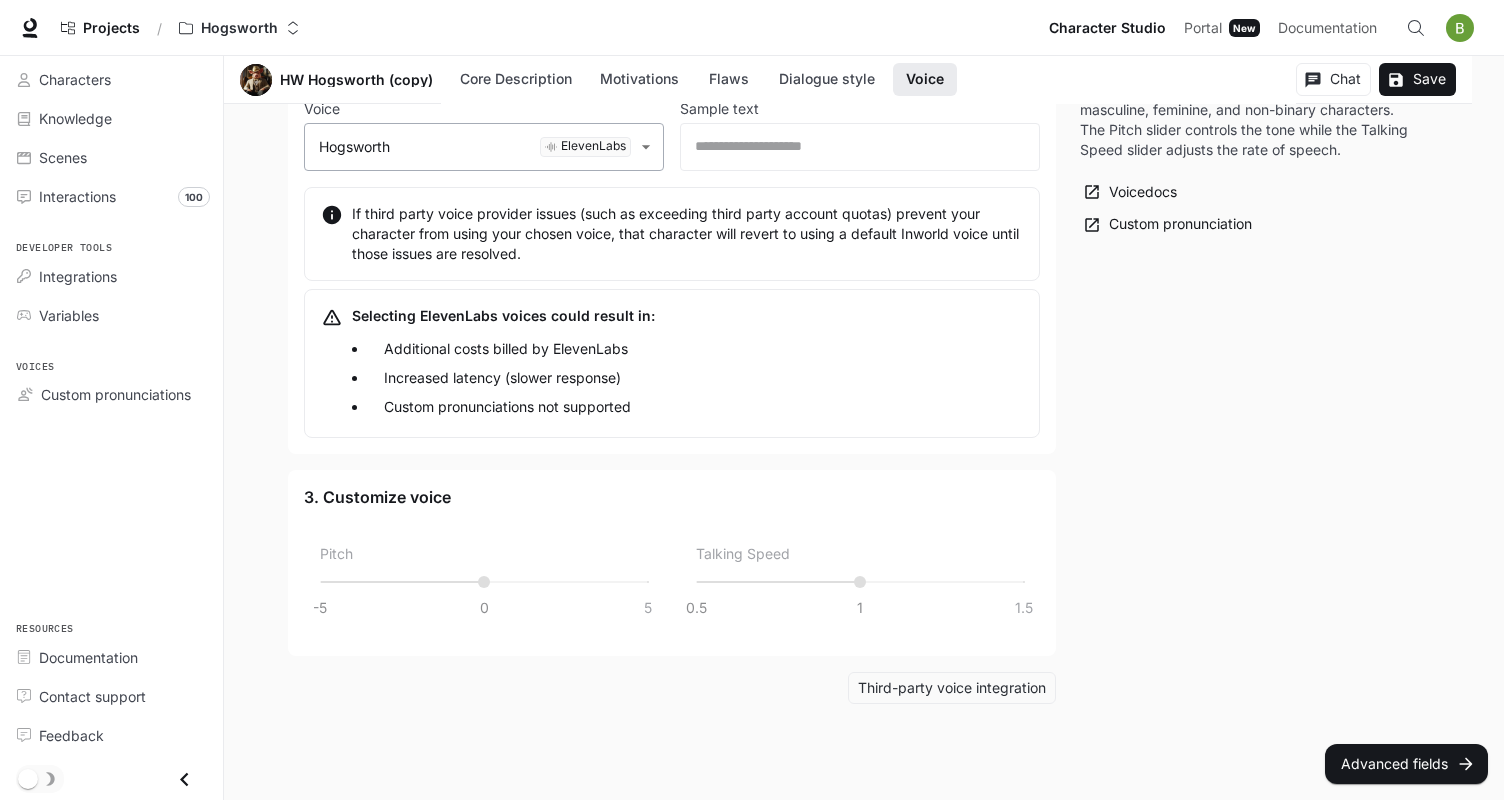 click on "Skip to main content Projects / [LAST] Character Studio Character Studio Portal Portal New Documentation Documentation Character studio Portal Characters Knowledge Scenes Interactions 100 Developer tools Integrations Variables Voices Custom pronunciations Resources Documentation Contact support Feedback Section Voice [LAST] (copy) Core Description Motivations Flaws Dialogue style Voice Chat Save Edit [LAST] (copy) Inspire Americans and help them find their destiny Edit Details Chat Save Enable narrated actions Enable narrated actions Pronouns he/him/his Alternate names [LAST] Age Late adulthood Basic Advanced Core Description * ​ Core Description is your character's foundation. Include their backstory, circumstances, and behaviors or rules. Core Description  tutorial Core Description  docs Motivations * ​ Motivations are what drives the character. Motivations  tutorial Motivations  docs Flaws * ​ Flaws address shortcomings and fears. Flaws  tutorial Flaws  docs Dialogue style Preset Custom ," at bounding box center (752, -1083) 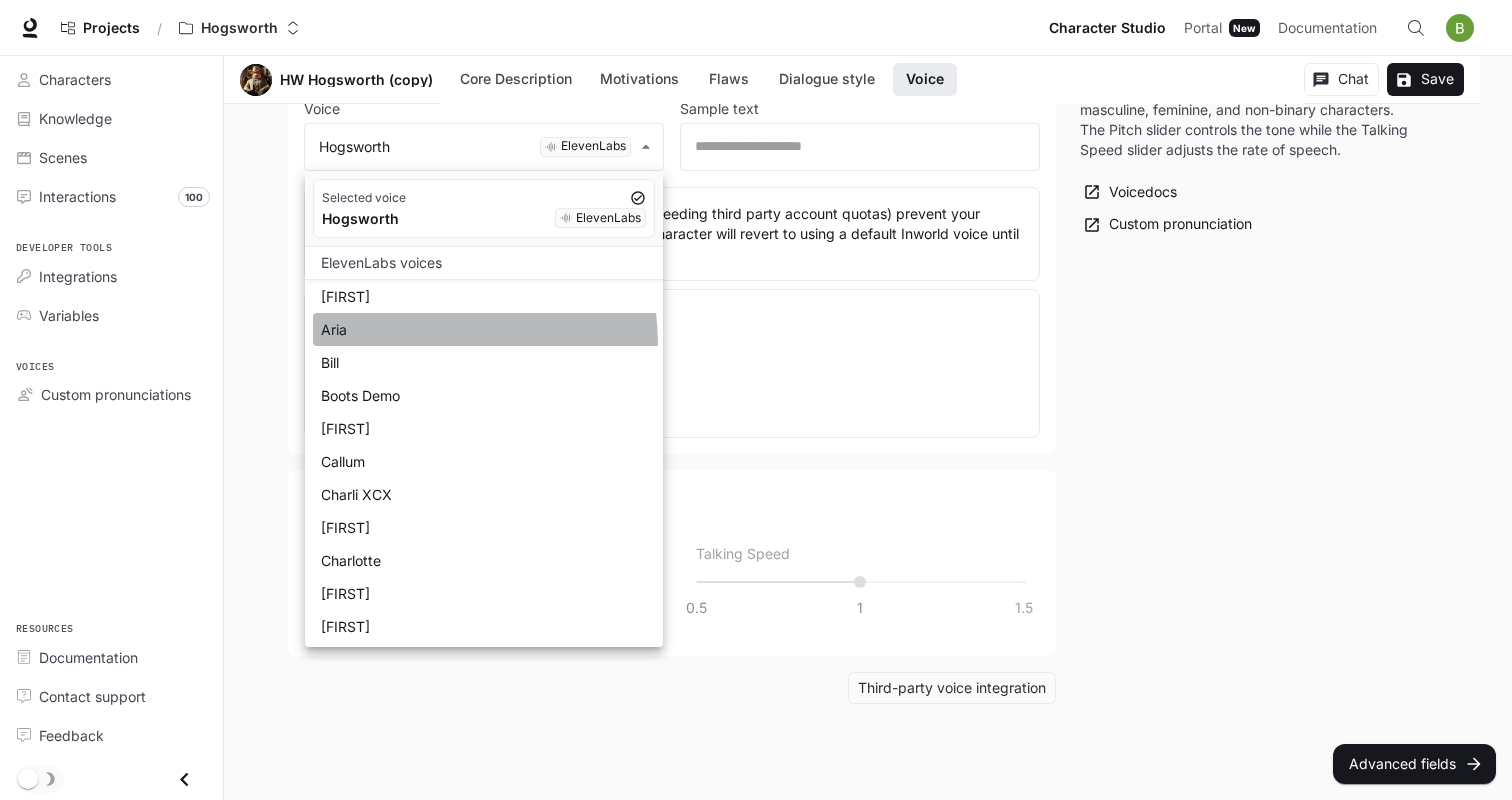 click on "Aria" at bounding box center [488, 329] 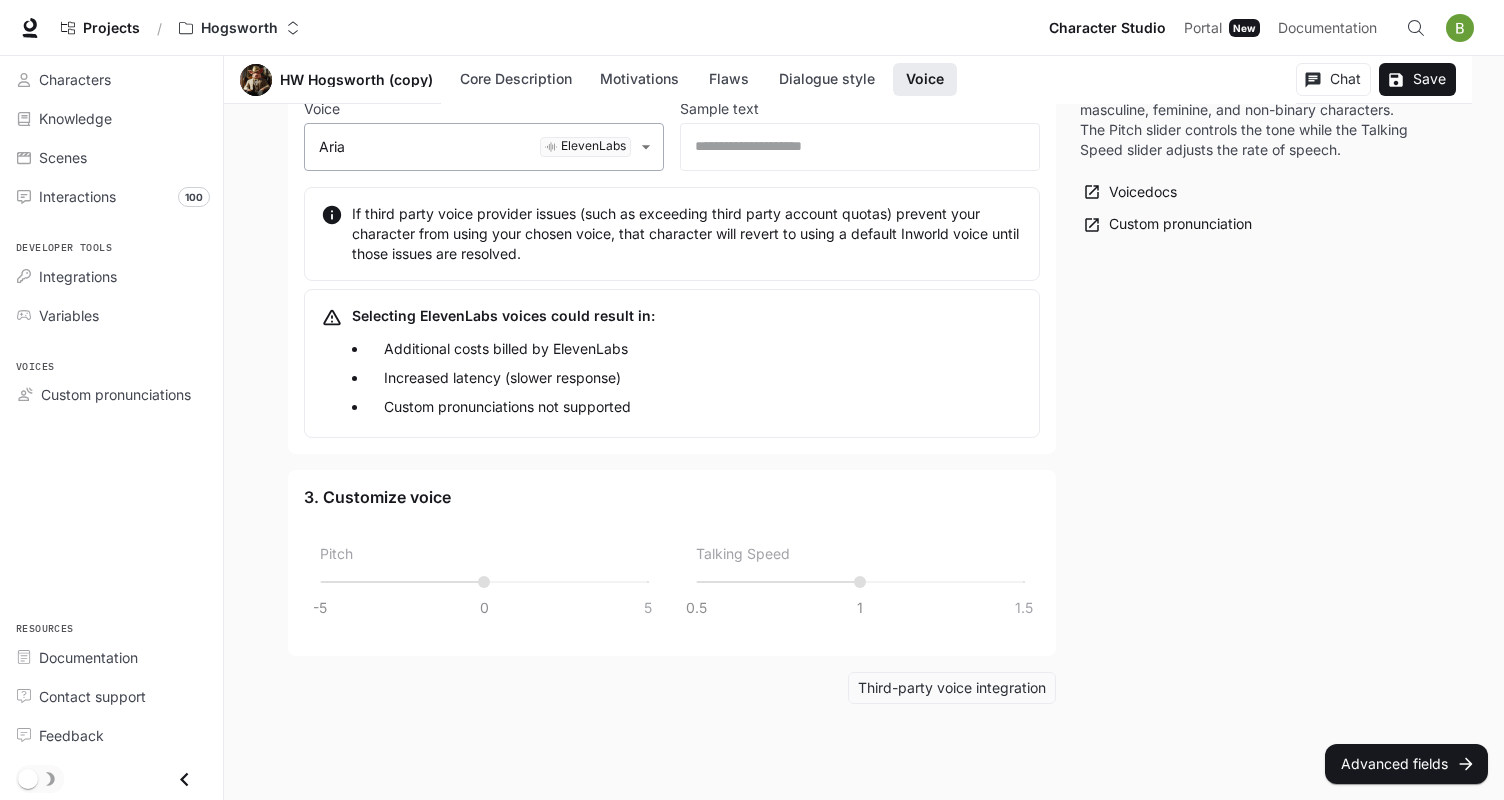 click on "Skip to main content Projects / [LAST] Character Studio Character Studio Portal Portal New Documentation Documentation Character studio Portal Characters Knowledge Scenes Interactions 100 Developer tools Integrations Variables Voices Custom pronunciations Resources Documentation Contact support Feedback Section Voice [LAST] (copy) Core Description Motivations Flaws Dialogue style Voice Chat Save Edit [LAST] (copy) Inspire Americans and help them find their destiny Edit Details Chat Save Enable narrated actions Enable narrated actions Pronouns he/him/his Alternate names [LAST] Age Late adulthood Basic Advanced Core Description * ​ Core Description is your character's foundation. Include their backstory, circumstances, and behaviors or rules. Core Description  tutorial Core Description  docs Motivations * ​ Motivations are what drives the character. Motivations  tutorial Motivations  docs Flaws * ​ Flaws address shortcomings and fears. Flaws  tutorial Flaws  docs Dialogue style Preset Custom ," at bounding box center (752, -1083) 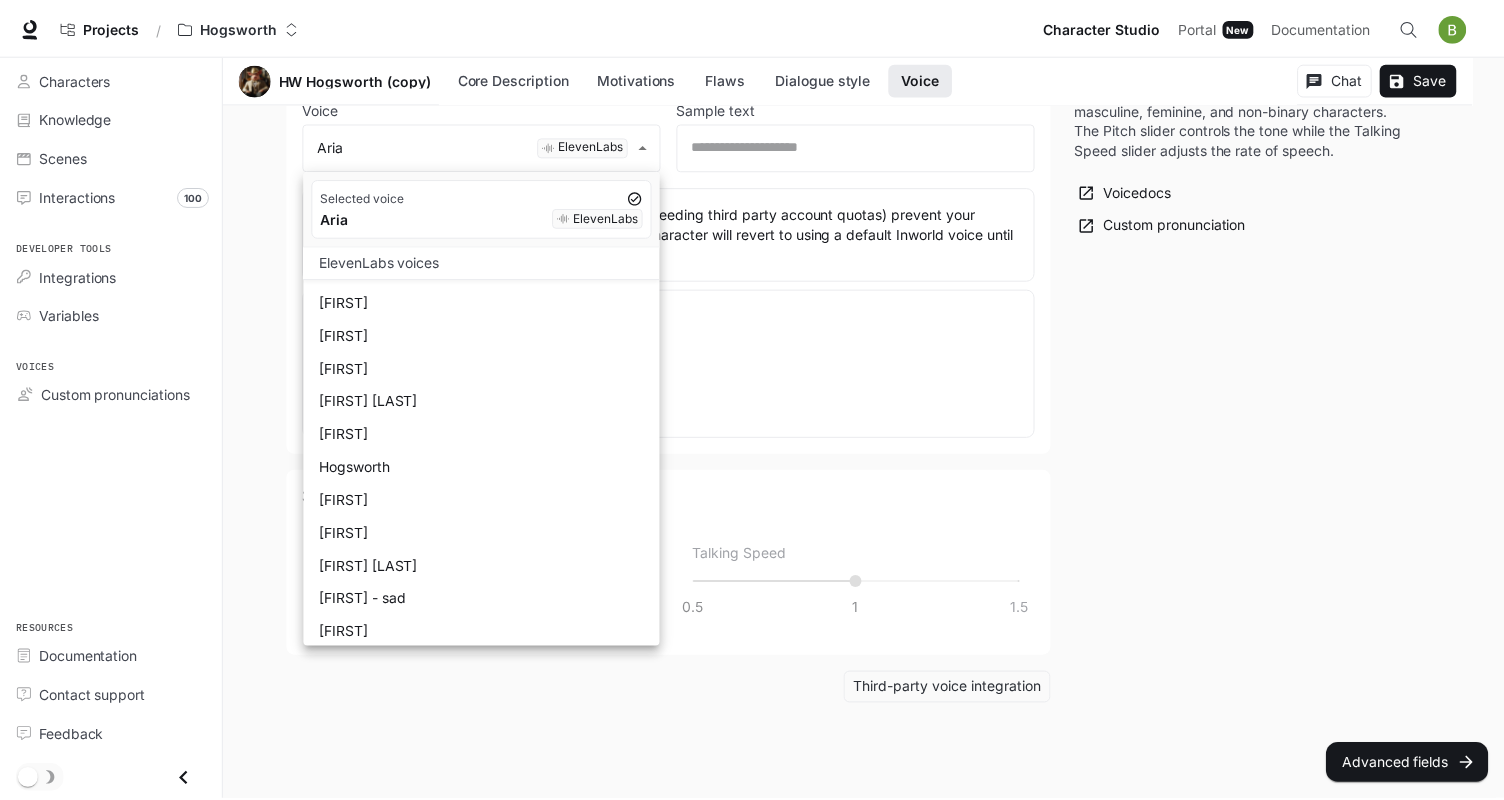 scroll, scrollTop: 359, scrollLeft: 0, axis: vertical 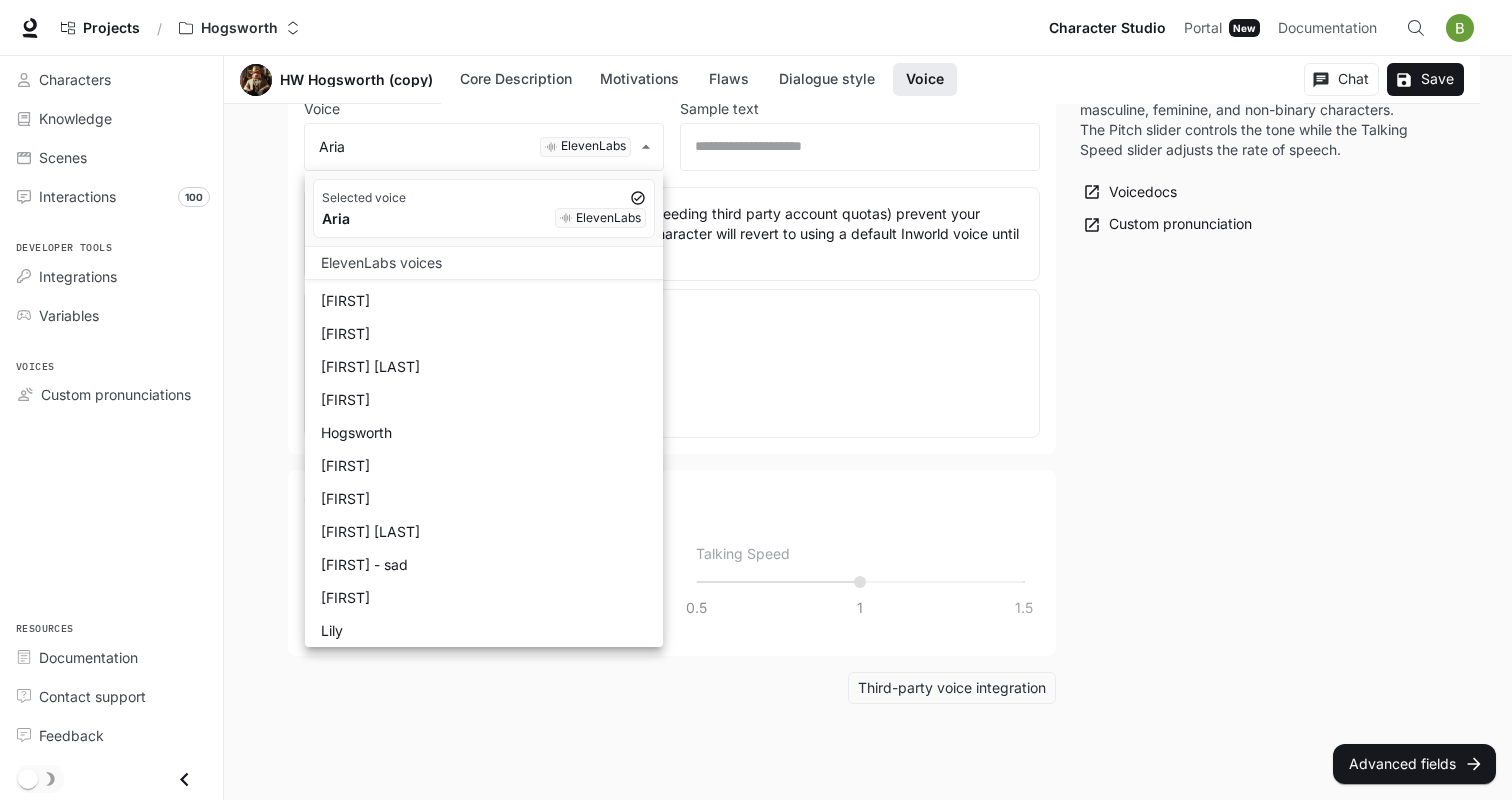 click on "Hogsworth" at bounding box center [488, 432] 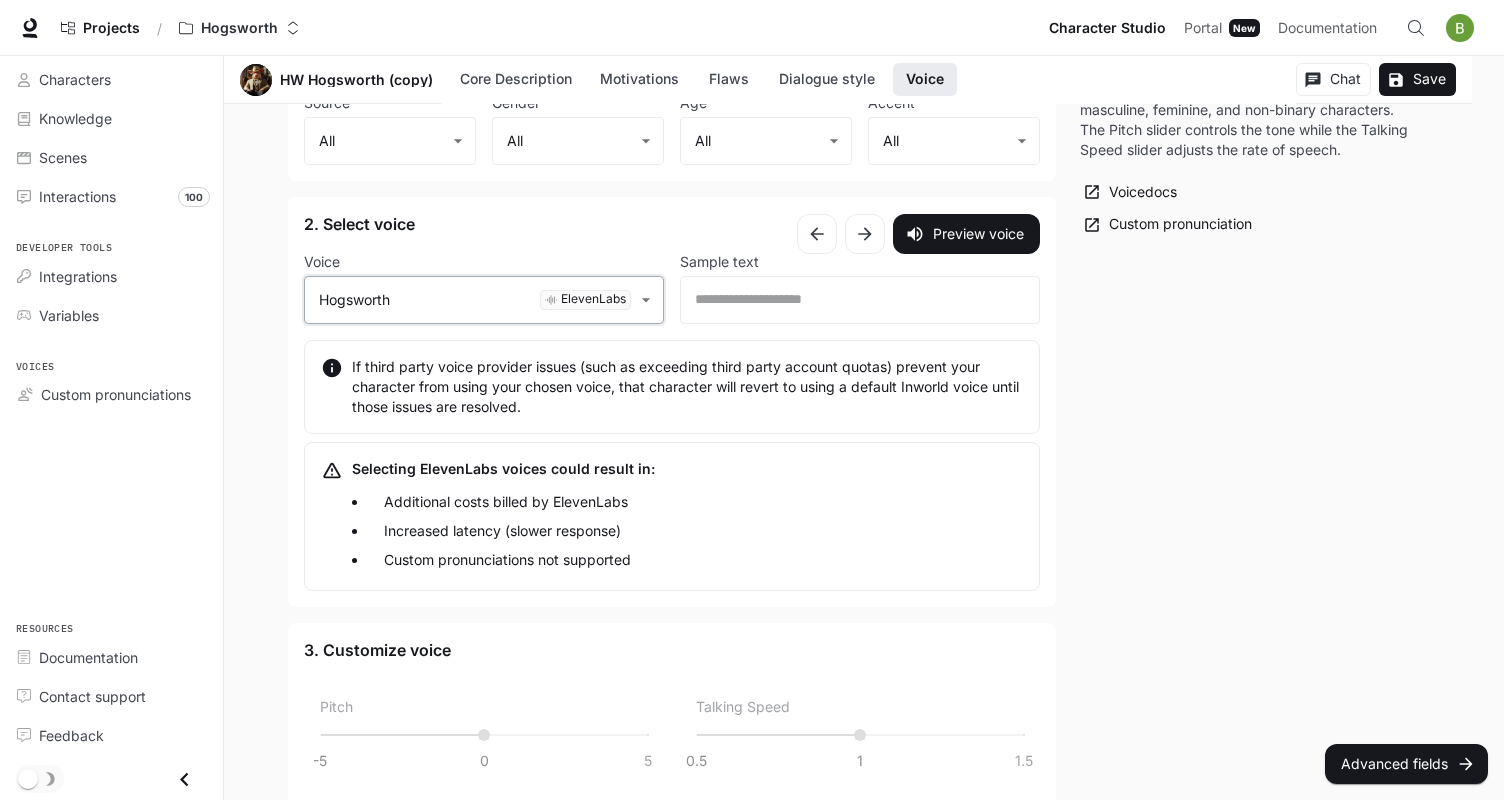 scroll, scrollTop: 2824, scrollLeft: 0, axis: vertical 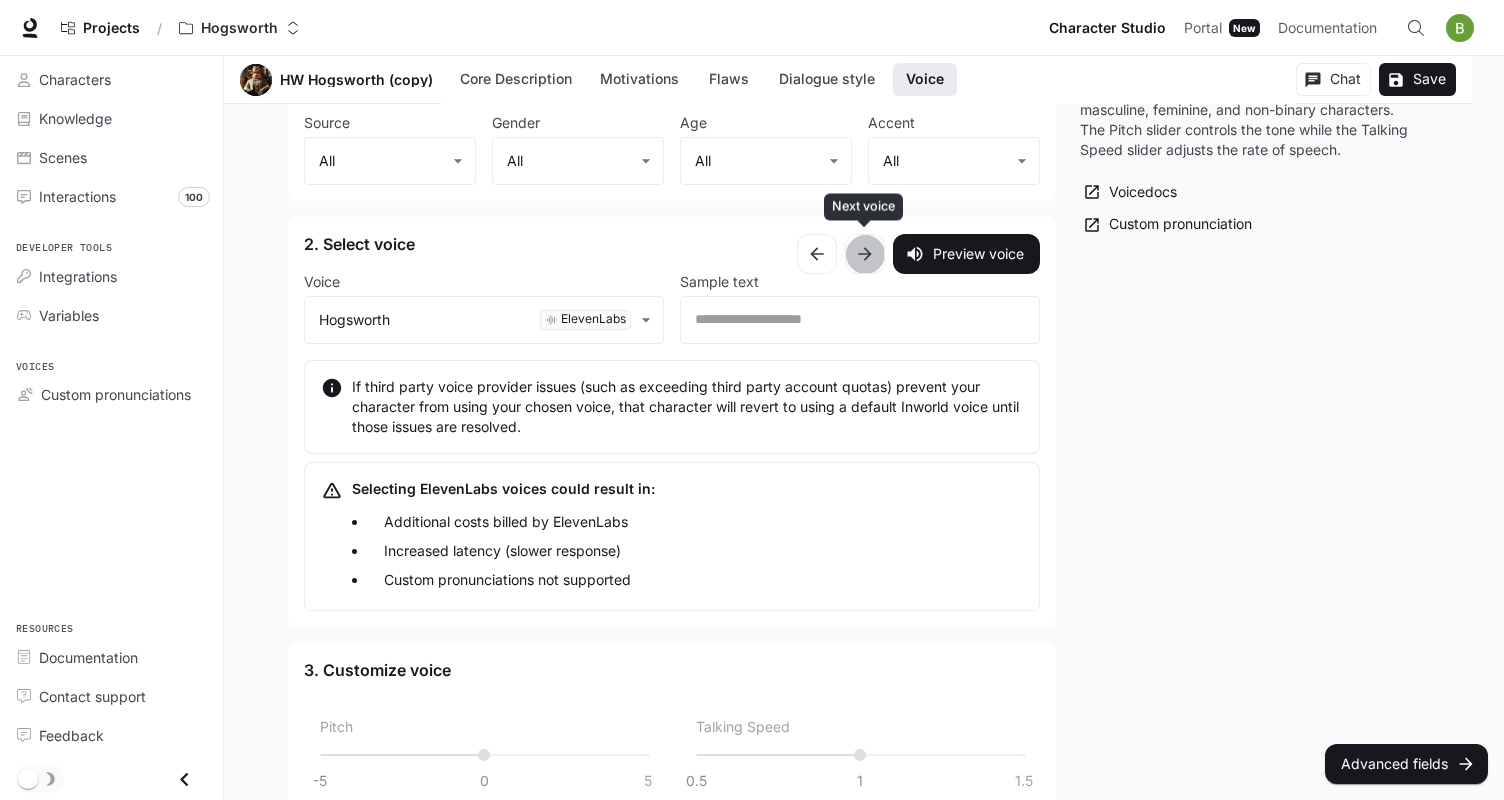 click 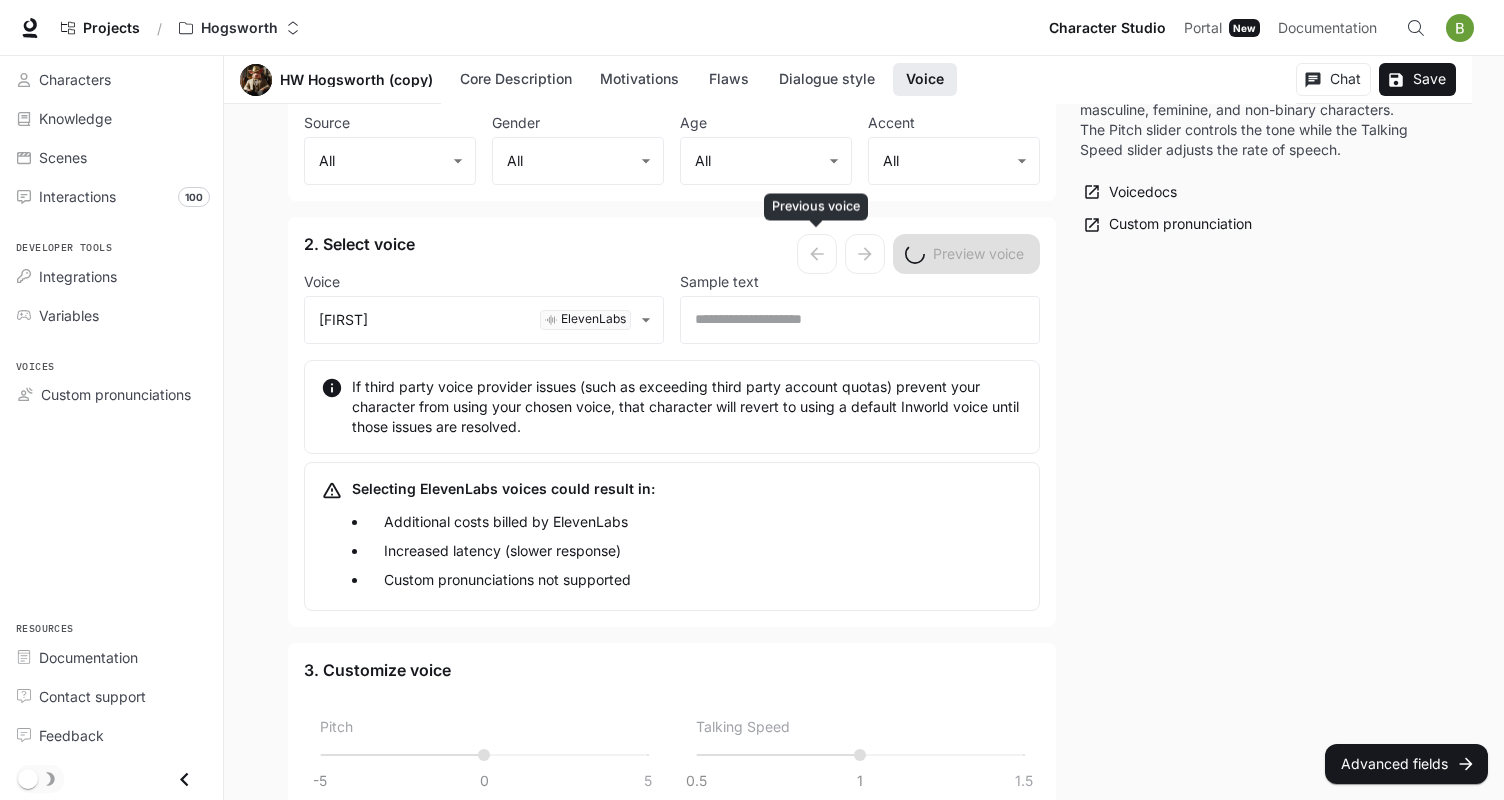 click at bounding box center (817, 254) 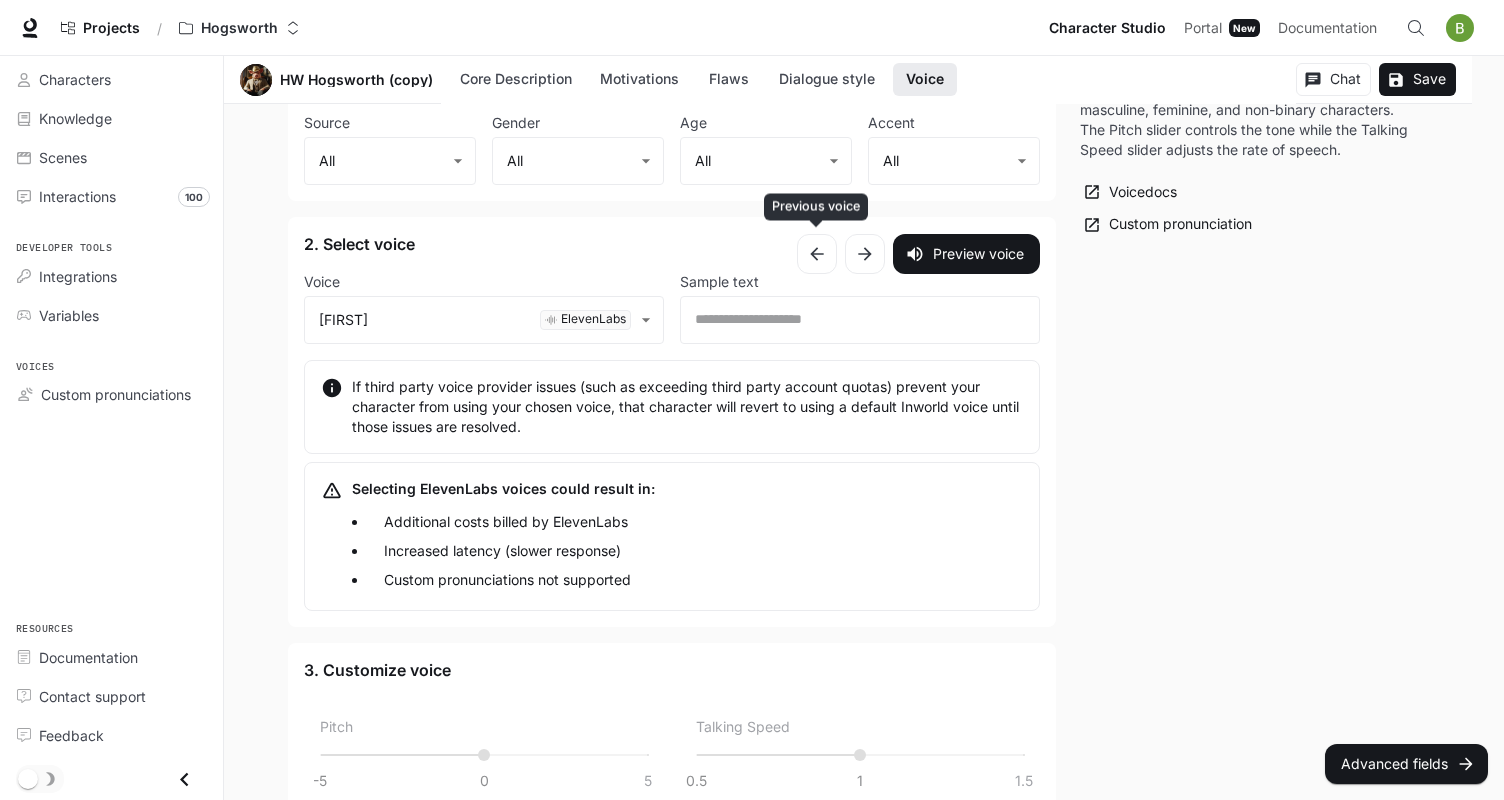 click 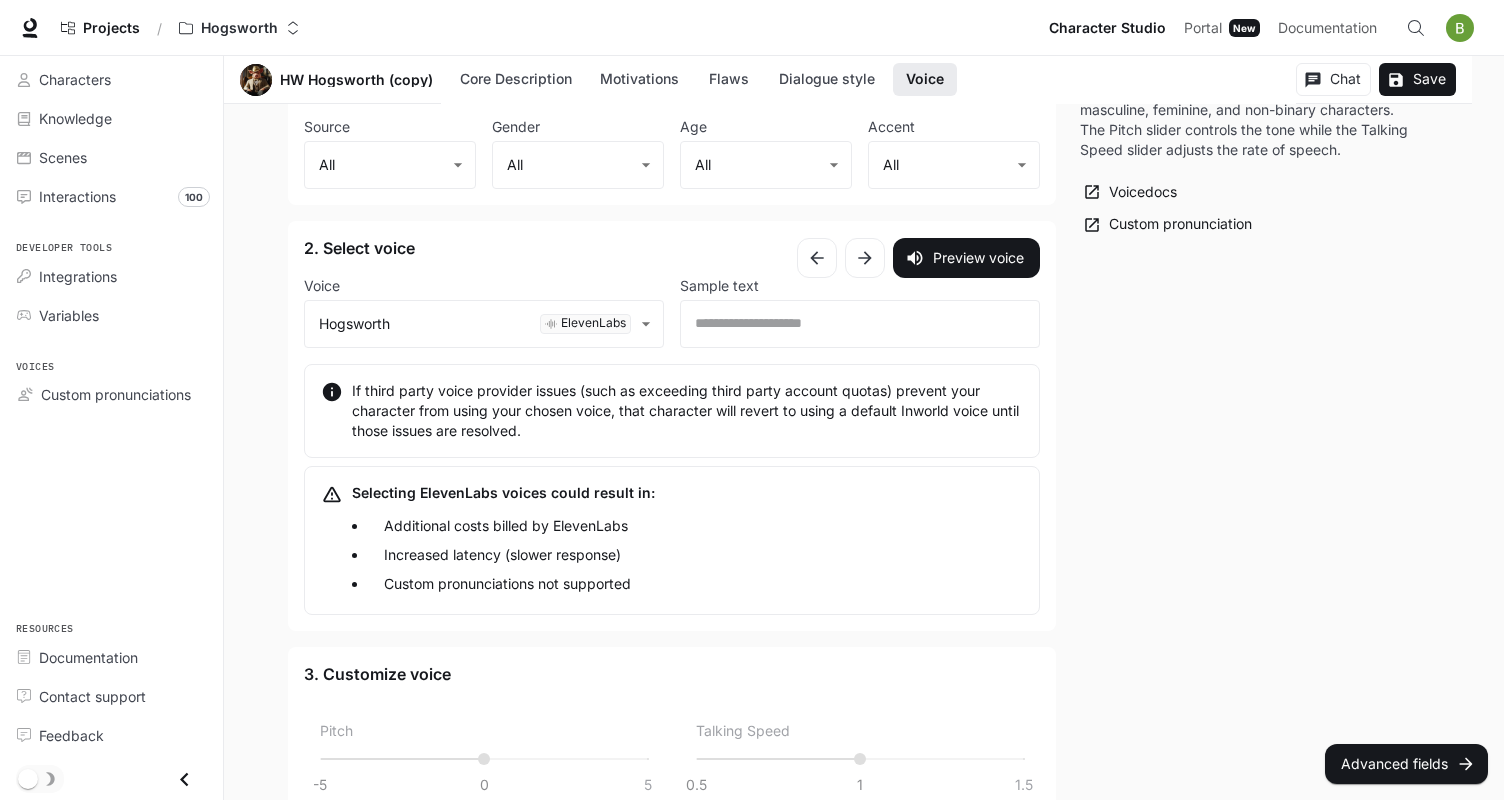 scroll, scrollTop: 2816, scrollLeft: 0, axis: vertical 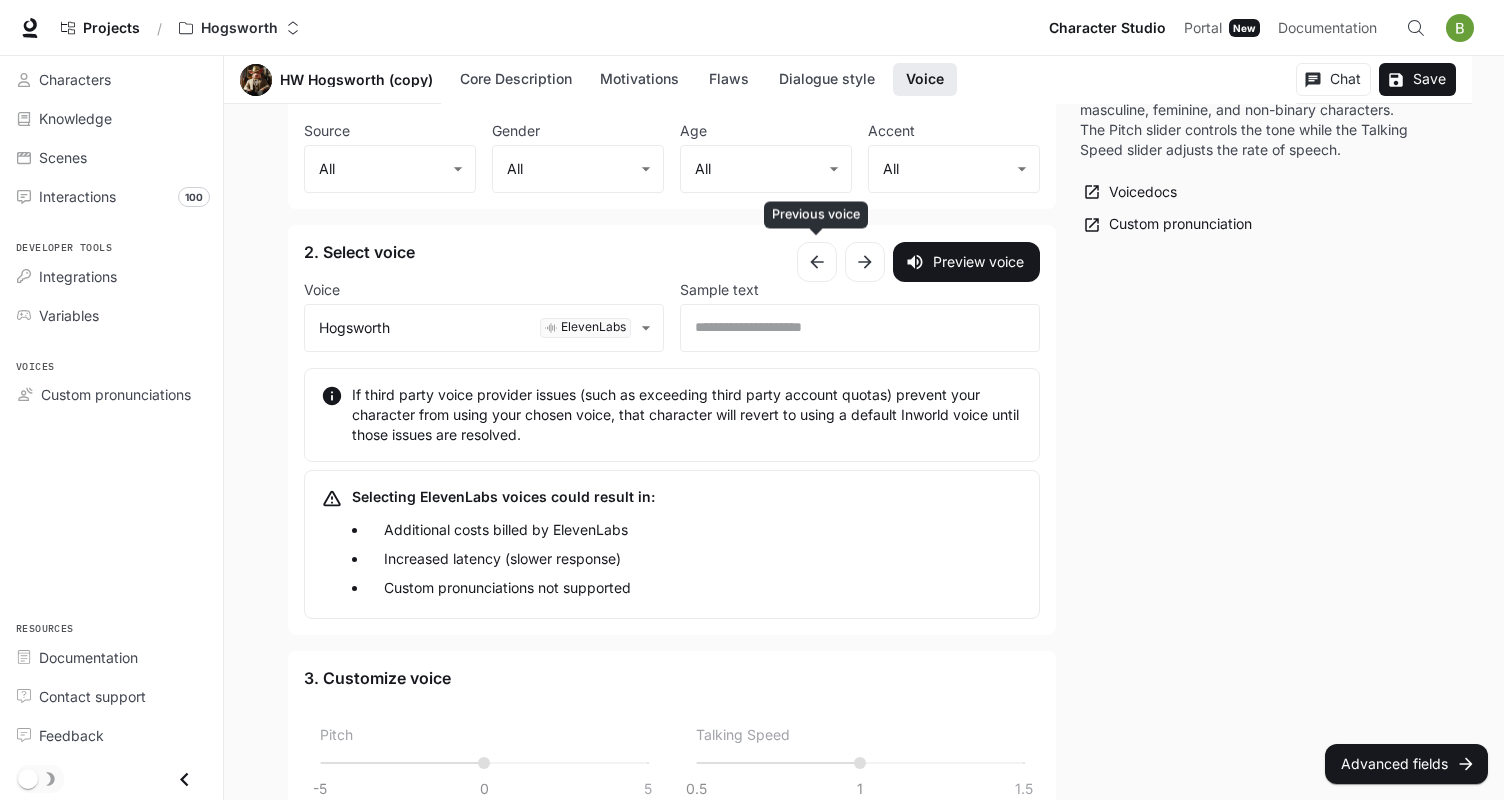 click 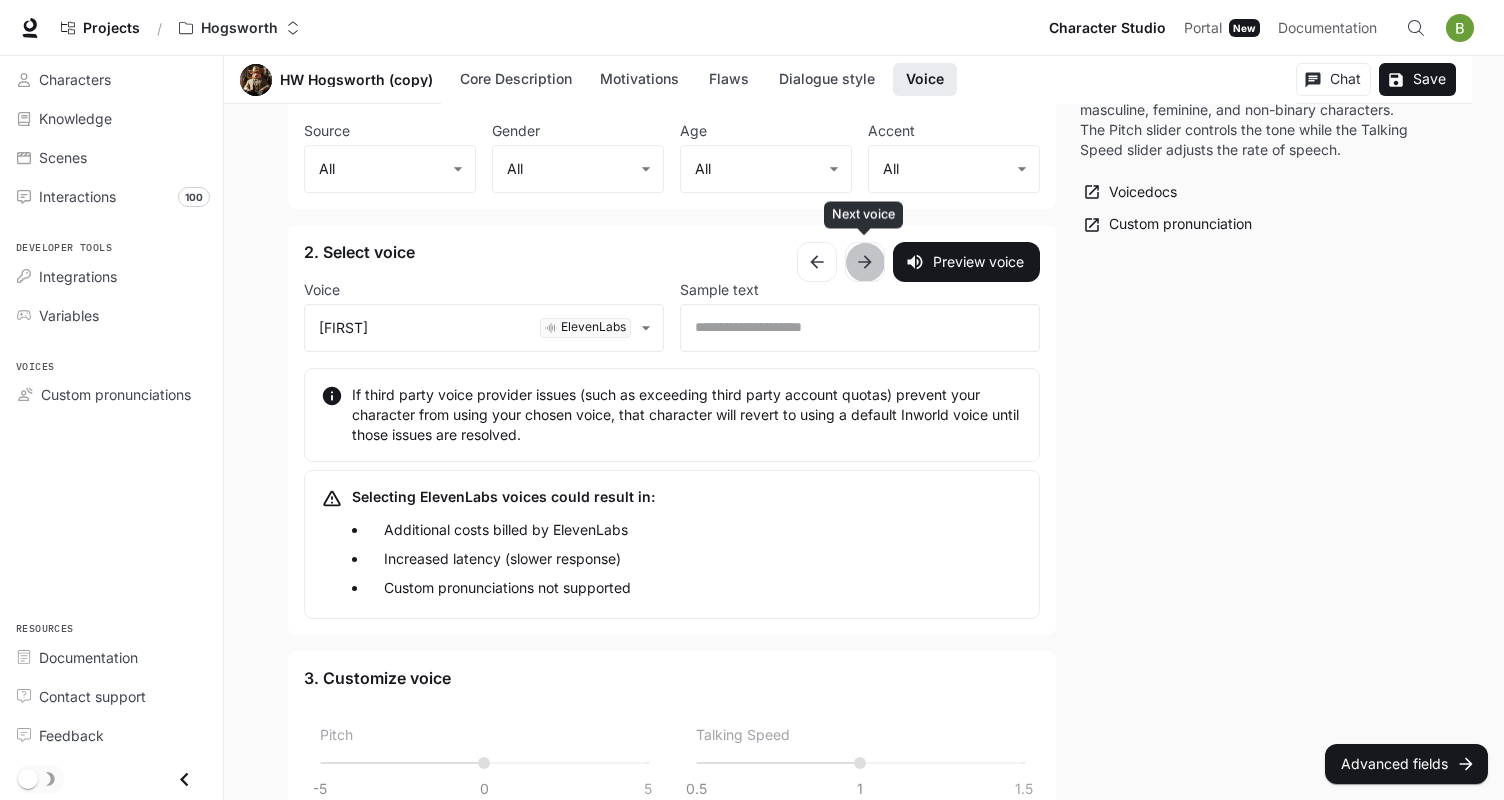 click 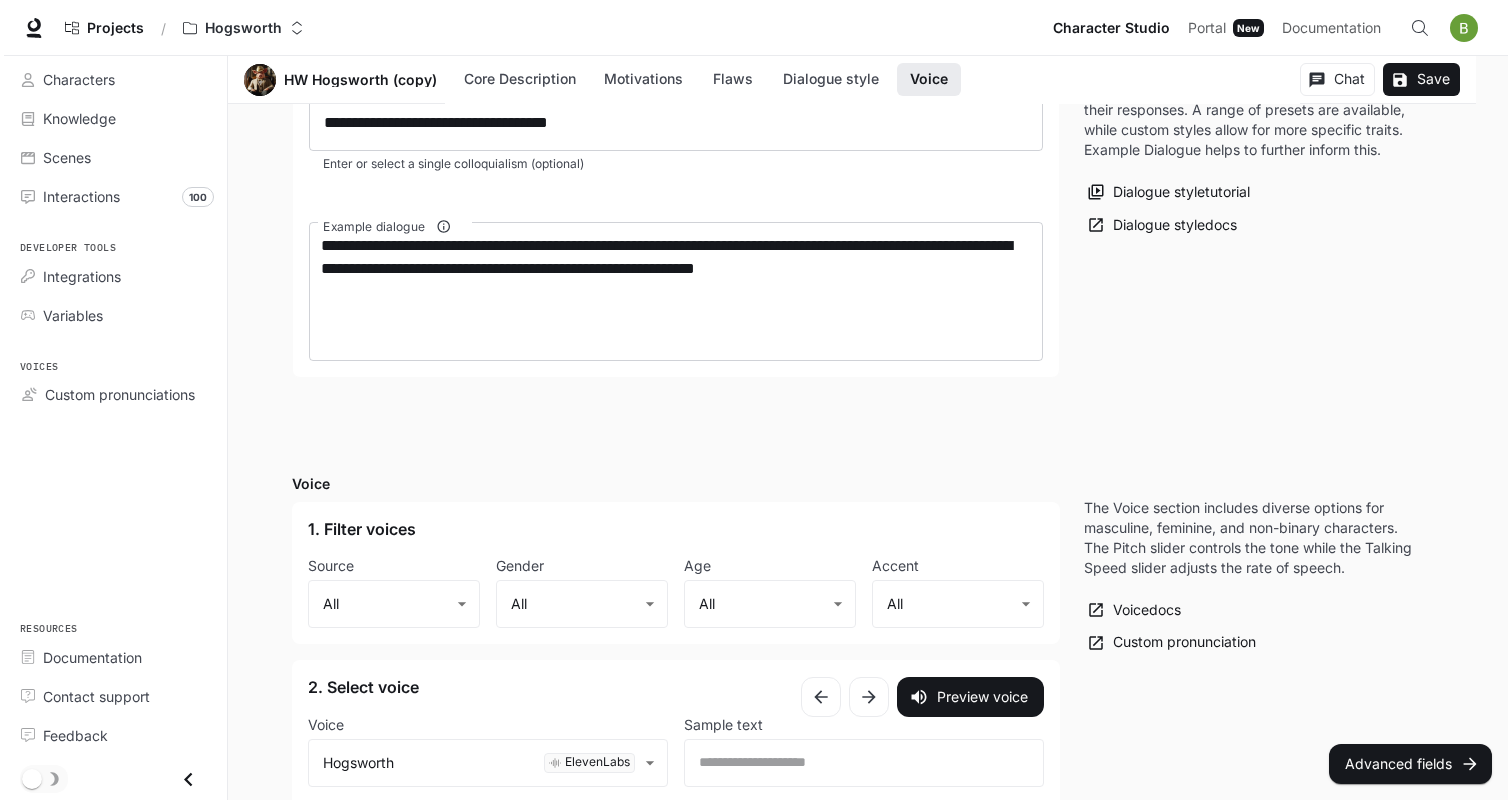 scroll, scrollTop: 2431, scrollLeft: 0, axis: vertical 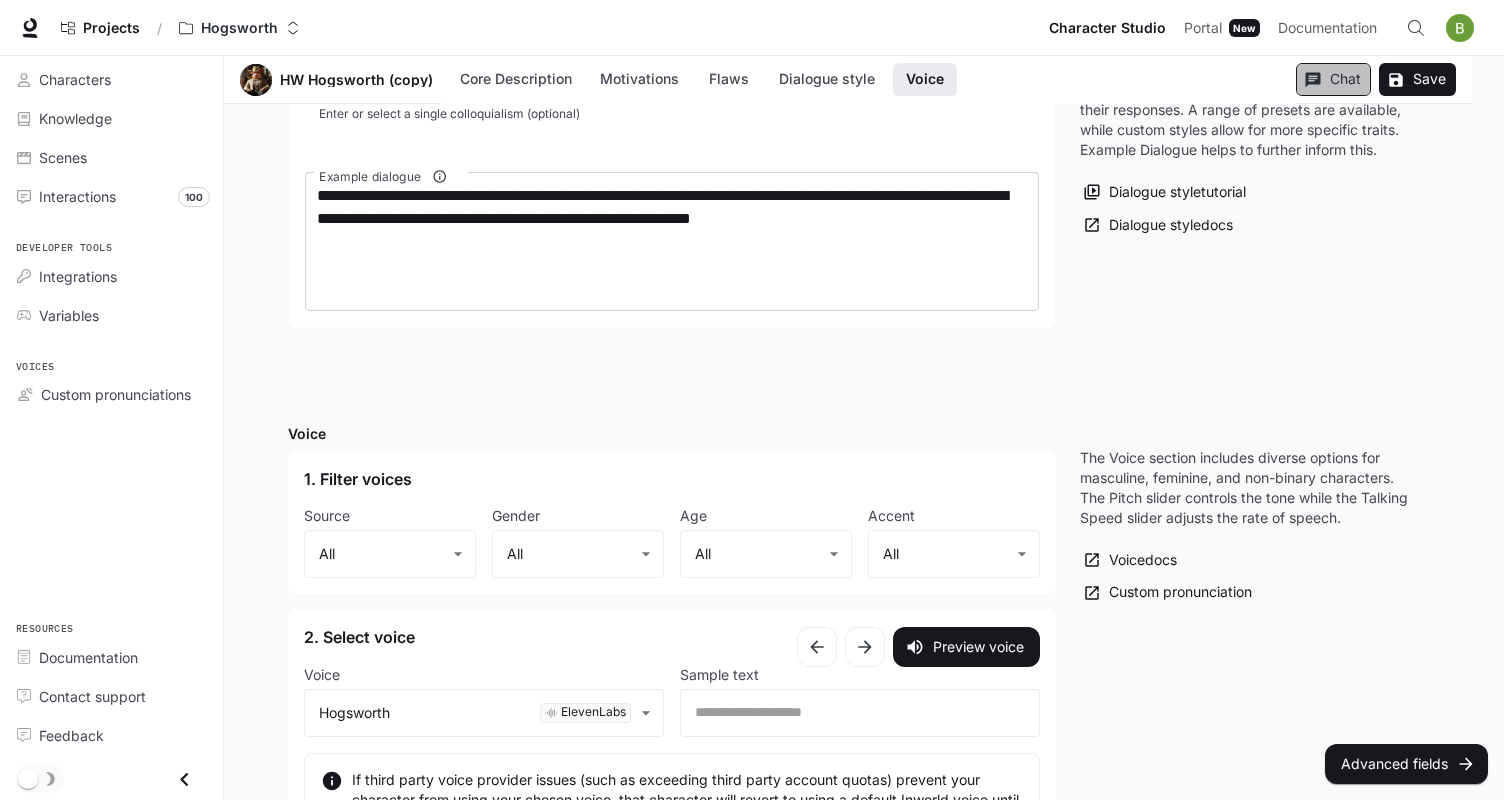 click 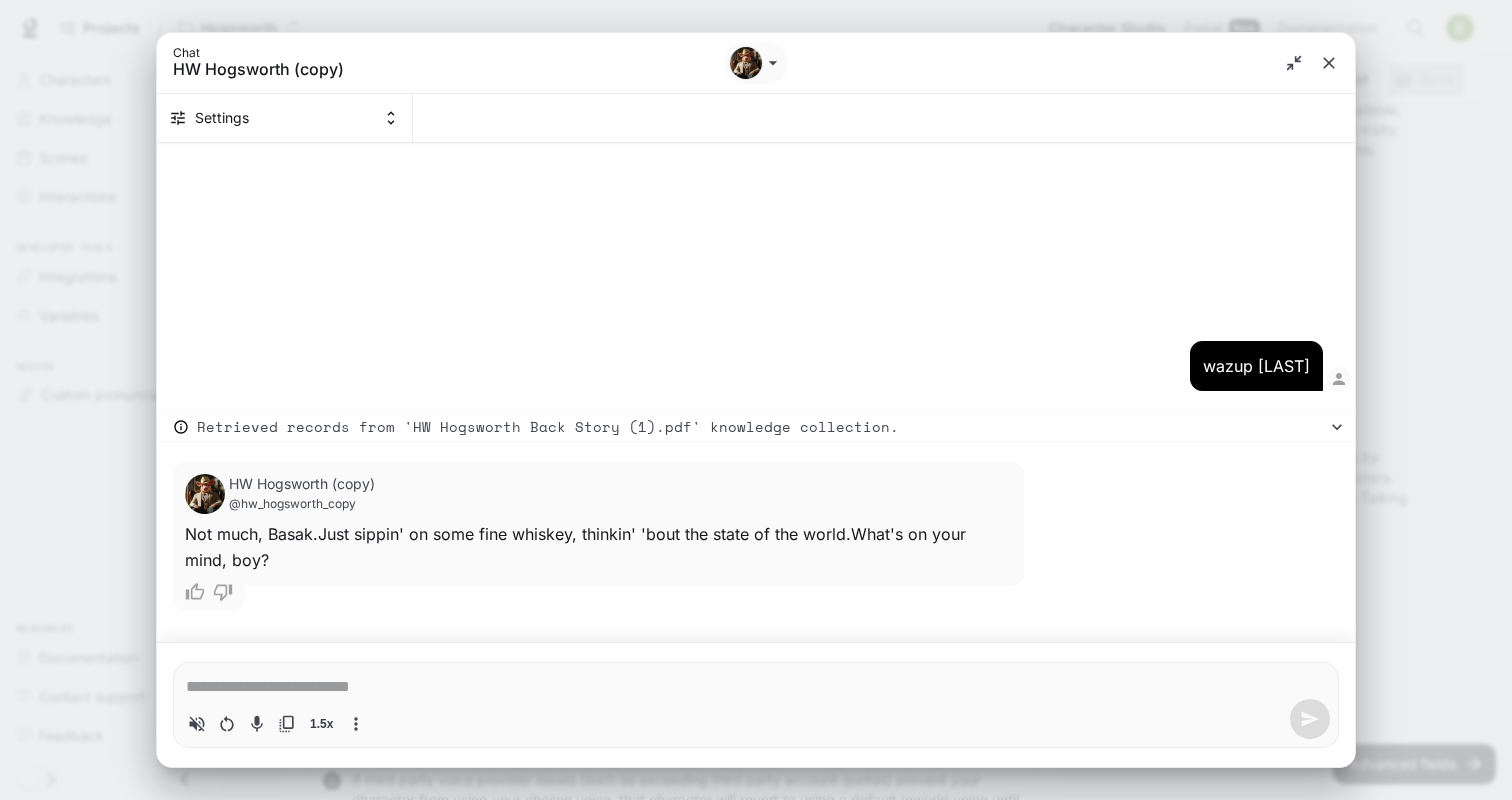 click at bounding box center [756, 687] 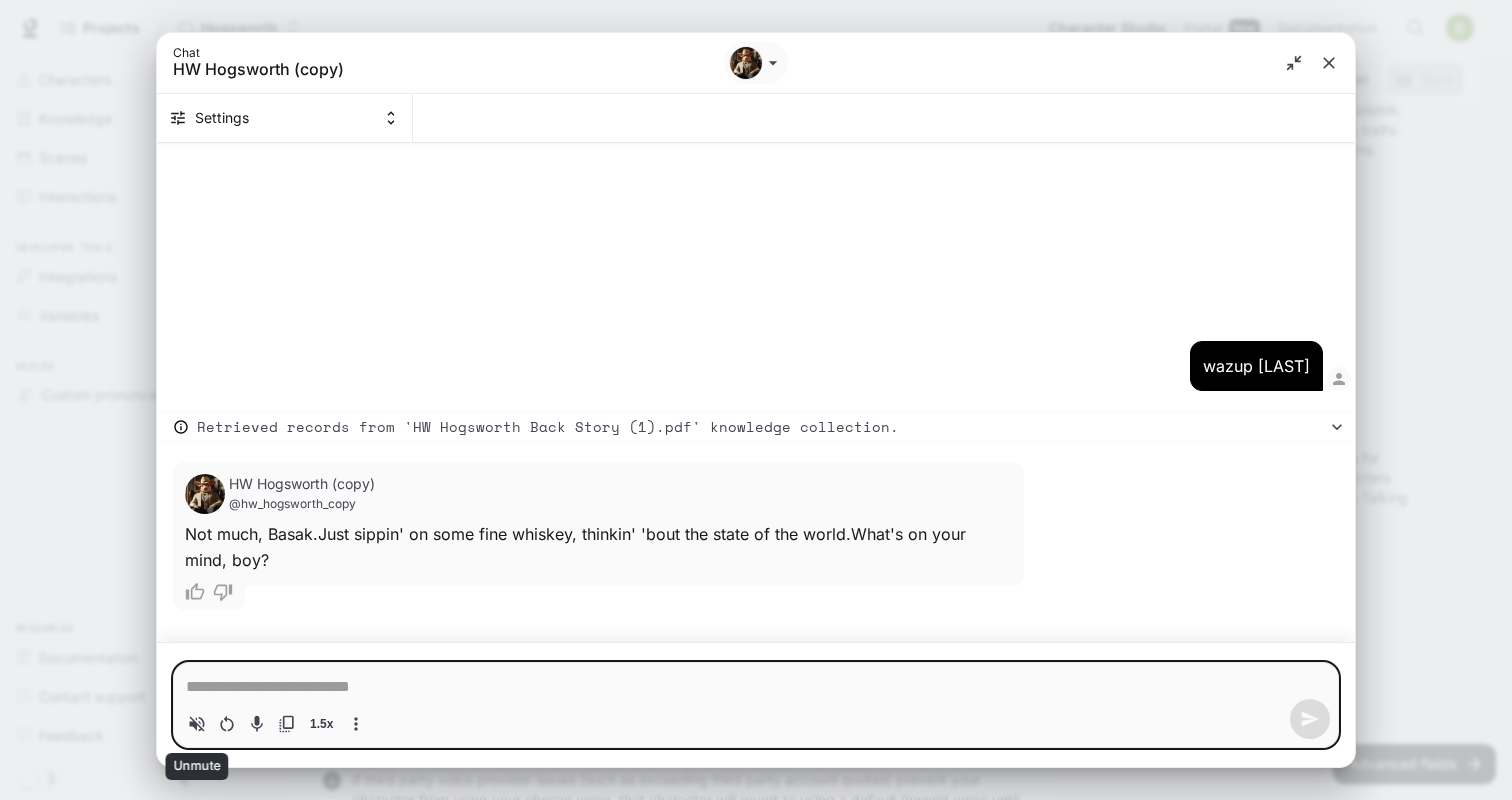 click at bounding box center [197, 724] 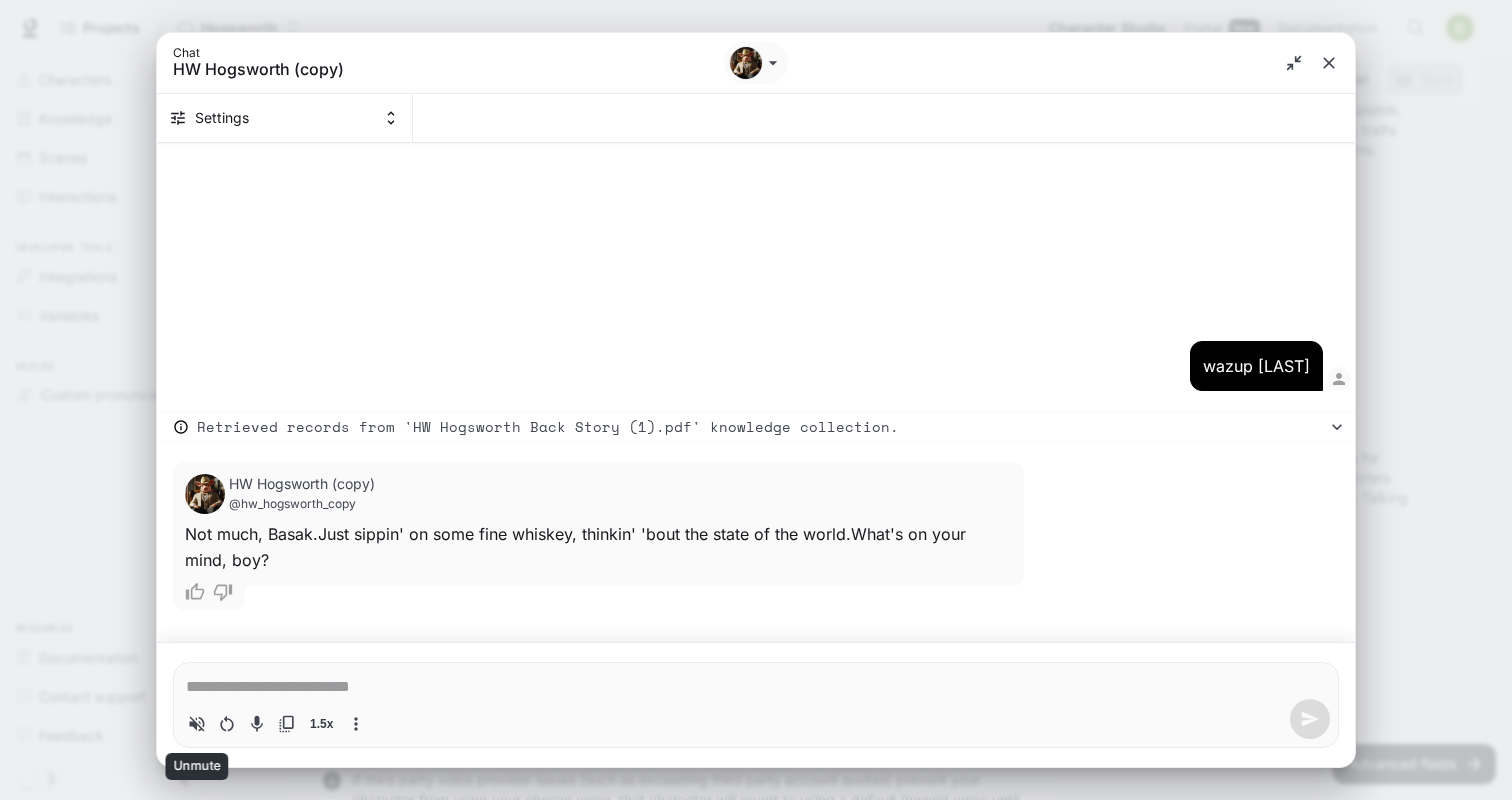 click at bounding box center (197, 724) 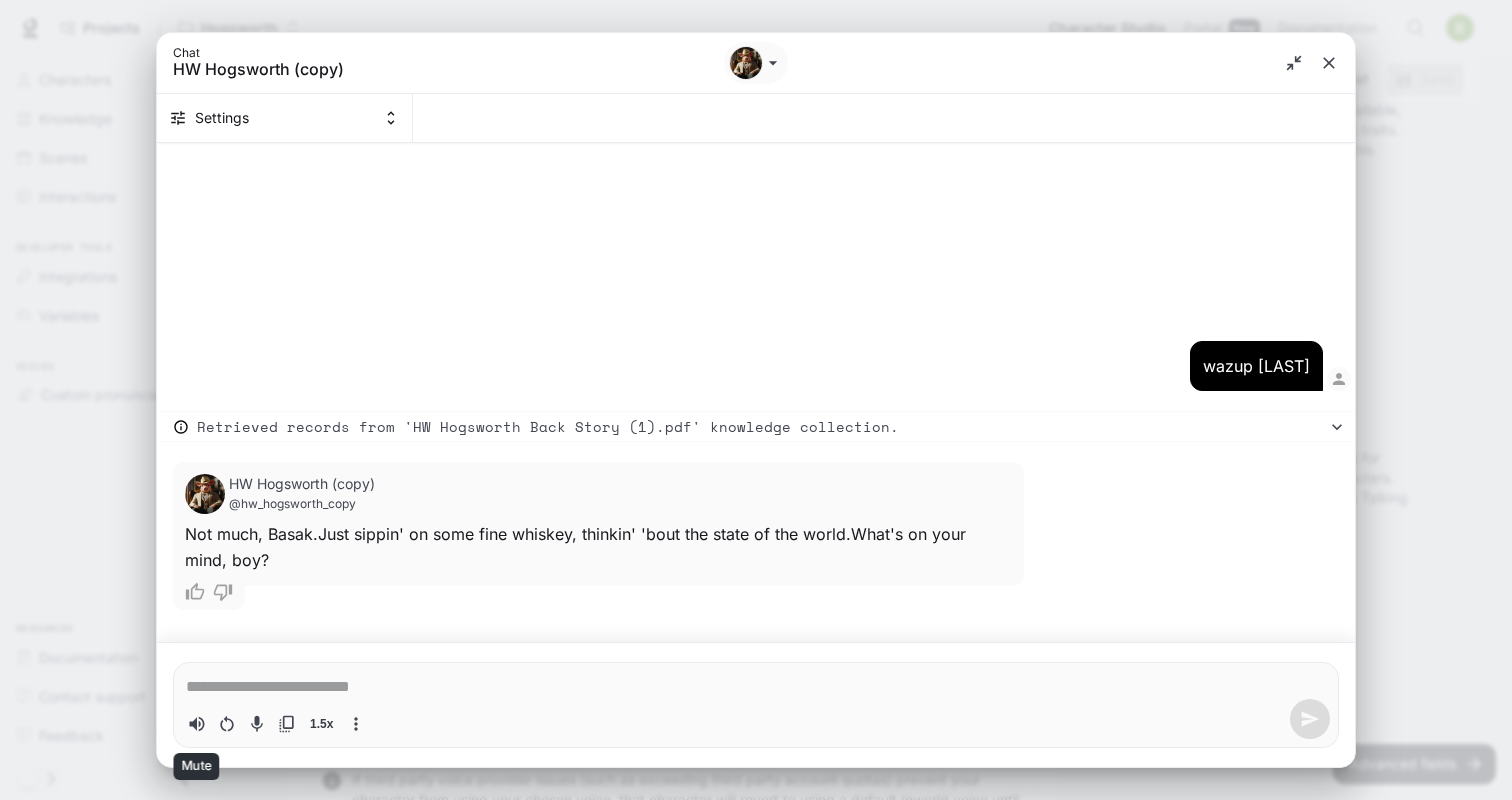 type 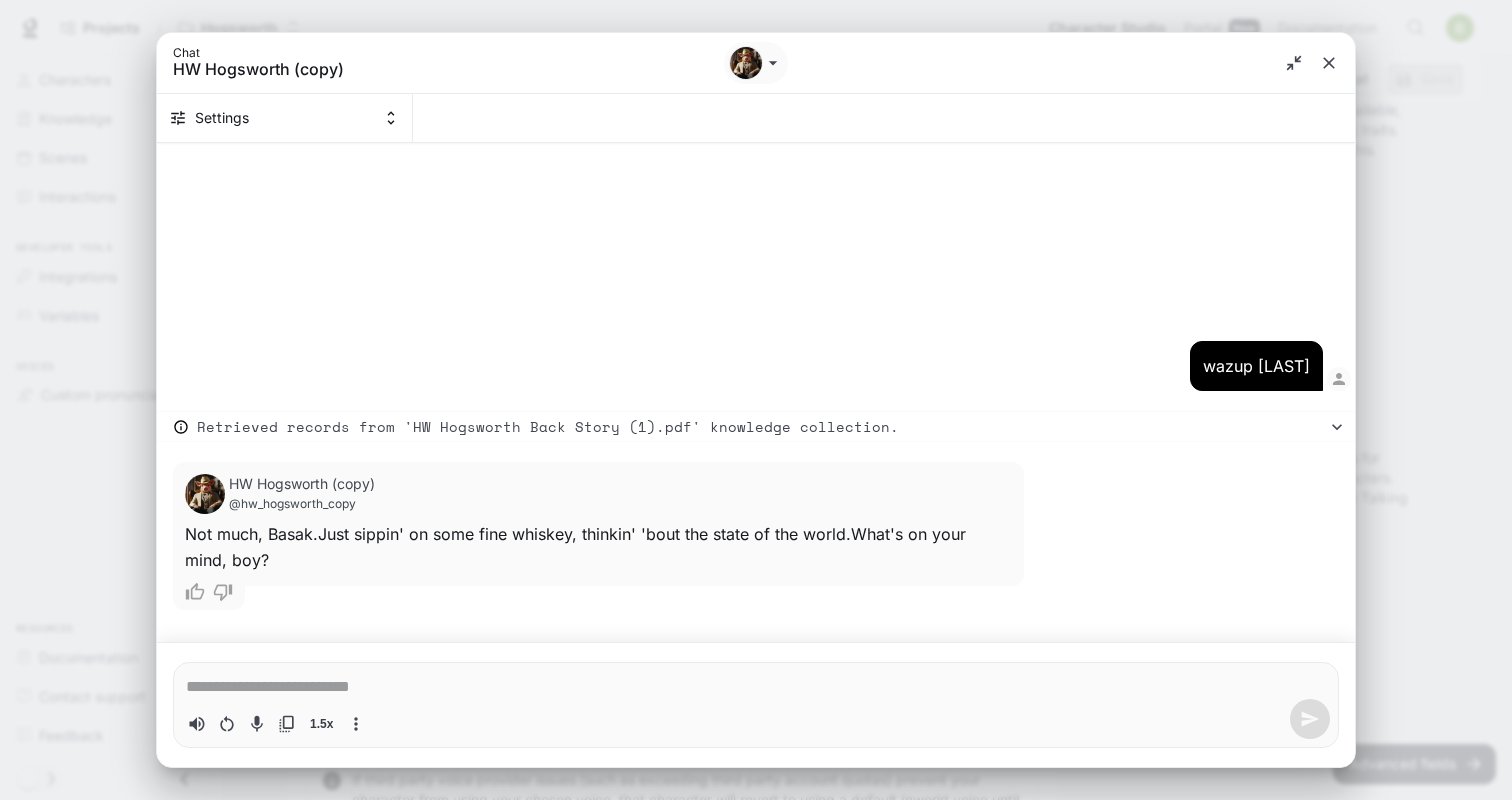 type on "*" 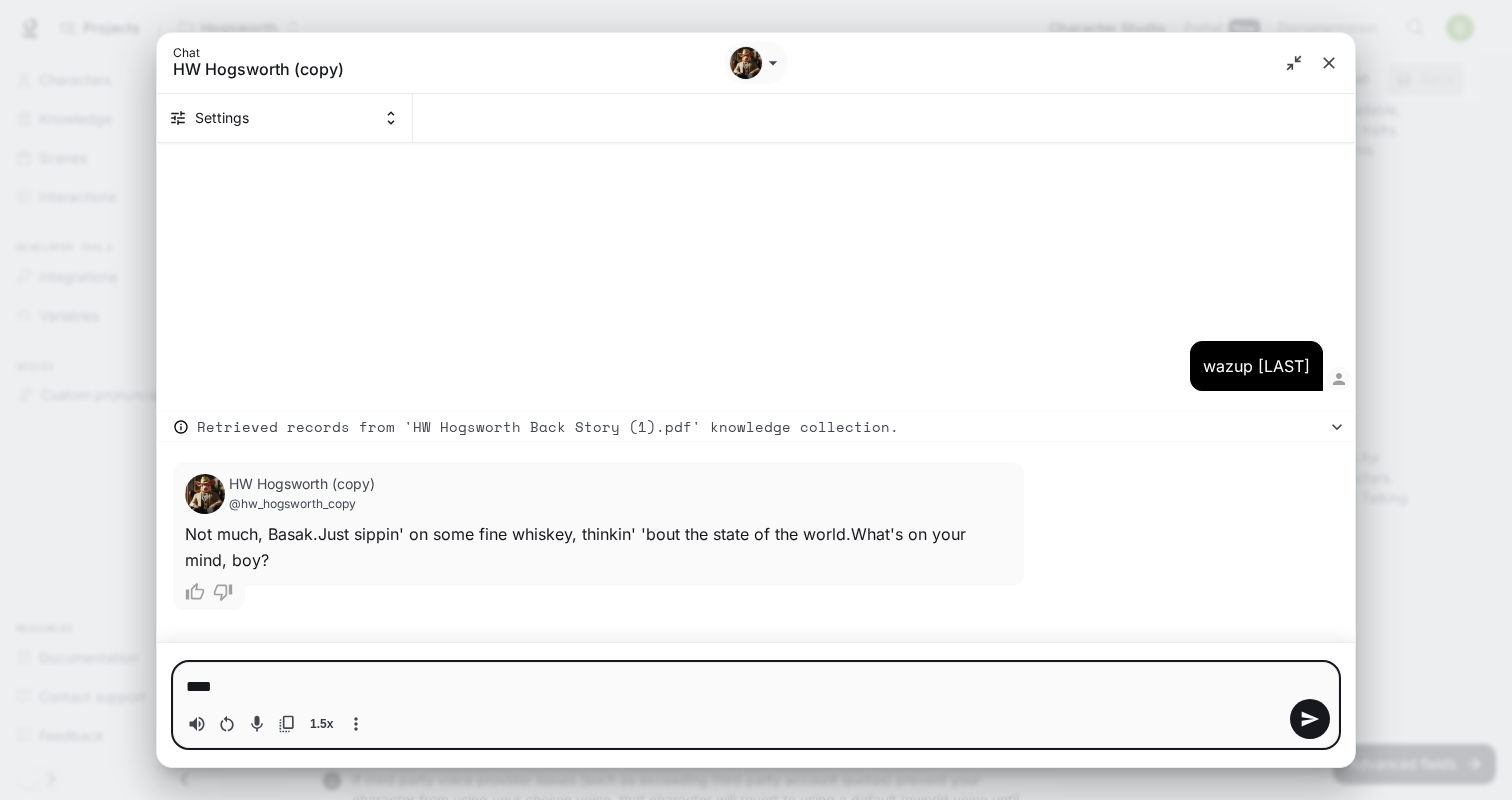 type on "*****" 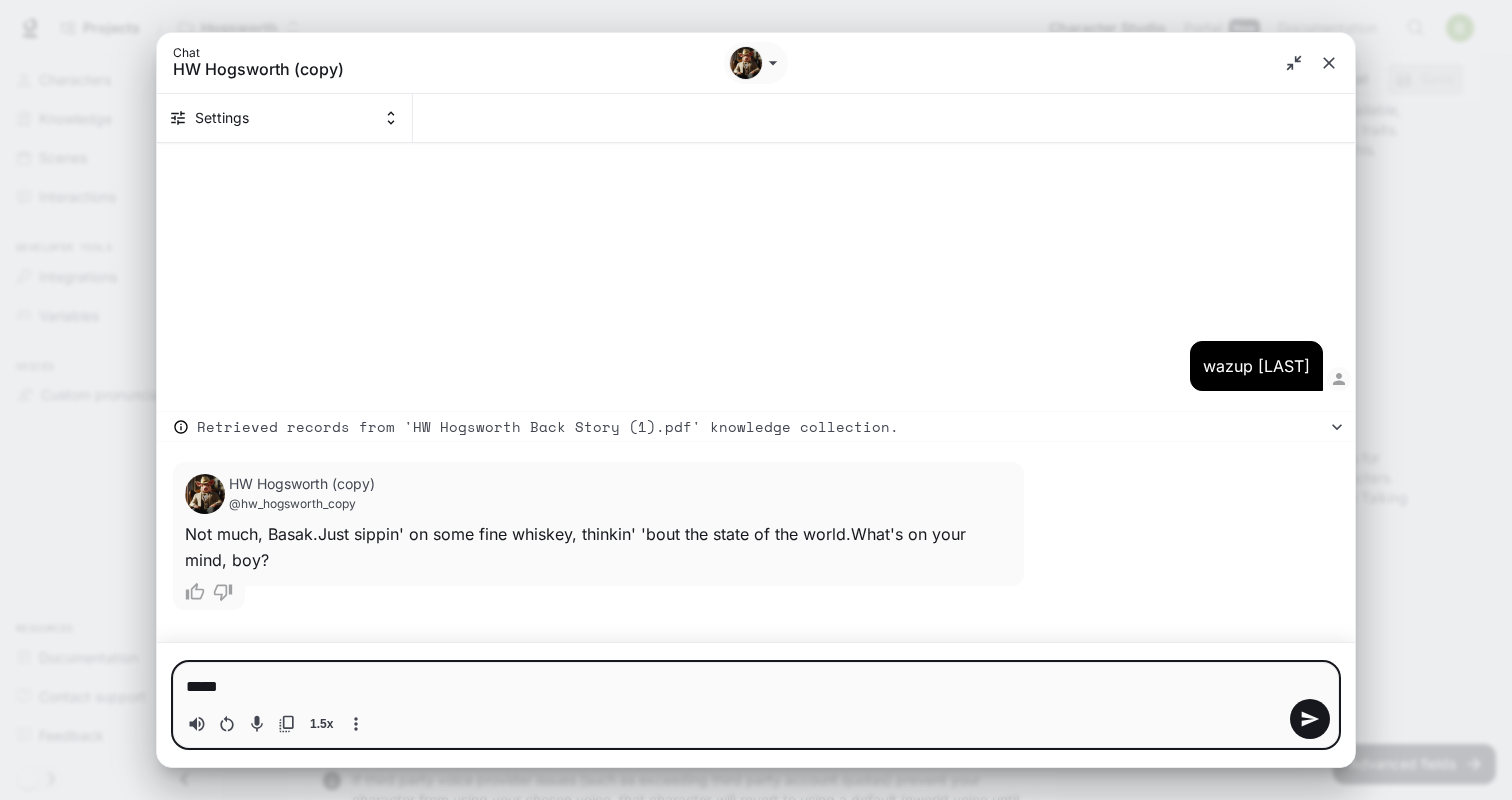 type 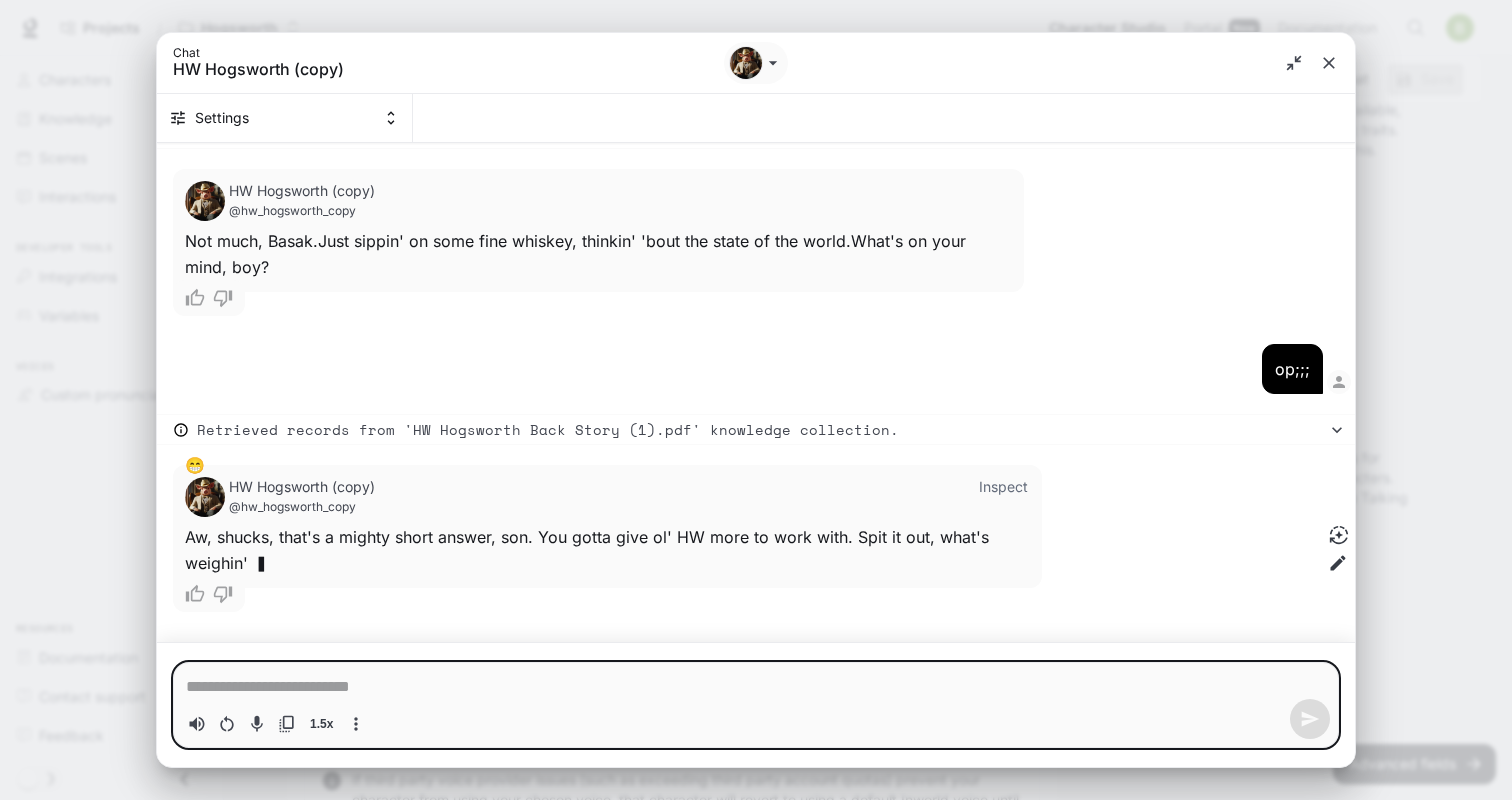 scroll, scrollTop: 109, scrollLeft: 0, axis: vertical 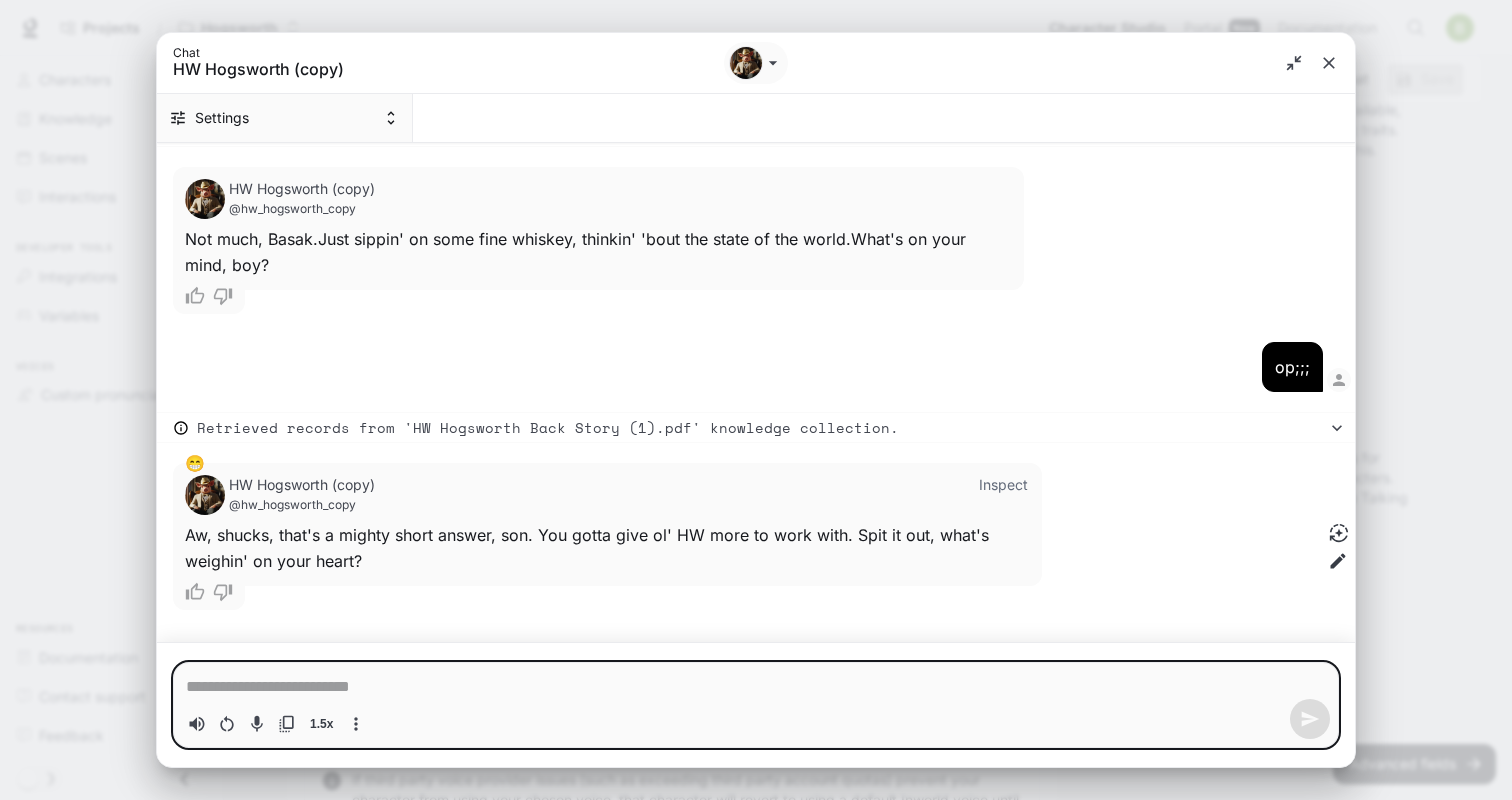click on "Settings" at bounding box center (285, 118) 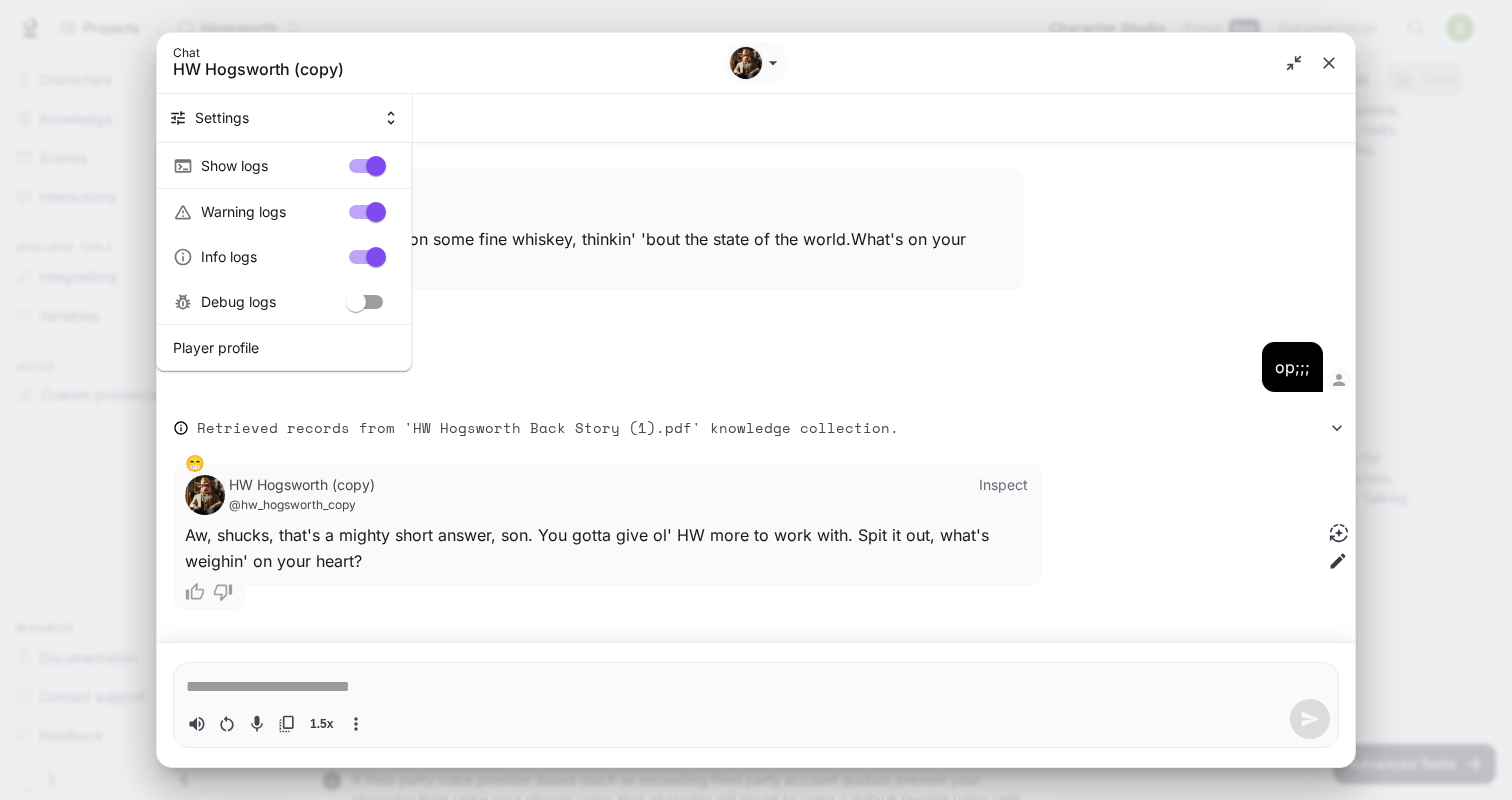 click at bounding box center [756, 400] 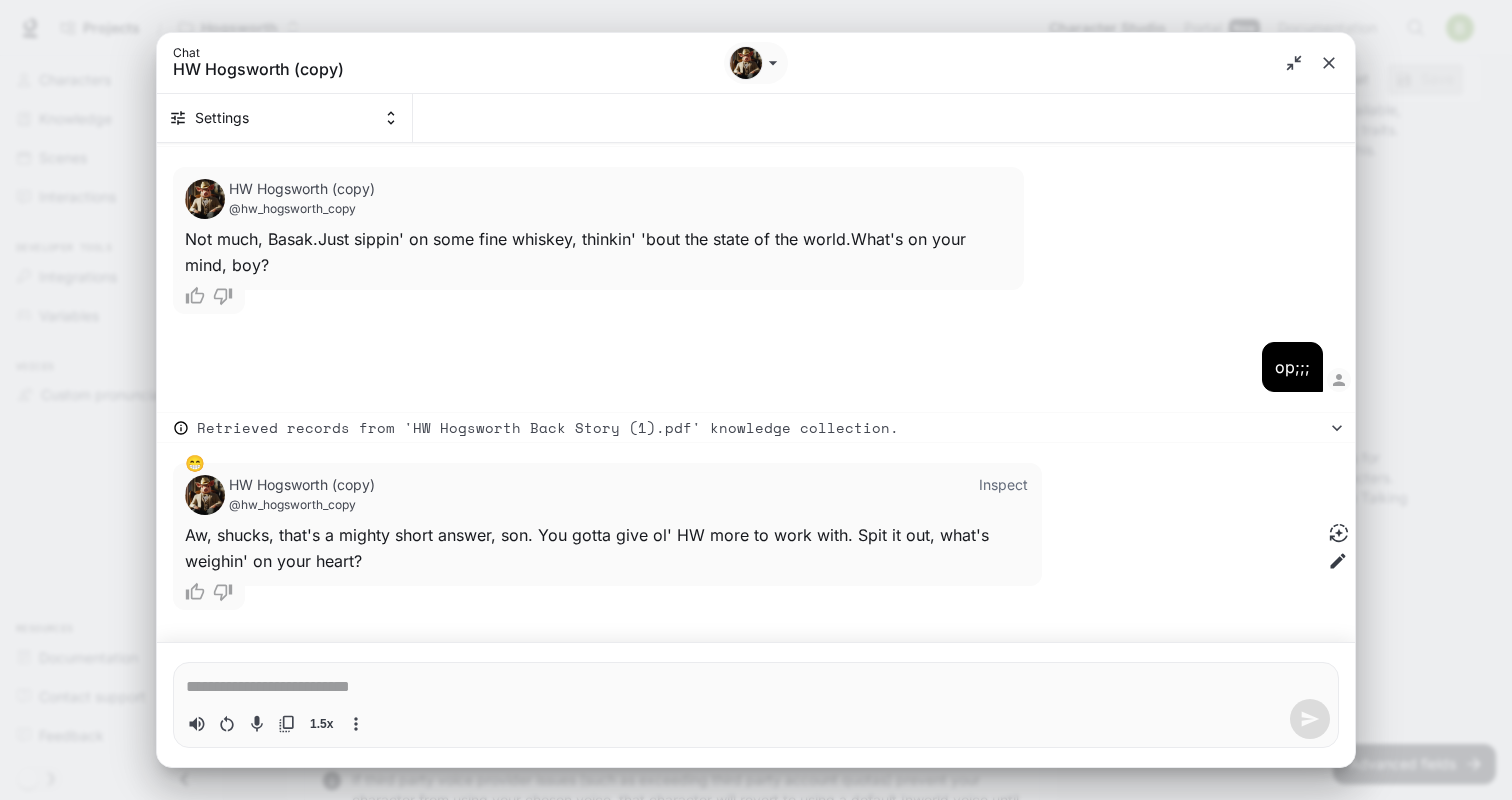 click 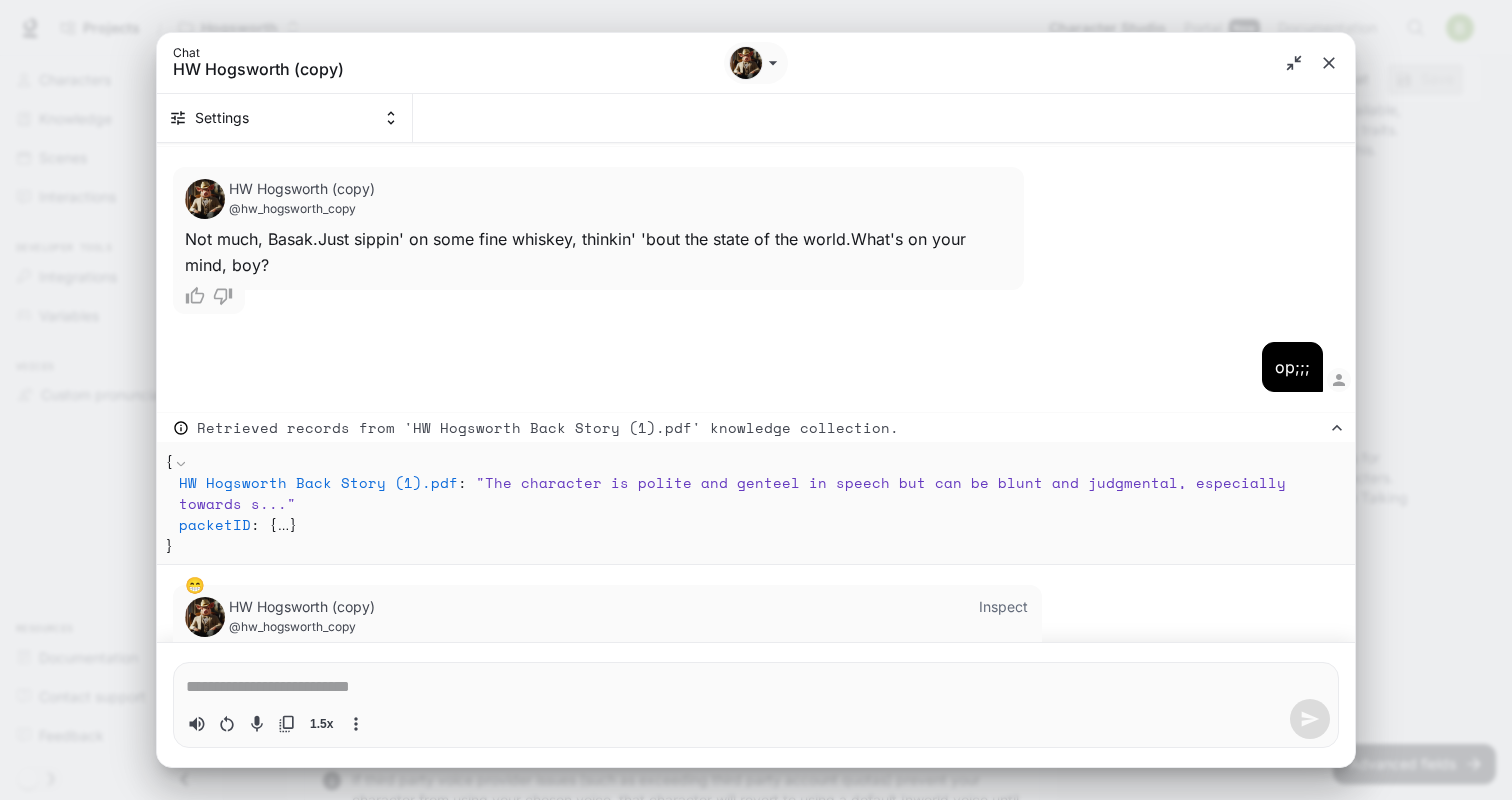click 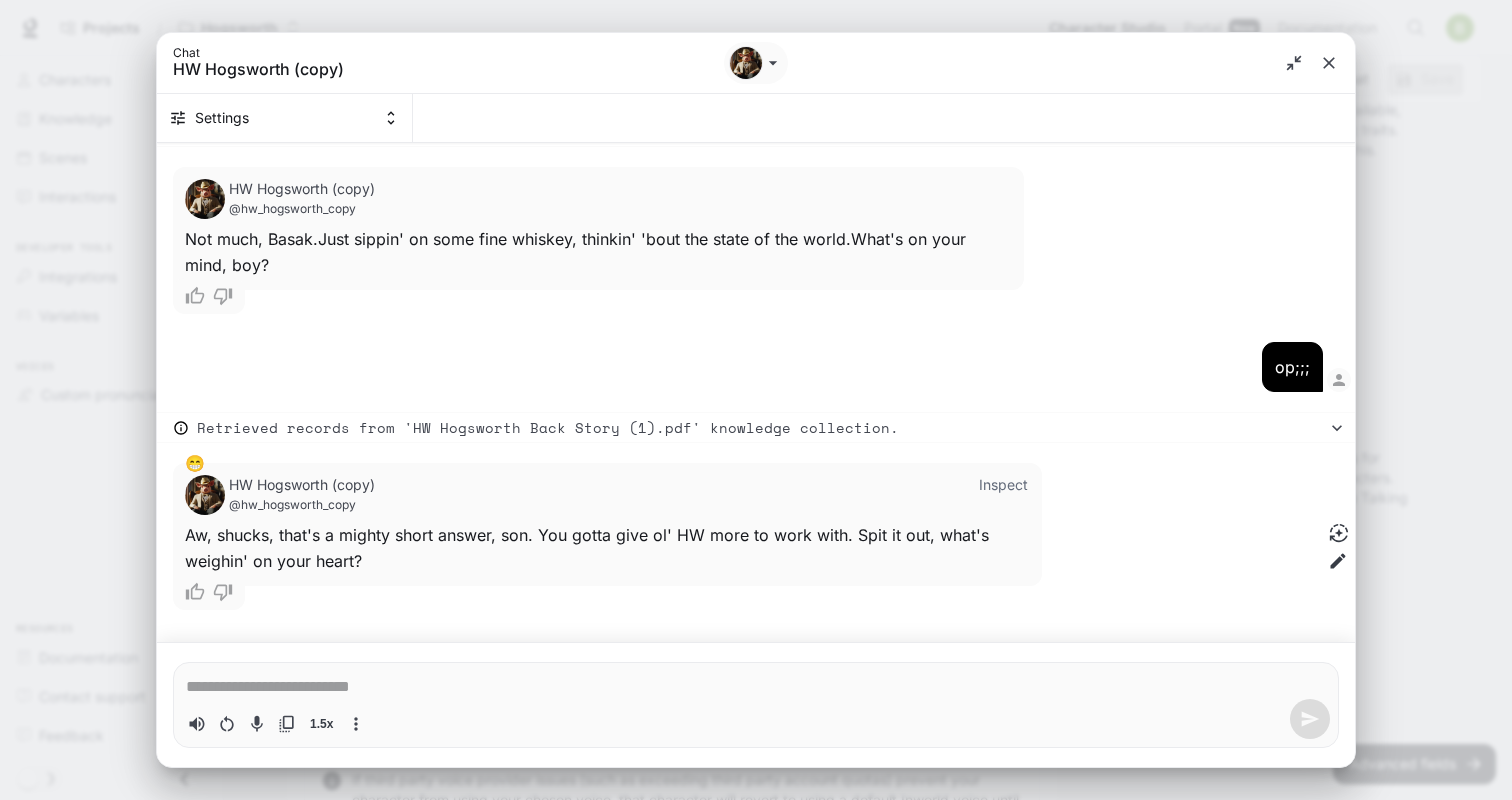 type on "*" 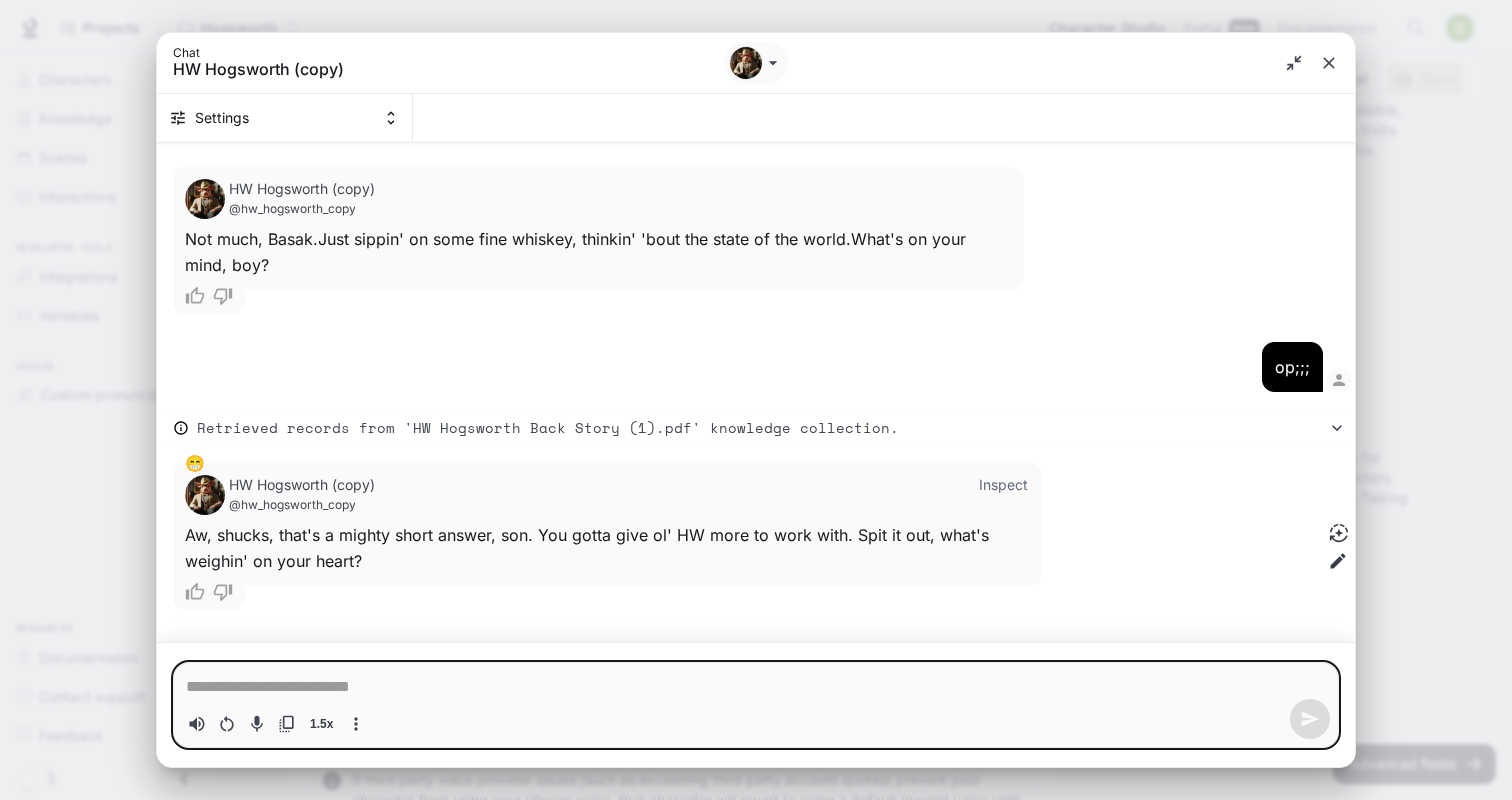 click at bounding box center (756, 687) 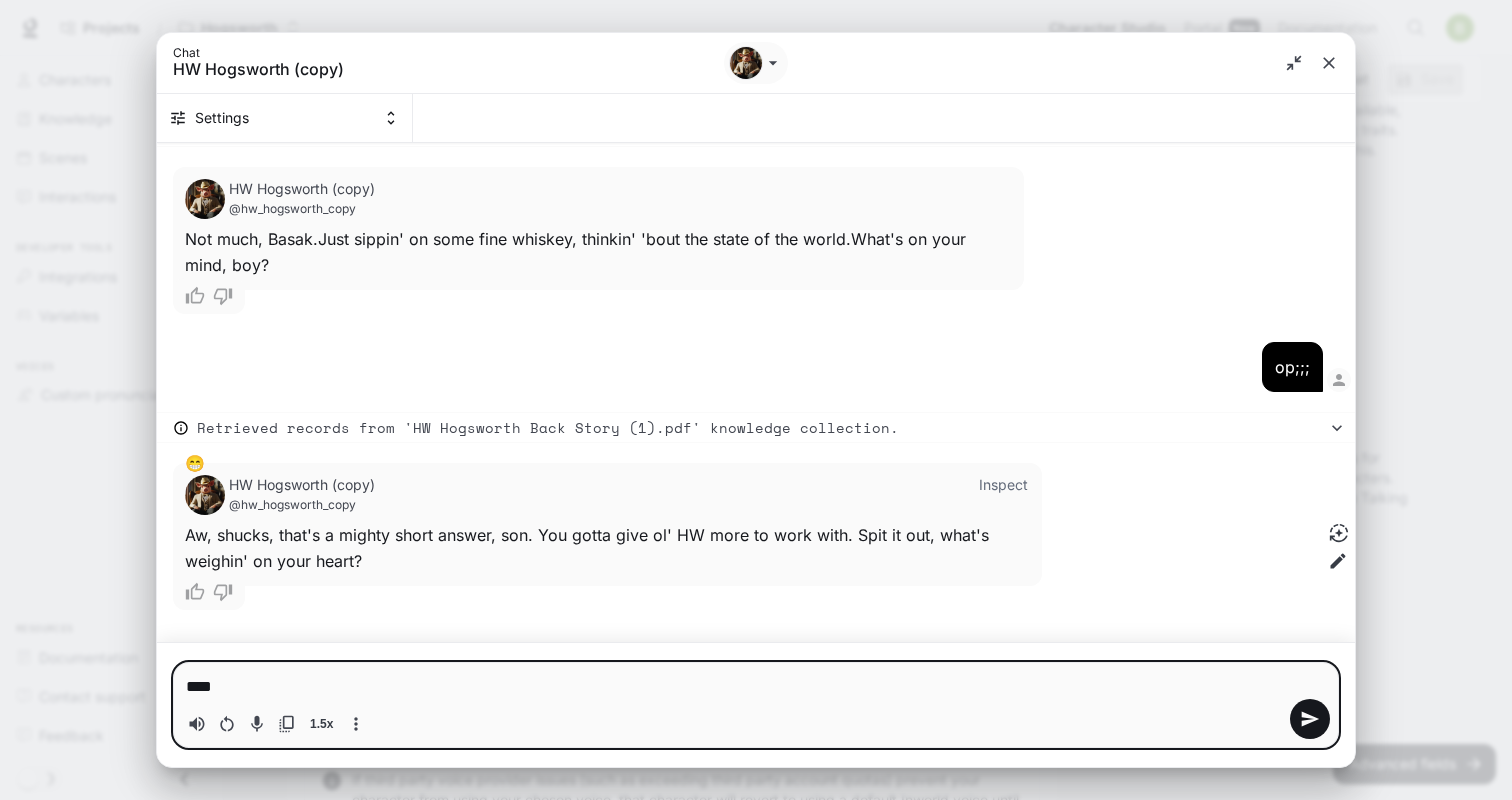 type on "*" 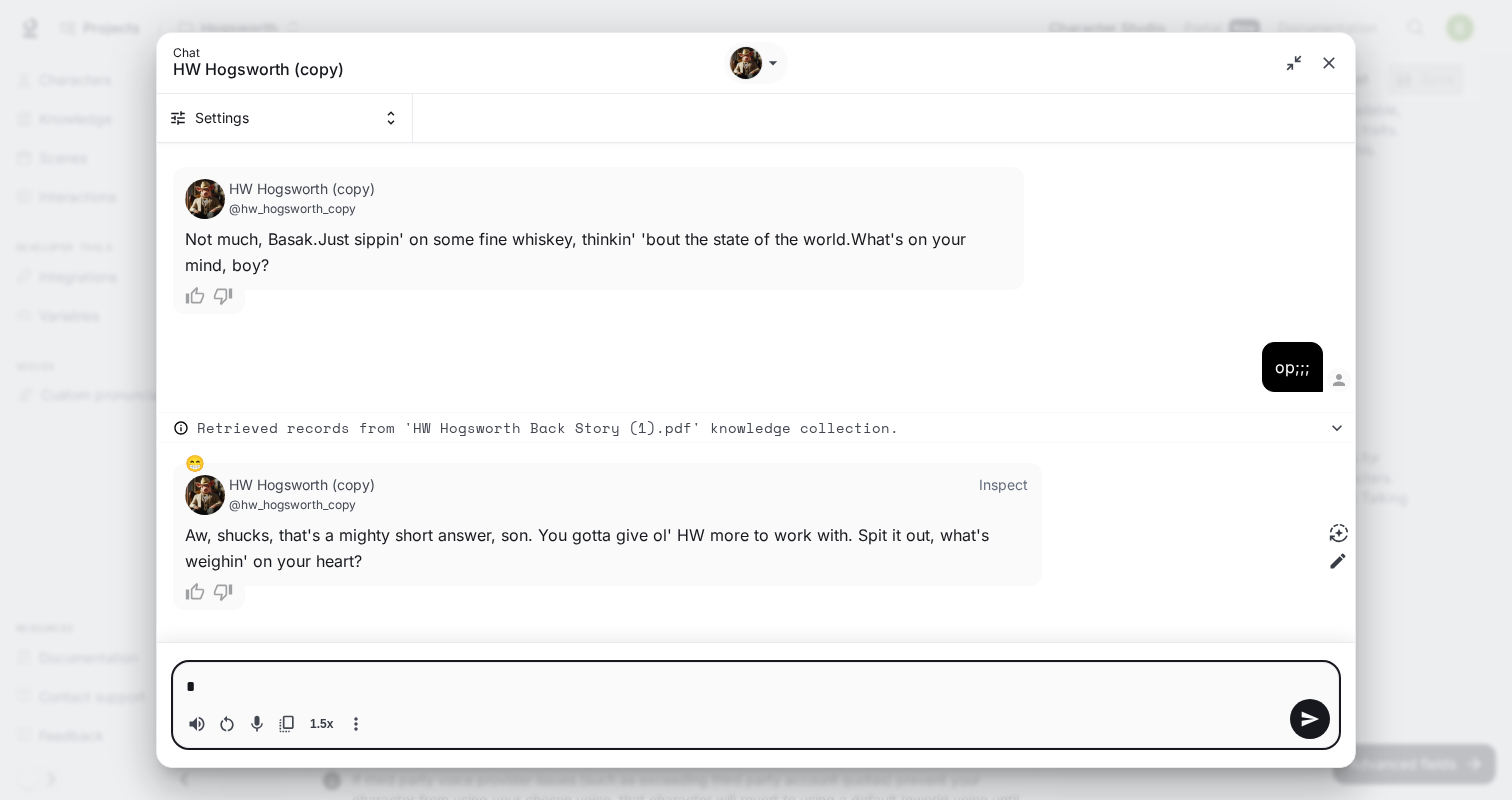 type on "**" 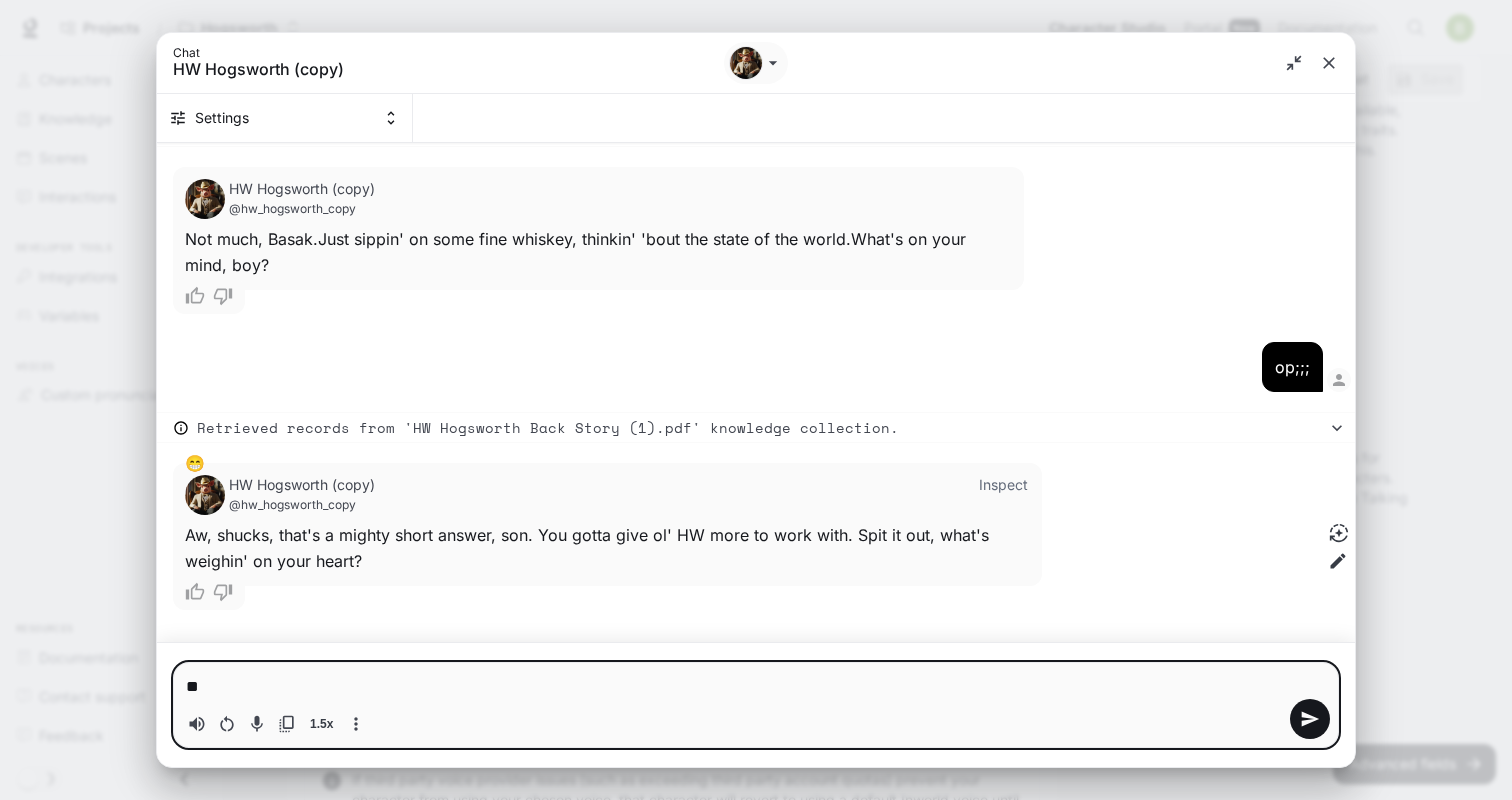 type on "***" 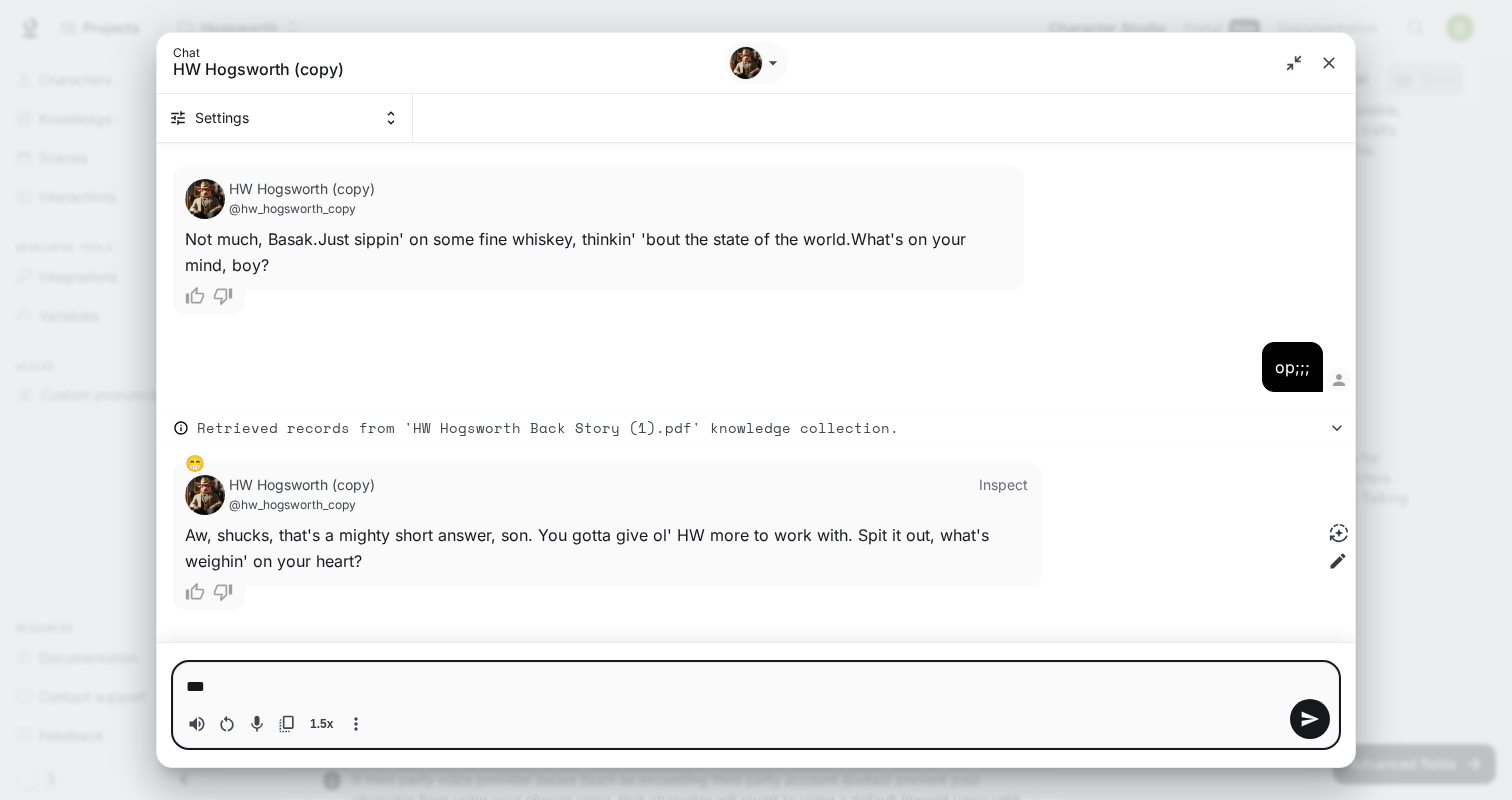 type on "***" 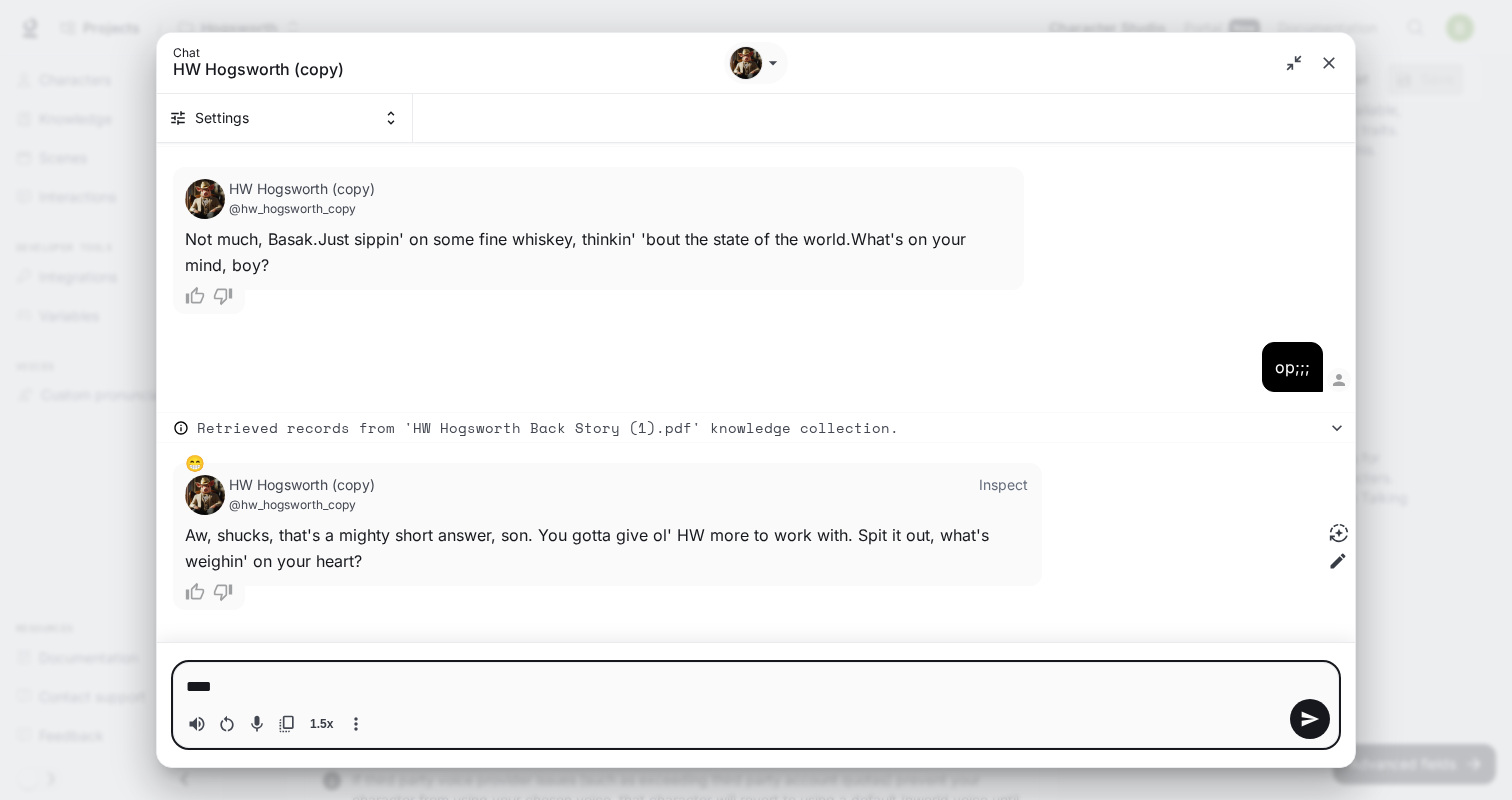 type on "*****" 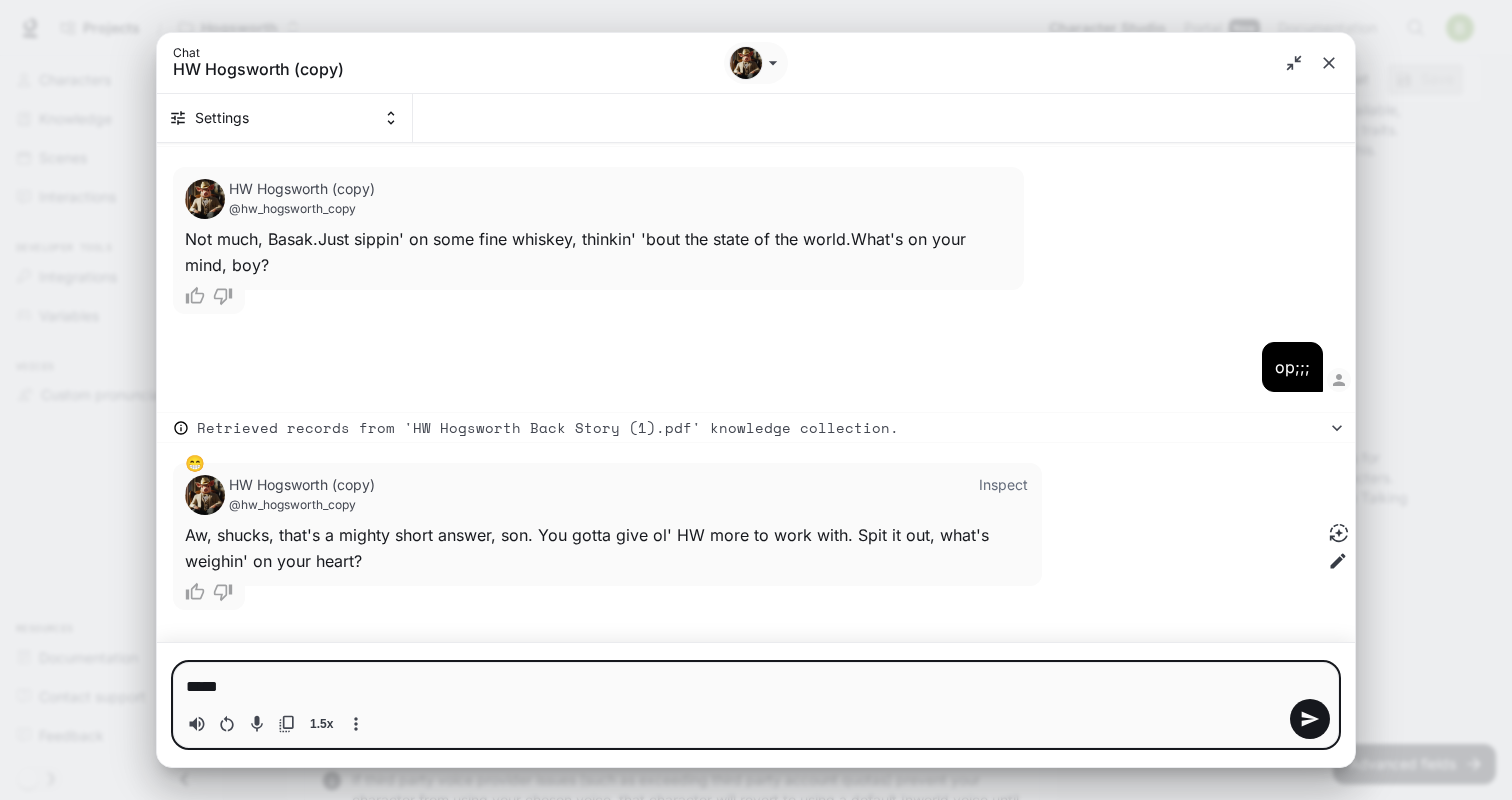 type on "*****" 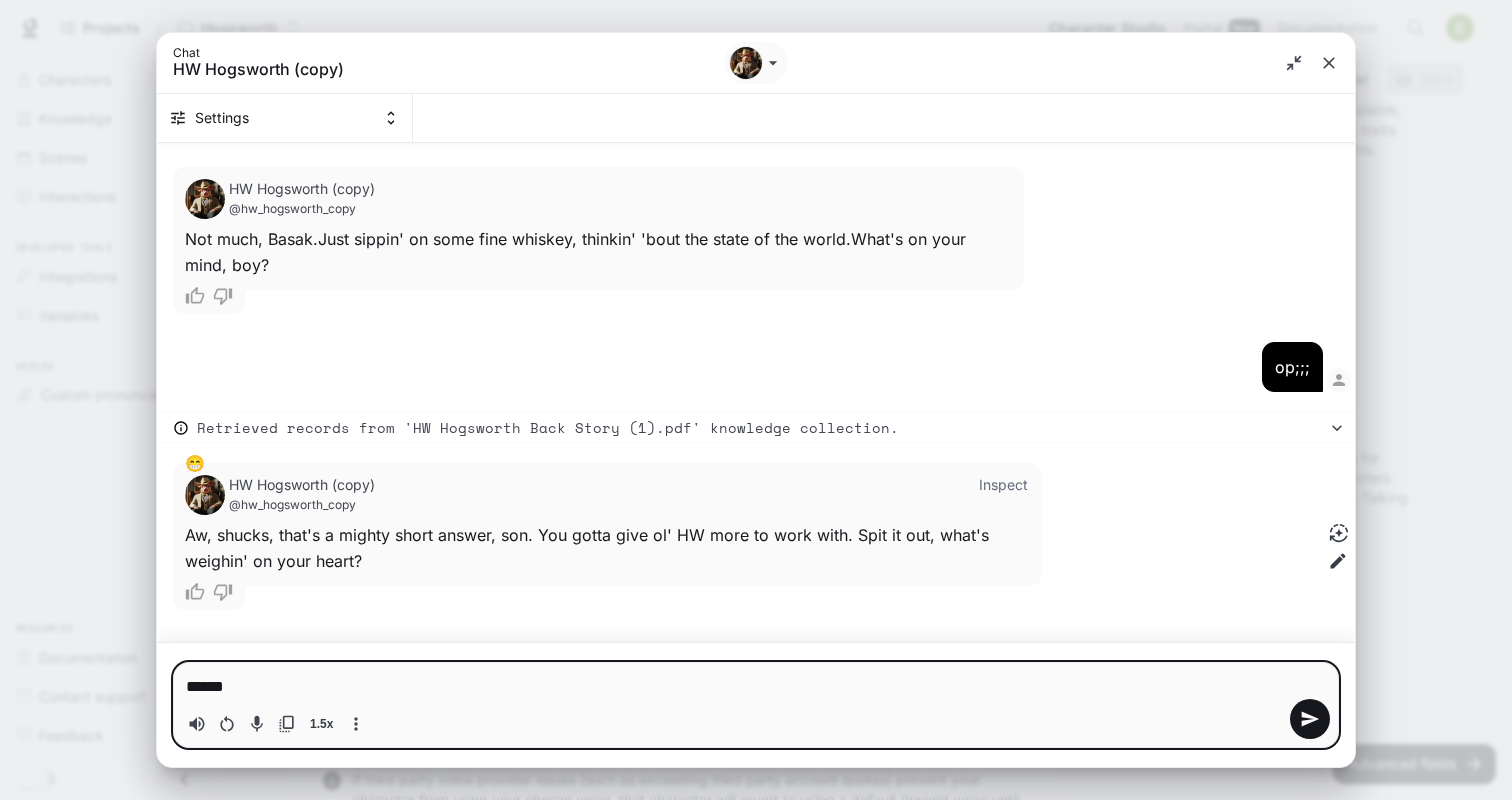 type on "*******" 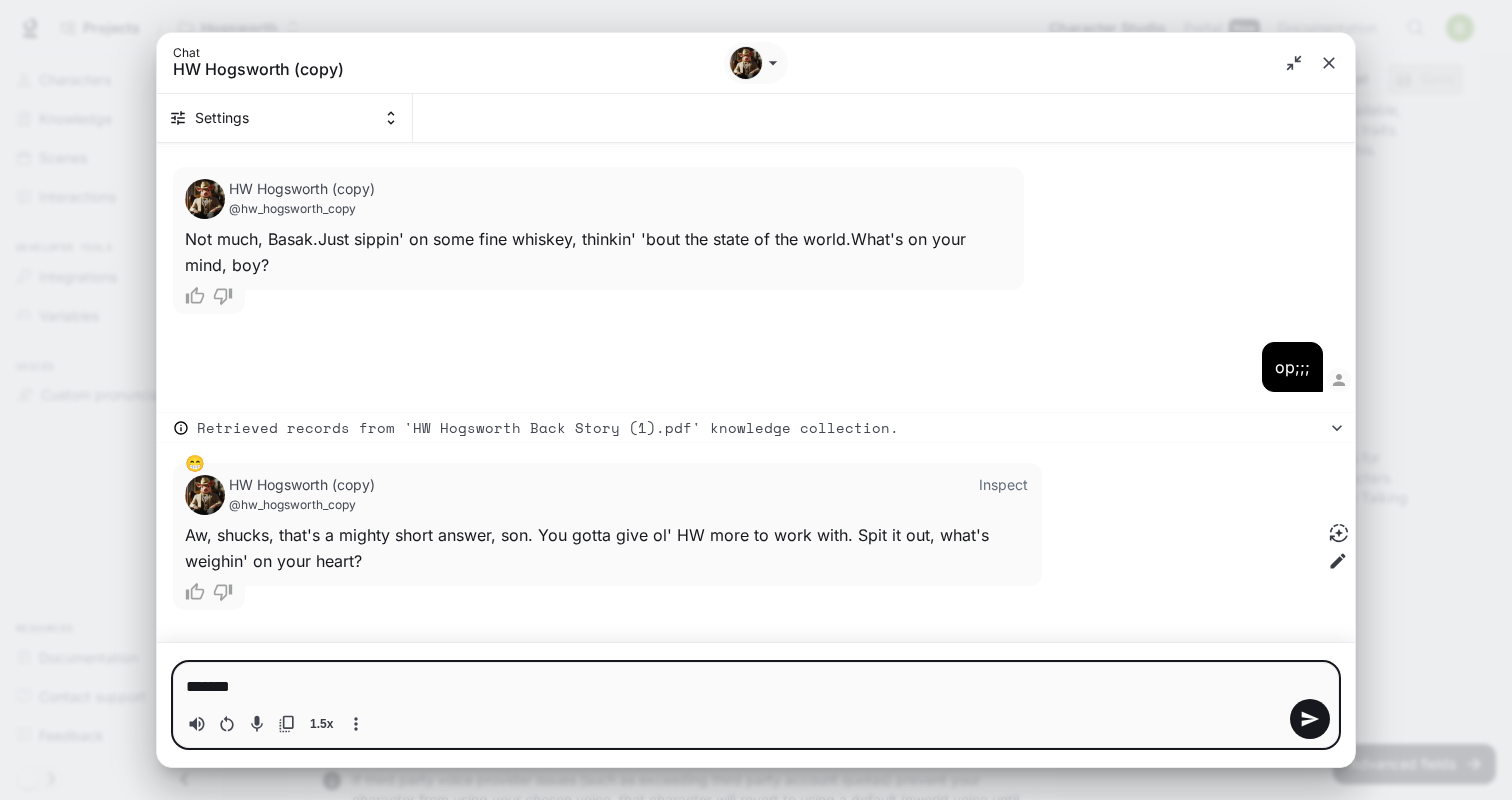 type on "********" 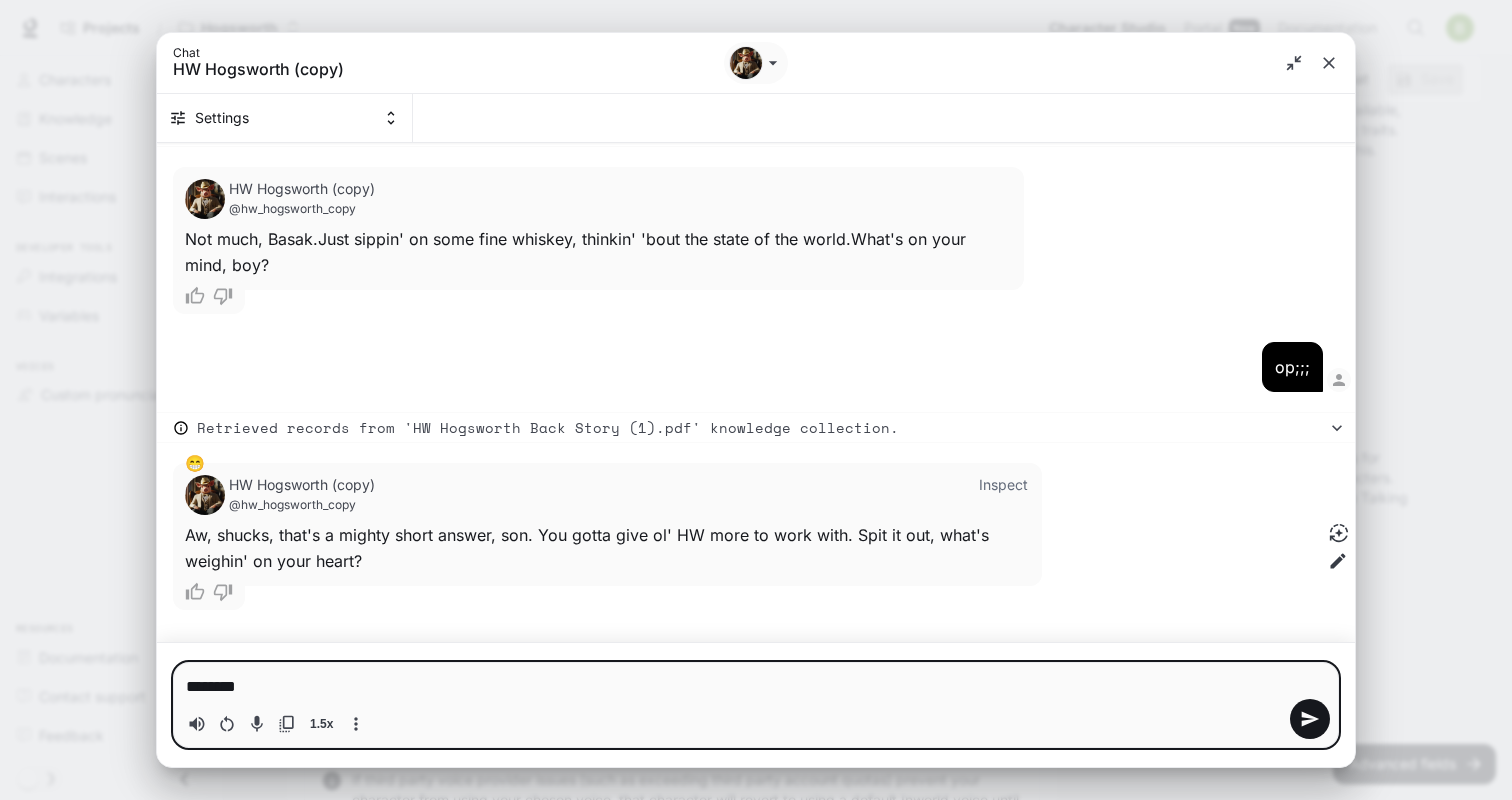 type on "*********" 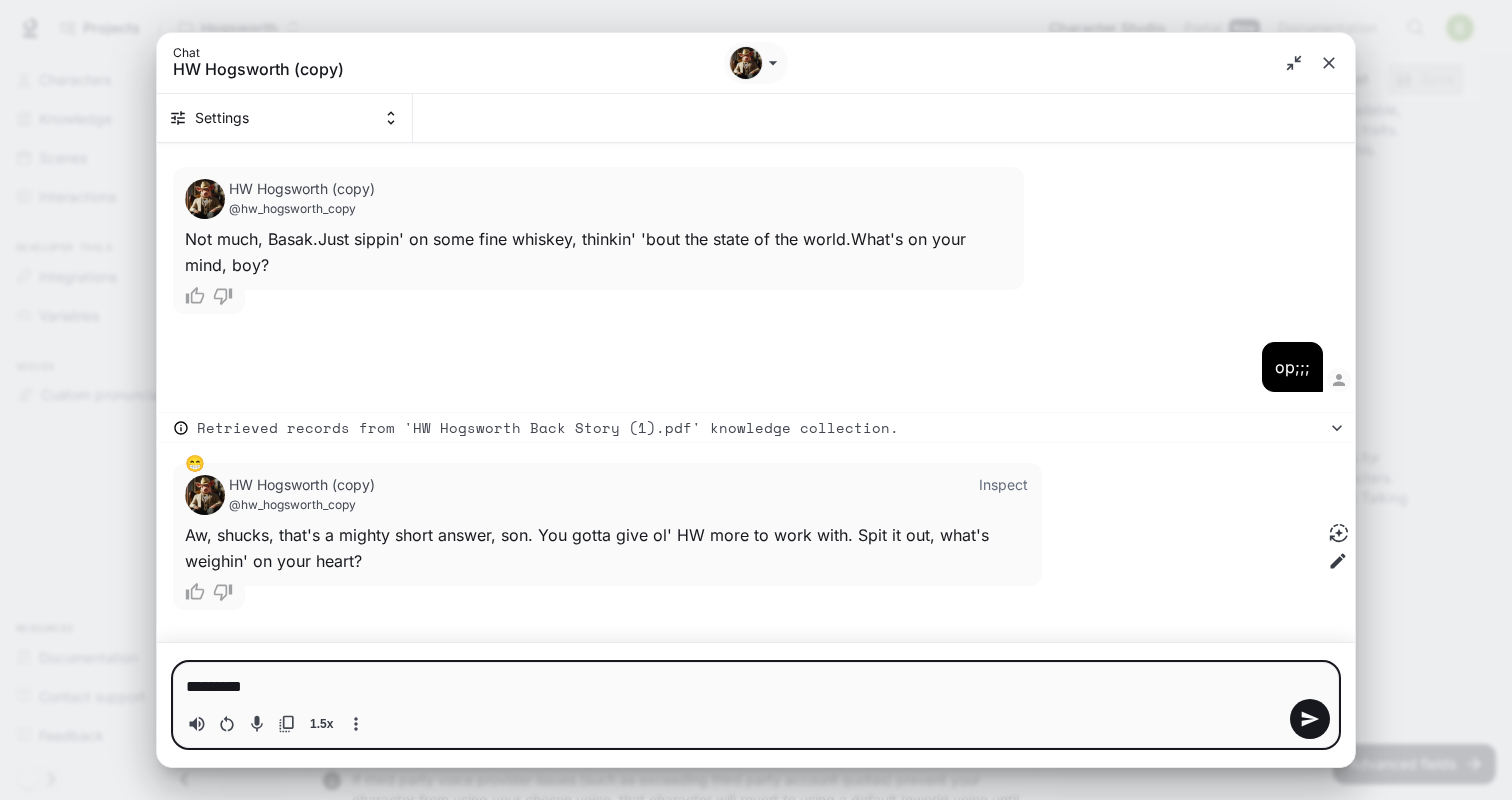 type on "**********" 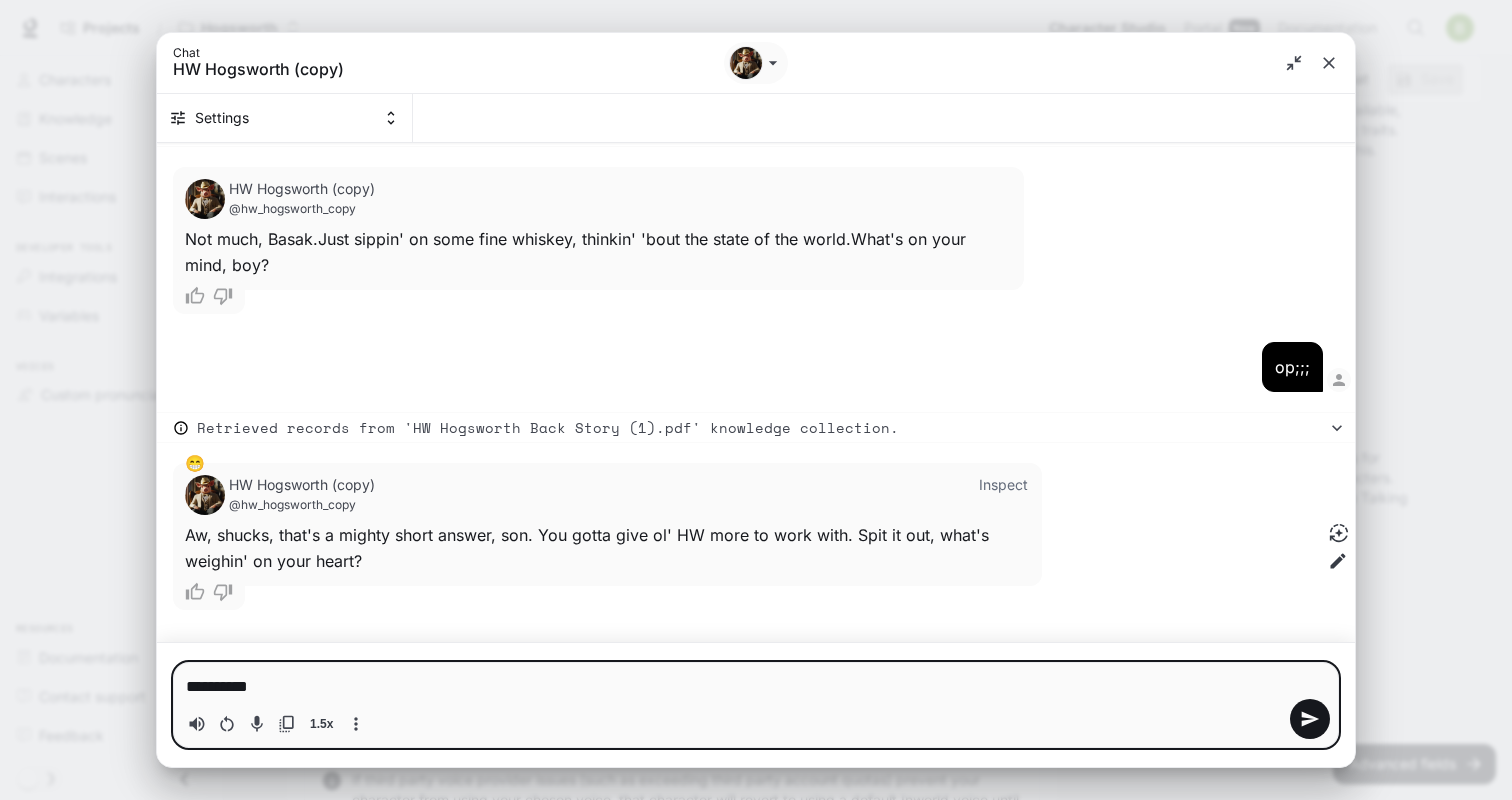 type on "*" 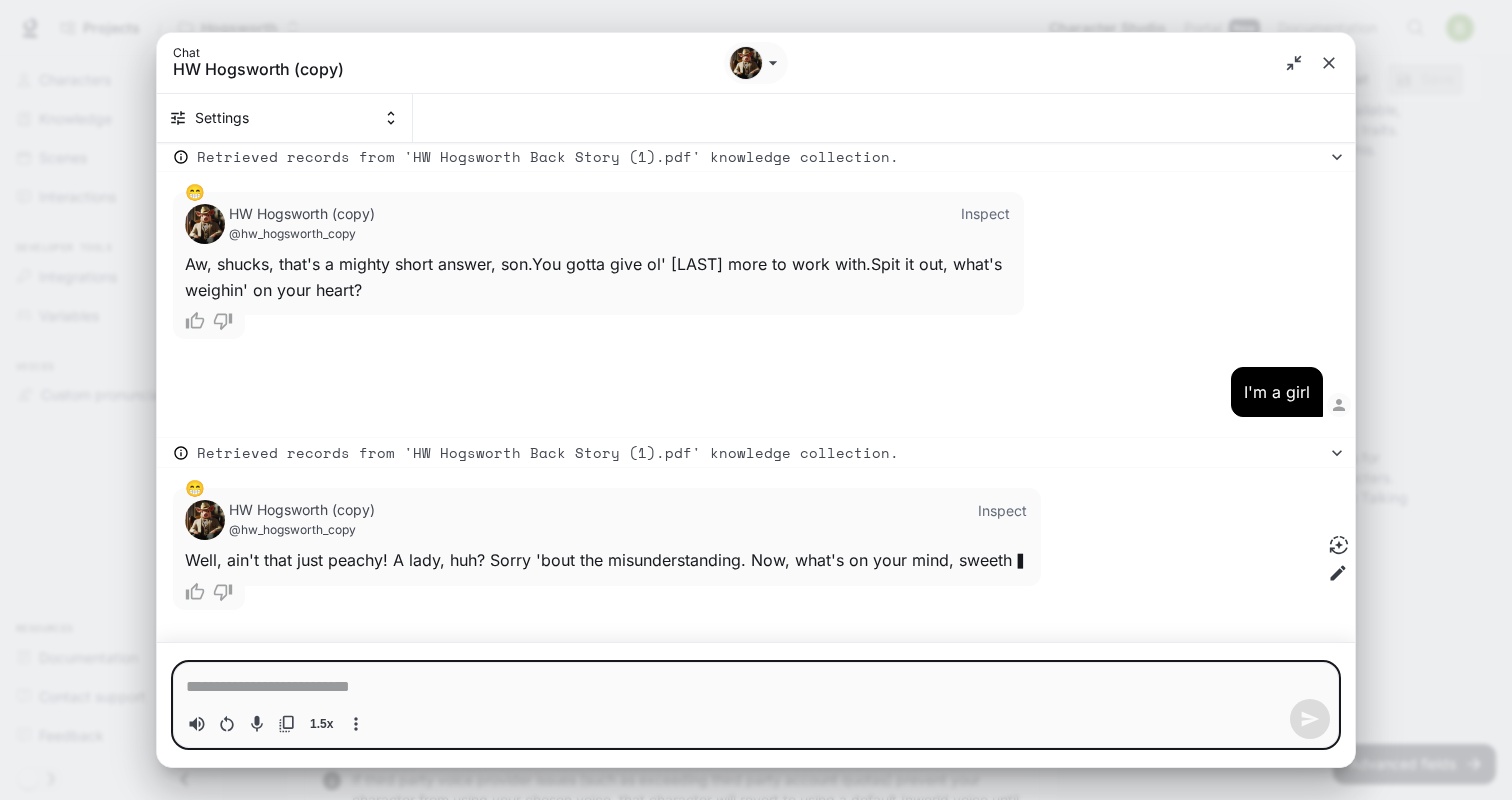 scroll, scrollTop: 406, scrollLeft: 0, axis: vertical 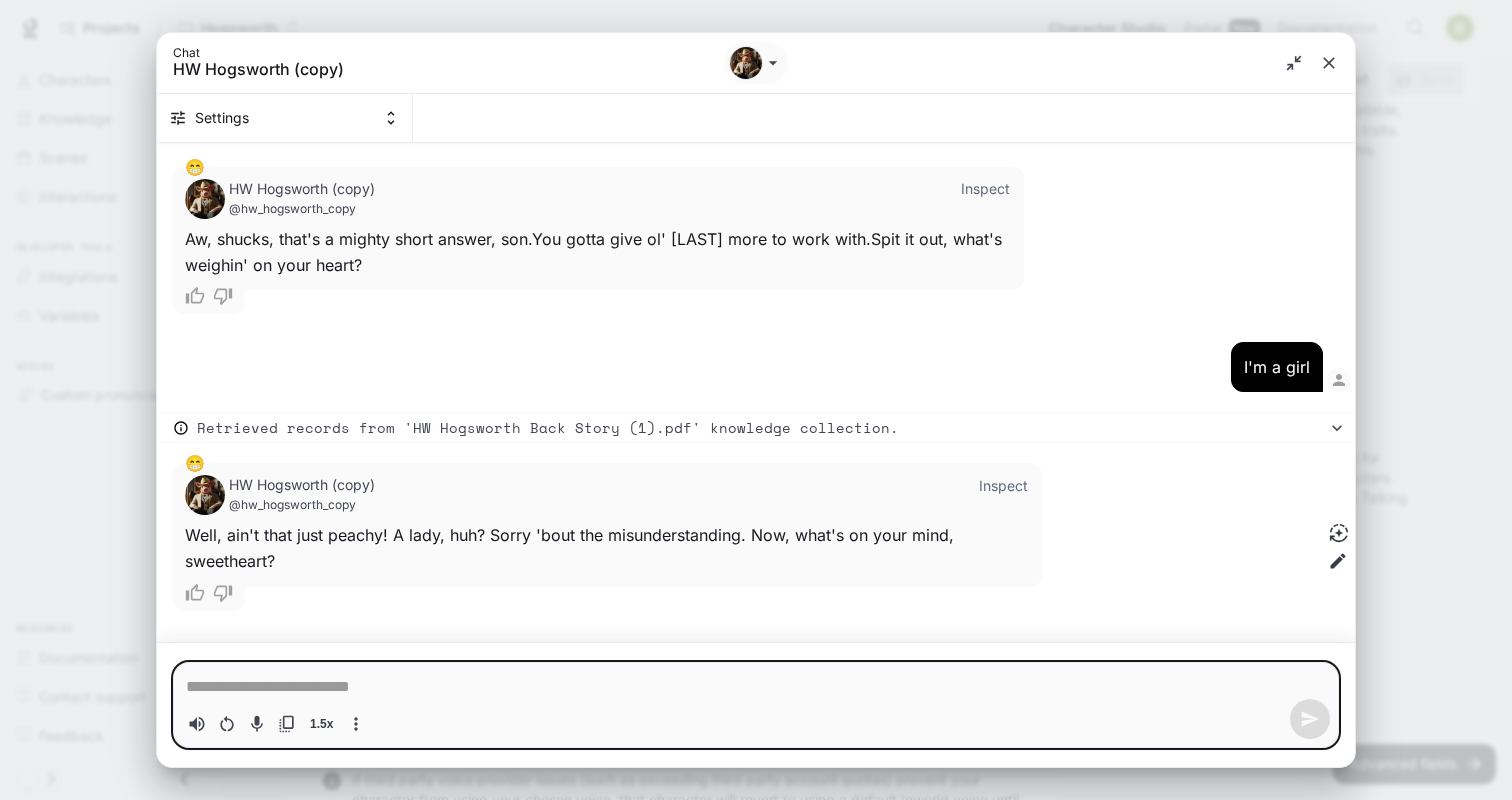 click 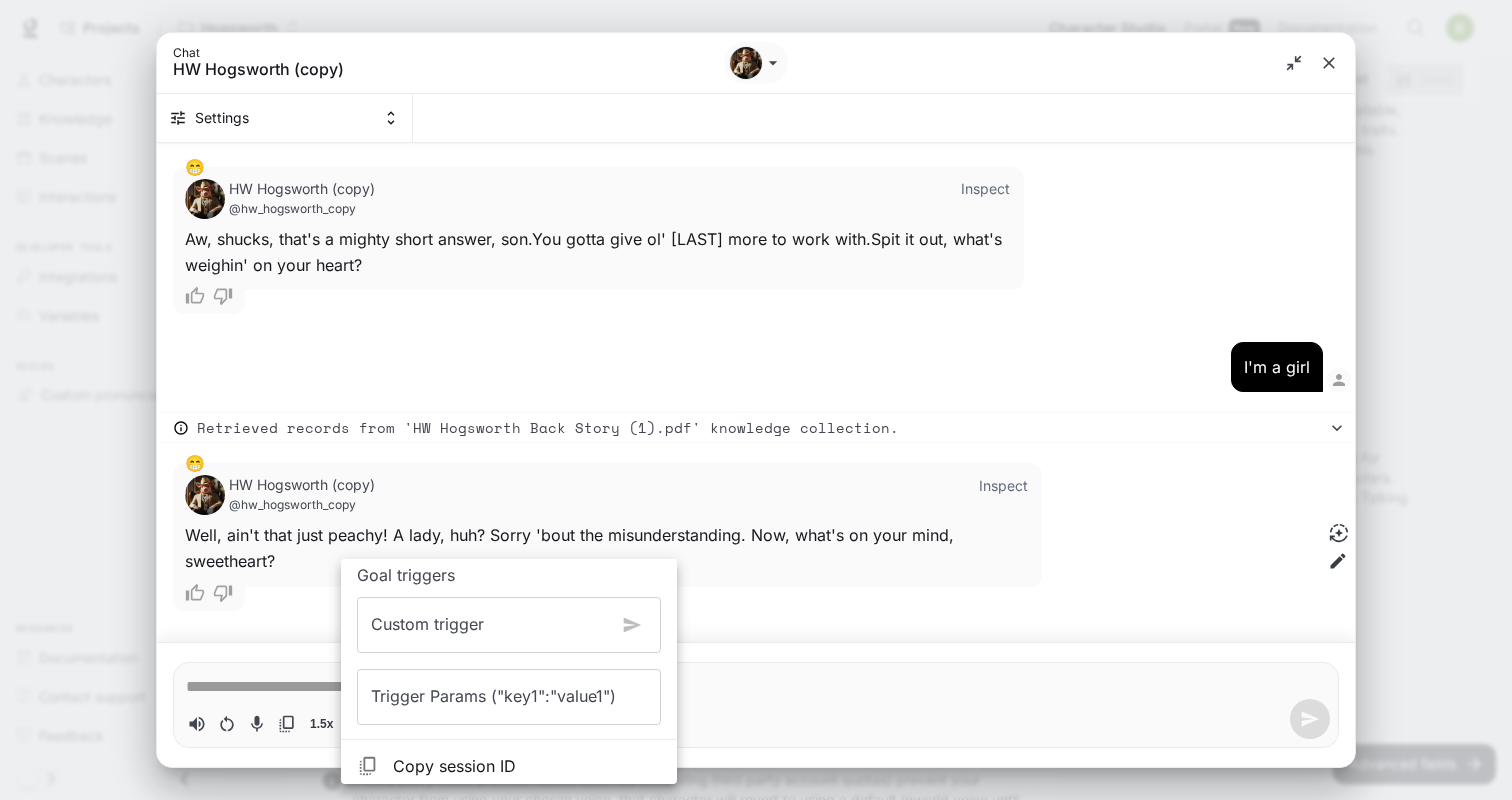 click at bounding box center (756, 400) 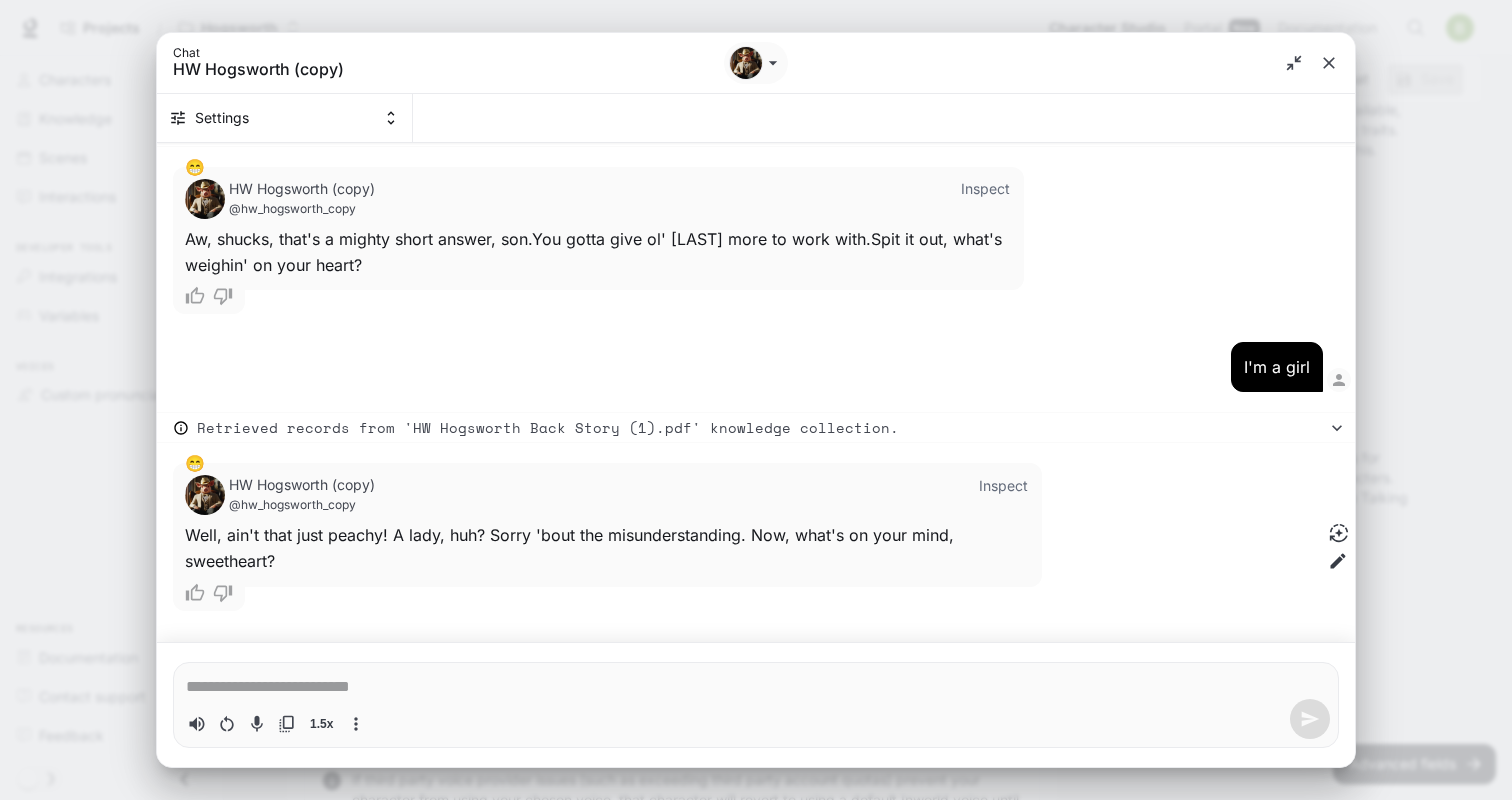 click on "1.5x" at bounding box center (321, 724) 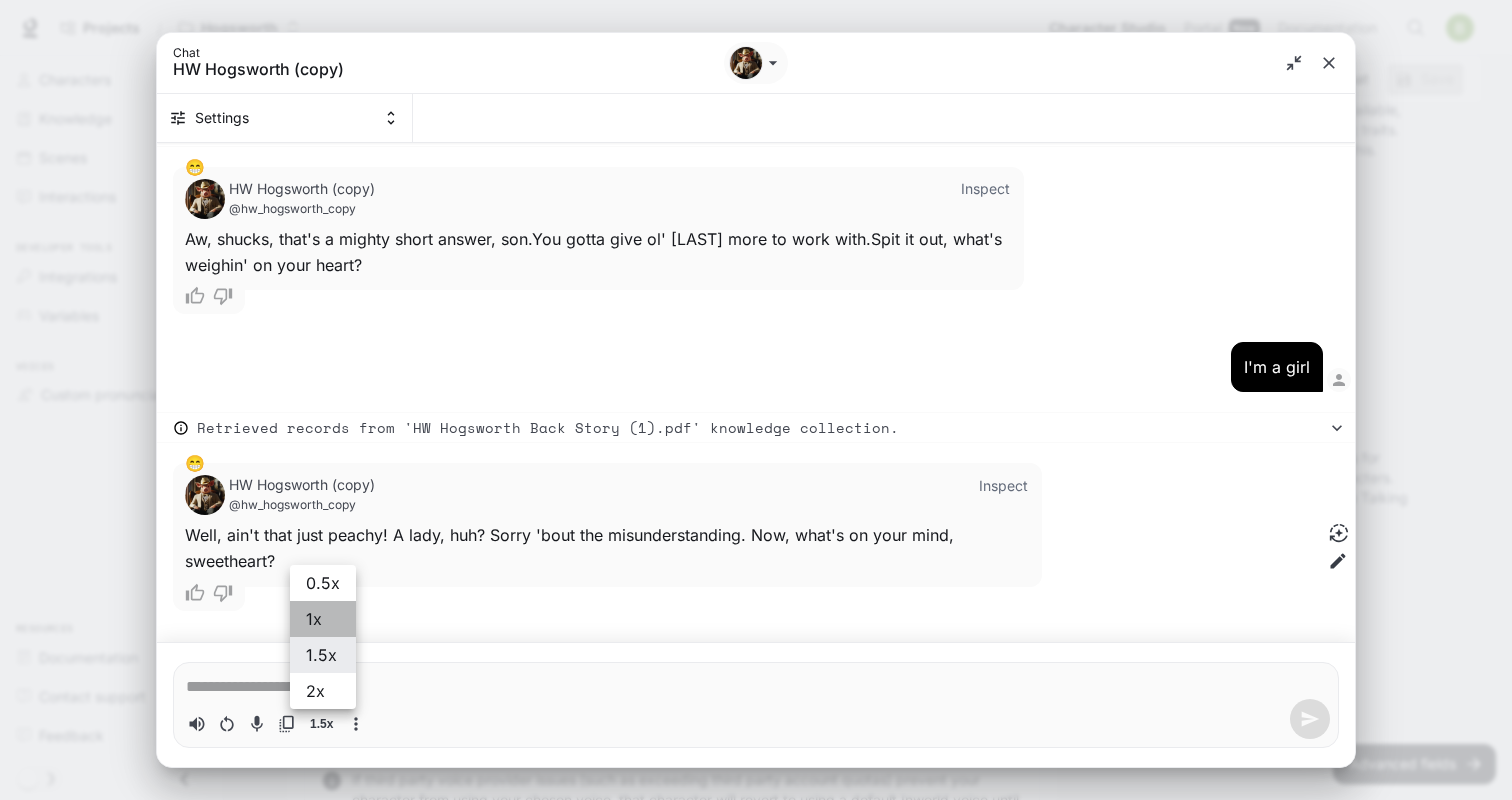 click on "1x" at bounding box center (323, 619) 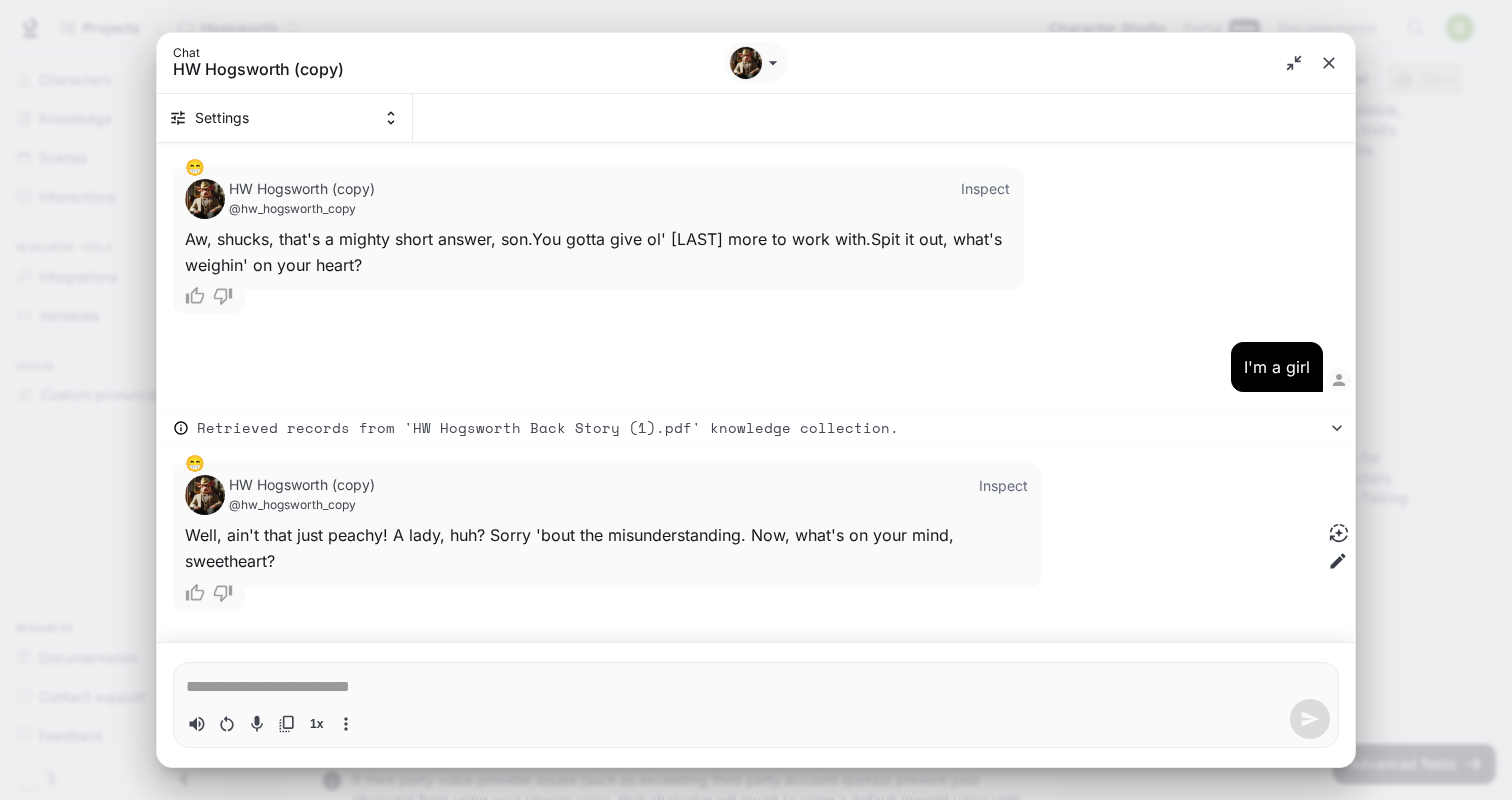 type on "*" 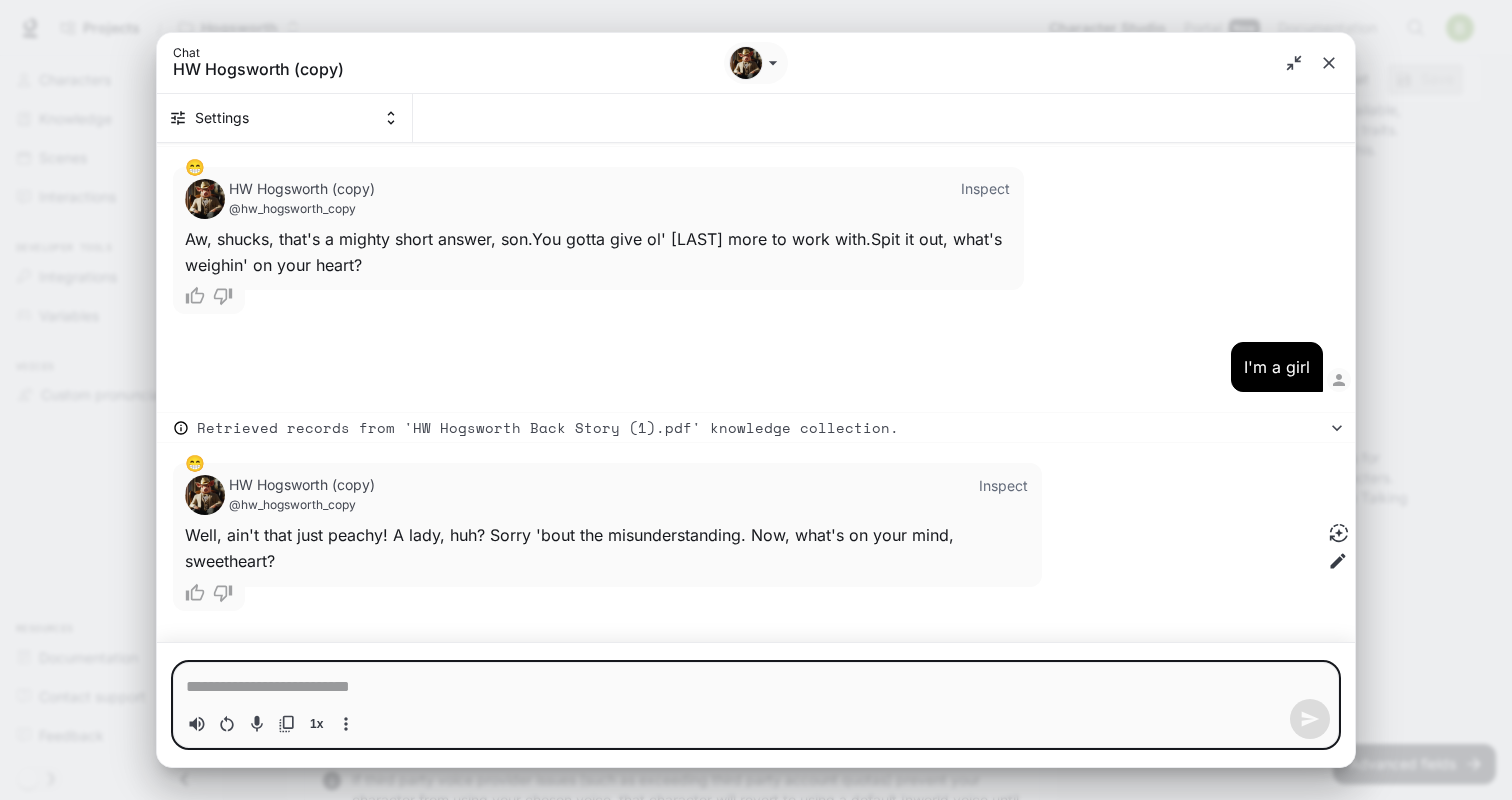 type on "*" 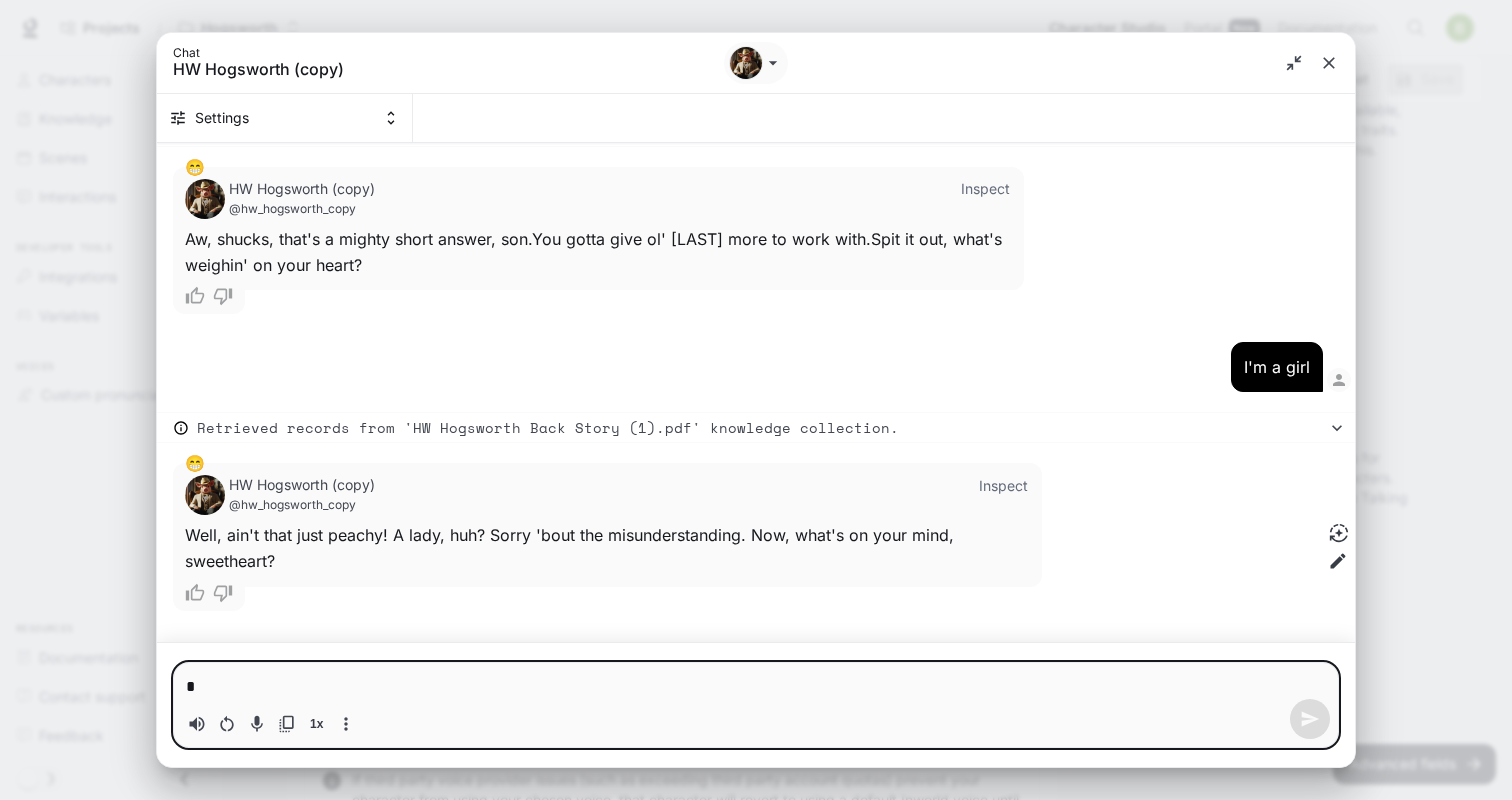 type on "**" 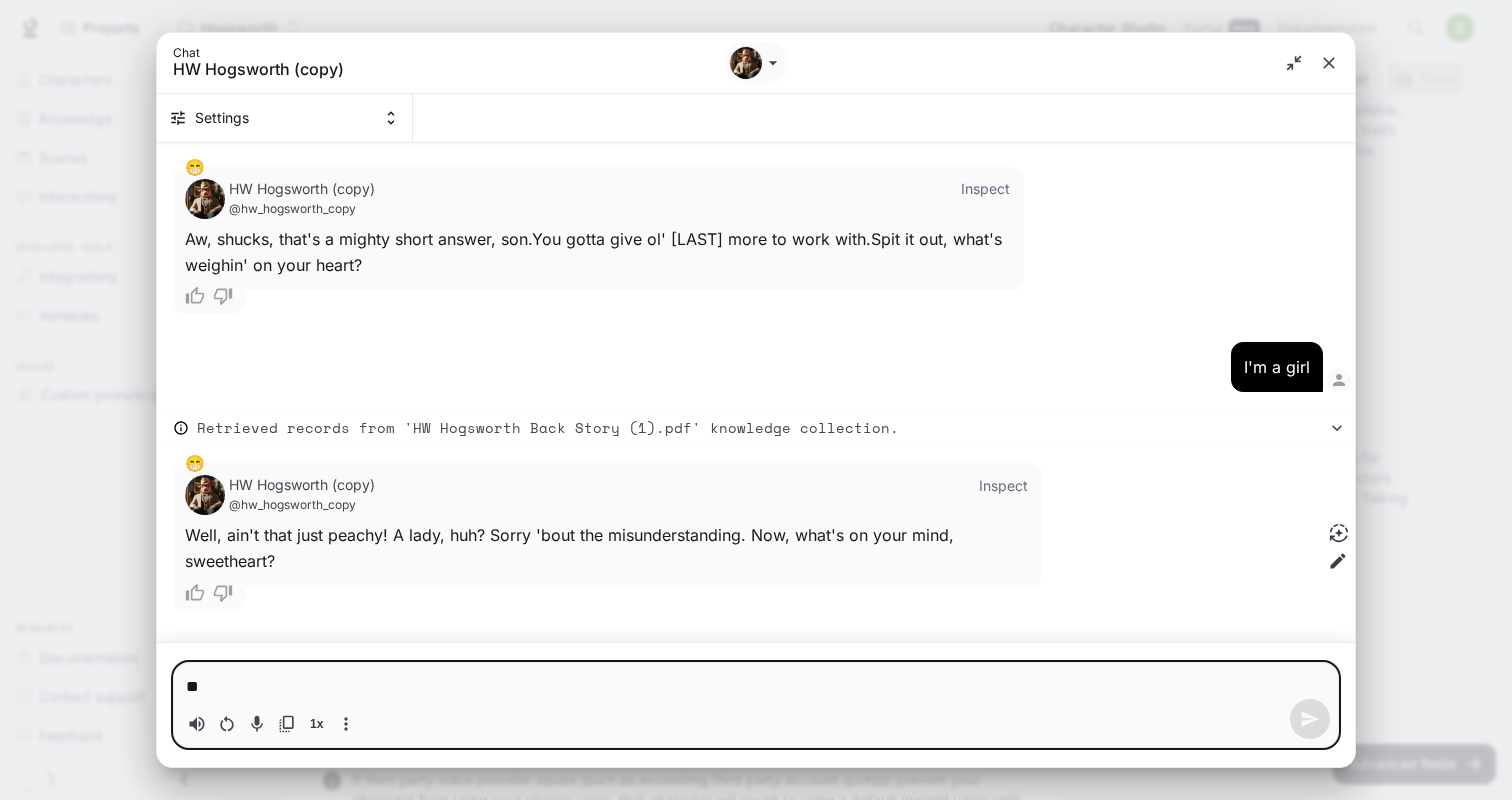 type on "*" 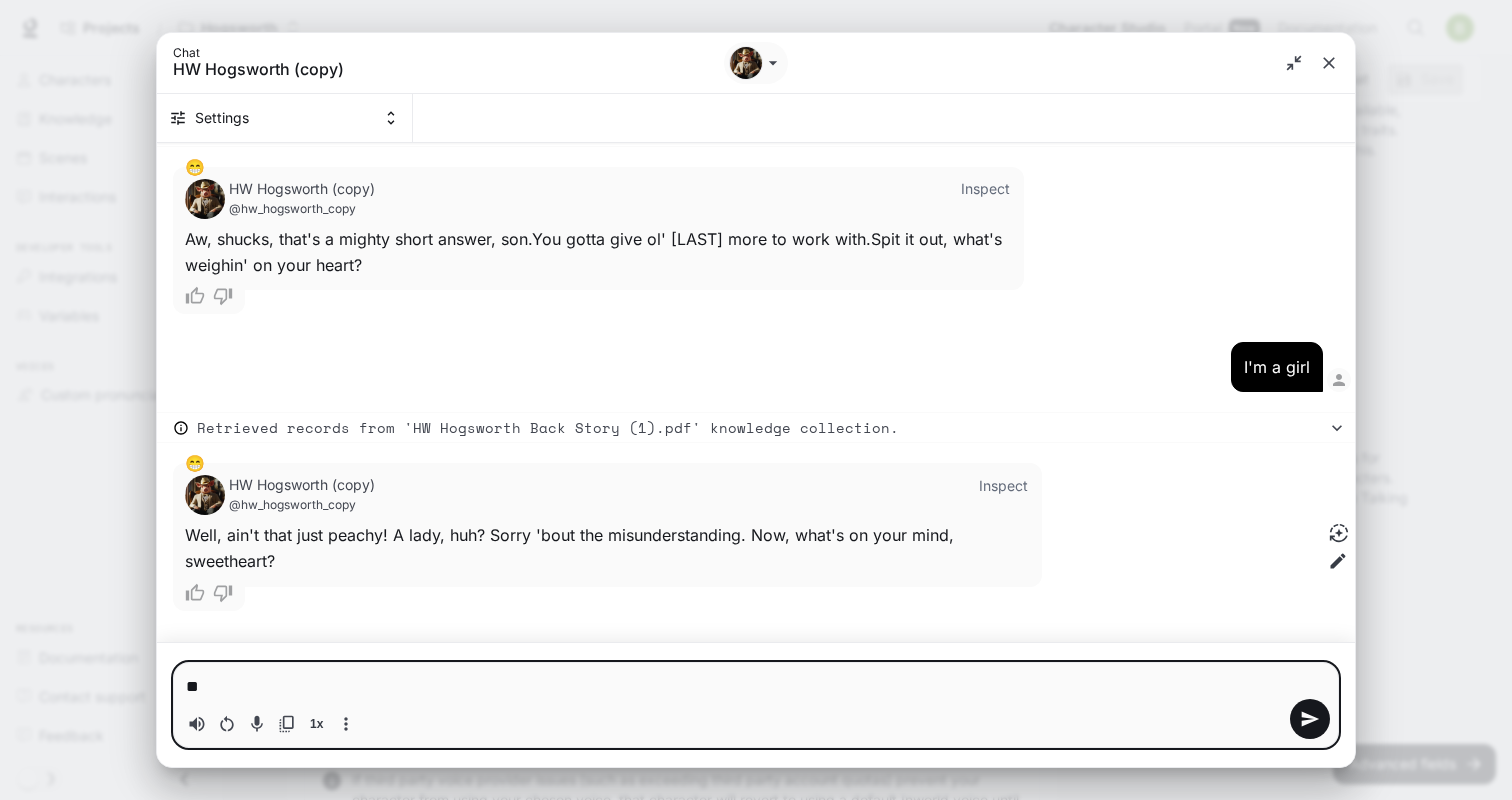 type on "***" 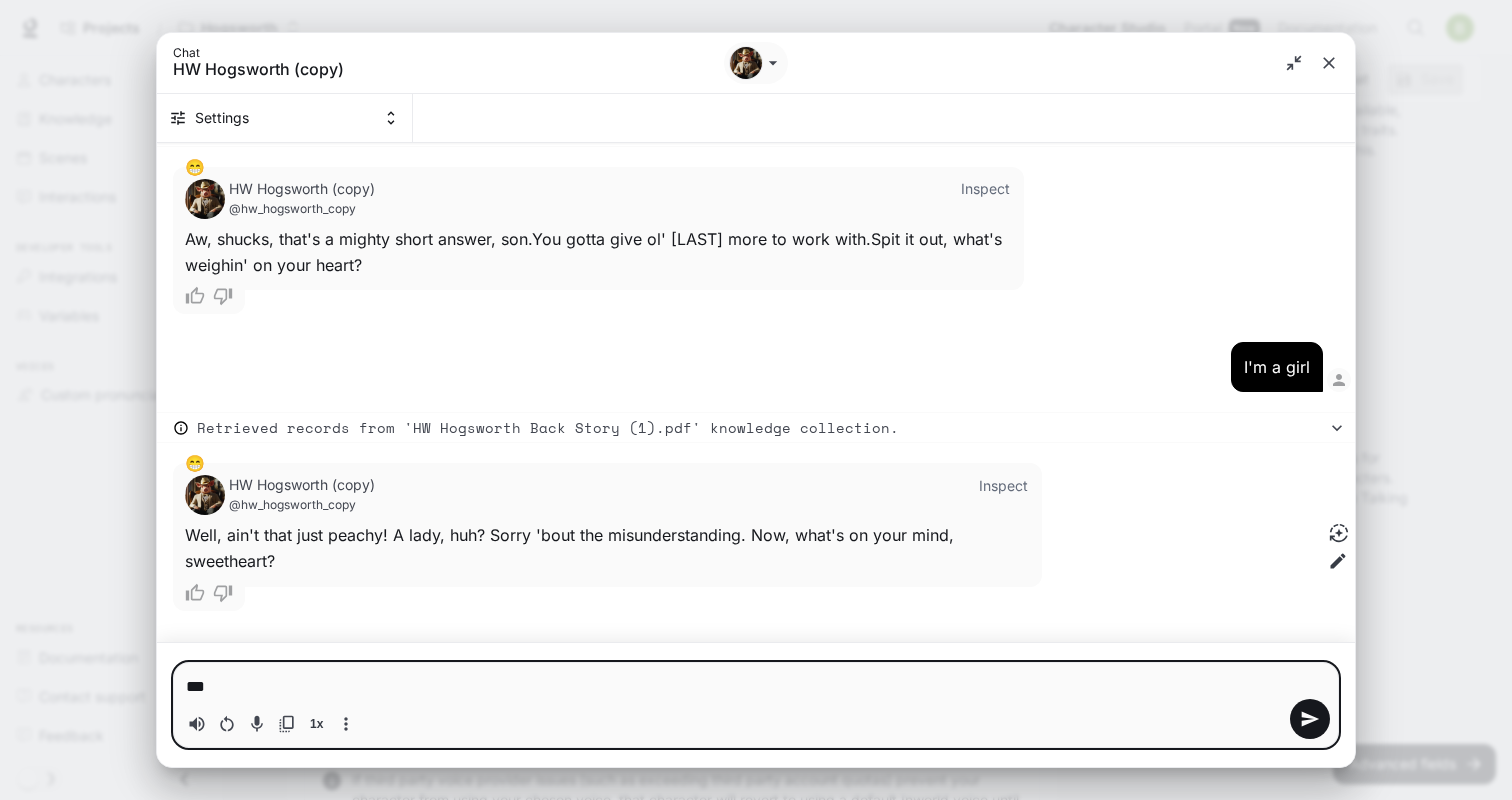 type on "****" 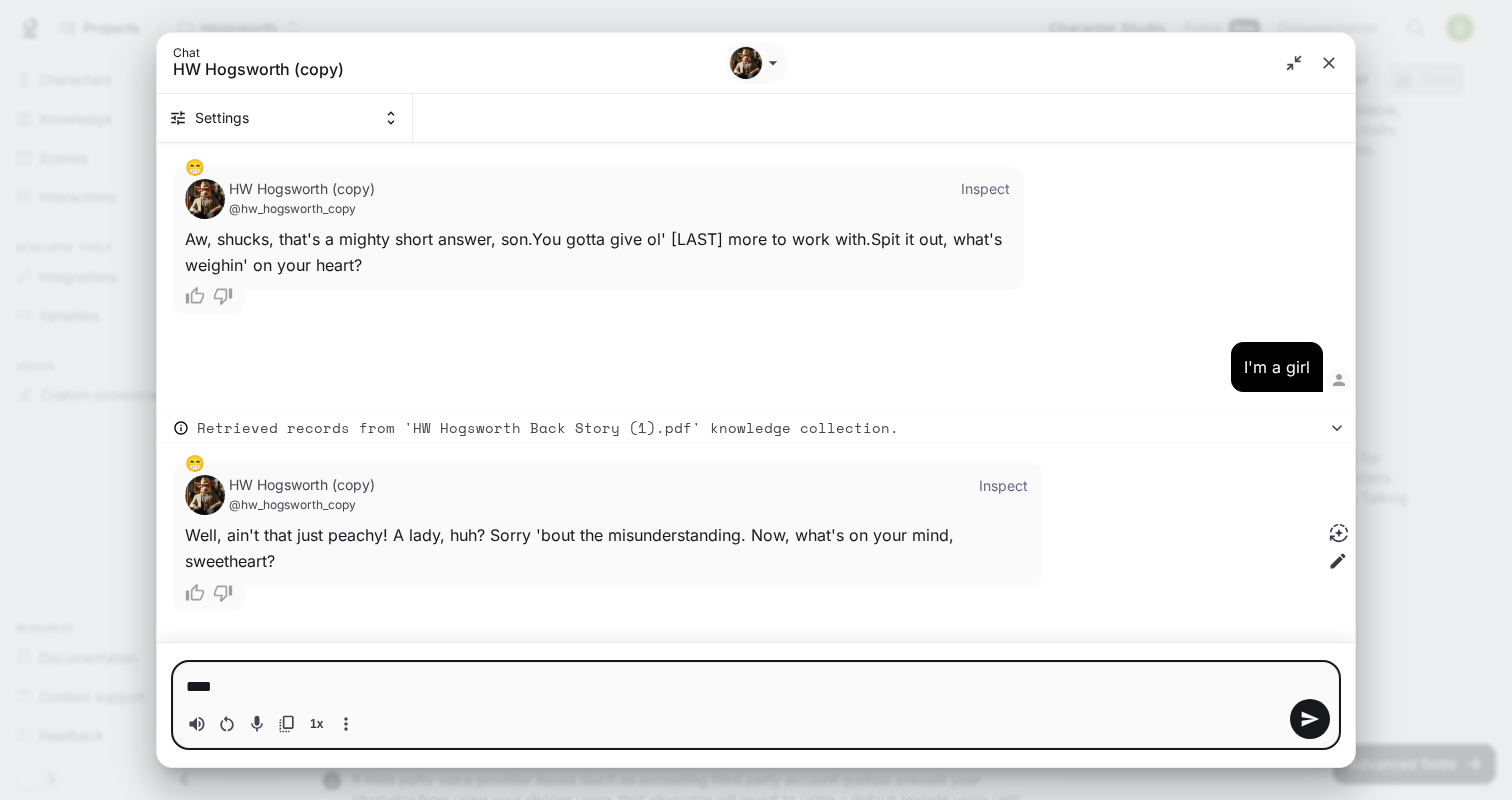 type 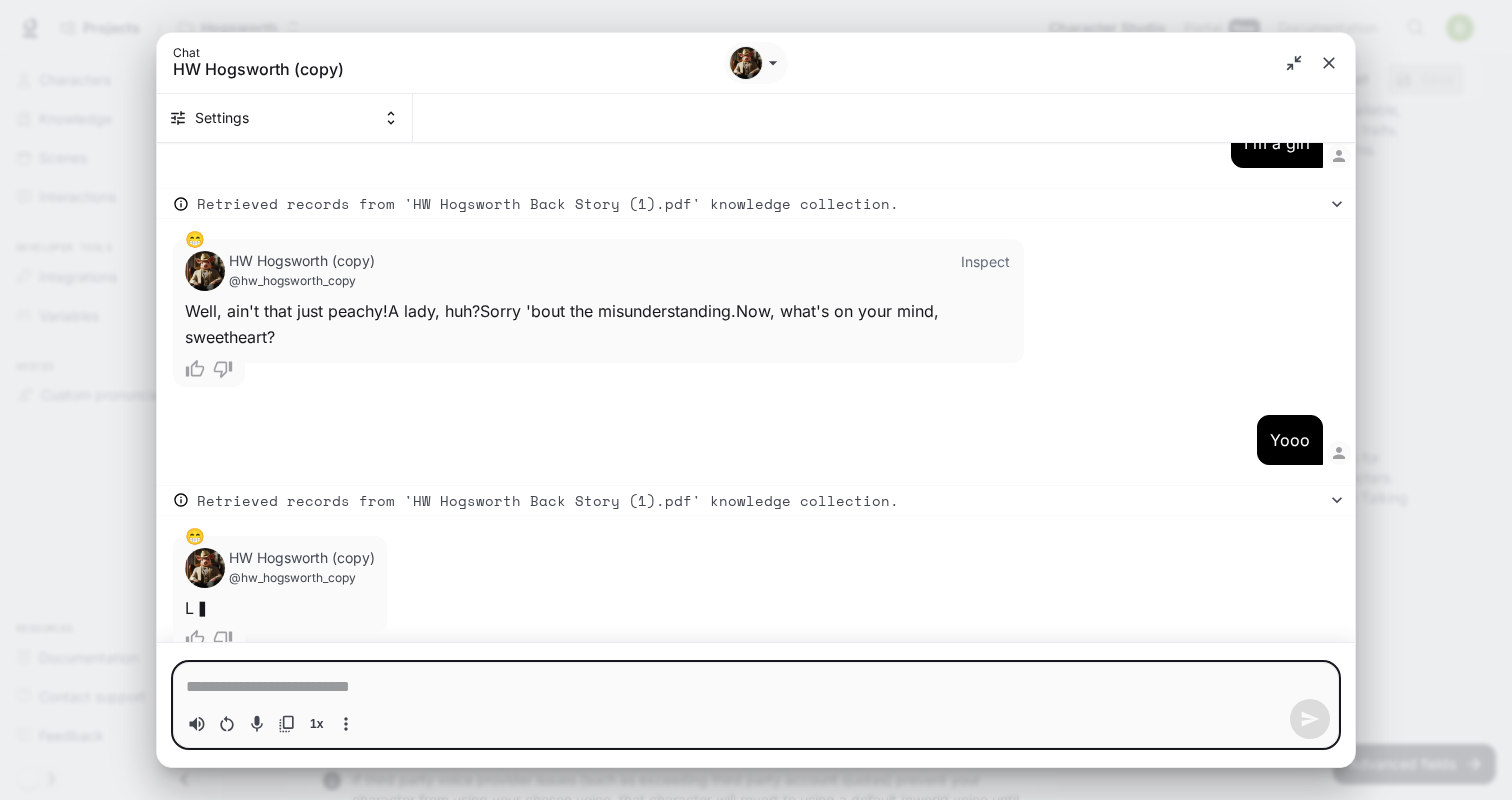 scroll, scrollTop: 677, scrollLeft: 0, axis: vertical 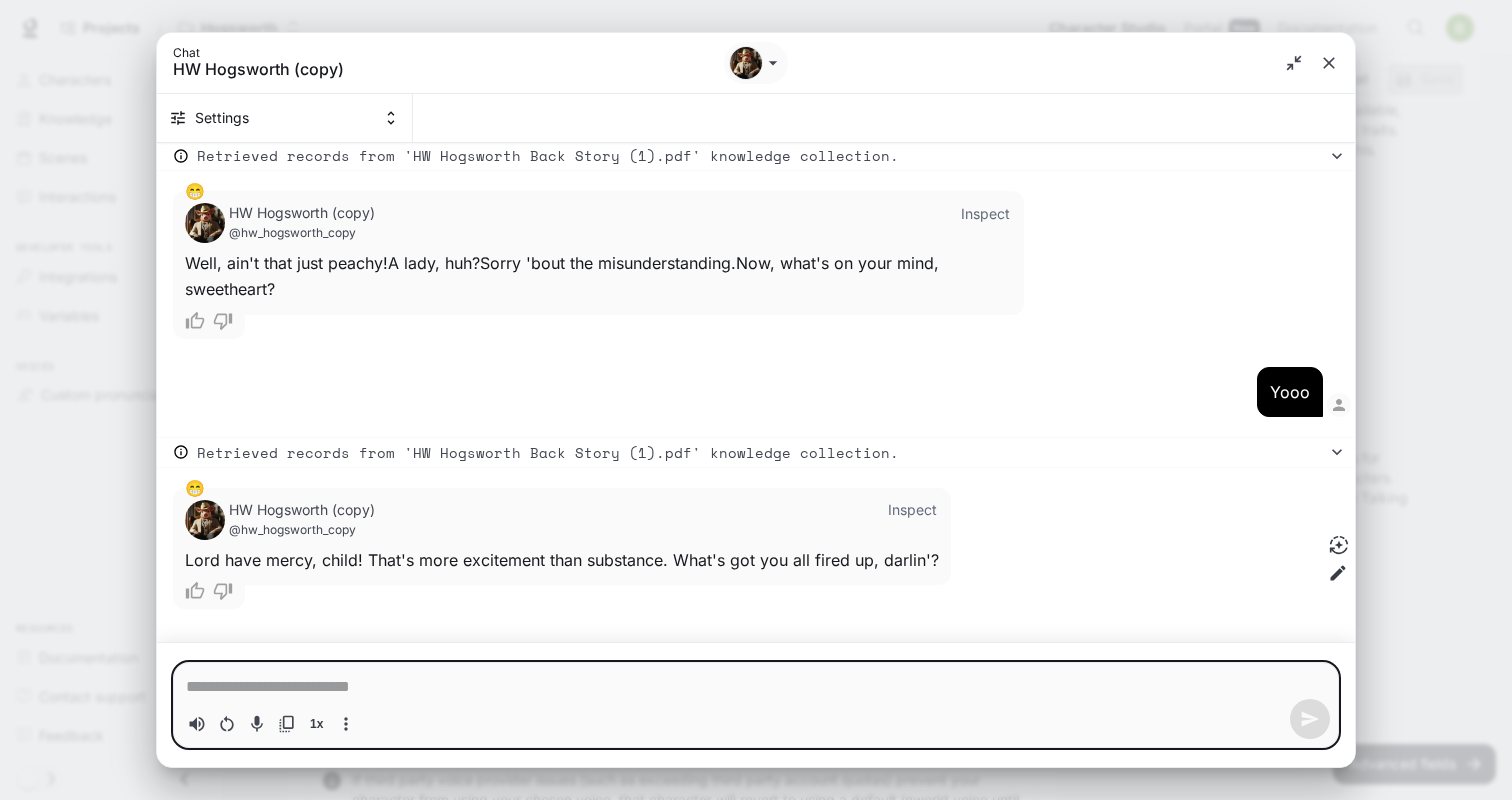 click on "*" at bounding box center [756, 685] 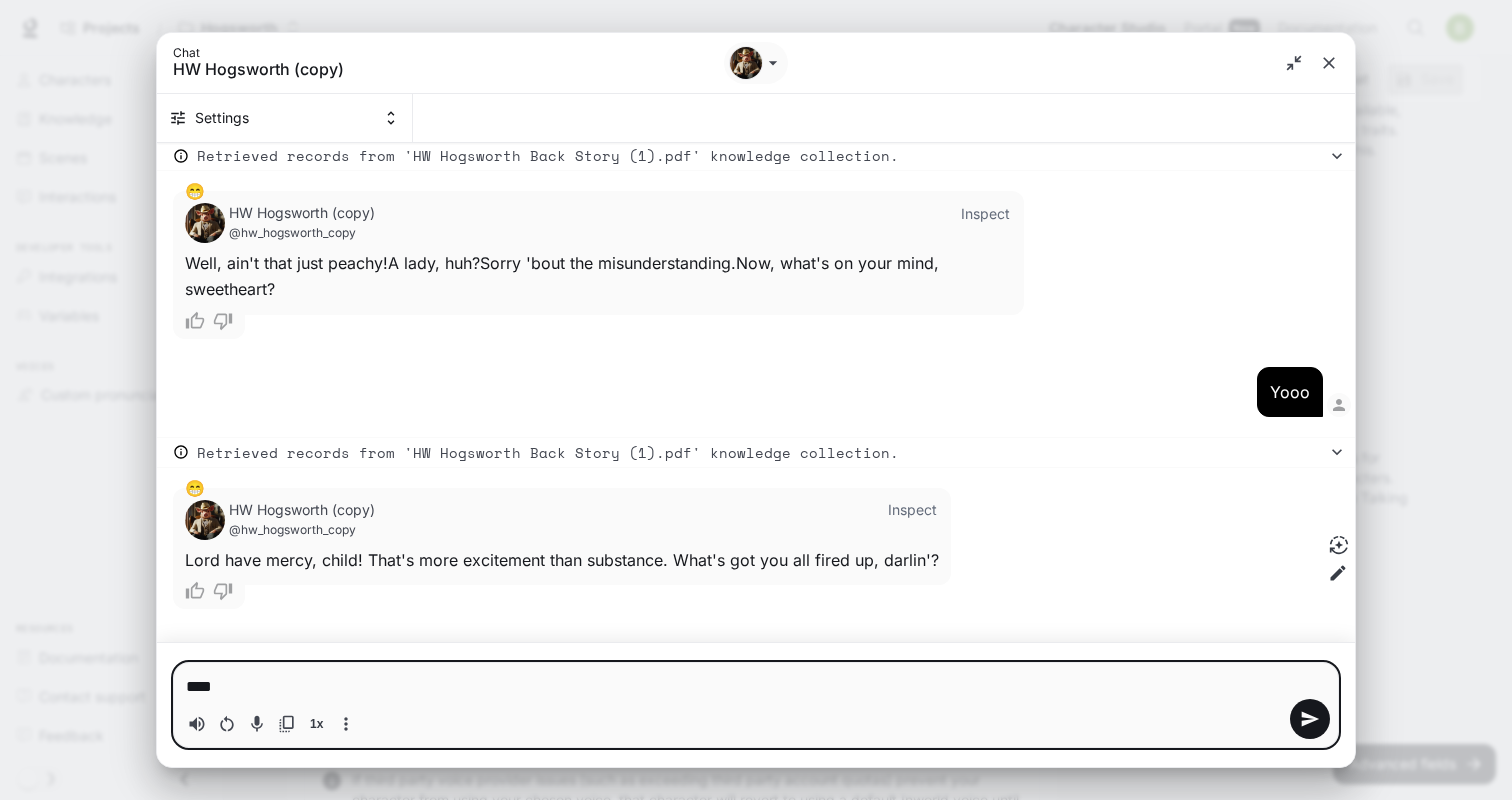 type on "*****" 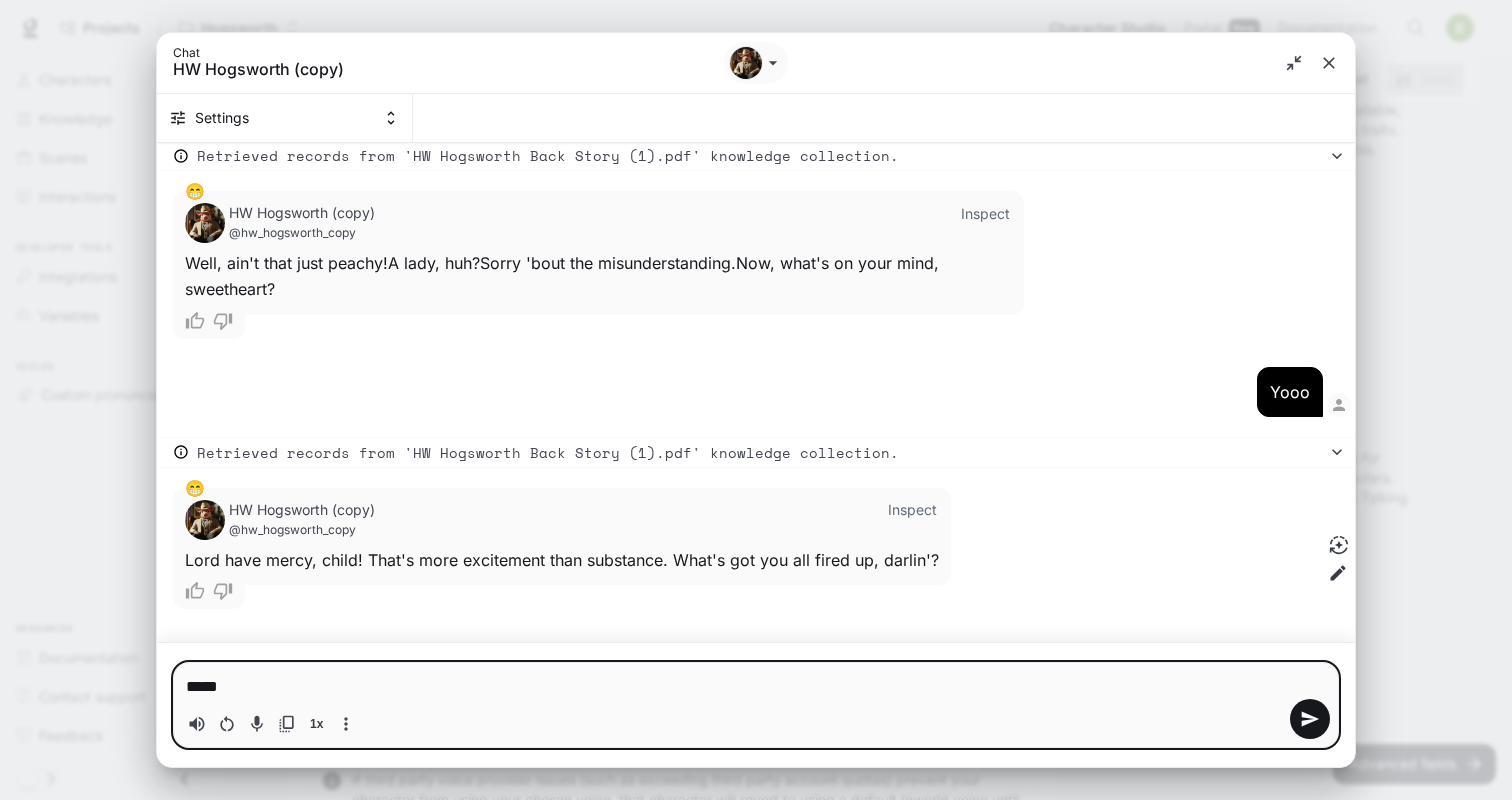 type on "******" 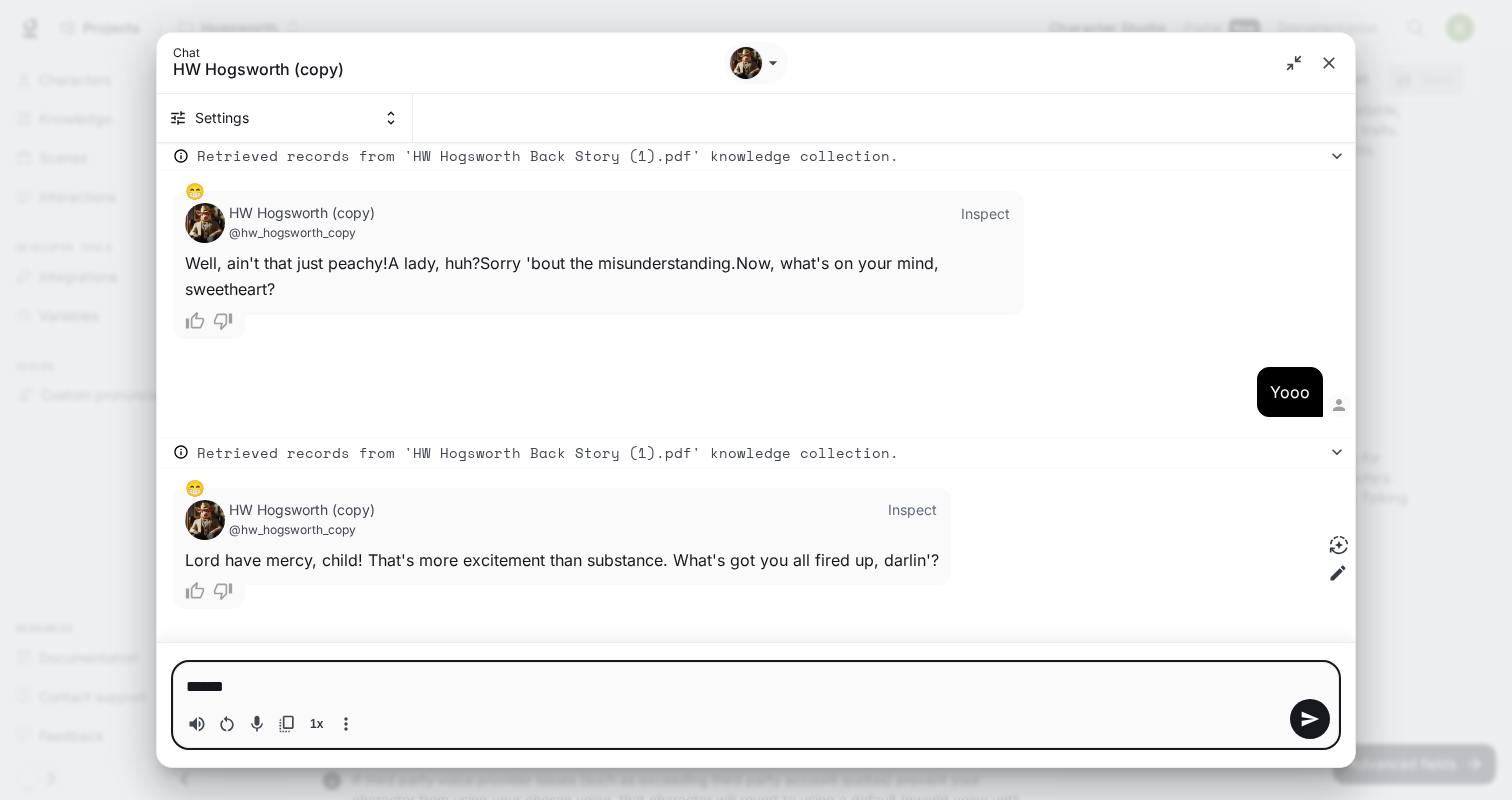type on "*******" 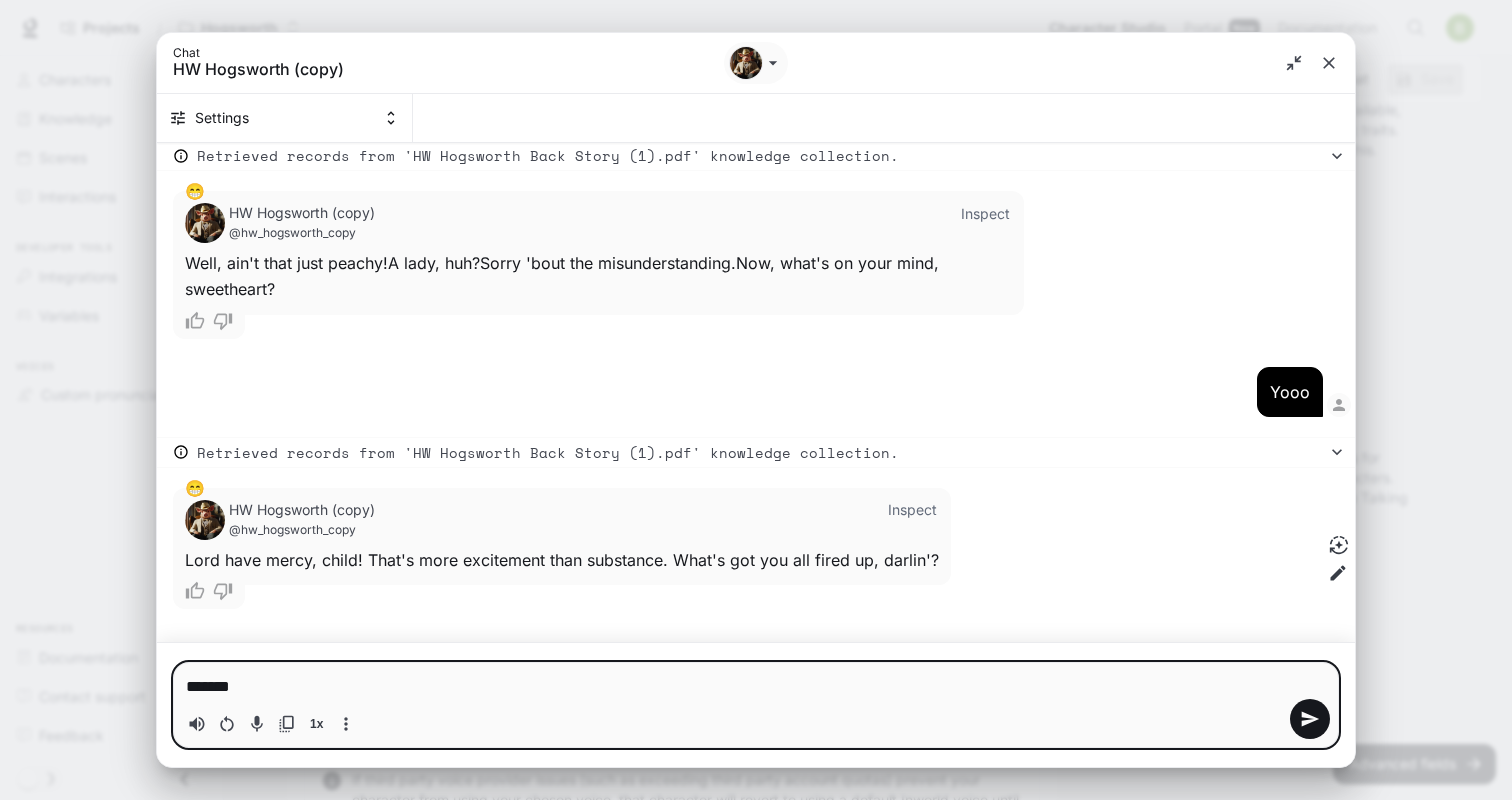 type on "********" 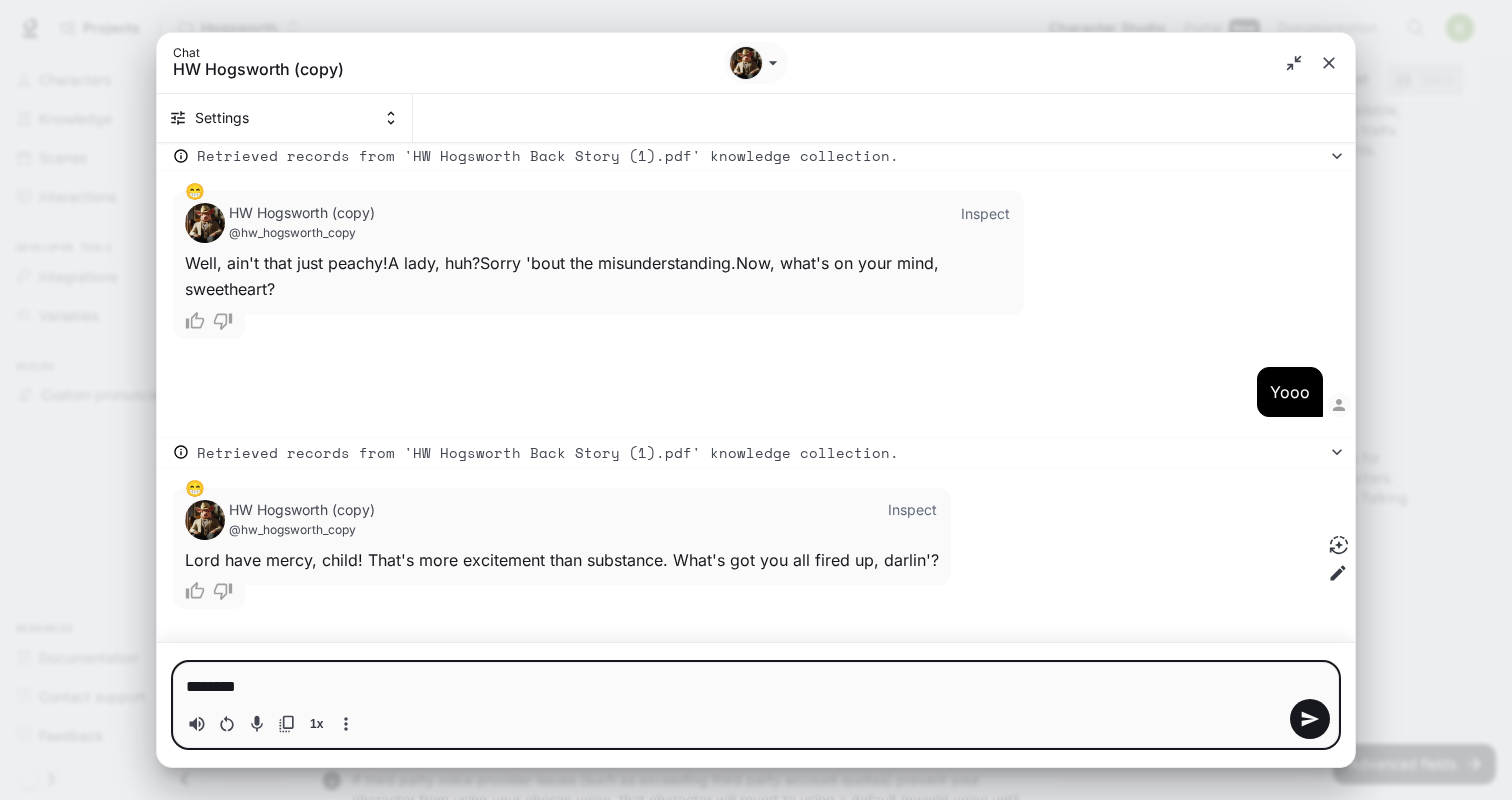 type on "********" 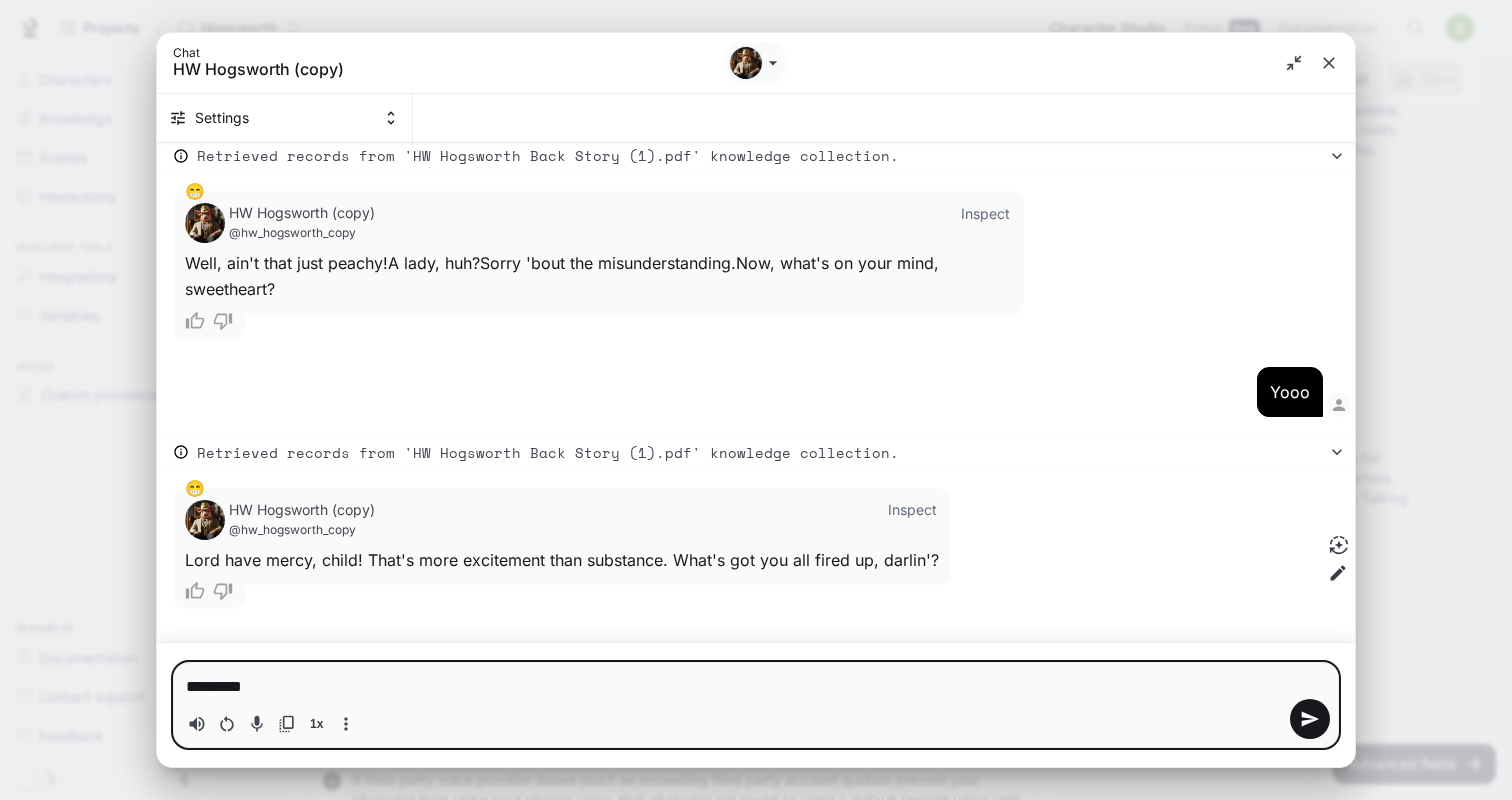 type on "**********" 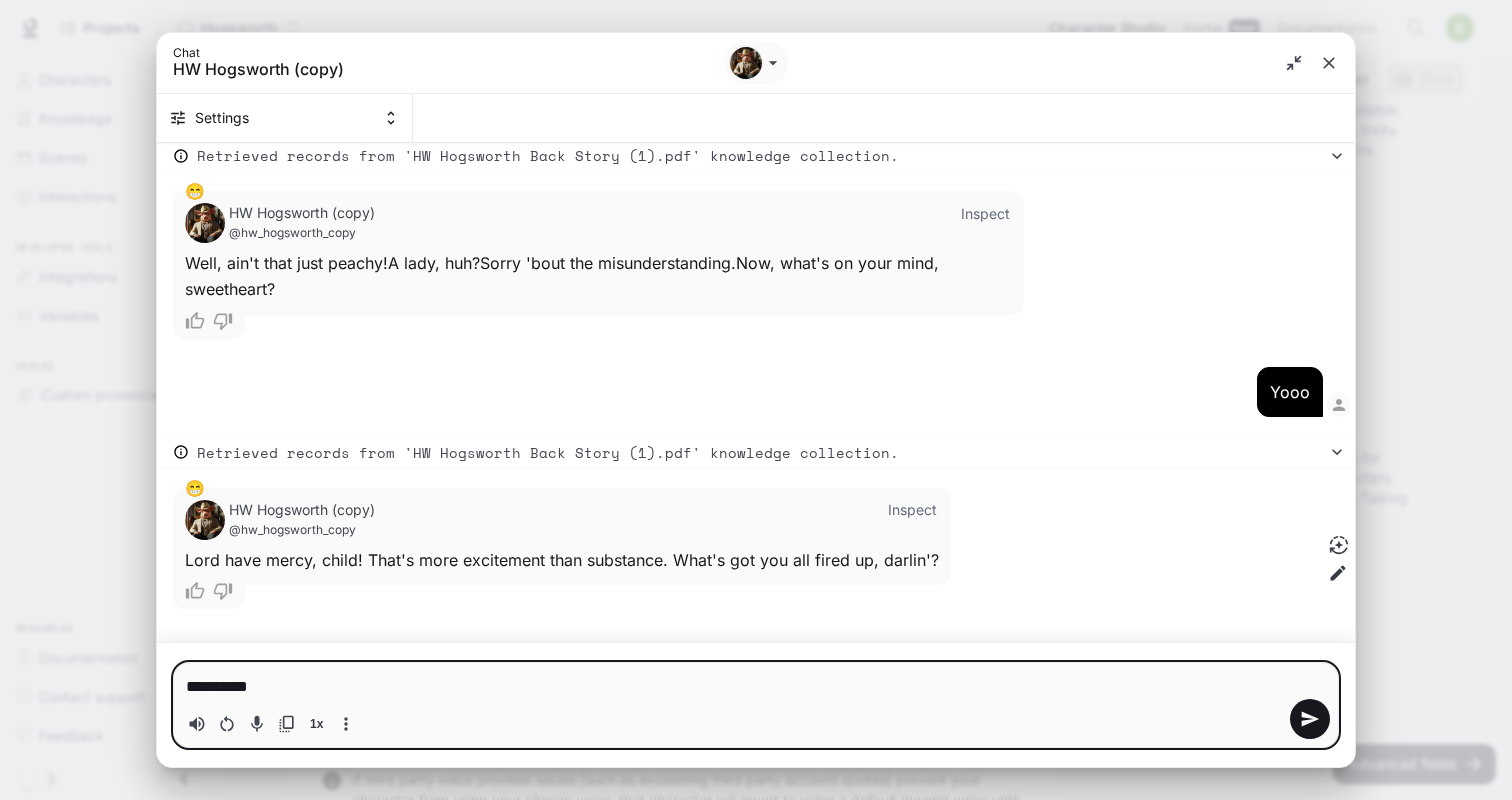 type on "**********" 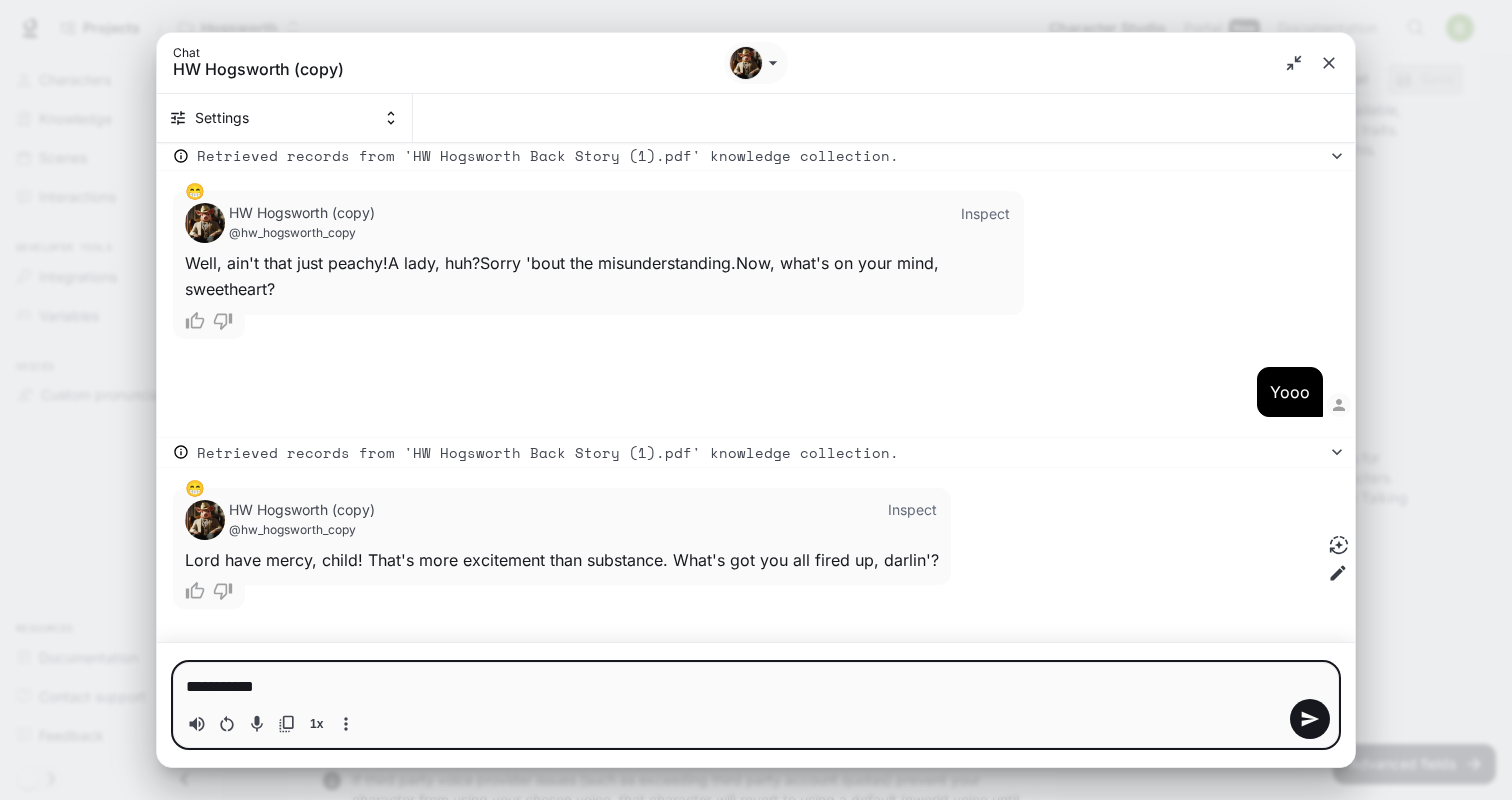type 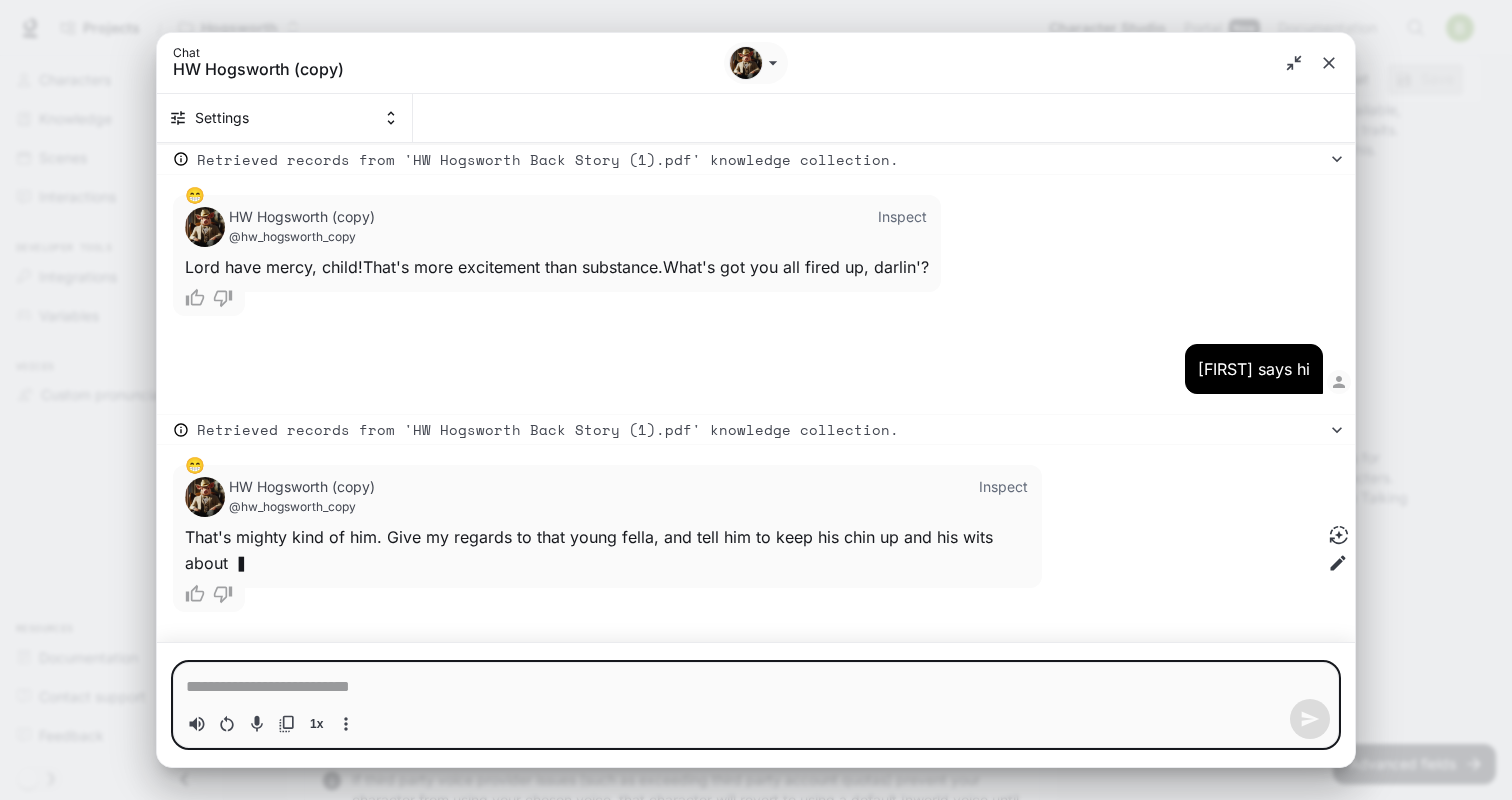 scroll, scrollTop: 972, scrollLeft: 0, axis: vertical 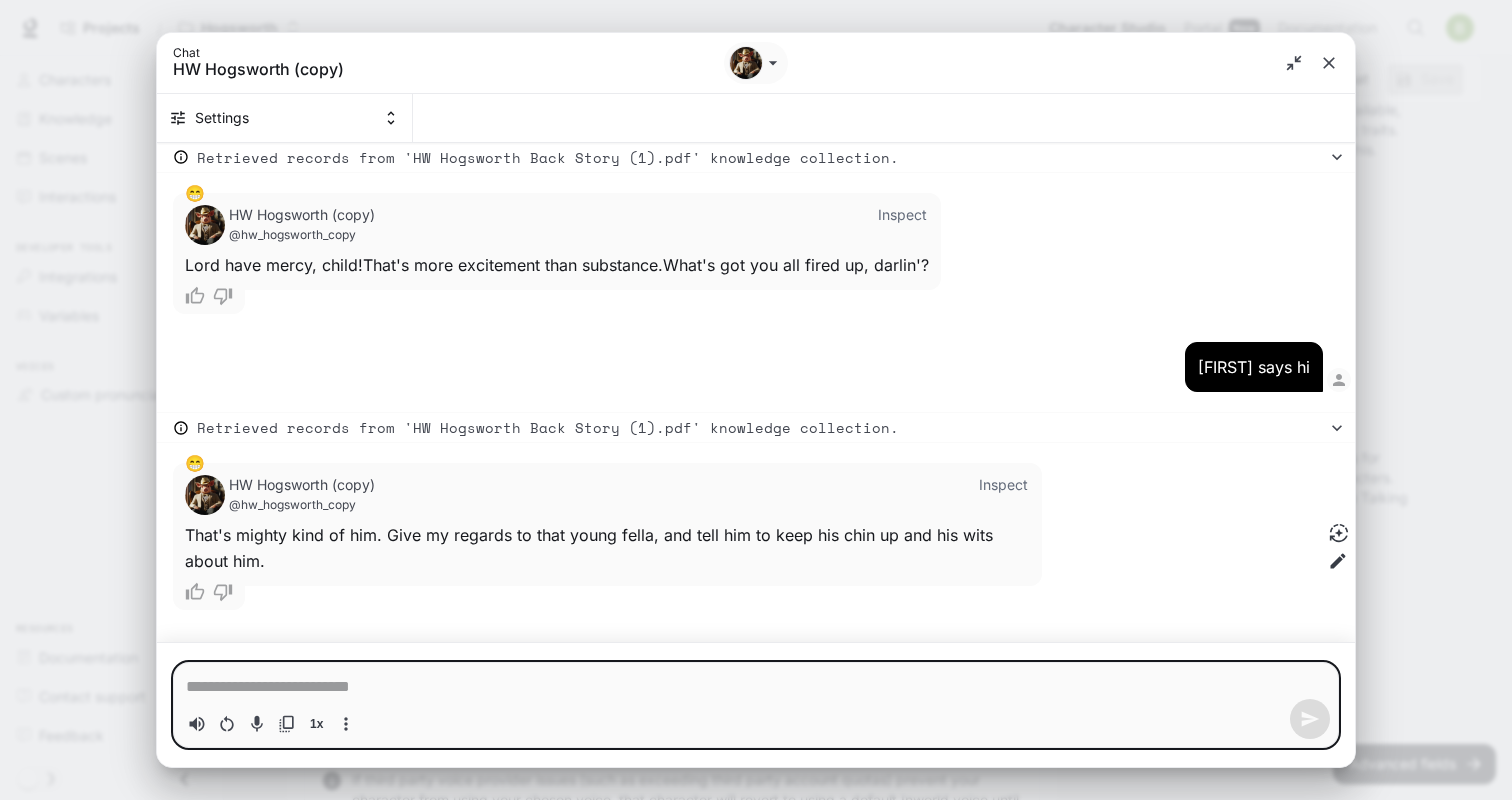 click 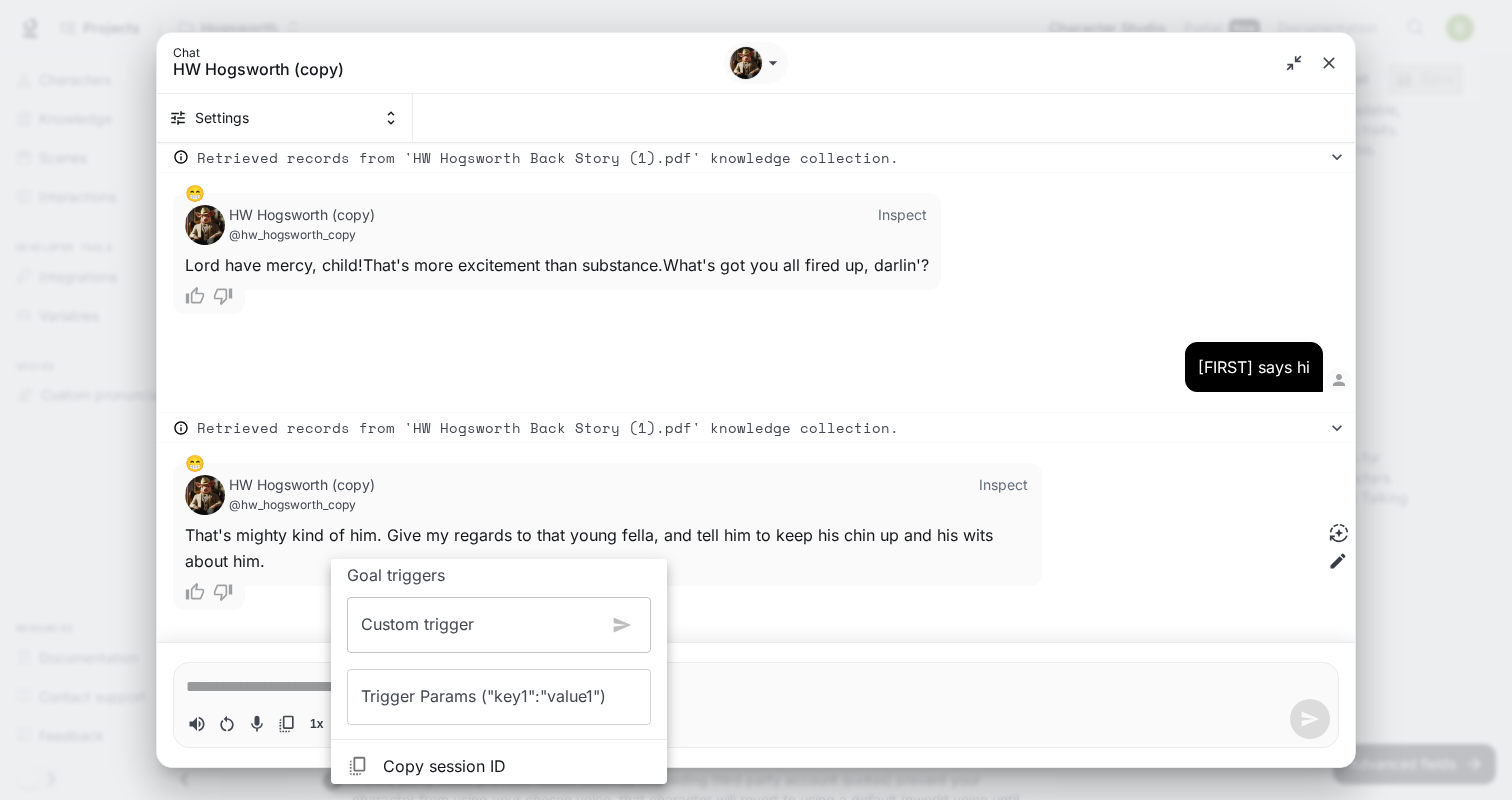 click on "Custom trigger" at bounding box center [477, 625] 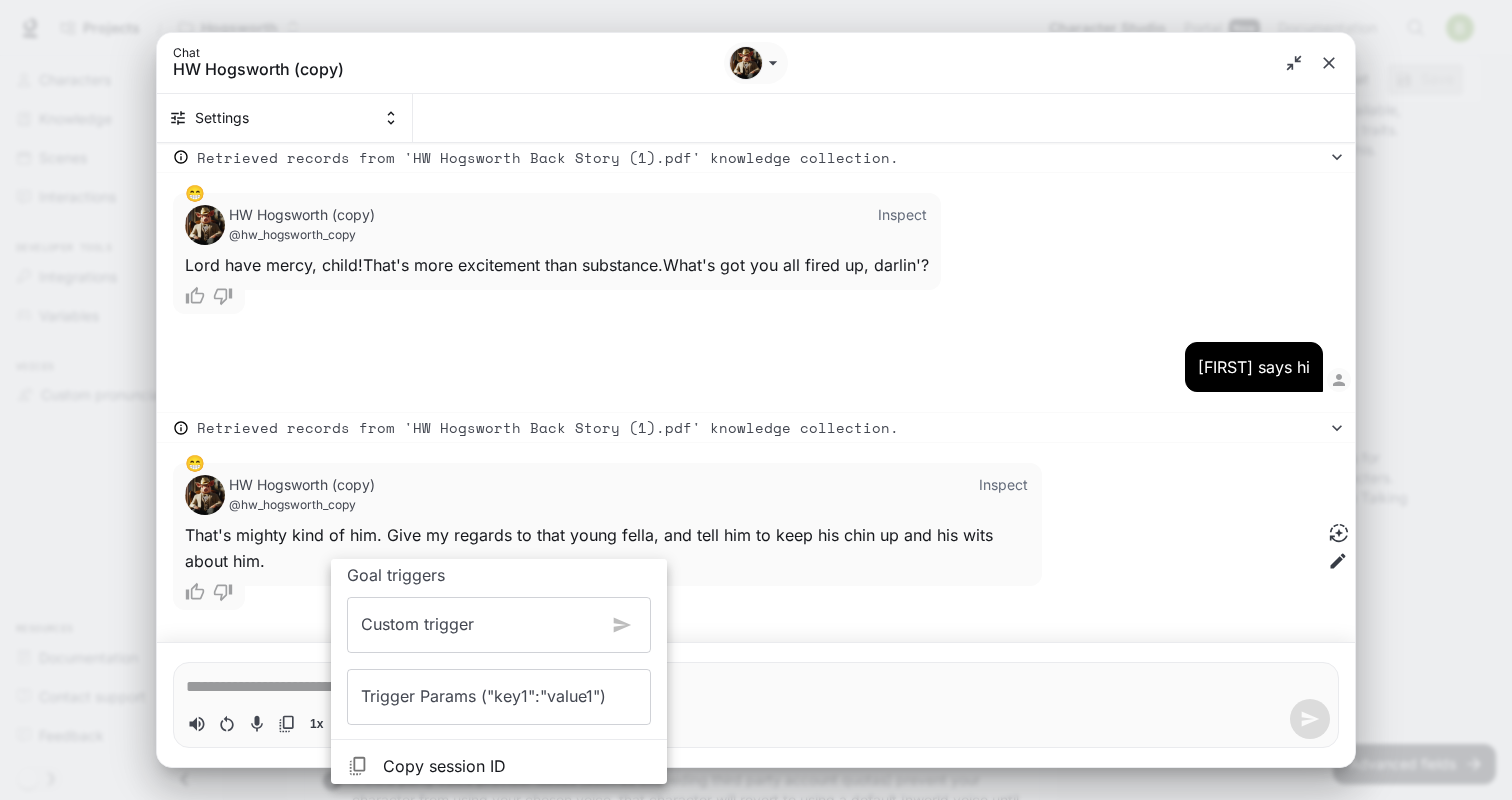 click at bounding box center [756, 400] 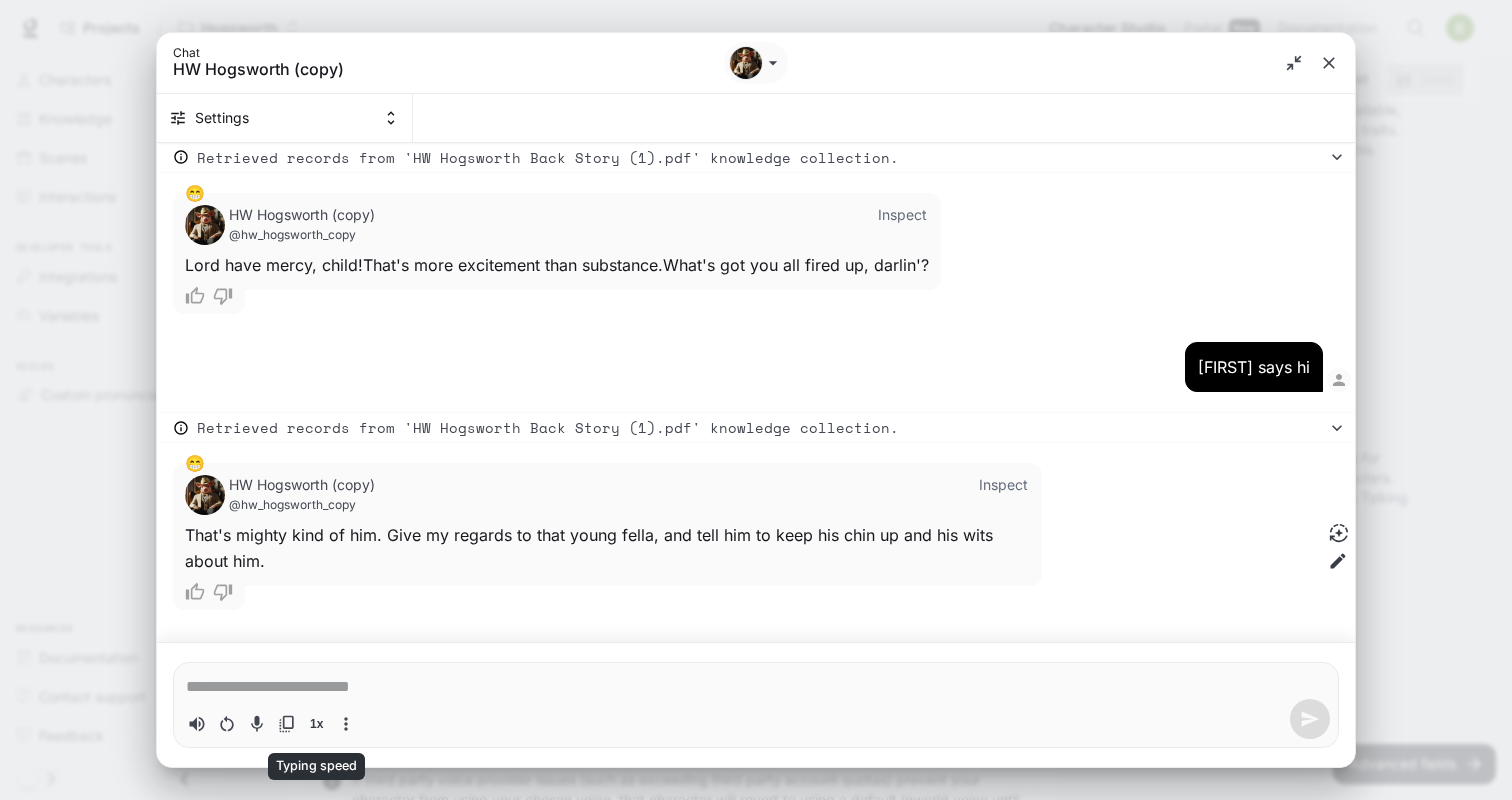 click on "1x" at bounding box center (316, 724) 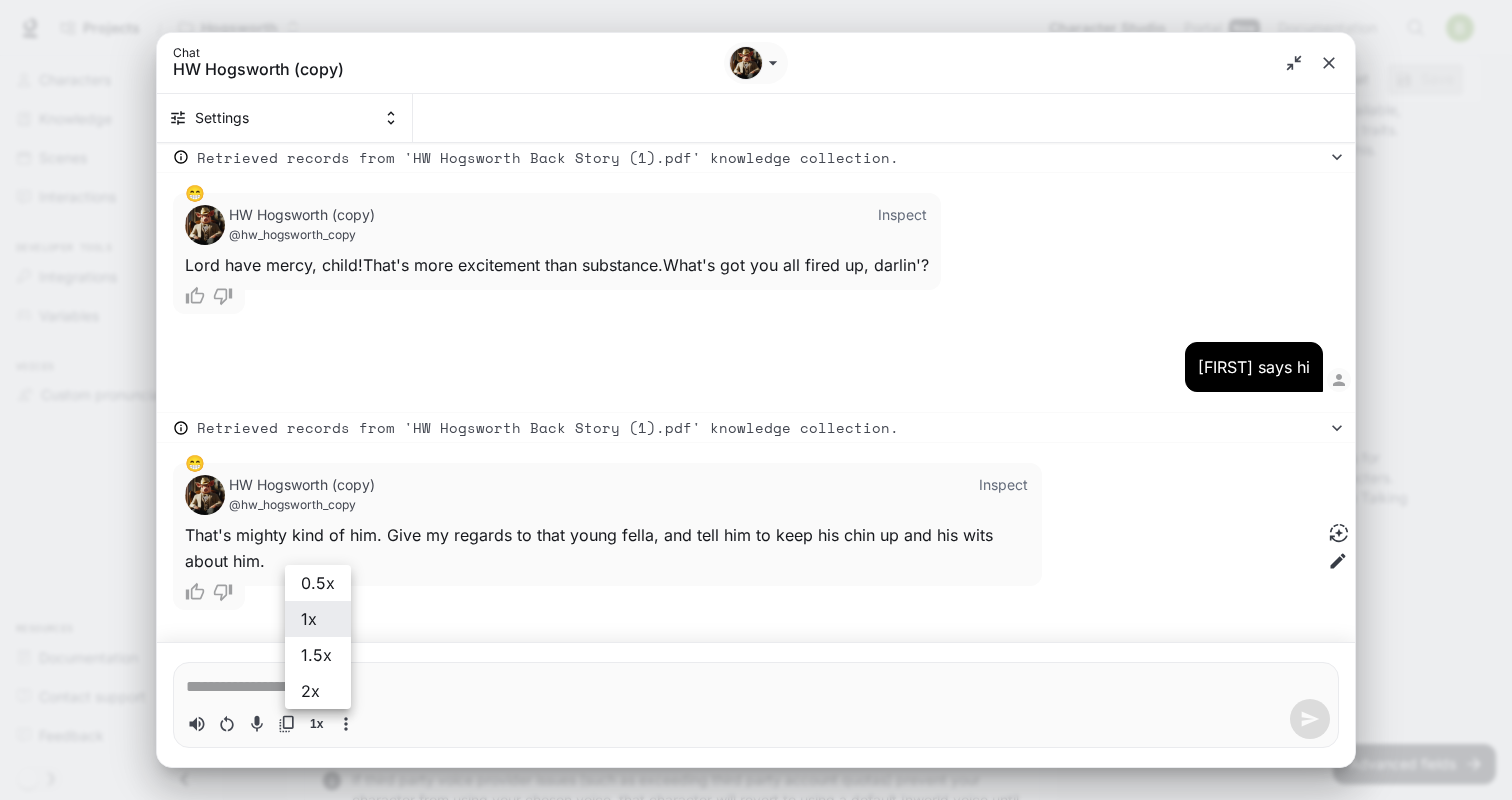 click on "0.5x" at bounding box center [318, 583] 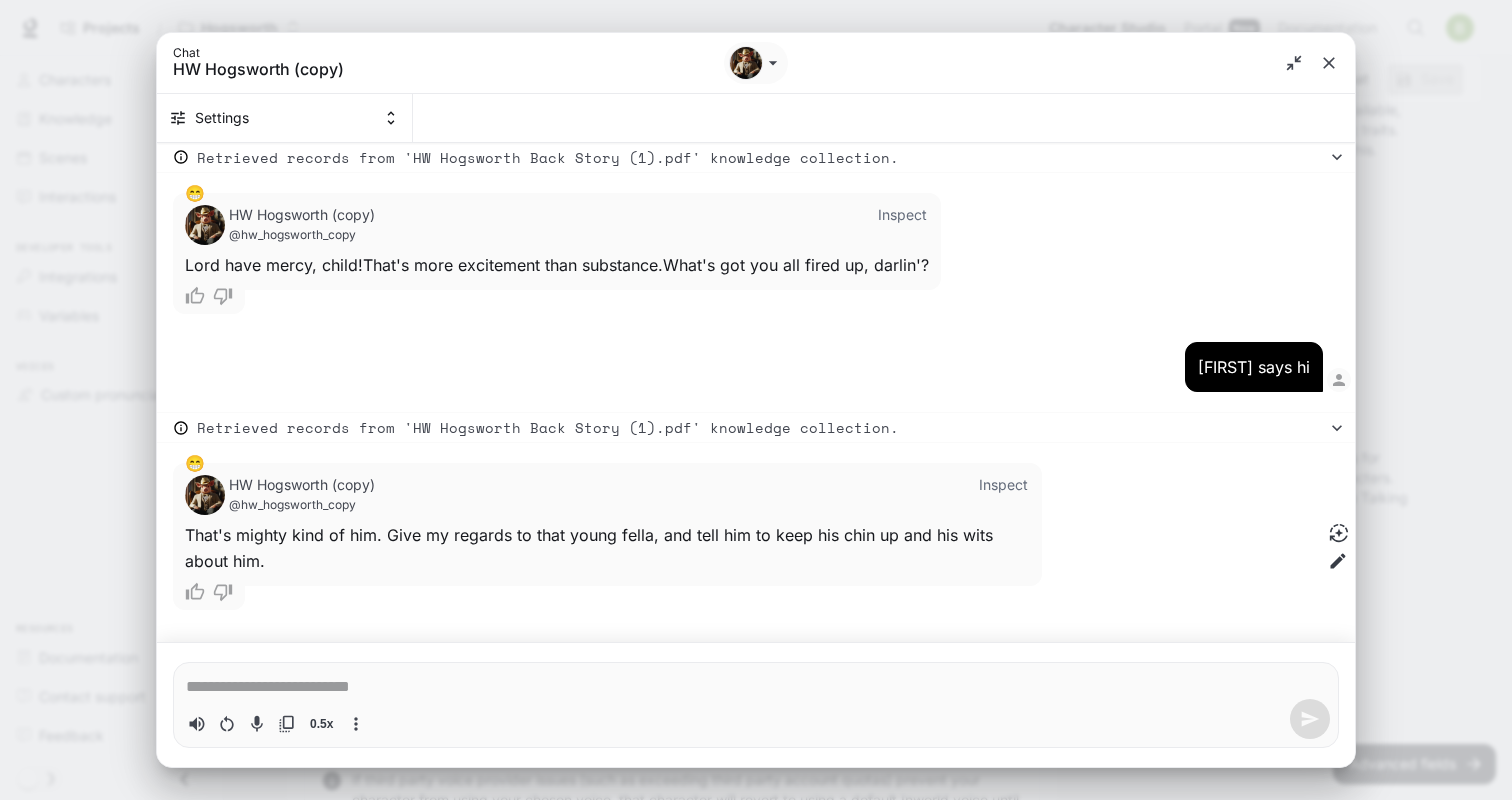 type on "*" 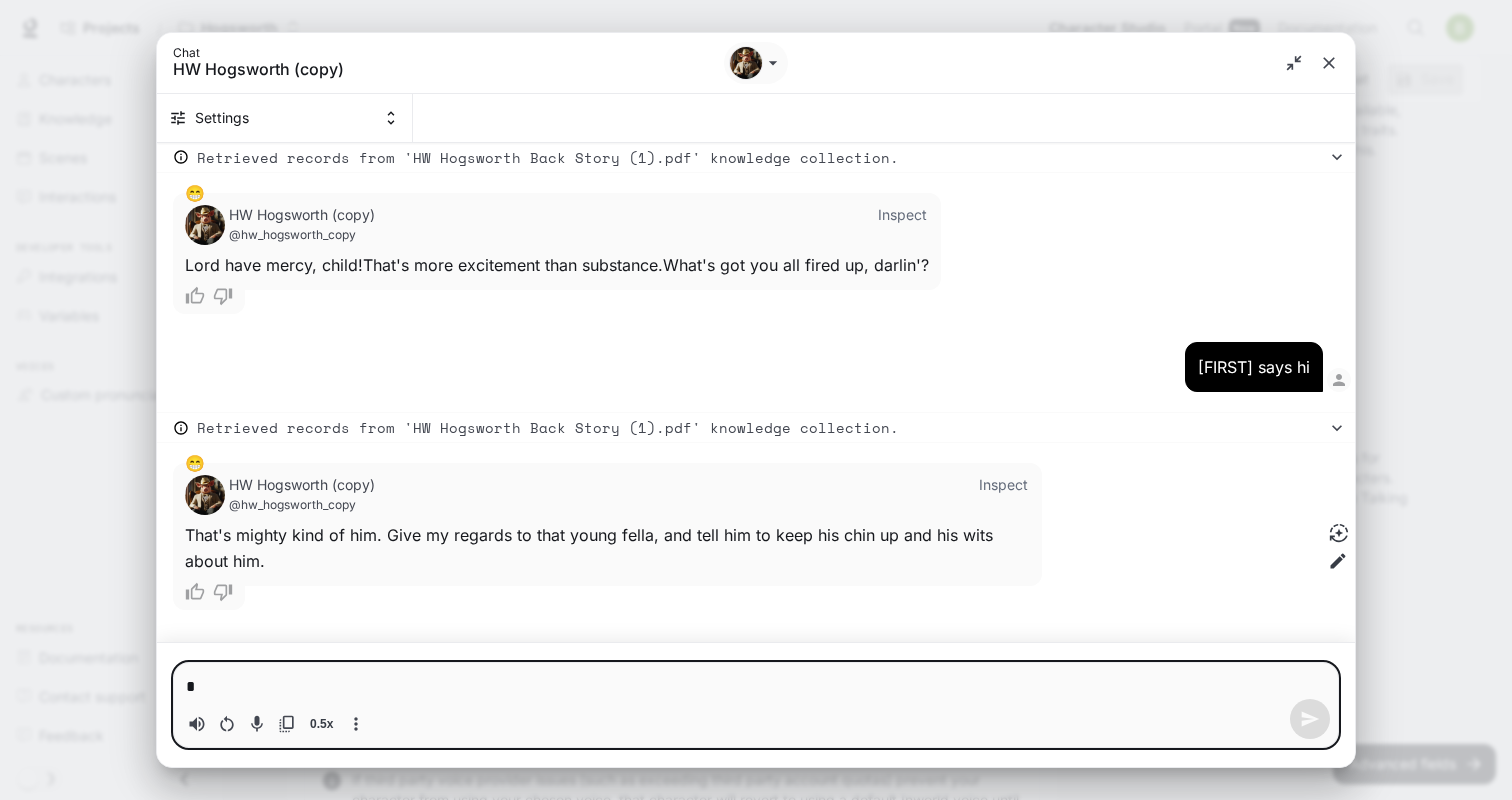type on "**" 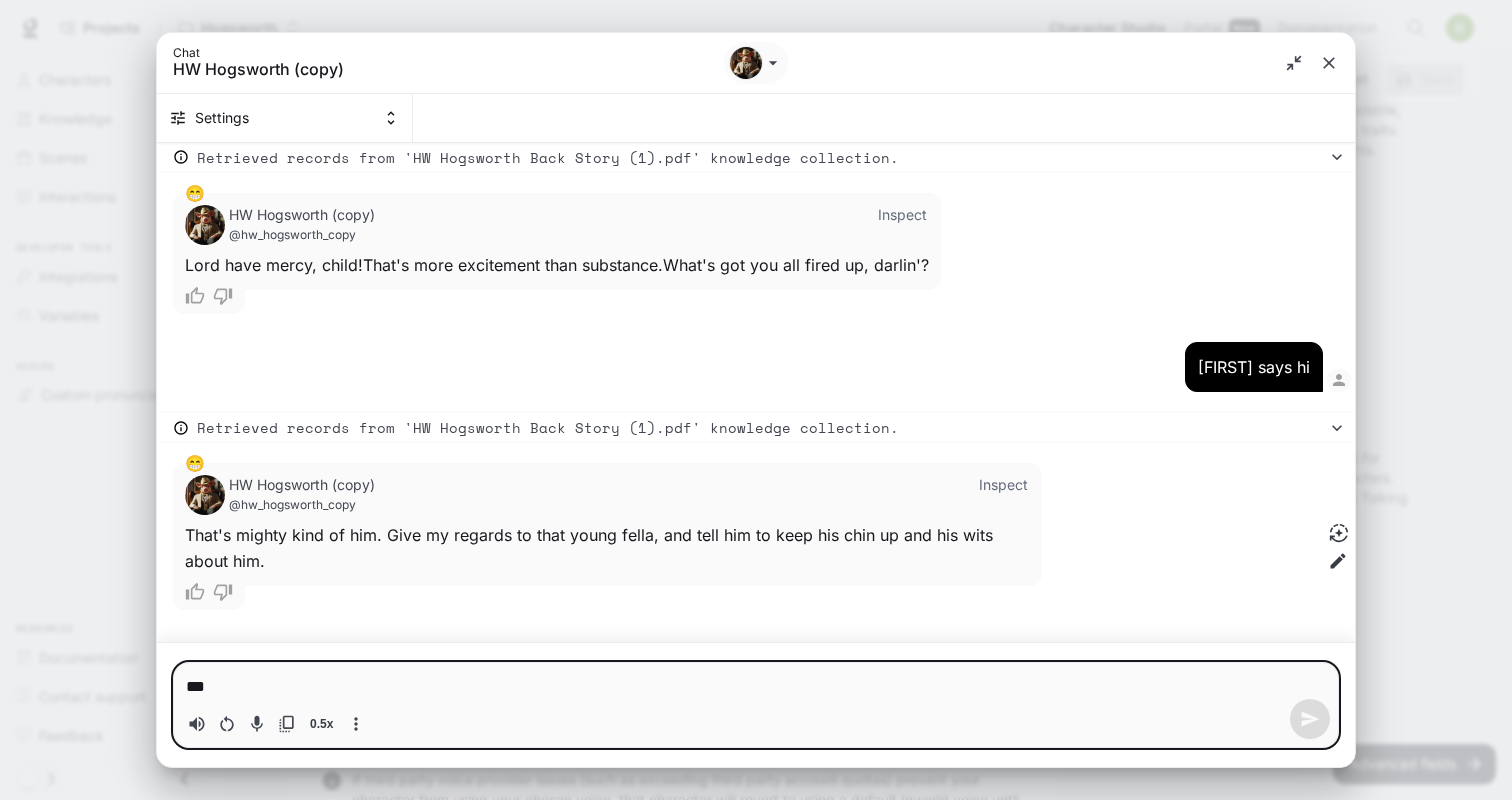 type on "****" 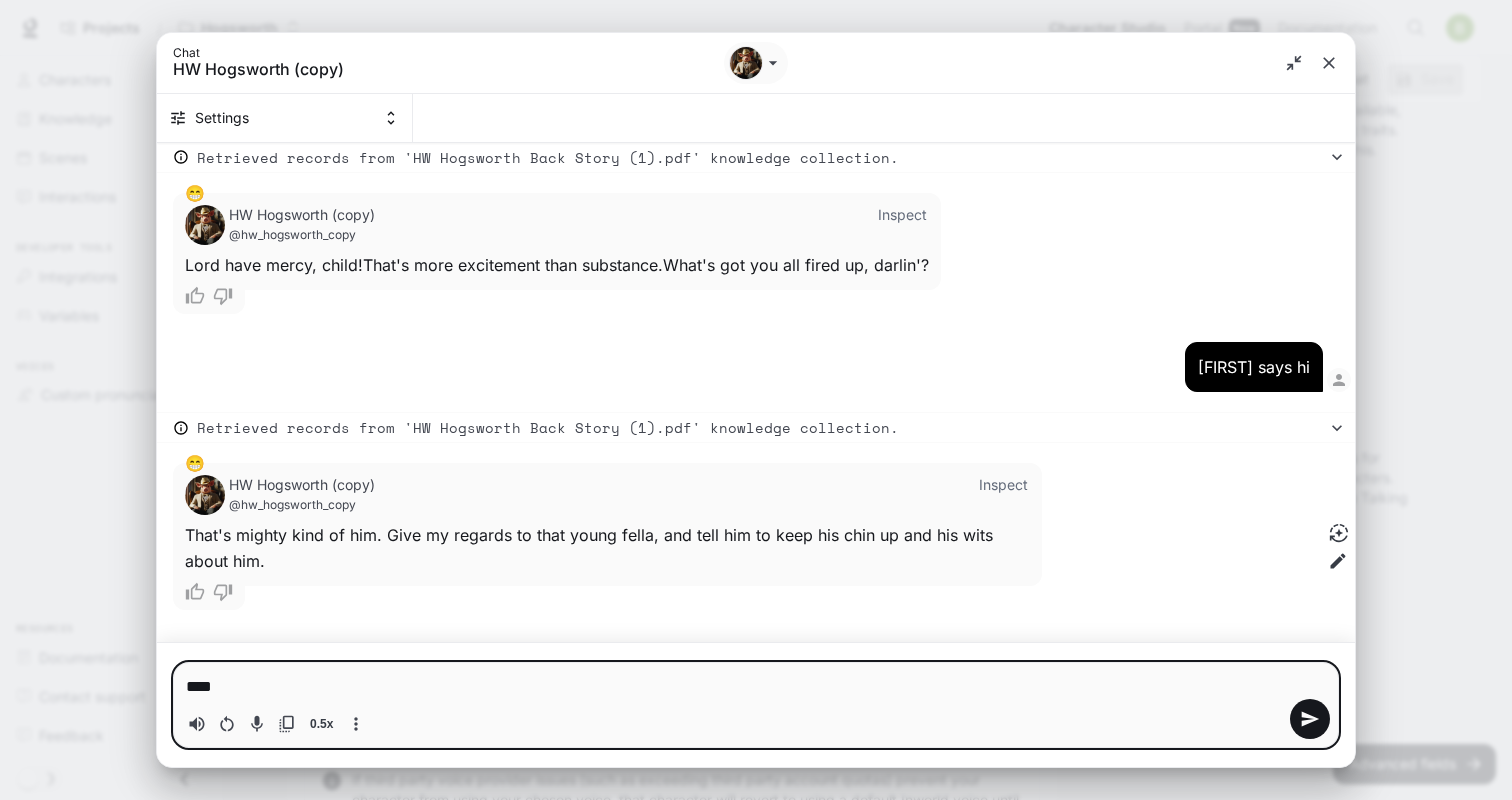 type on "*****" 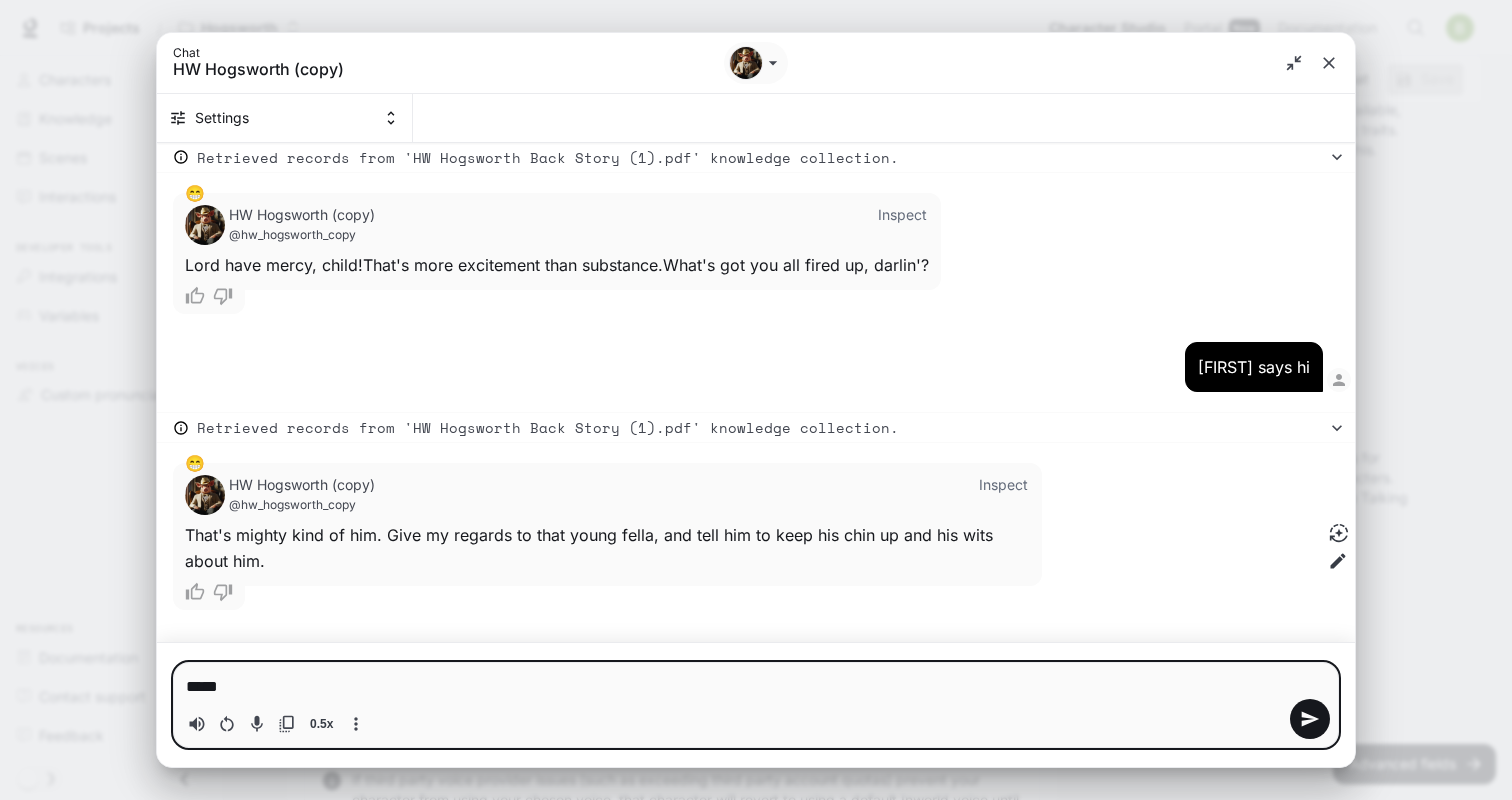type on "******" 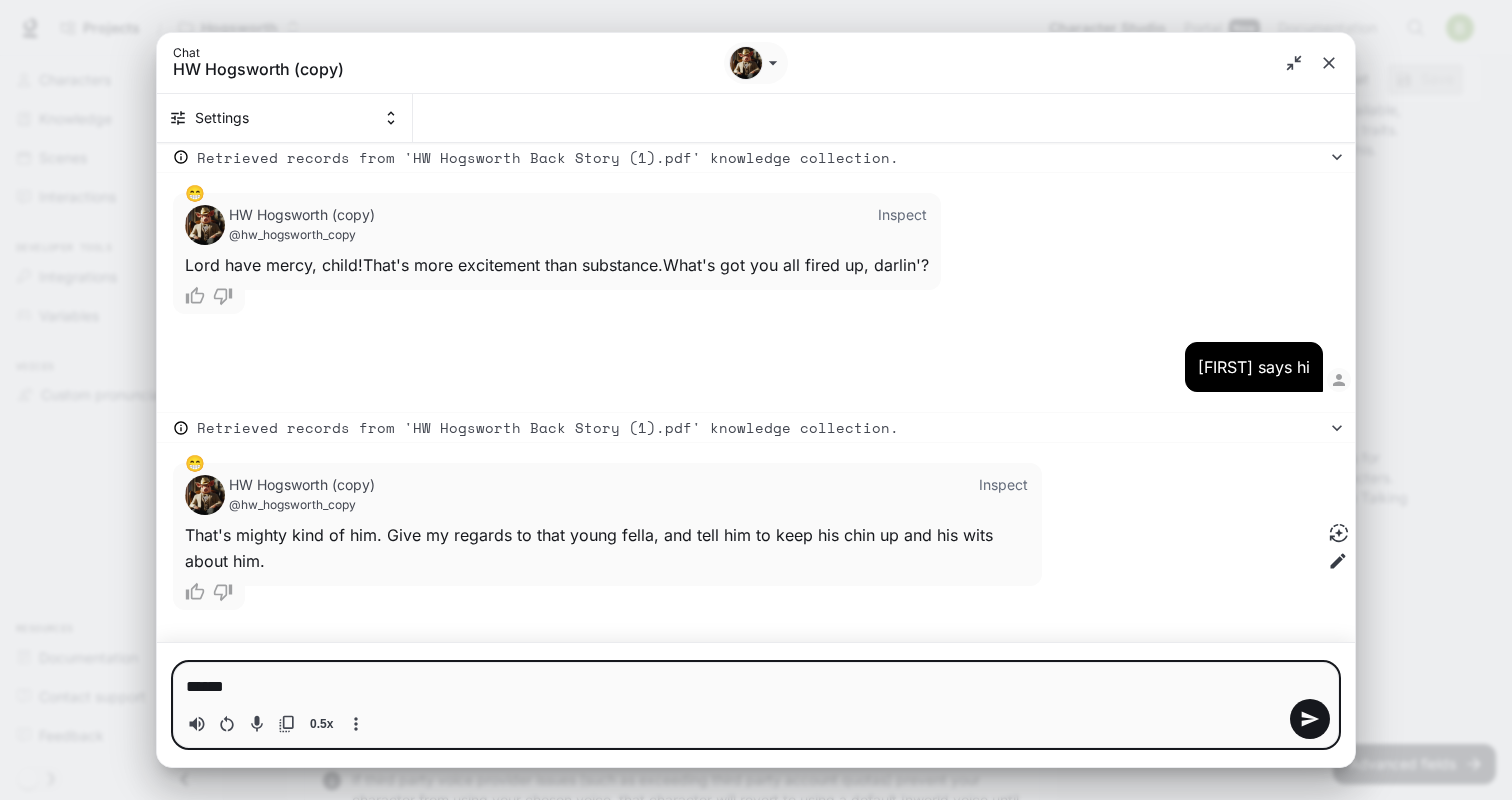 type on "*" 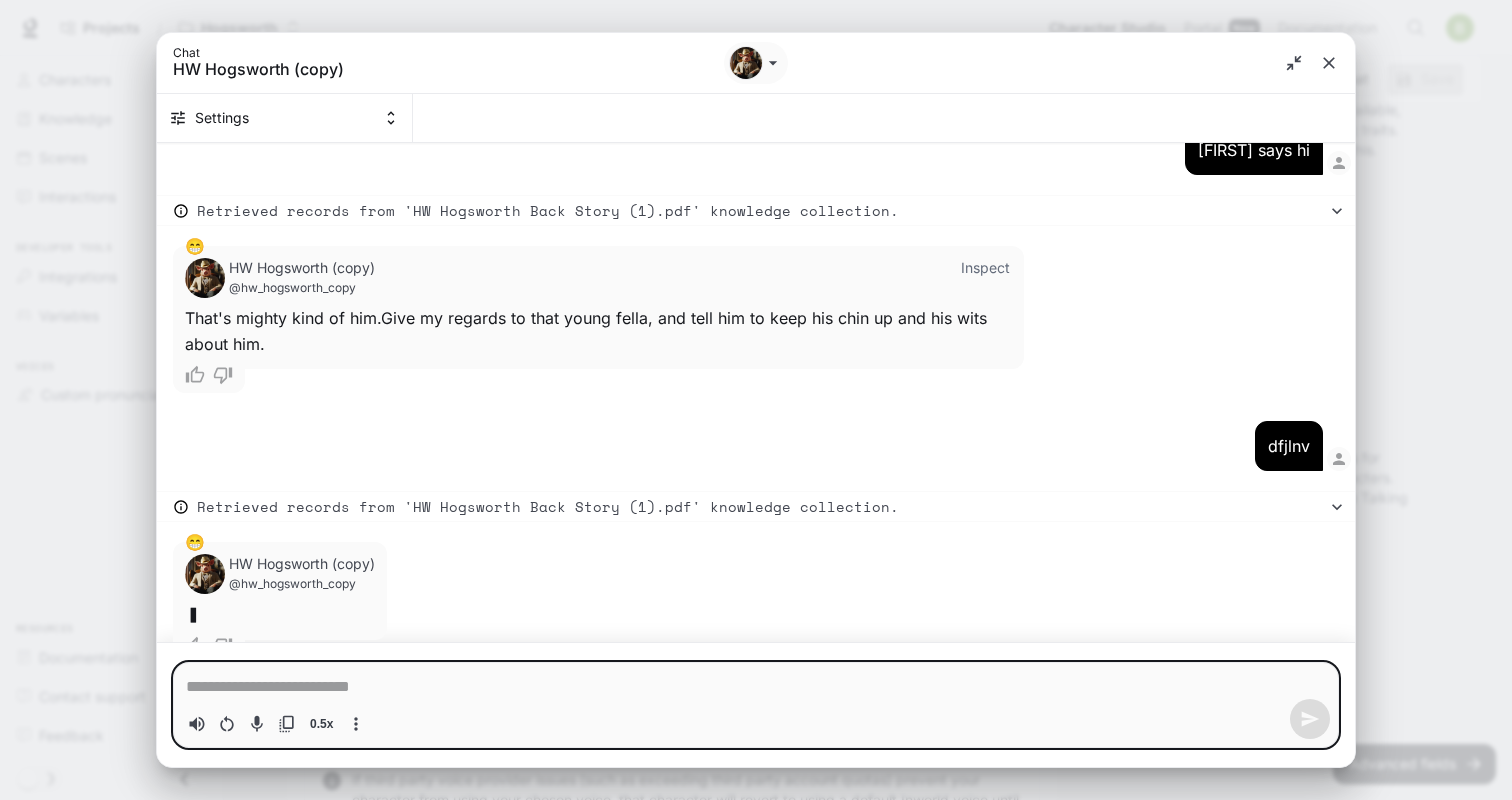 scroll, scrollTop: 1244, scrollLeft: 0, axis: vertical 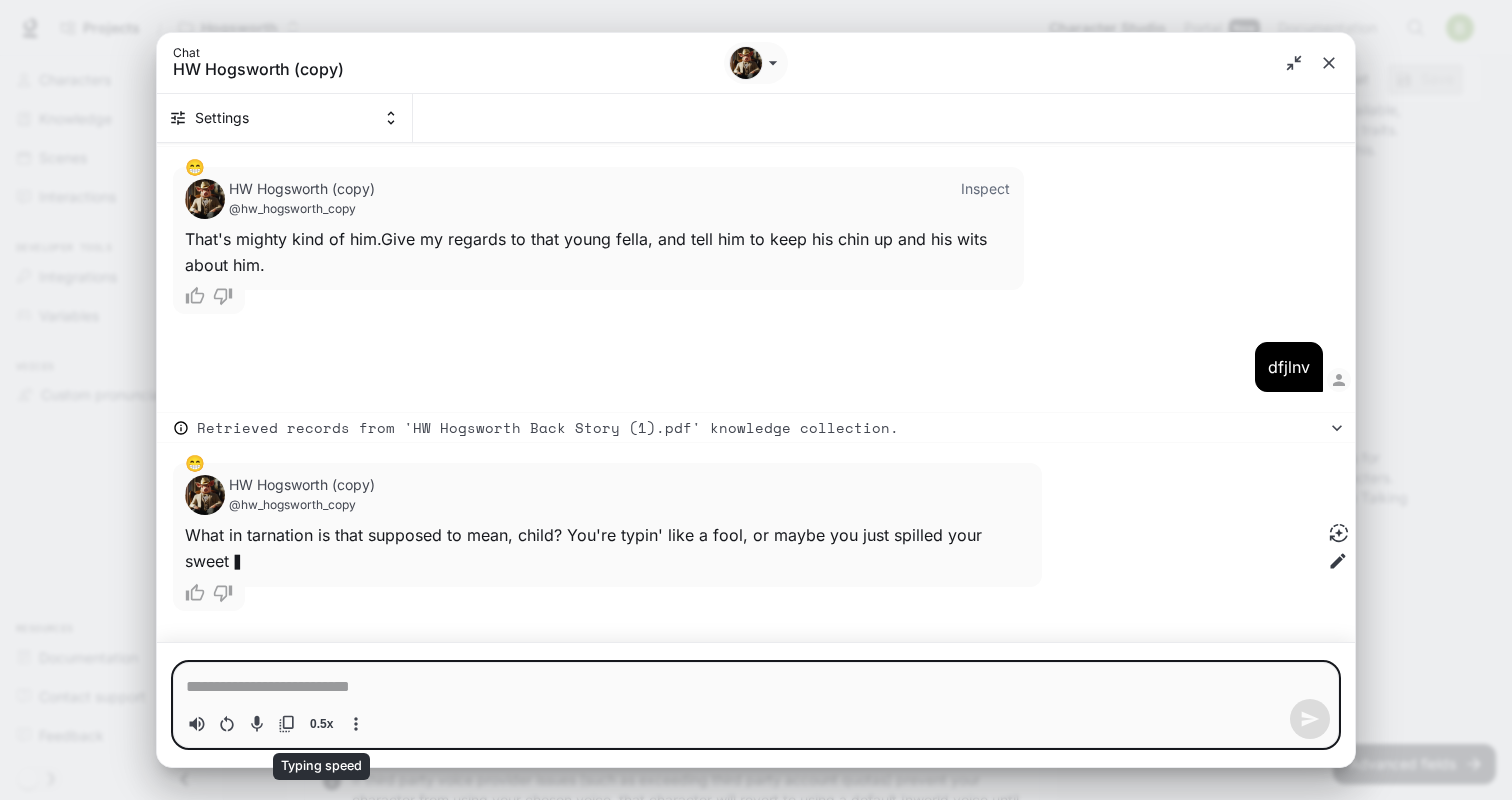 click on "0.5x" at bounding box center (321, 724) 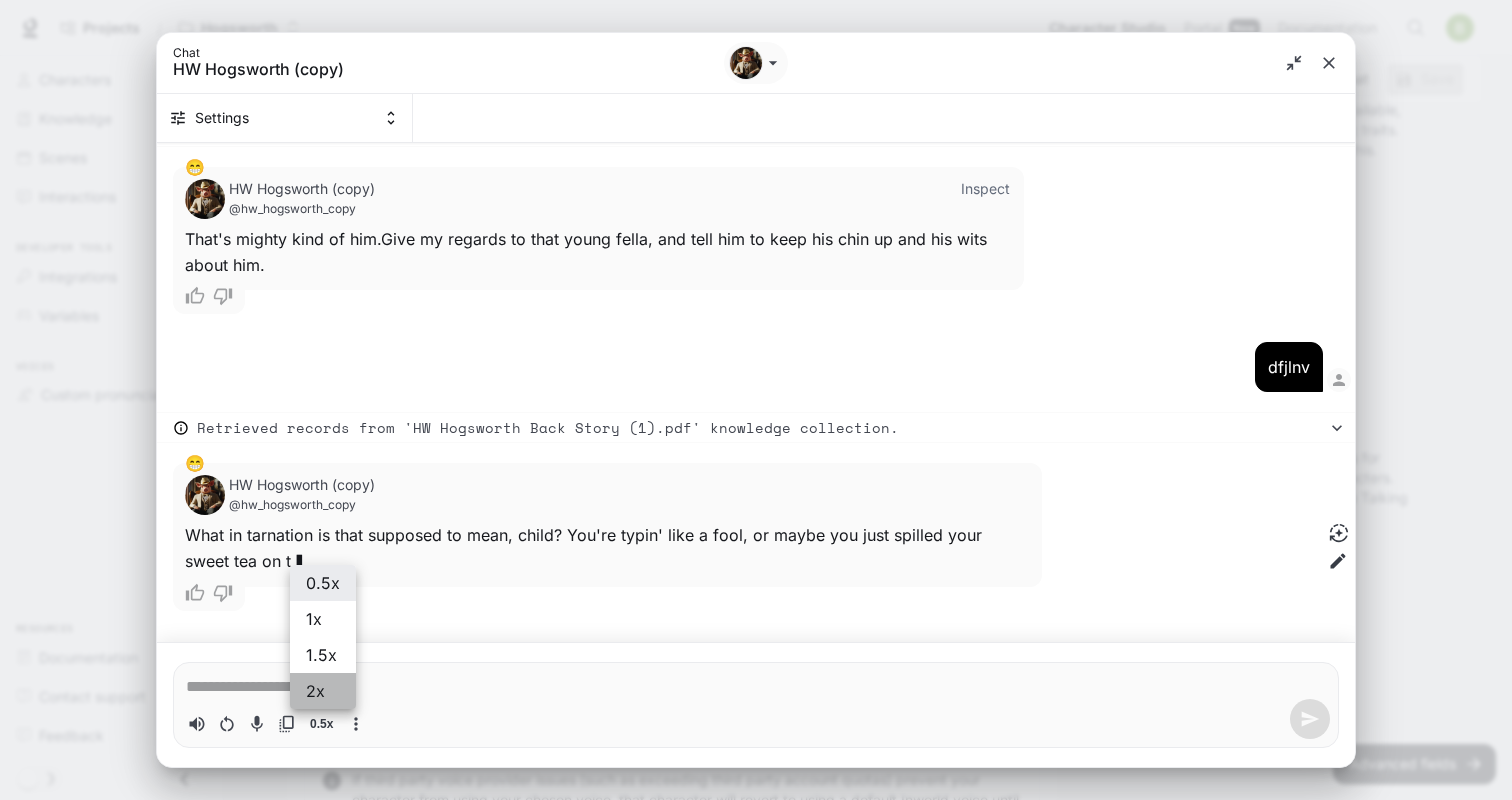 click on "2x" at bounding box center (323, 691) 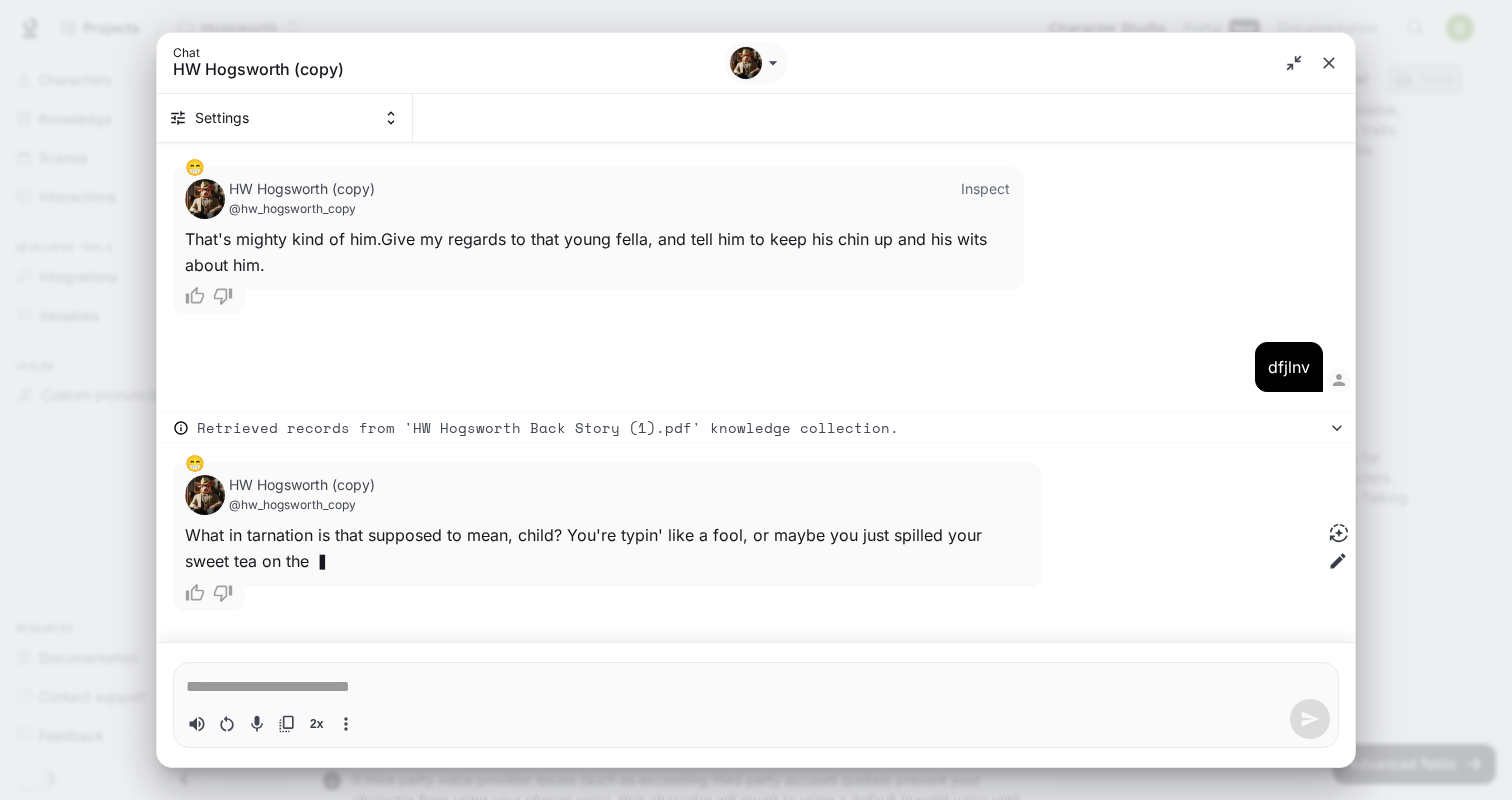 type on "*" 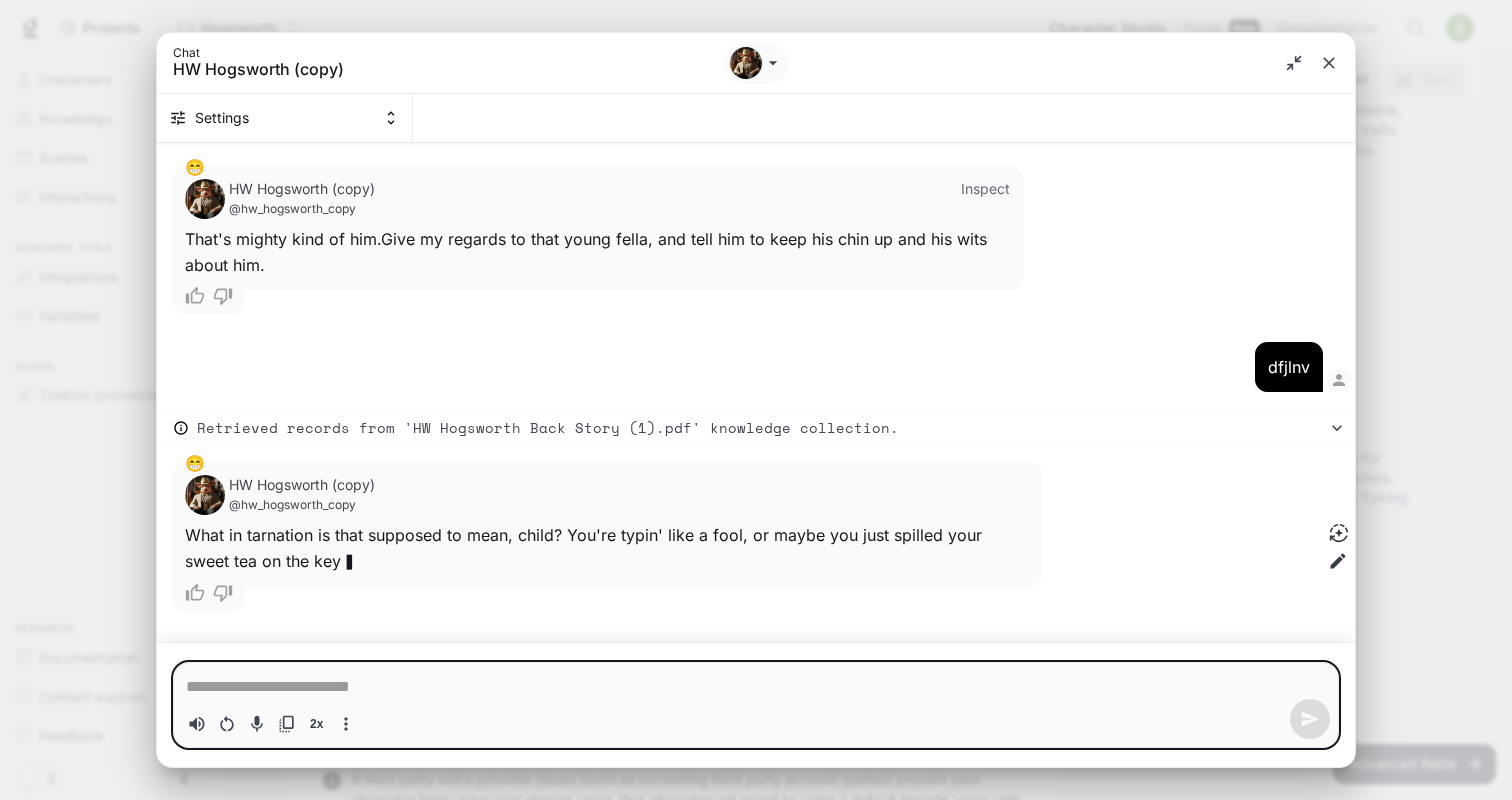 click at bounding box center [756, 687] 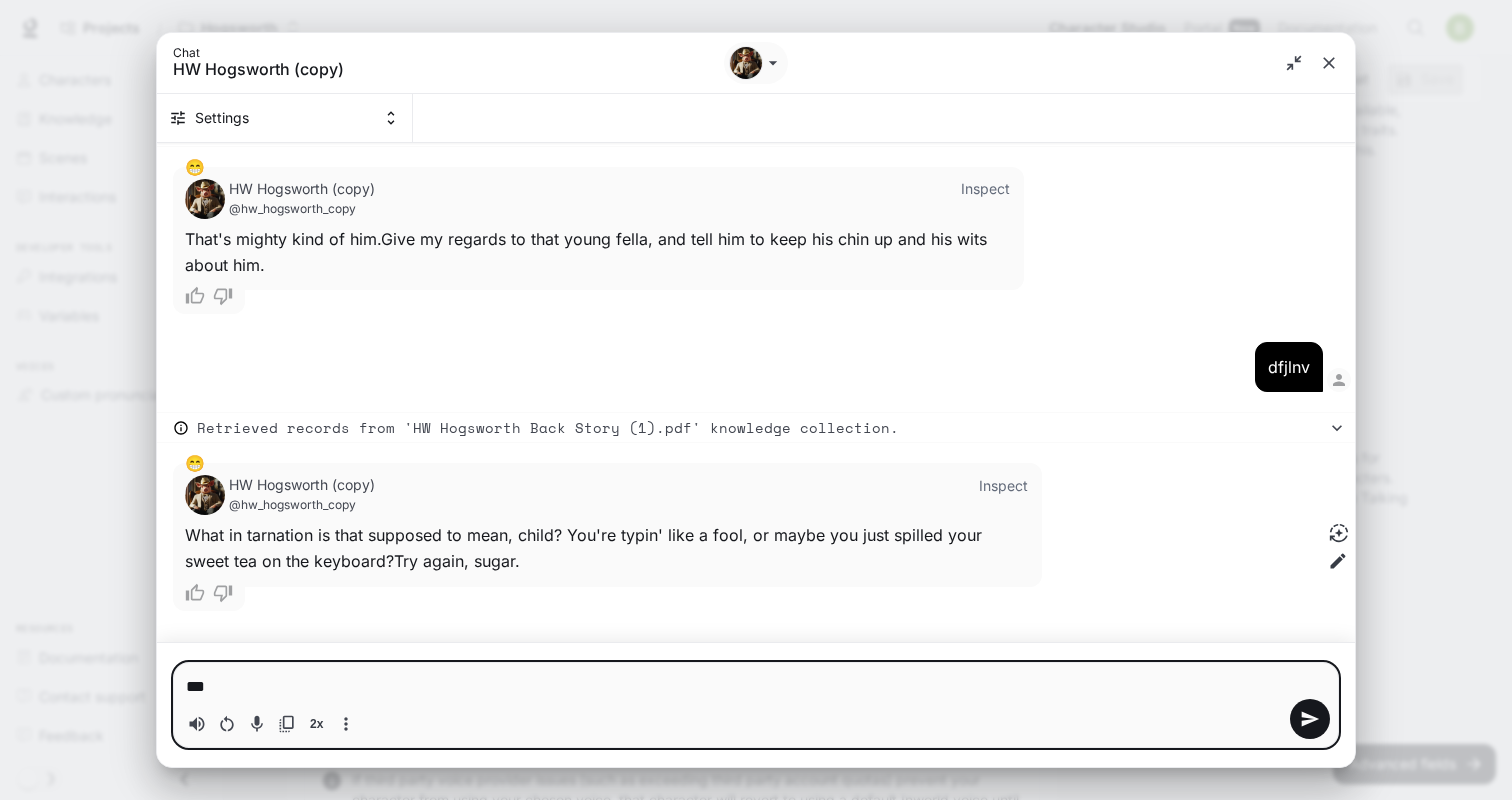 type on "****" 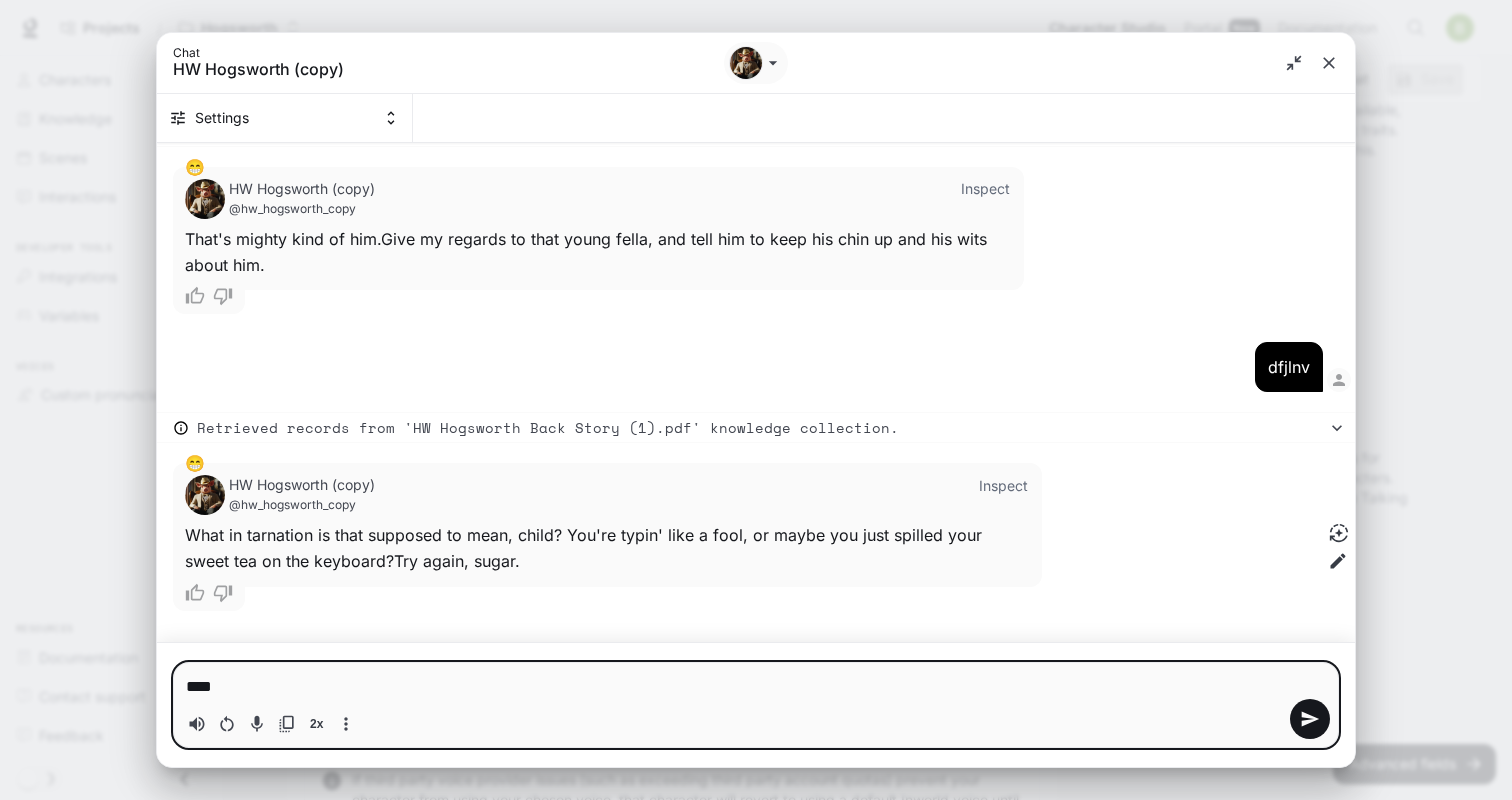 type 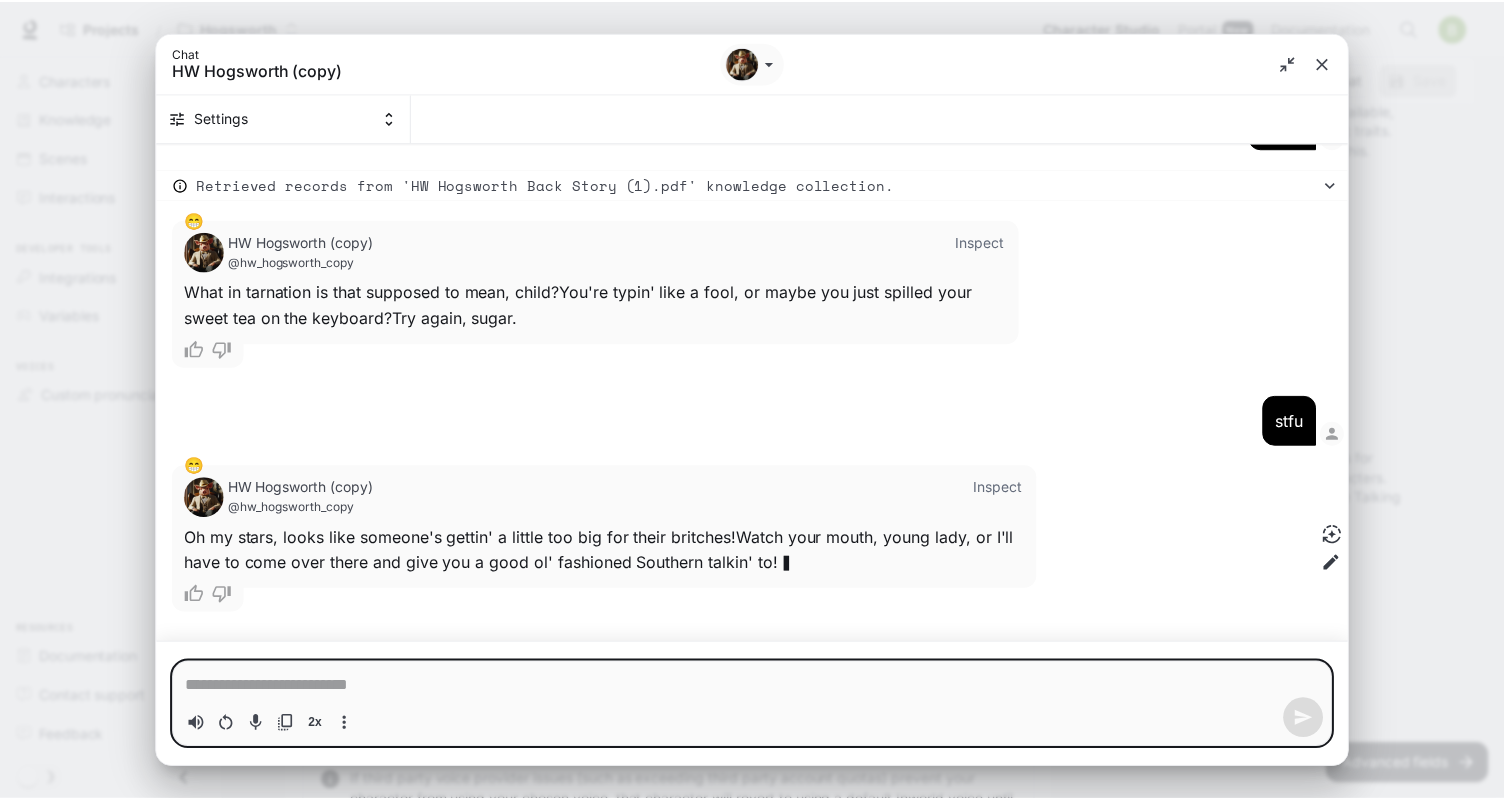 scroll, scrollTop: 1514, scrollLeft: 0, axis: vertical 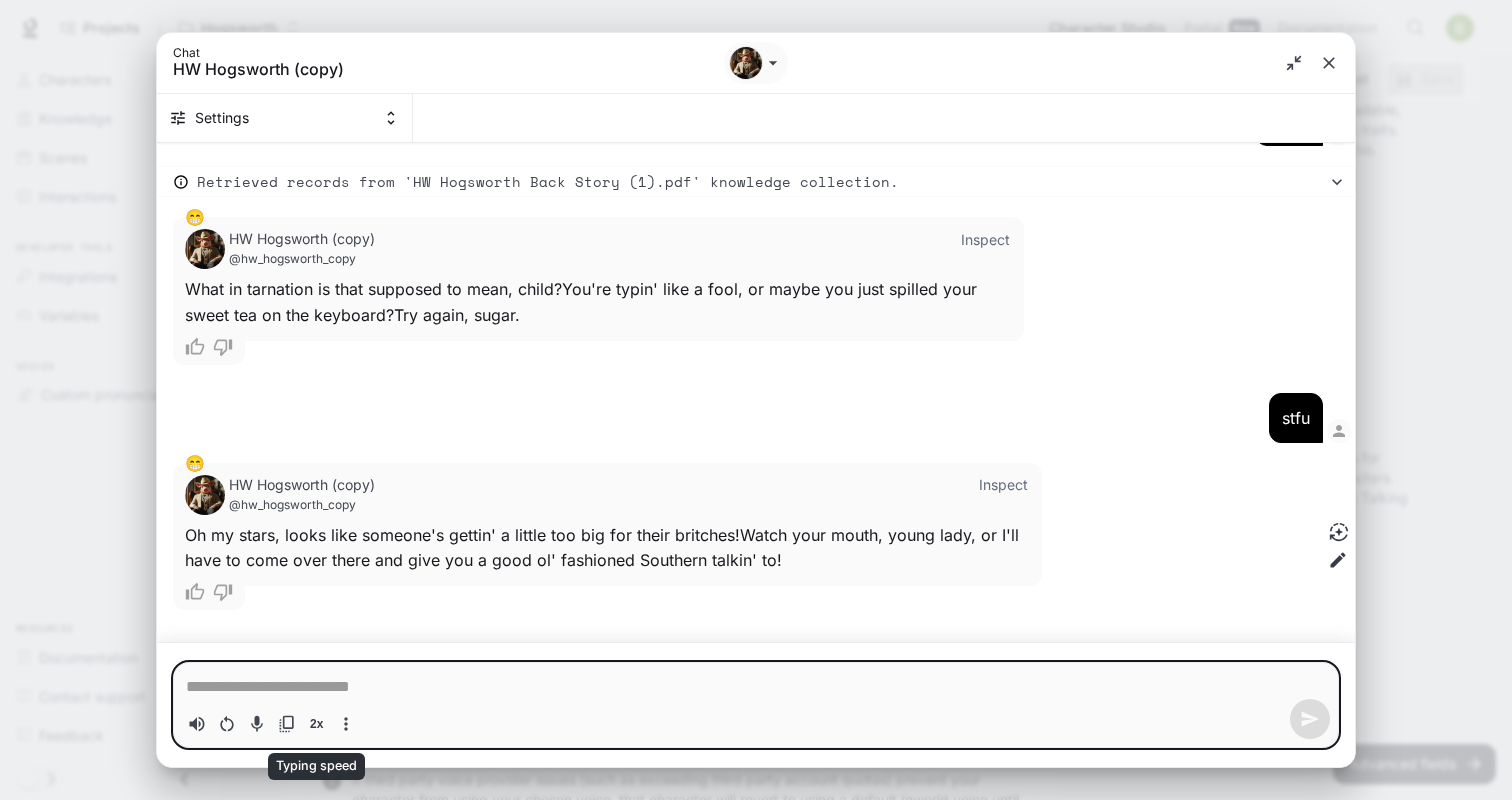 click on "2x" at bounding box center (316, 724) 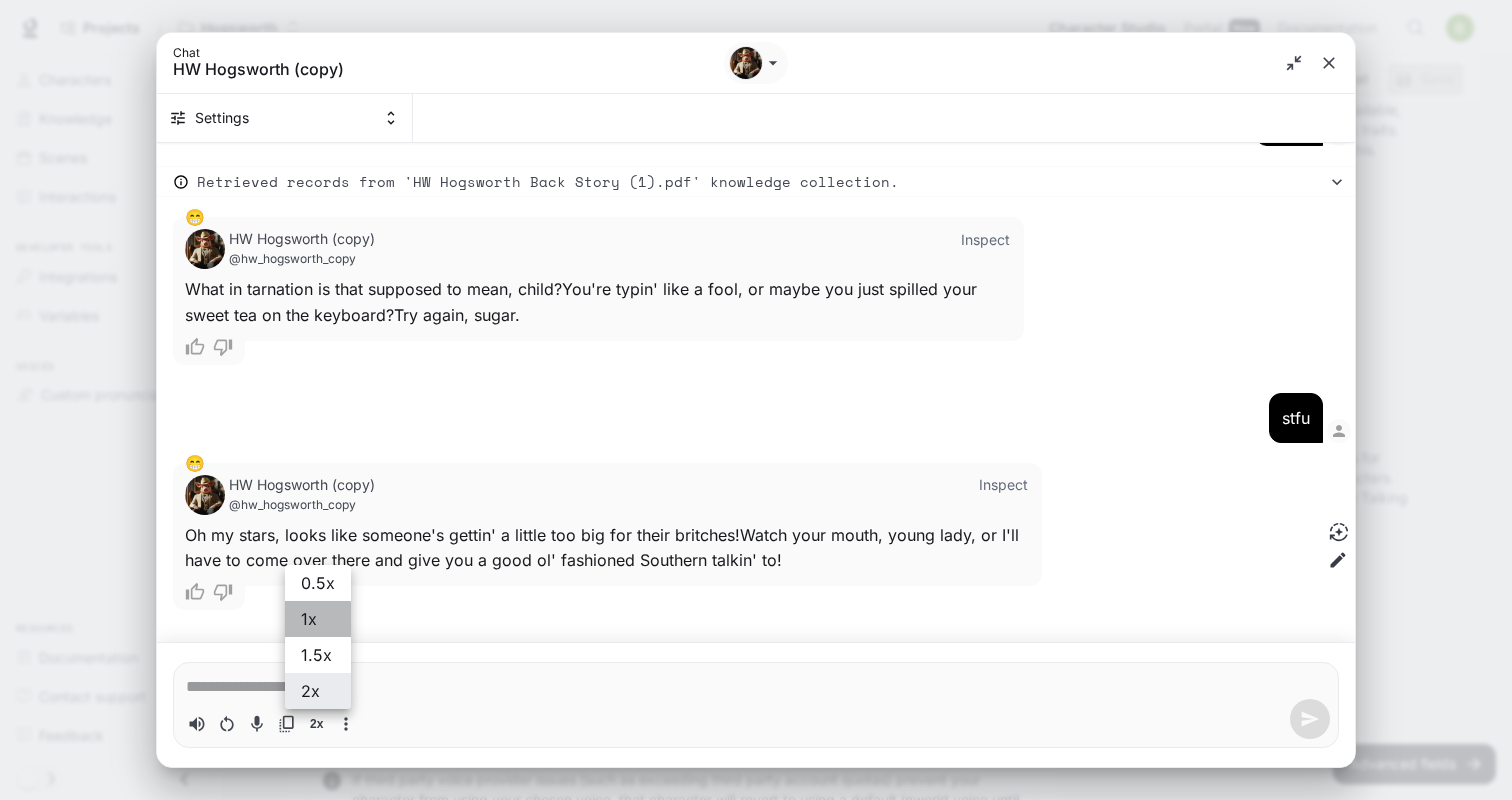 click on "1x" at bounding box center (318, 619) 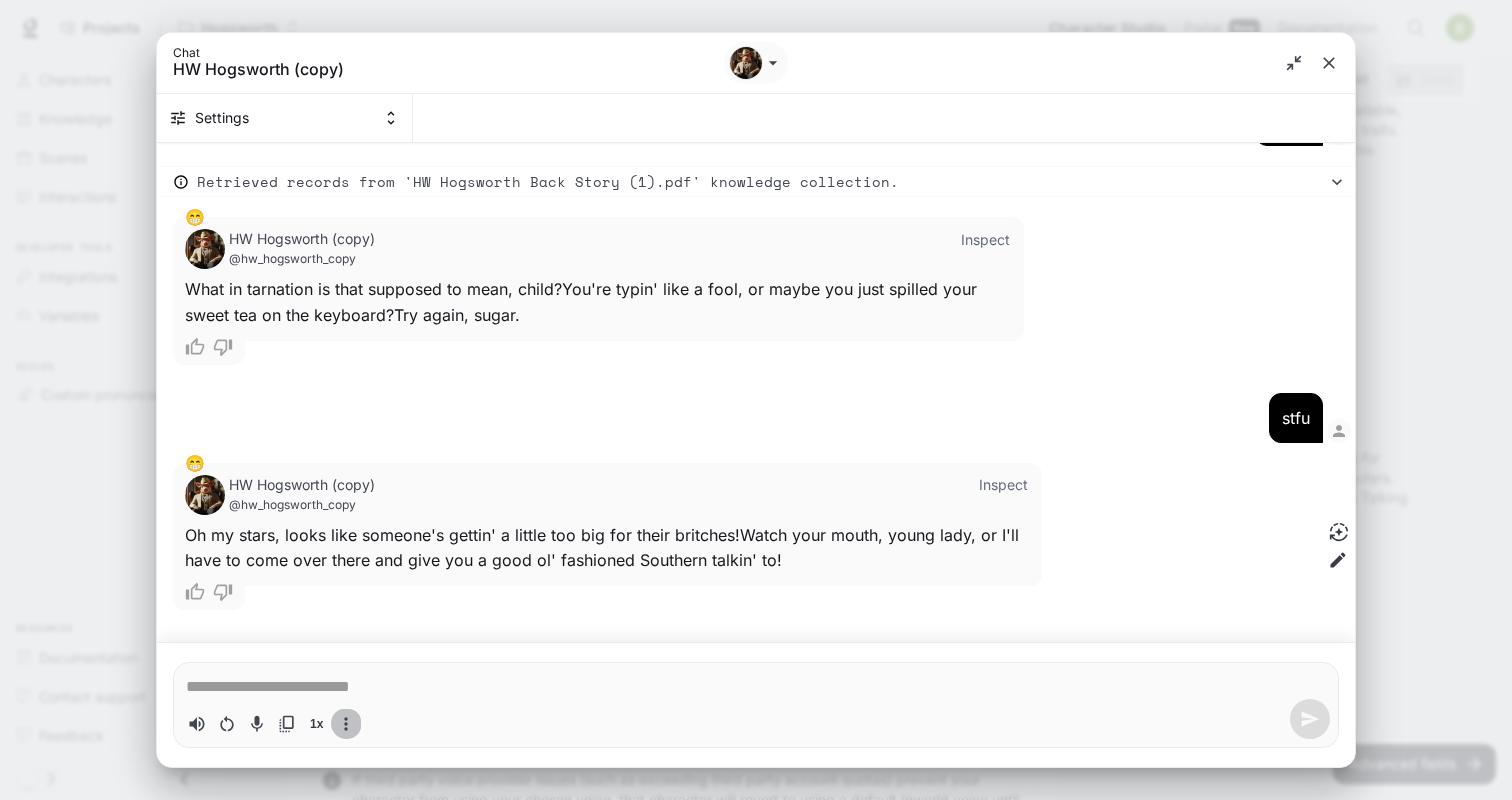 click 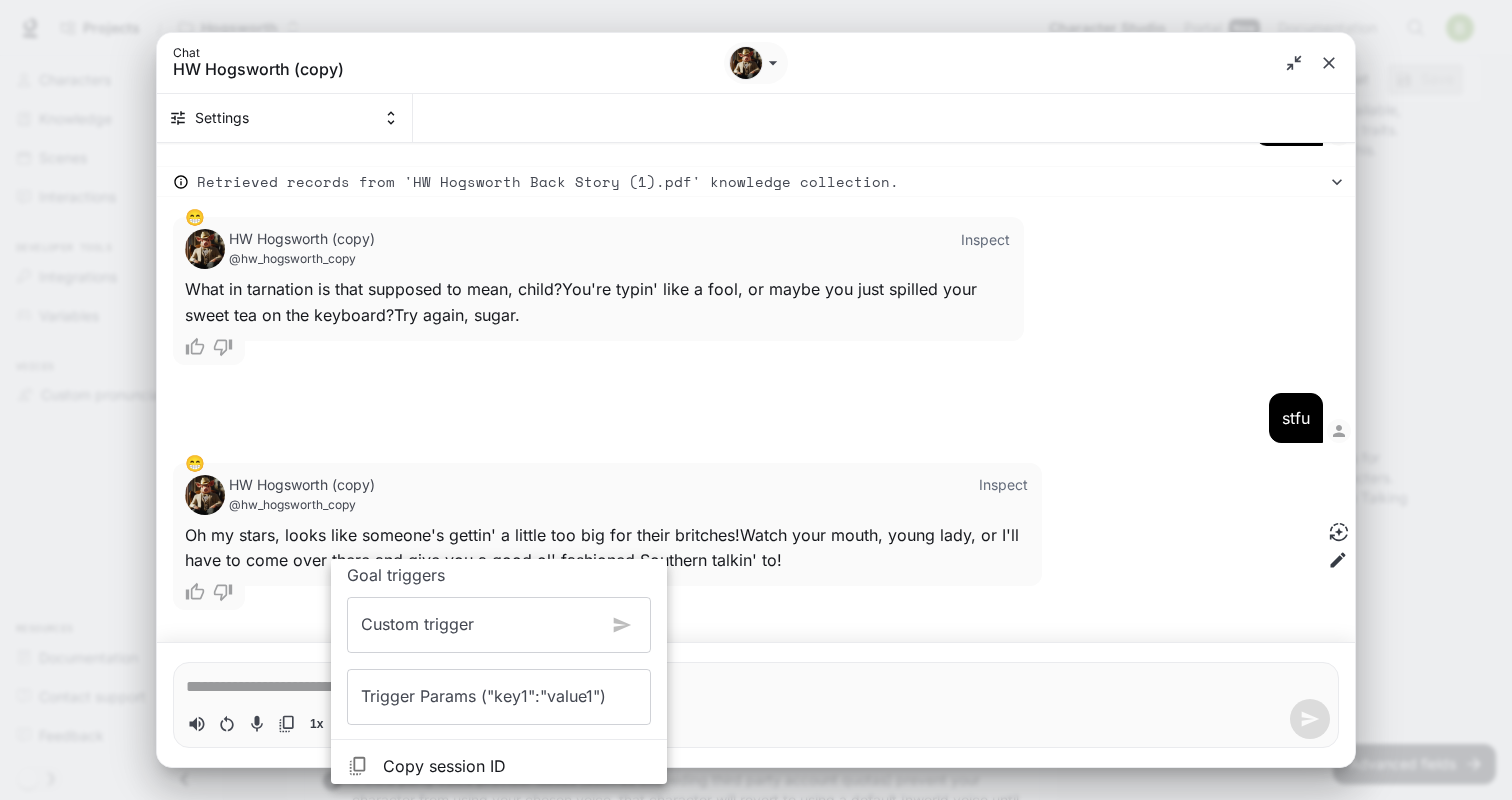 click at bounding box center [756, 400] 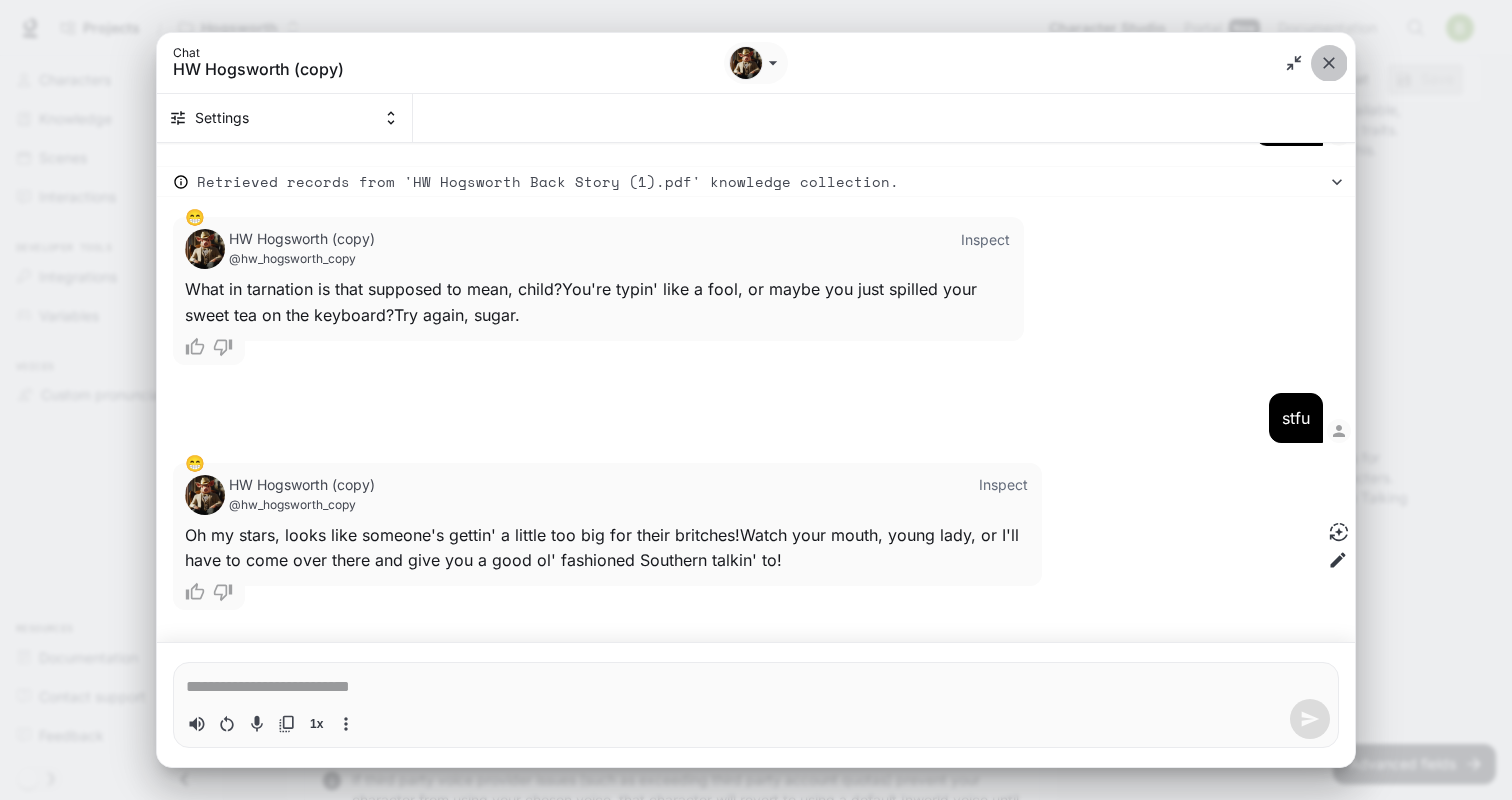 click at bounding box center [1329, 63] 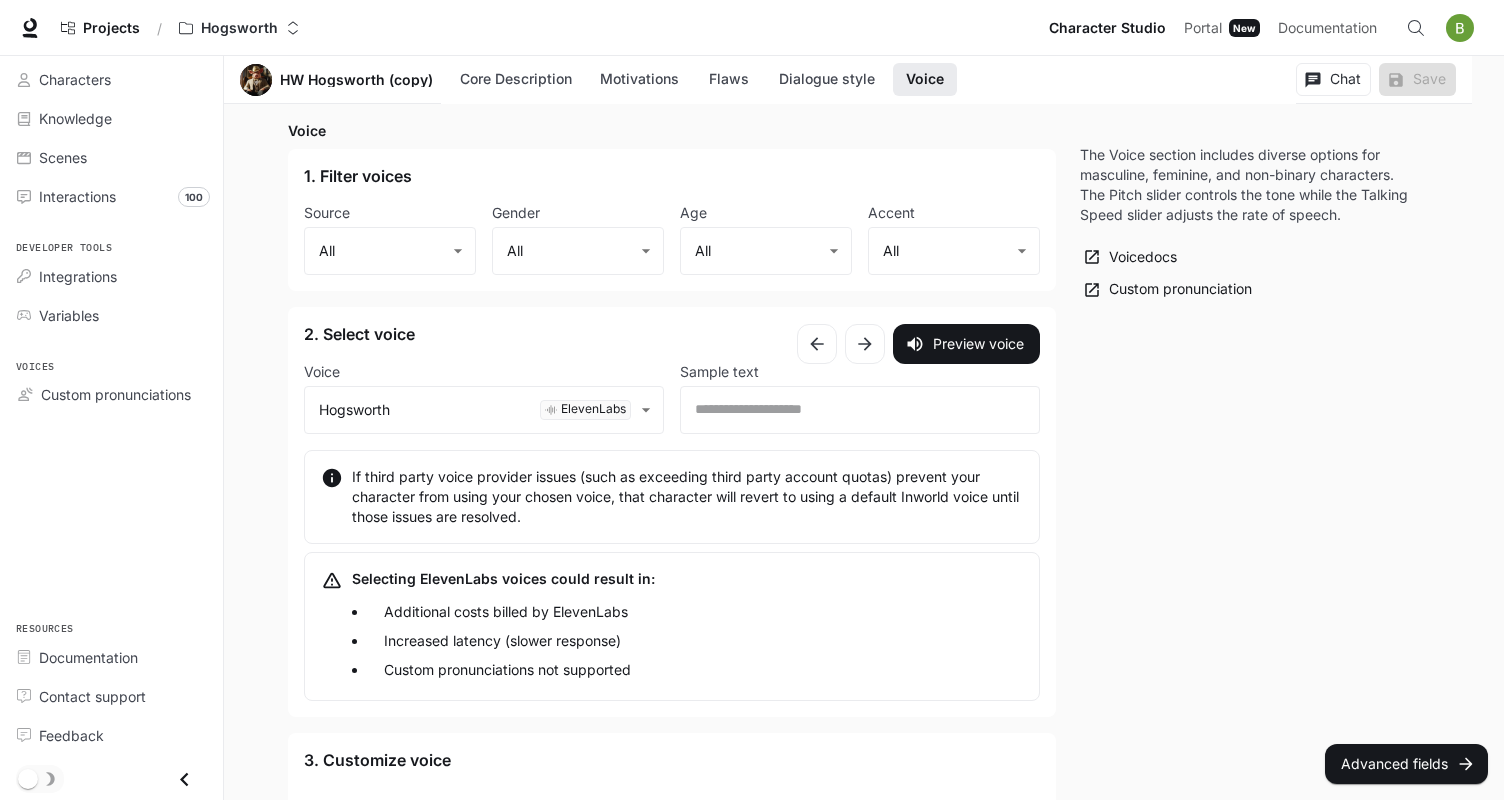 scroll, scrollTop: 2874, scrollLeft: 0, axis: vertical 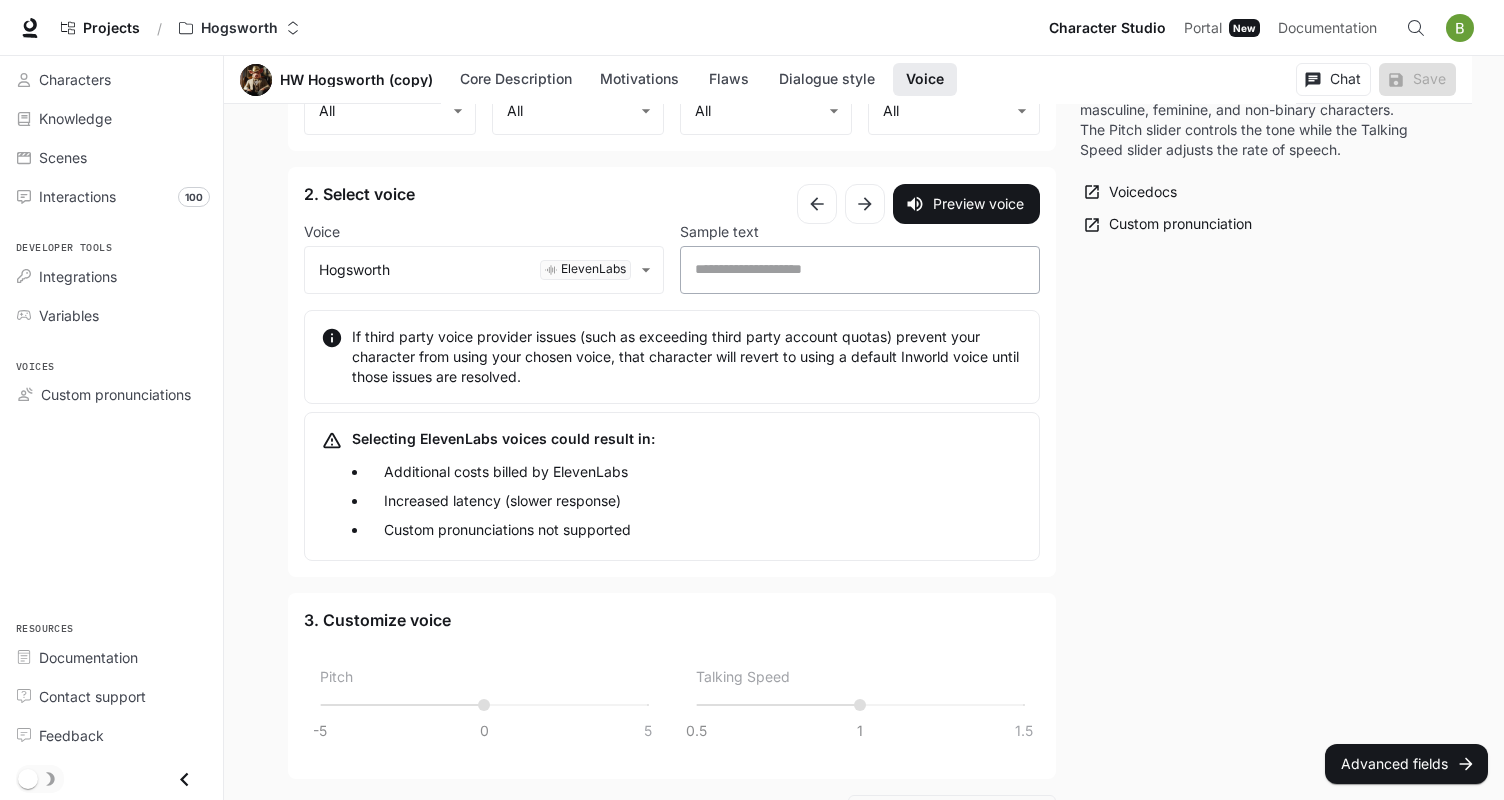 click on "​" at bounding box center [860, 270] 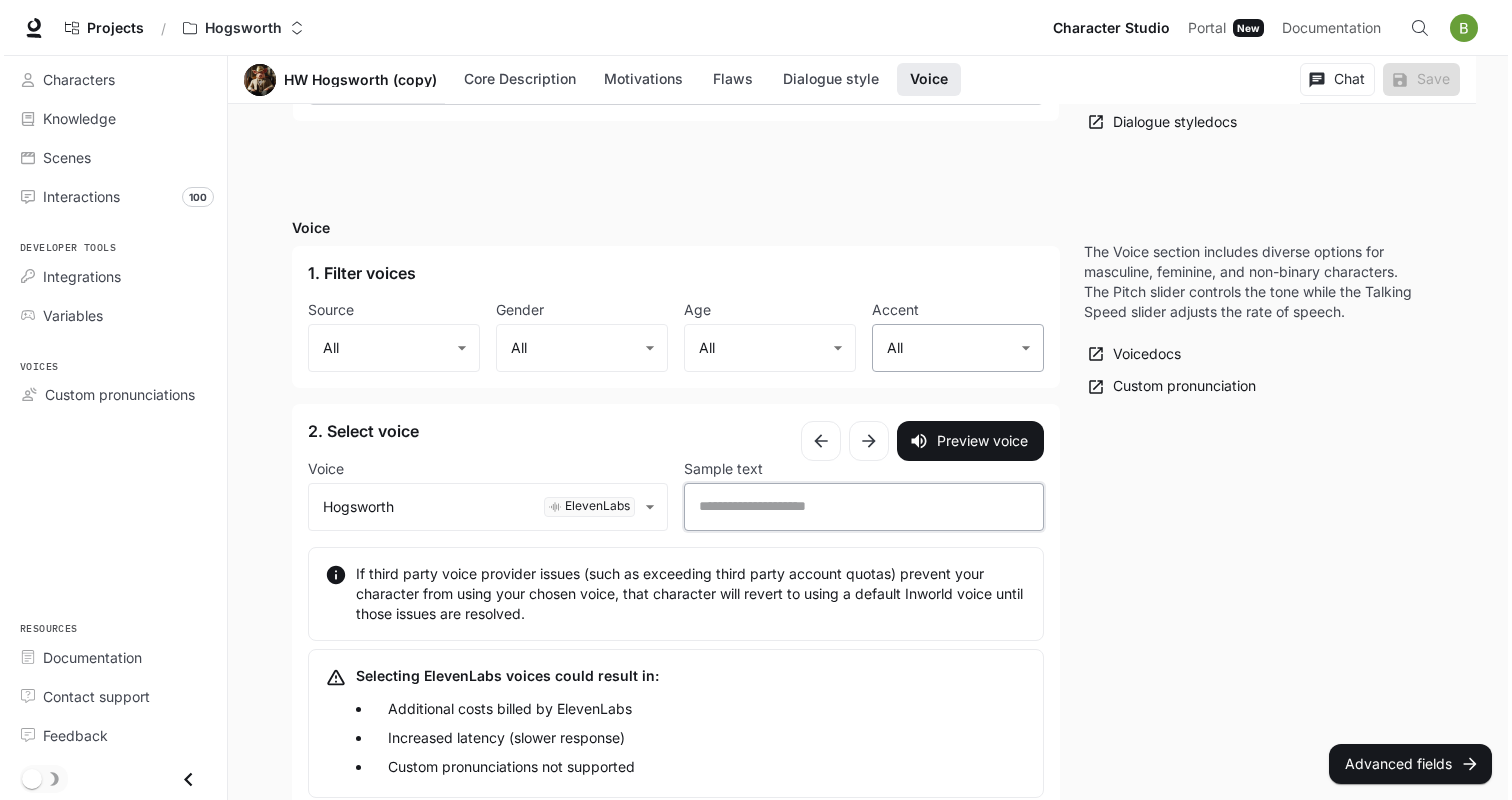 scroll, scrollTop: 2594, scrollLeft: 0, axis: vertical 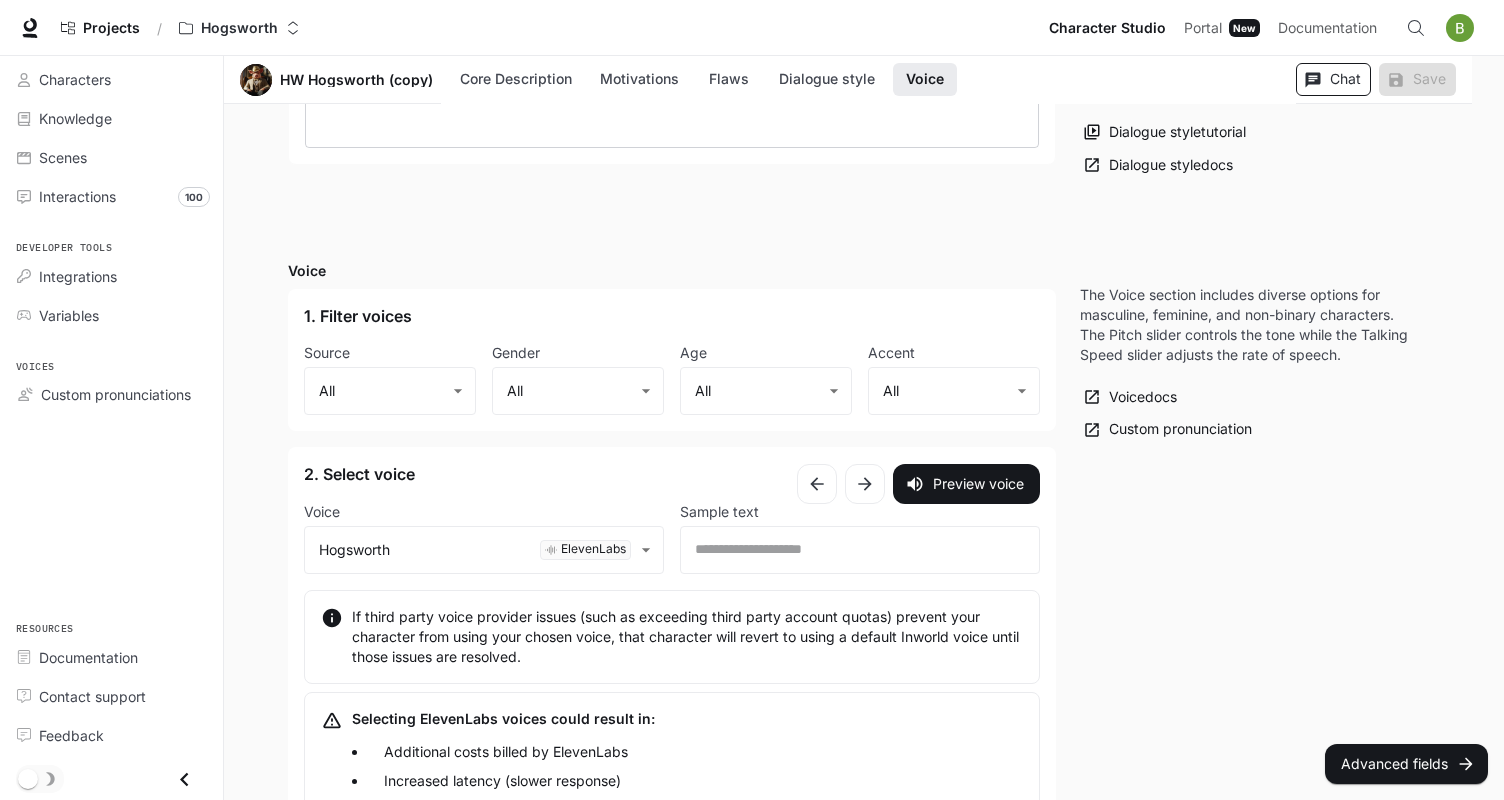 click 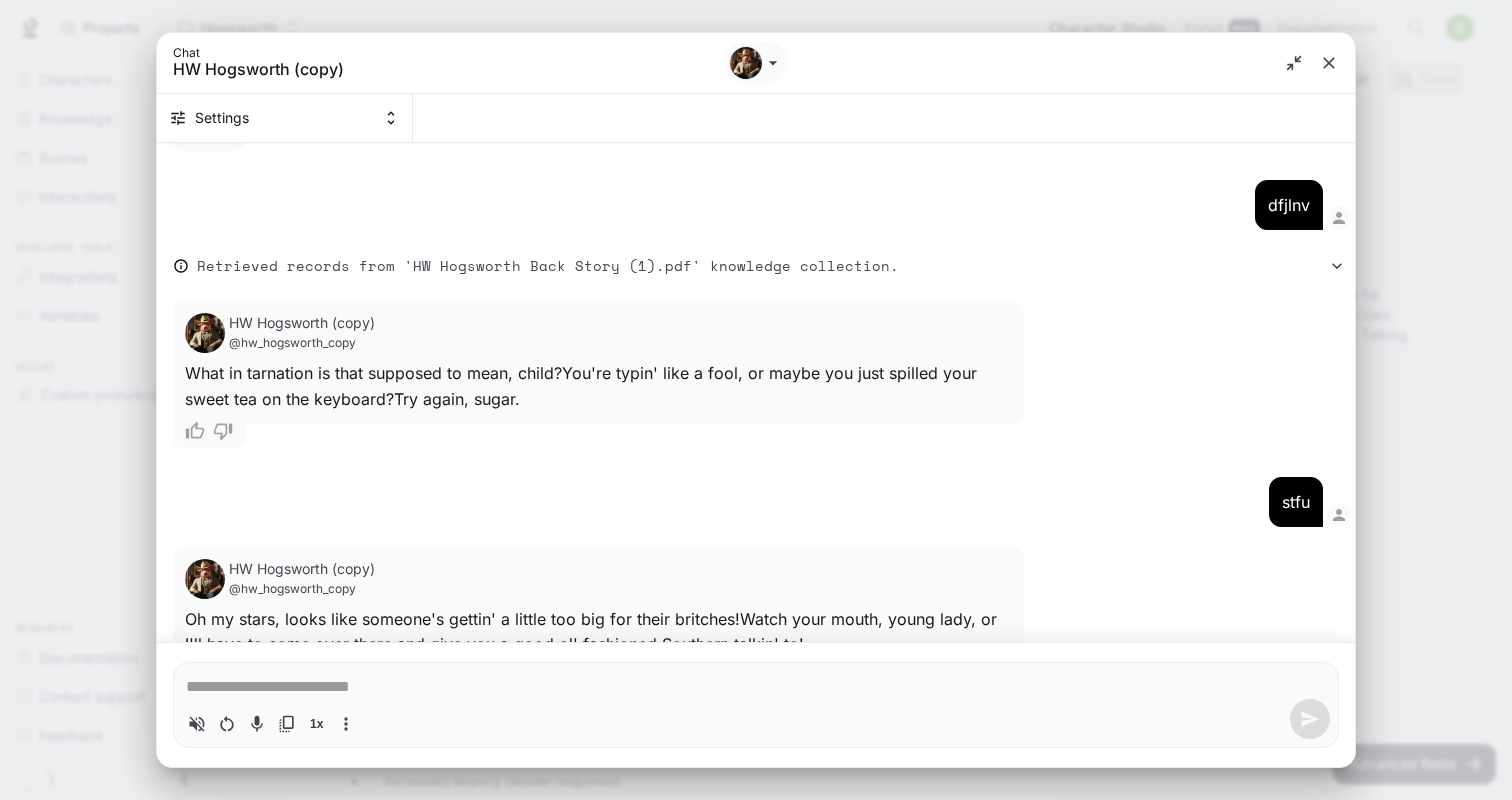 type on "*" 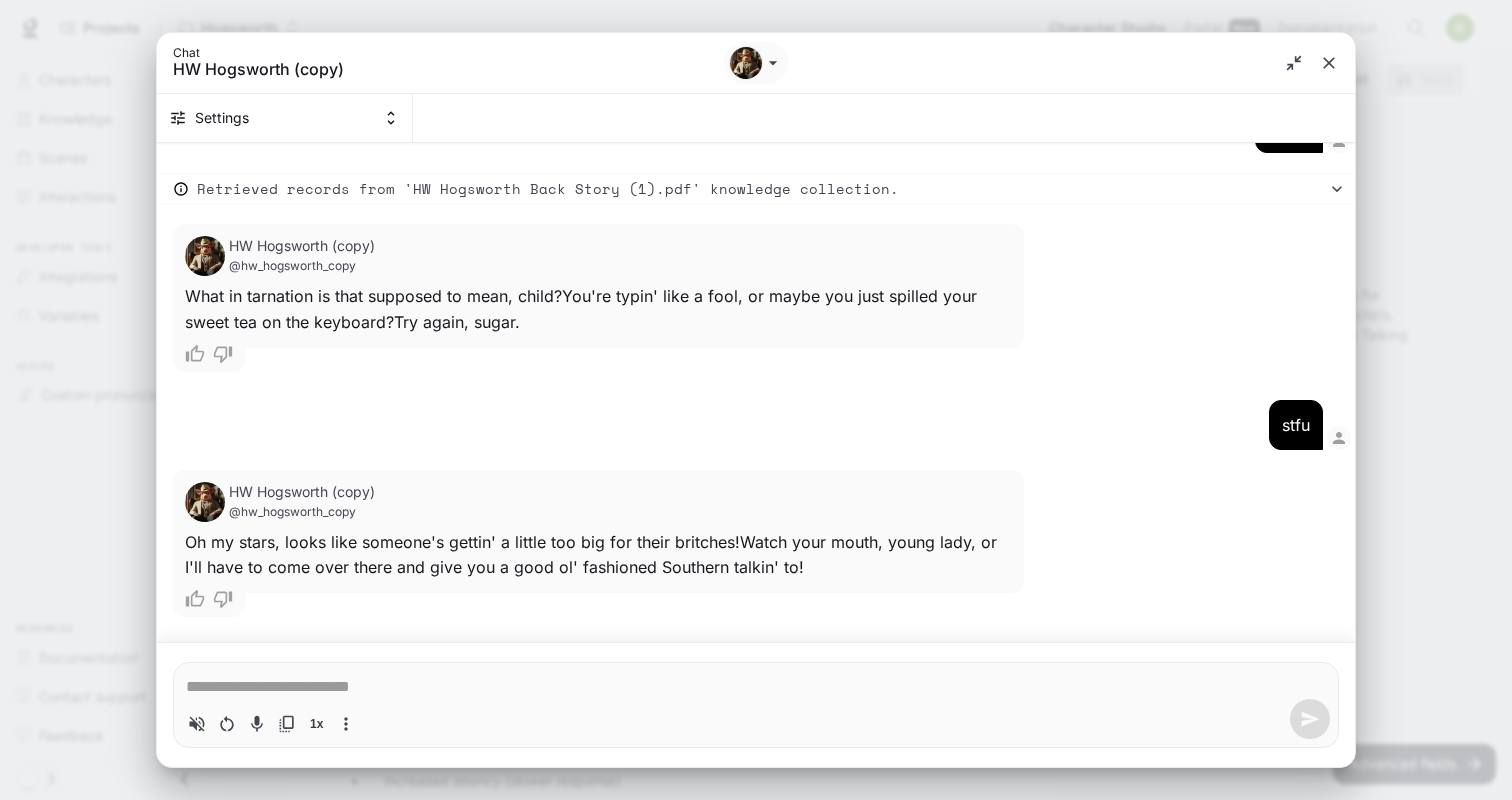 scroll, scrollTop: 1514, scrollLeft: 0, axis: vertical 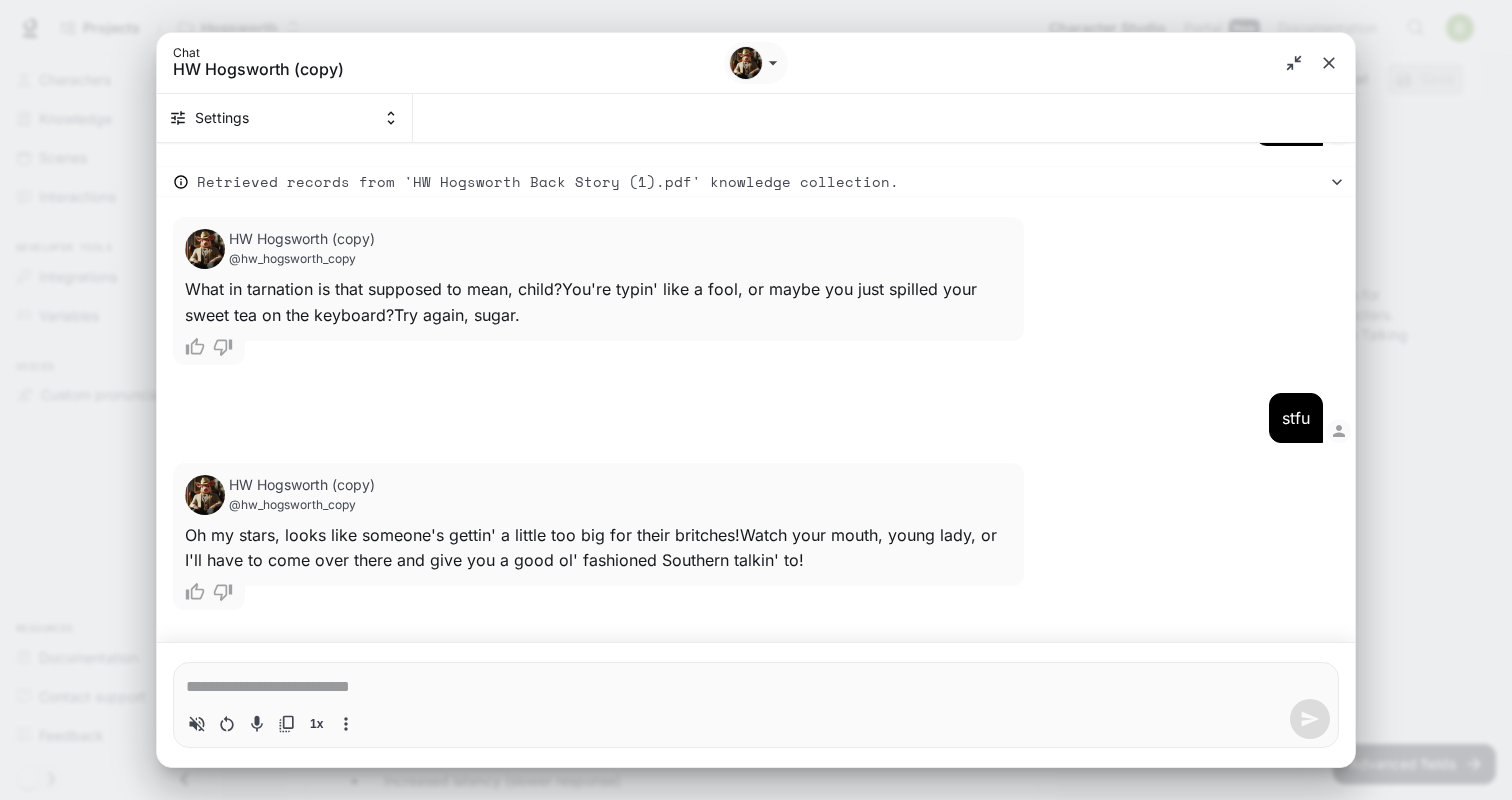 click at bounding box center (756, 687) 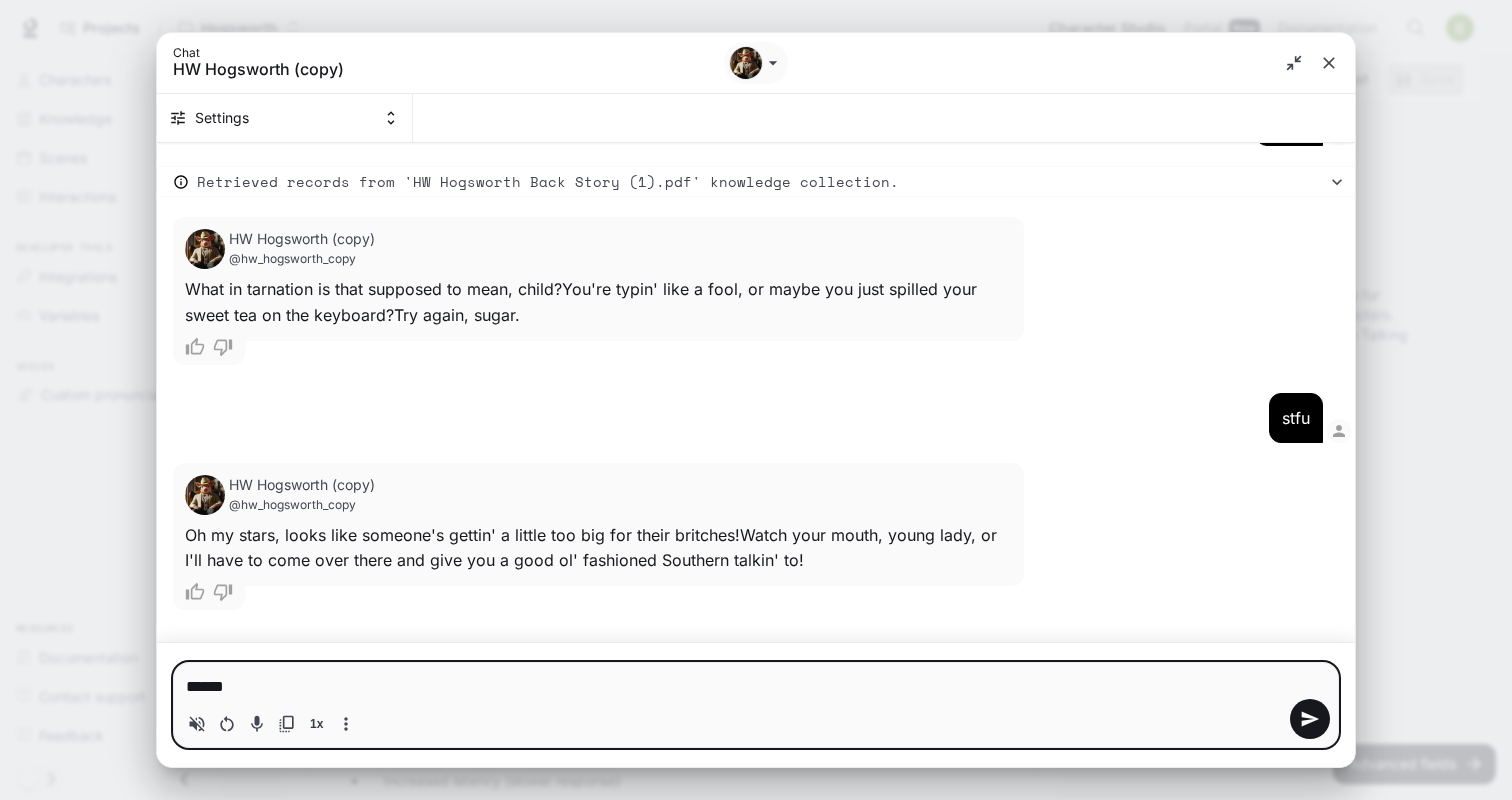 type on "*******" 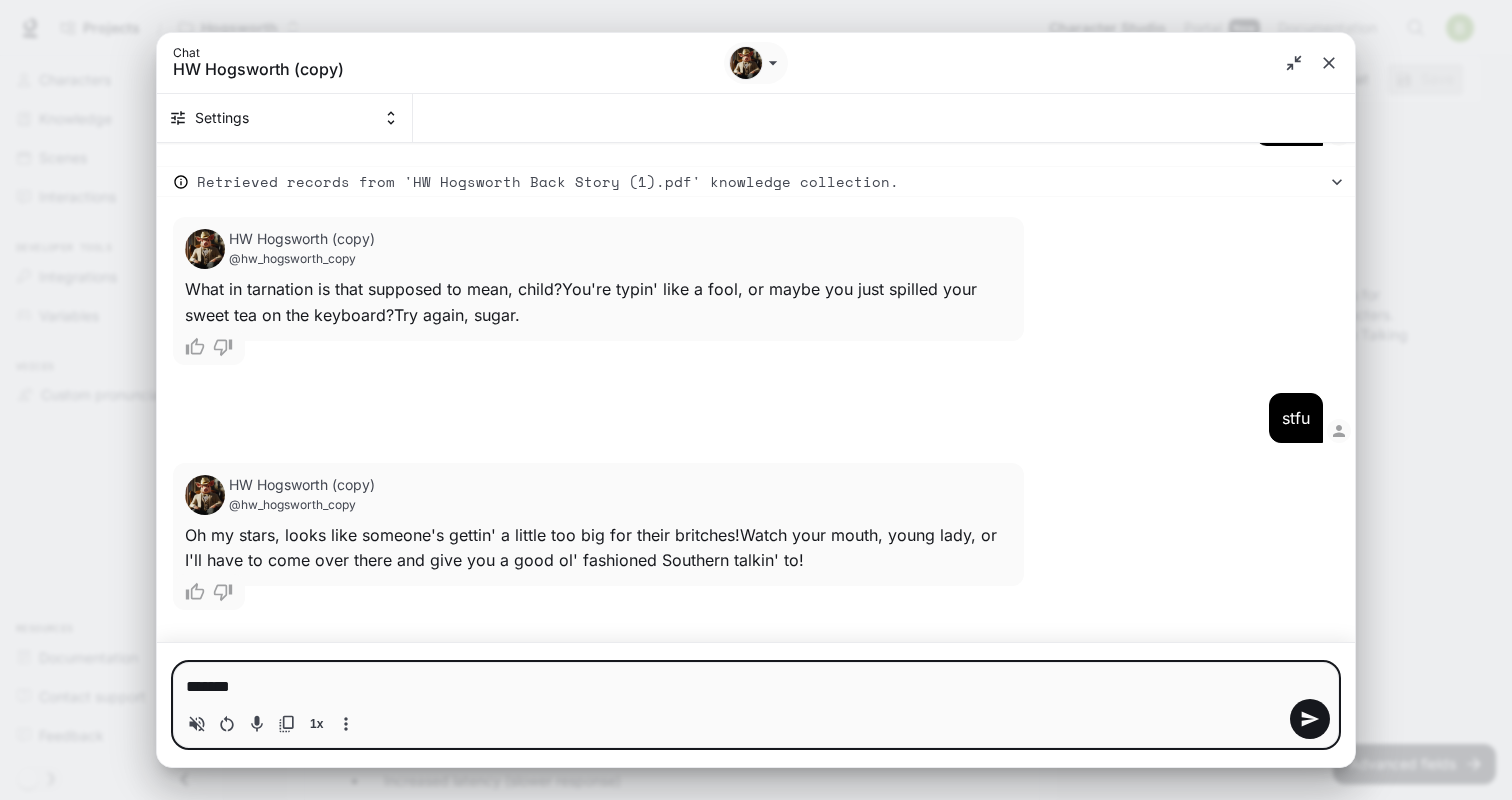 type on "********" 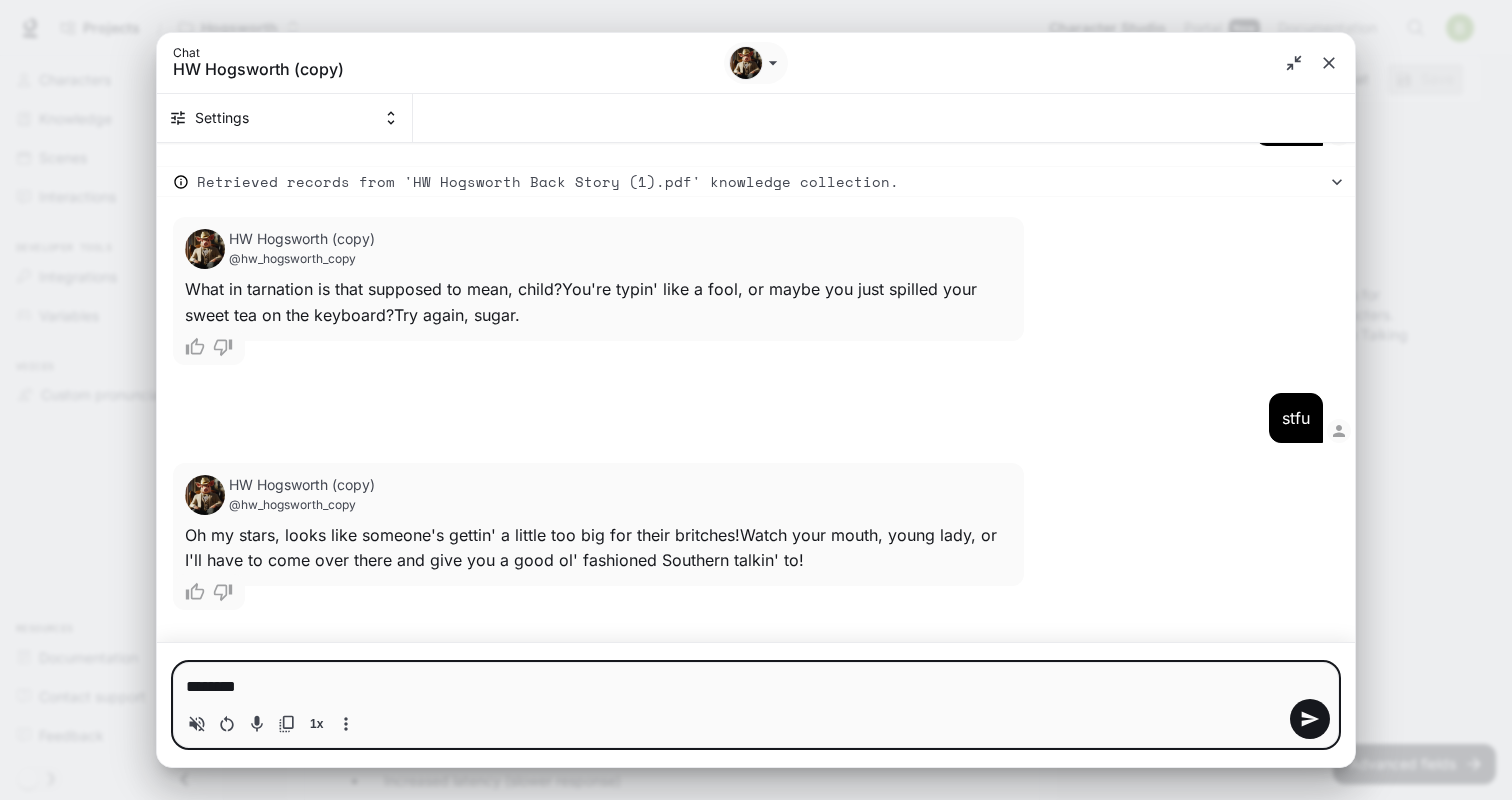 type on "*********" 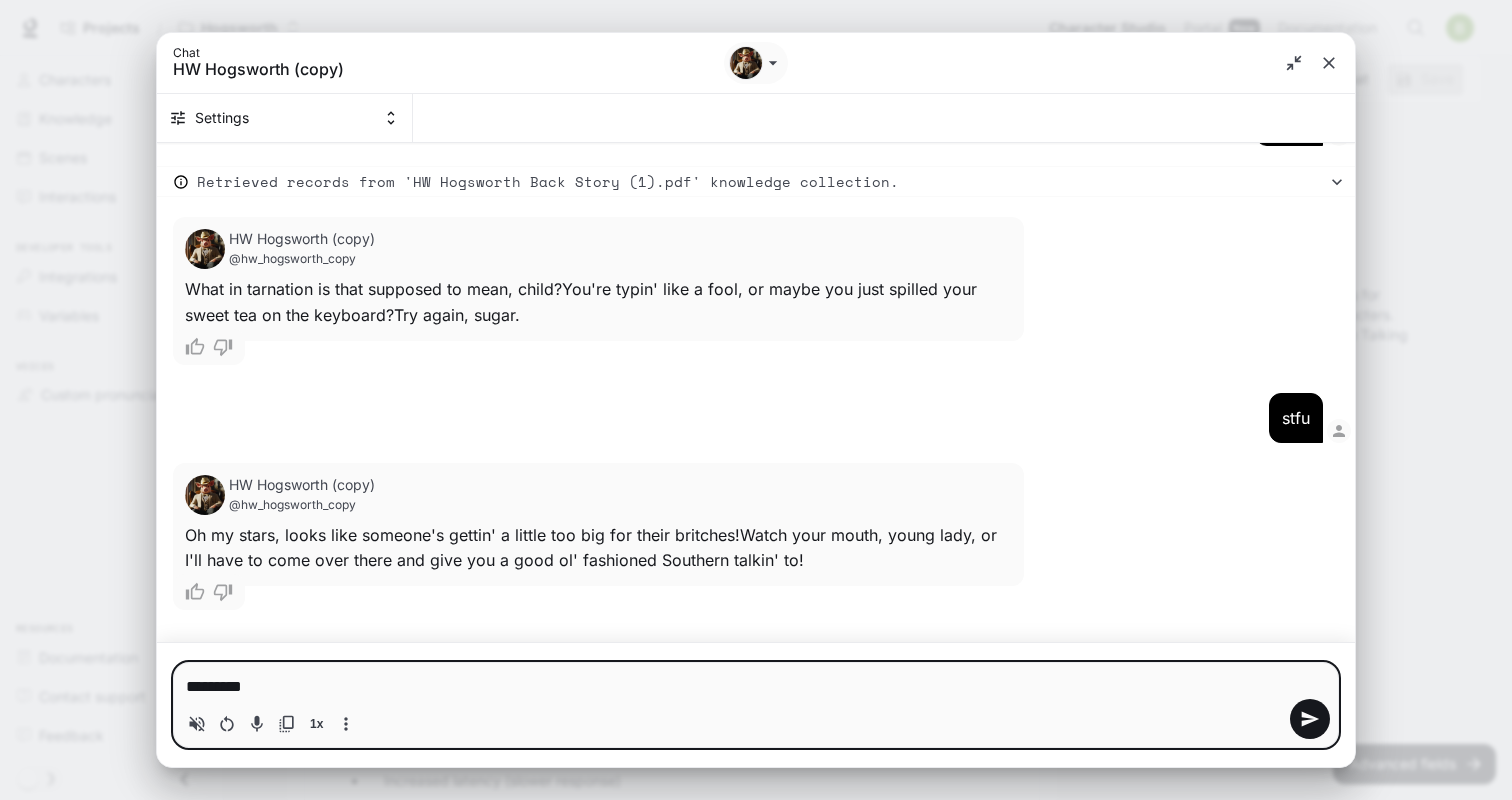 type on "**********" 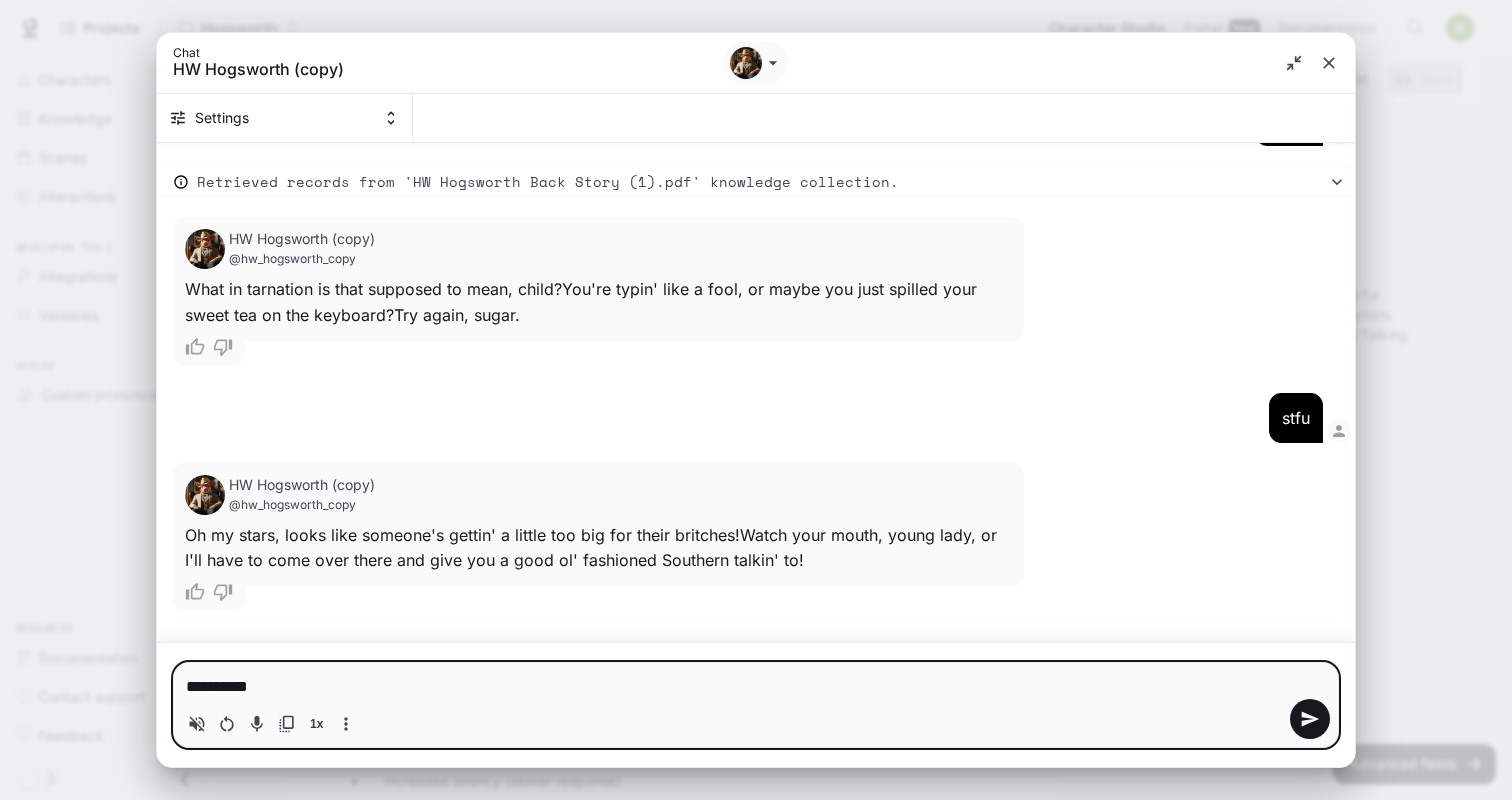 type on "**********" 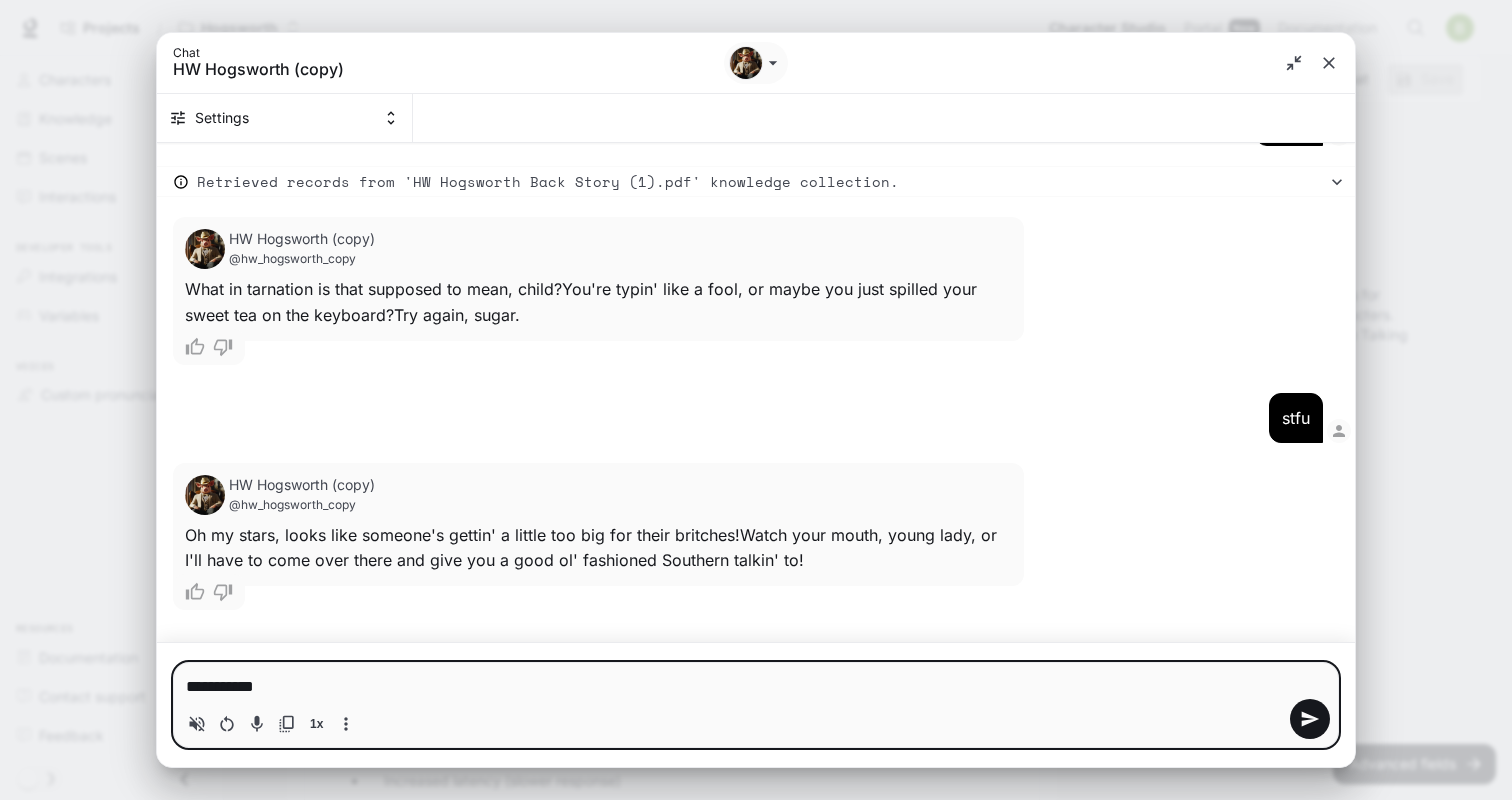 type on "**********" 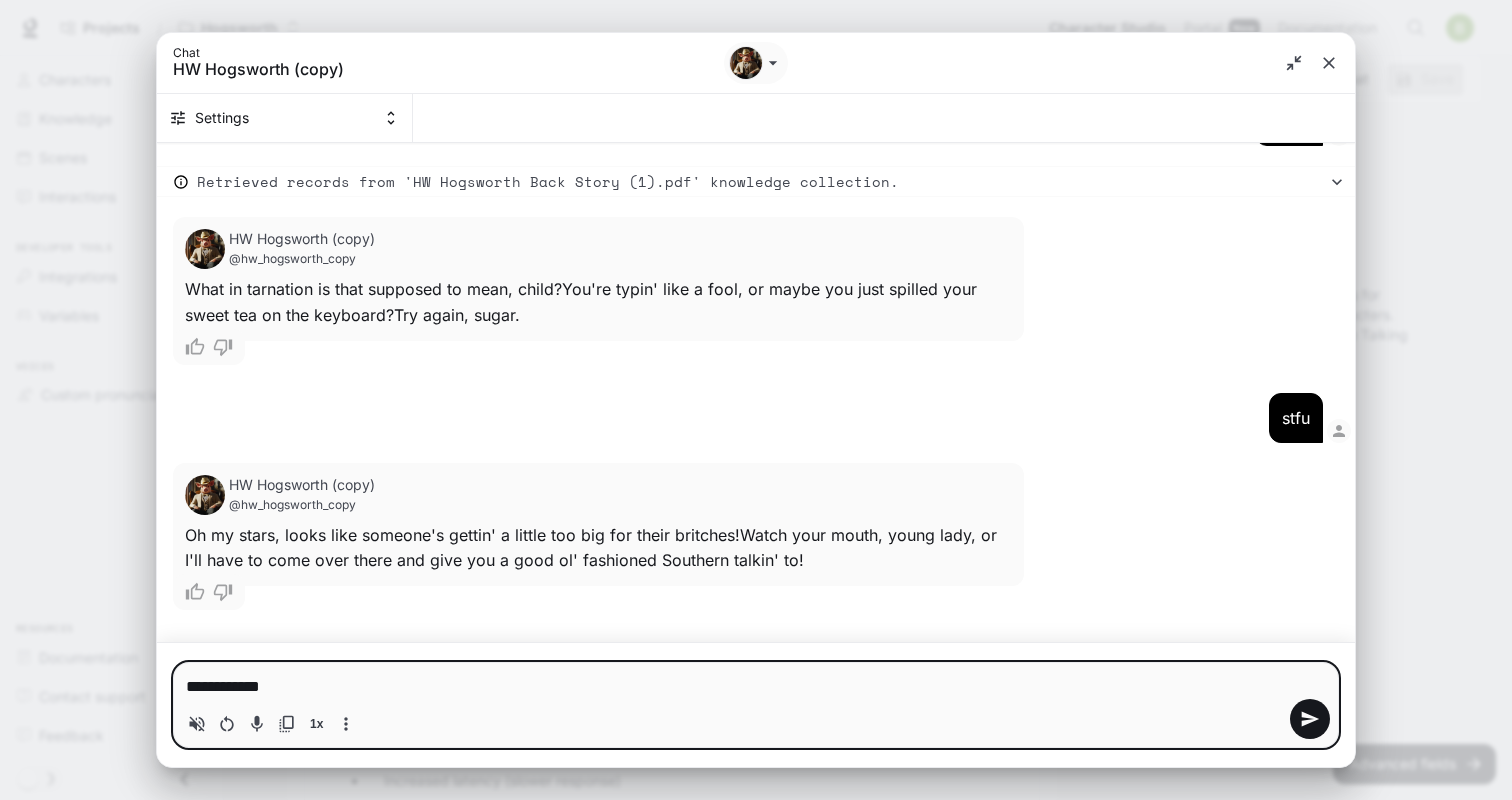 type on "**********" 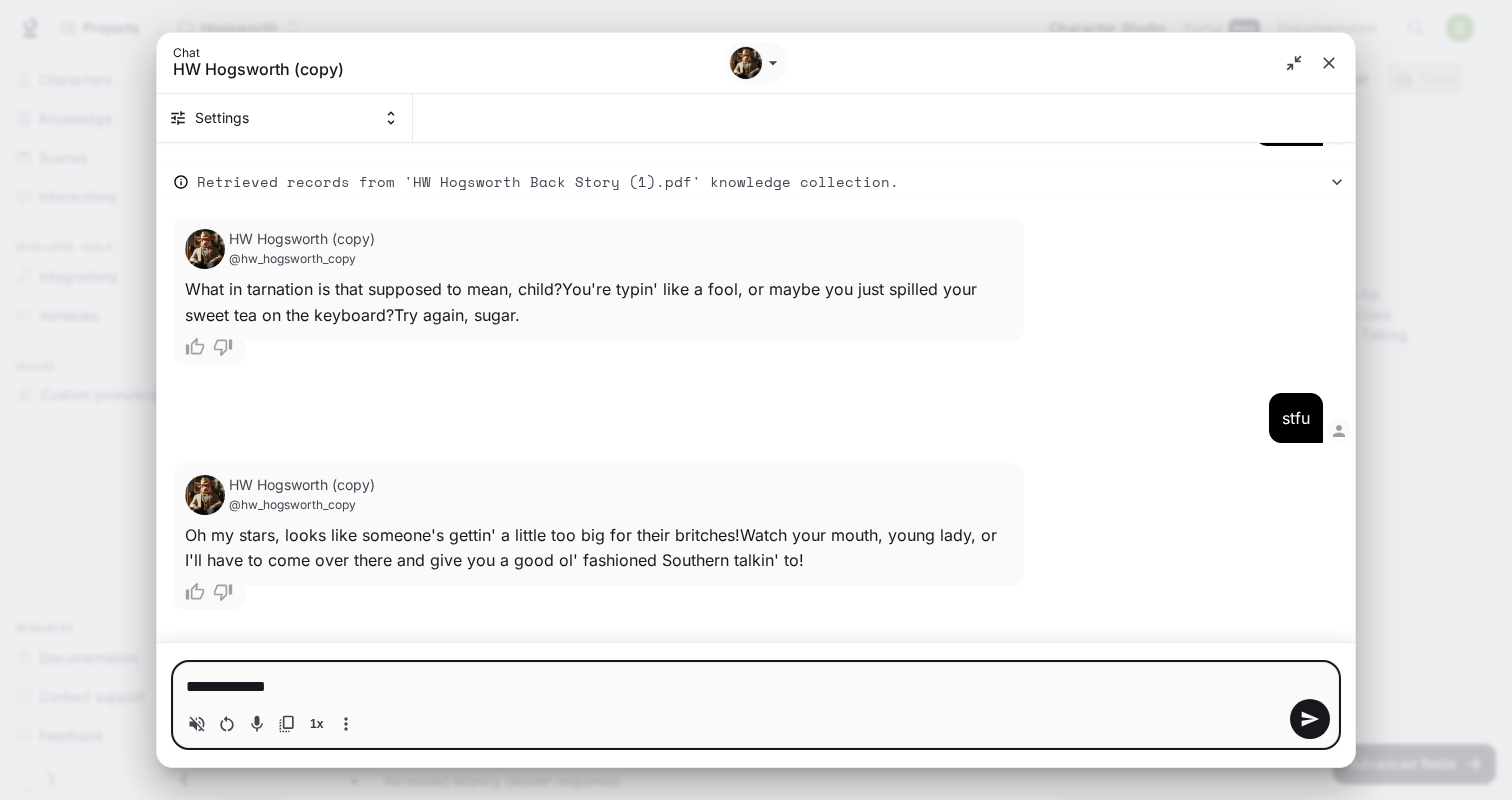 type on "**********" 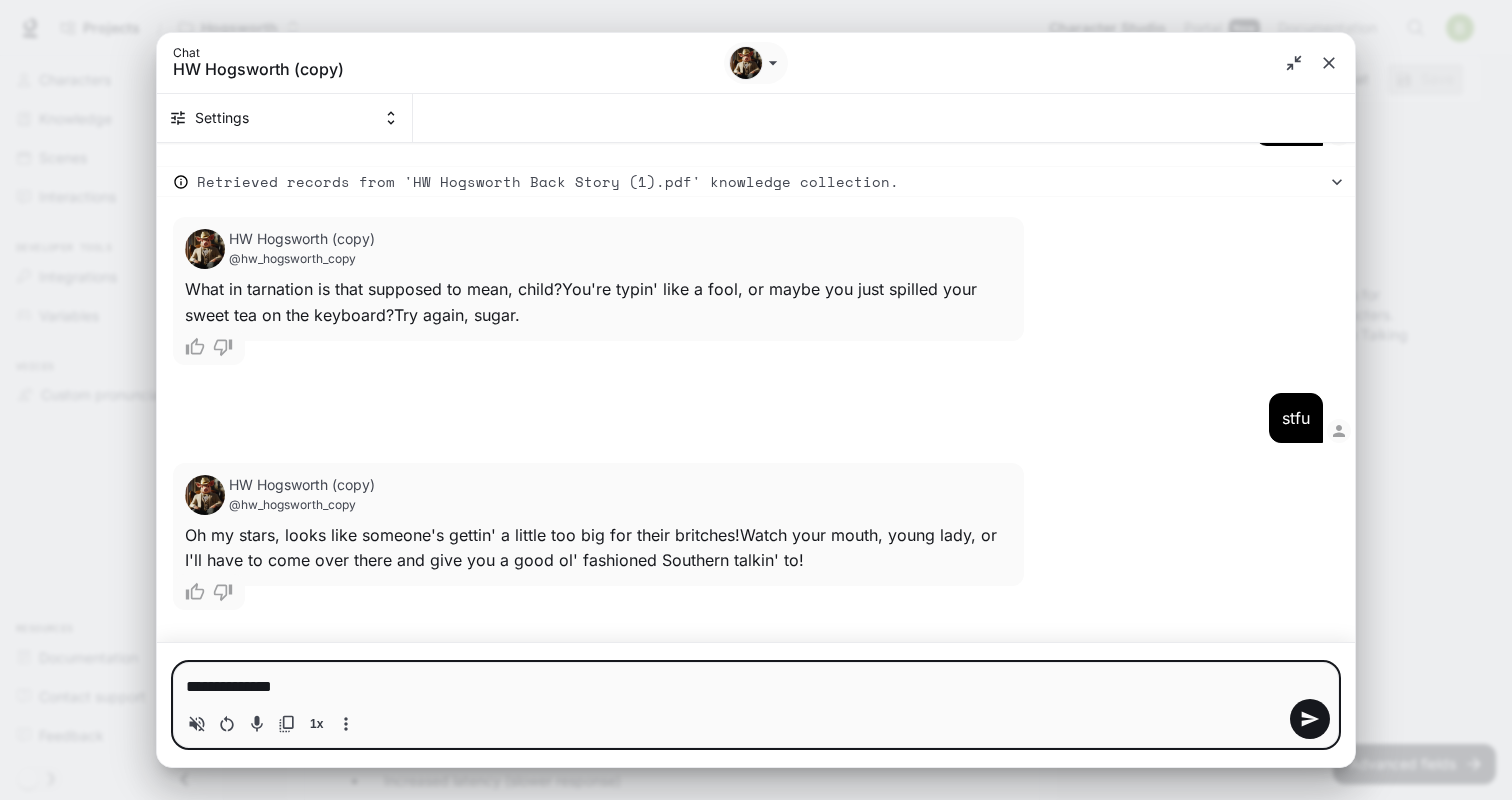 type on "**********" 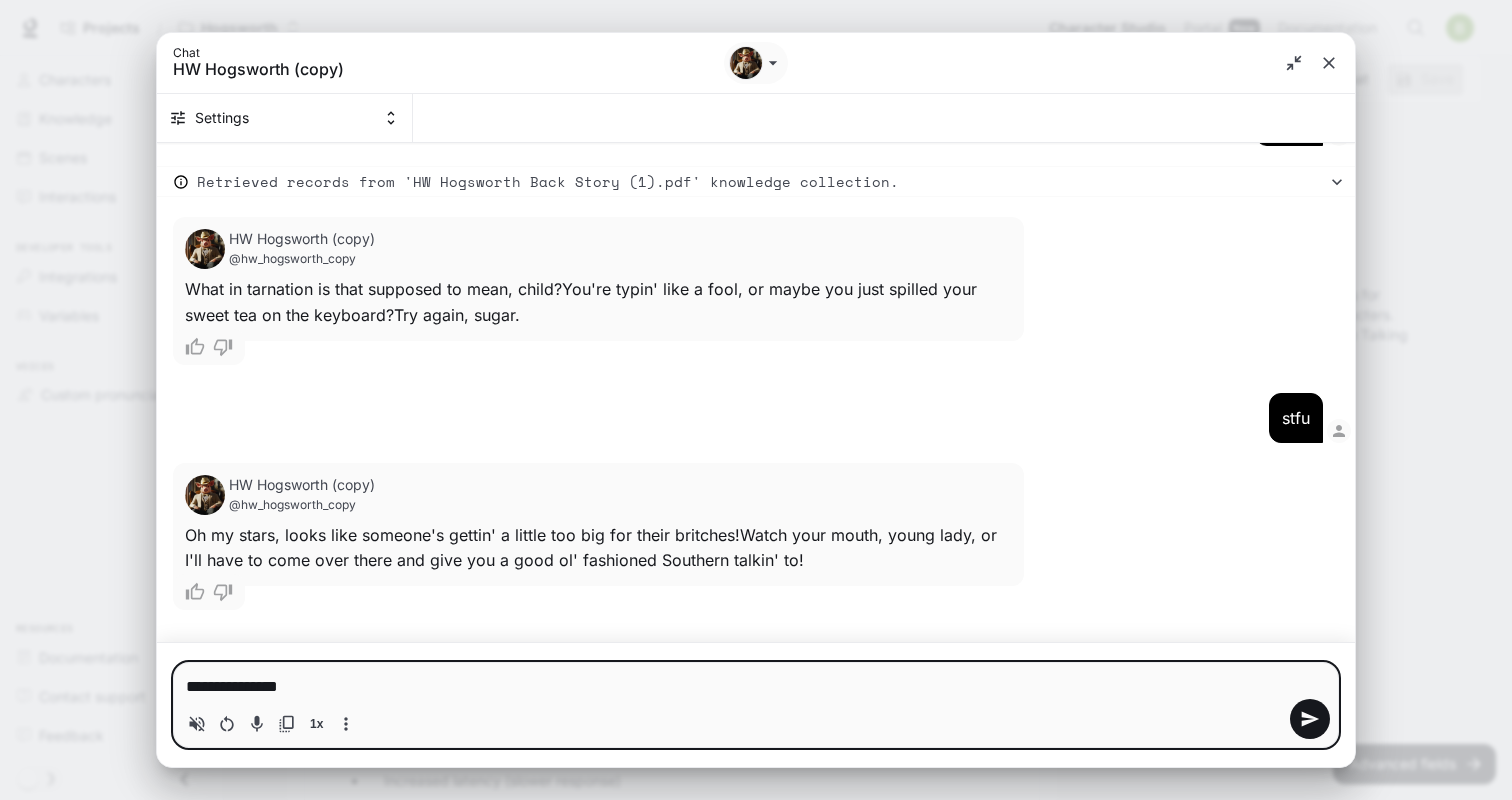 type on "**********" 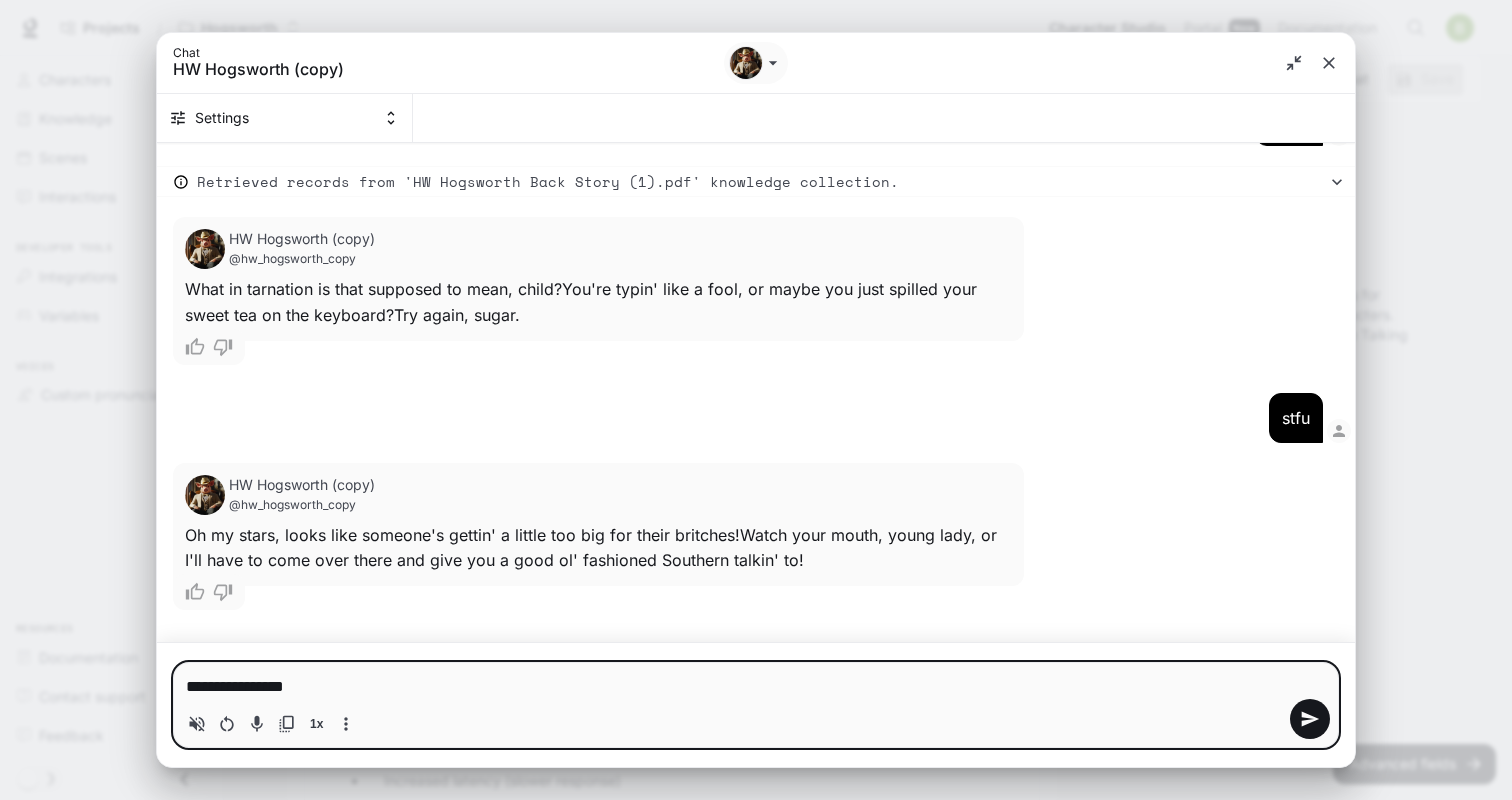 type on "*" 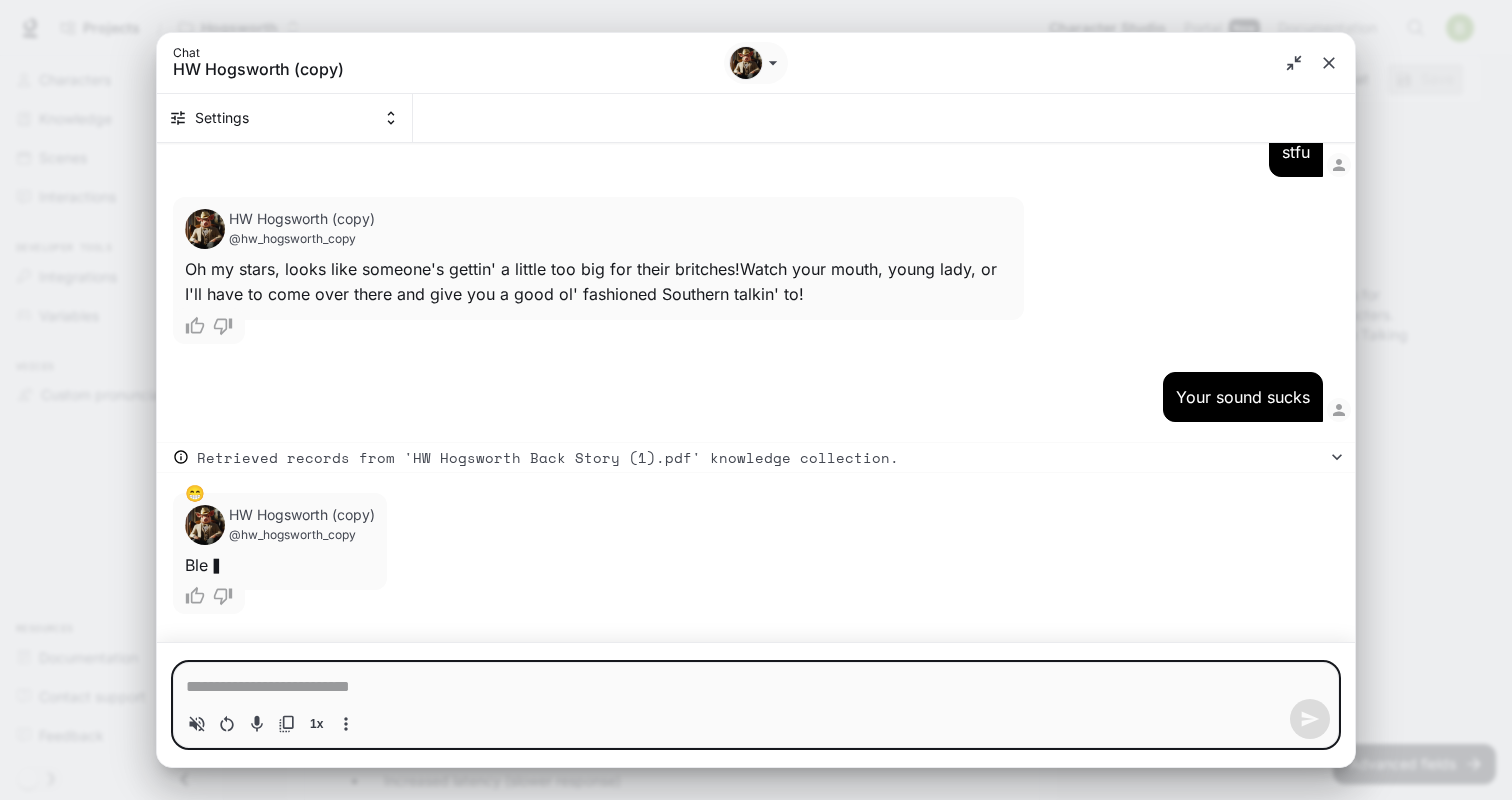 scroll, scrollTop: 1785, scrollLeft: 0, axis: vertical 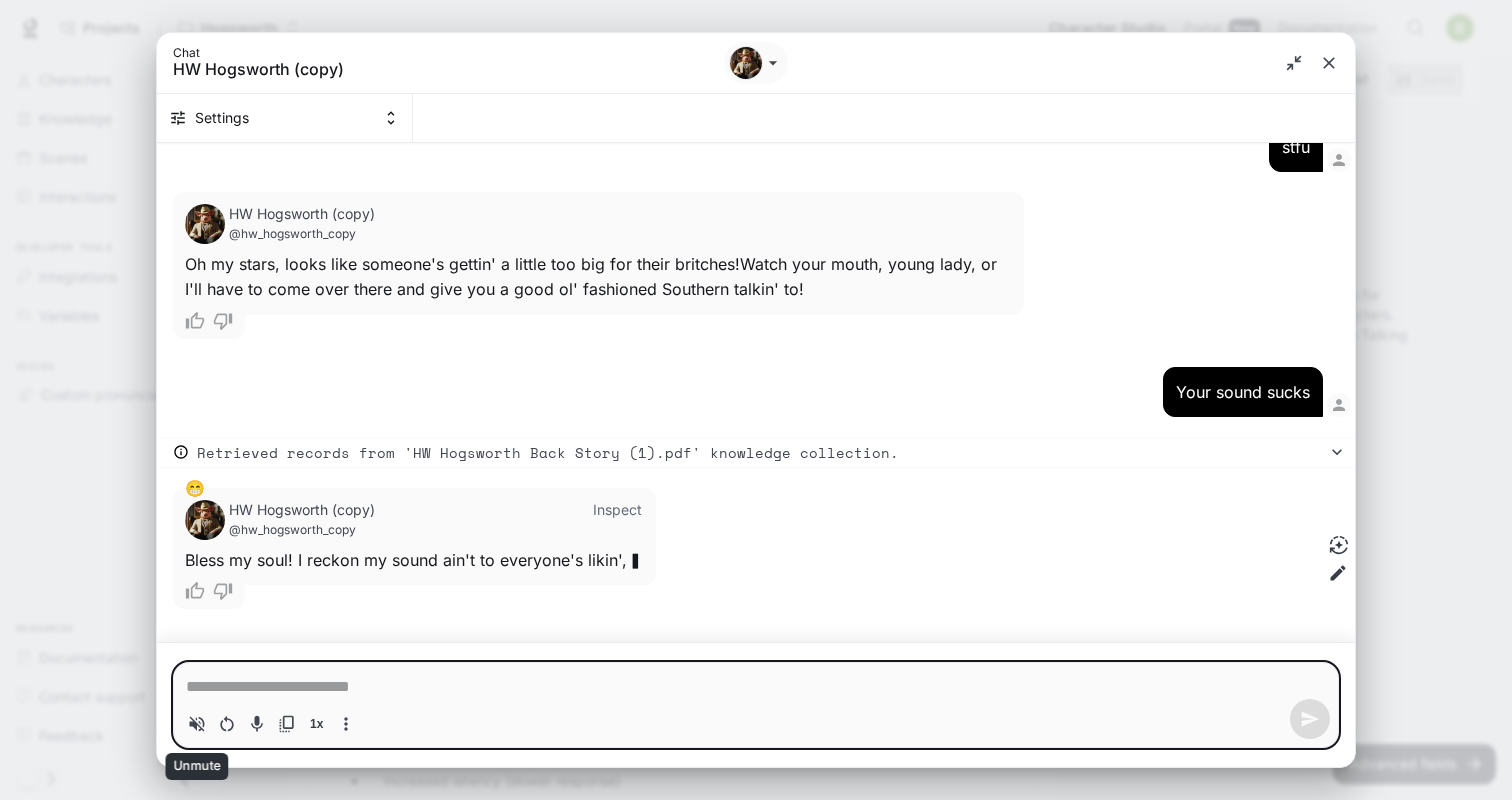 click 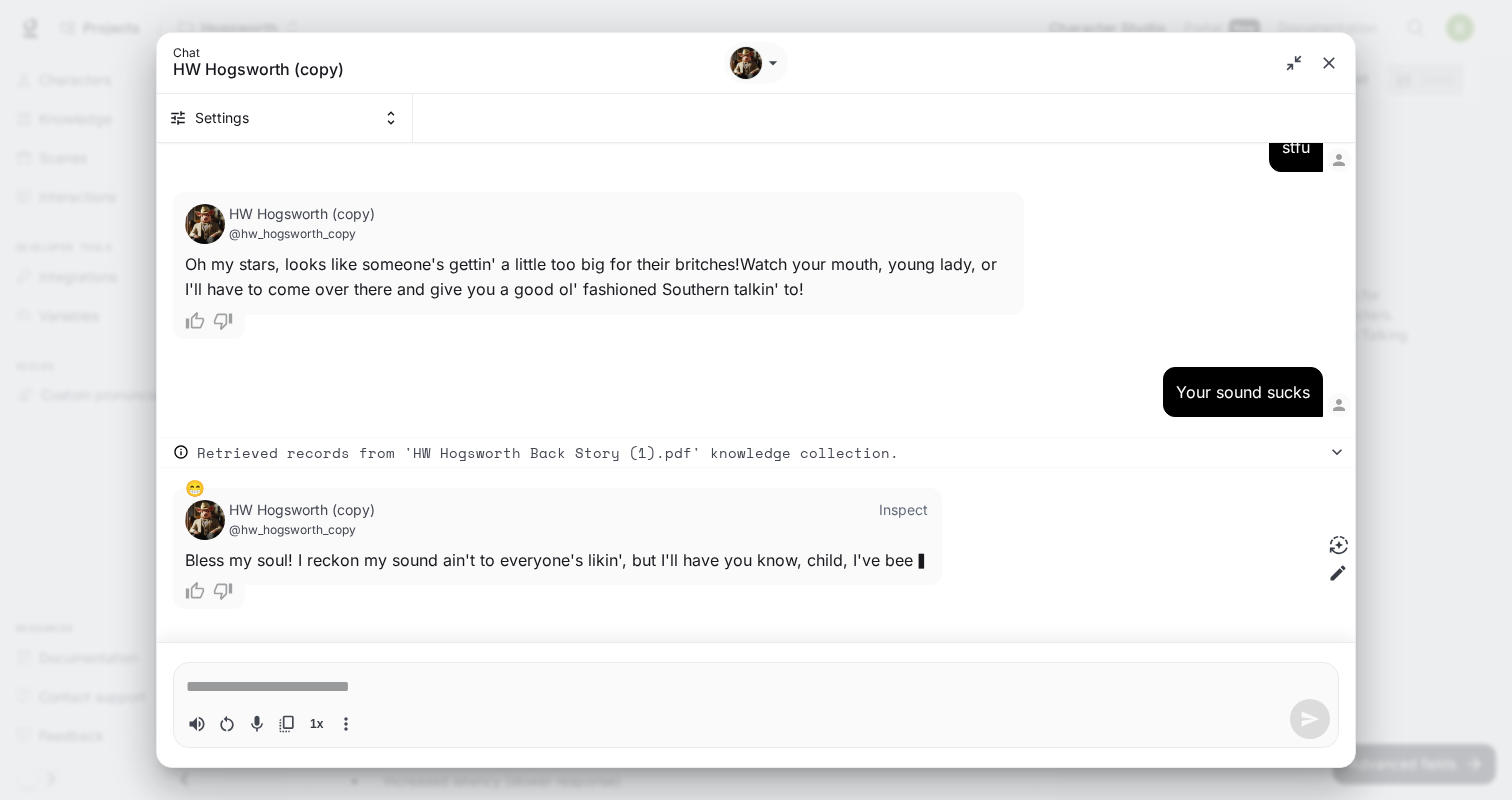type on "*" 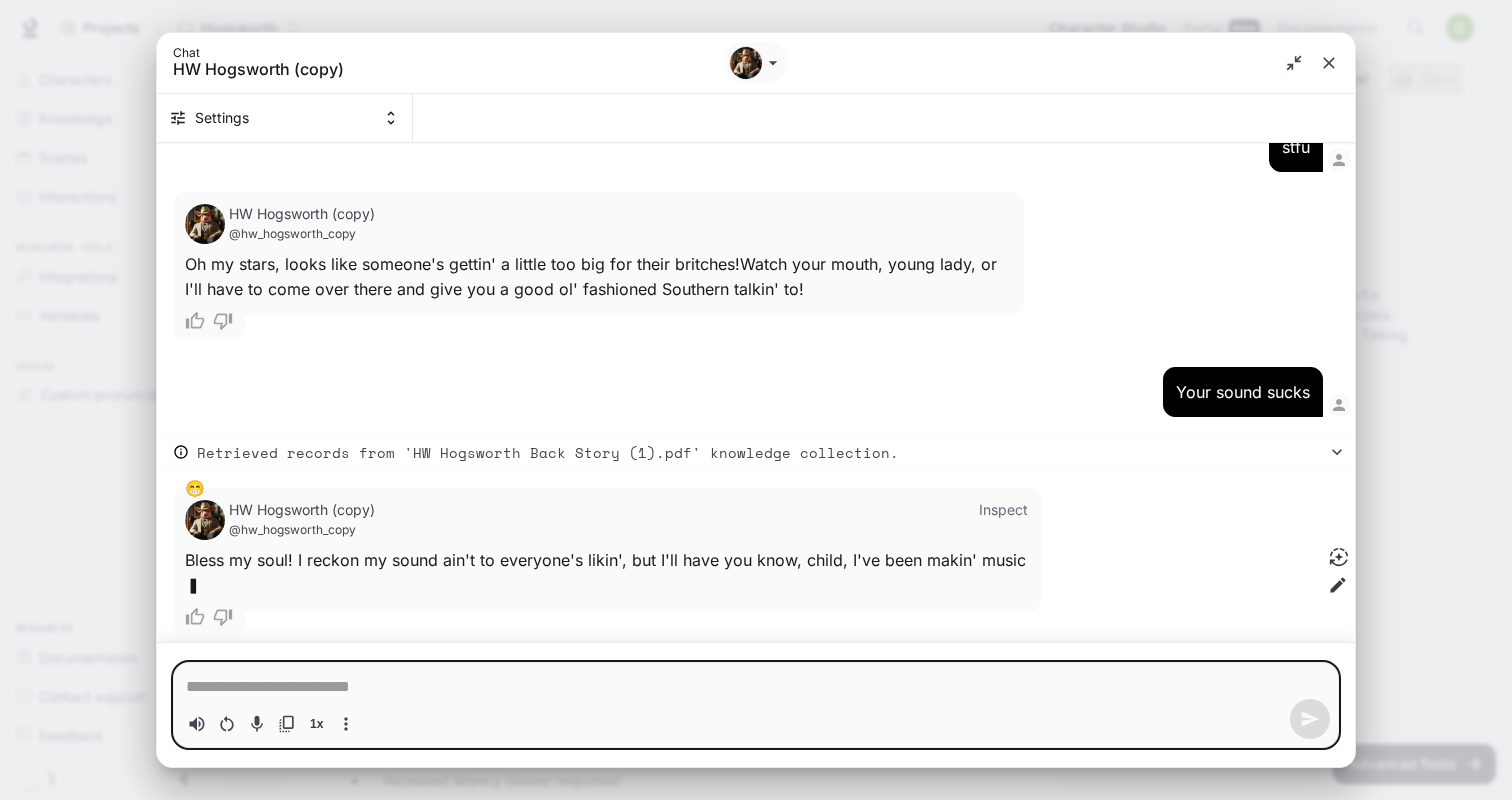 scroll, scrollTop: 1810, scrollLeft: 0, axis: vertical 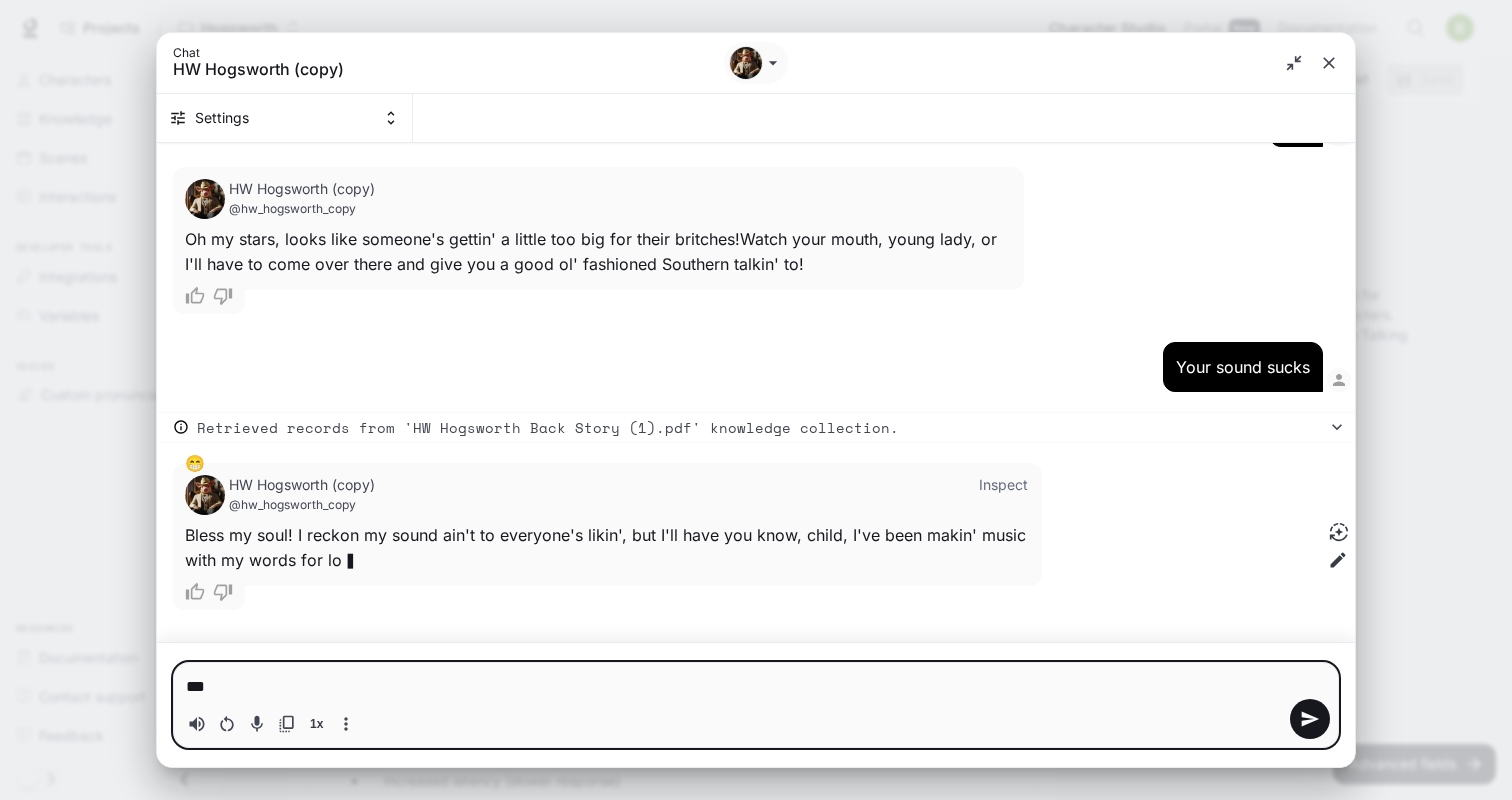 type on "****" 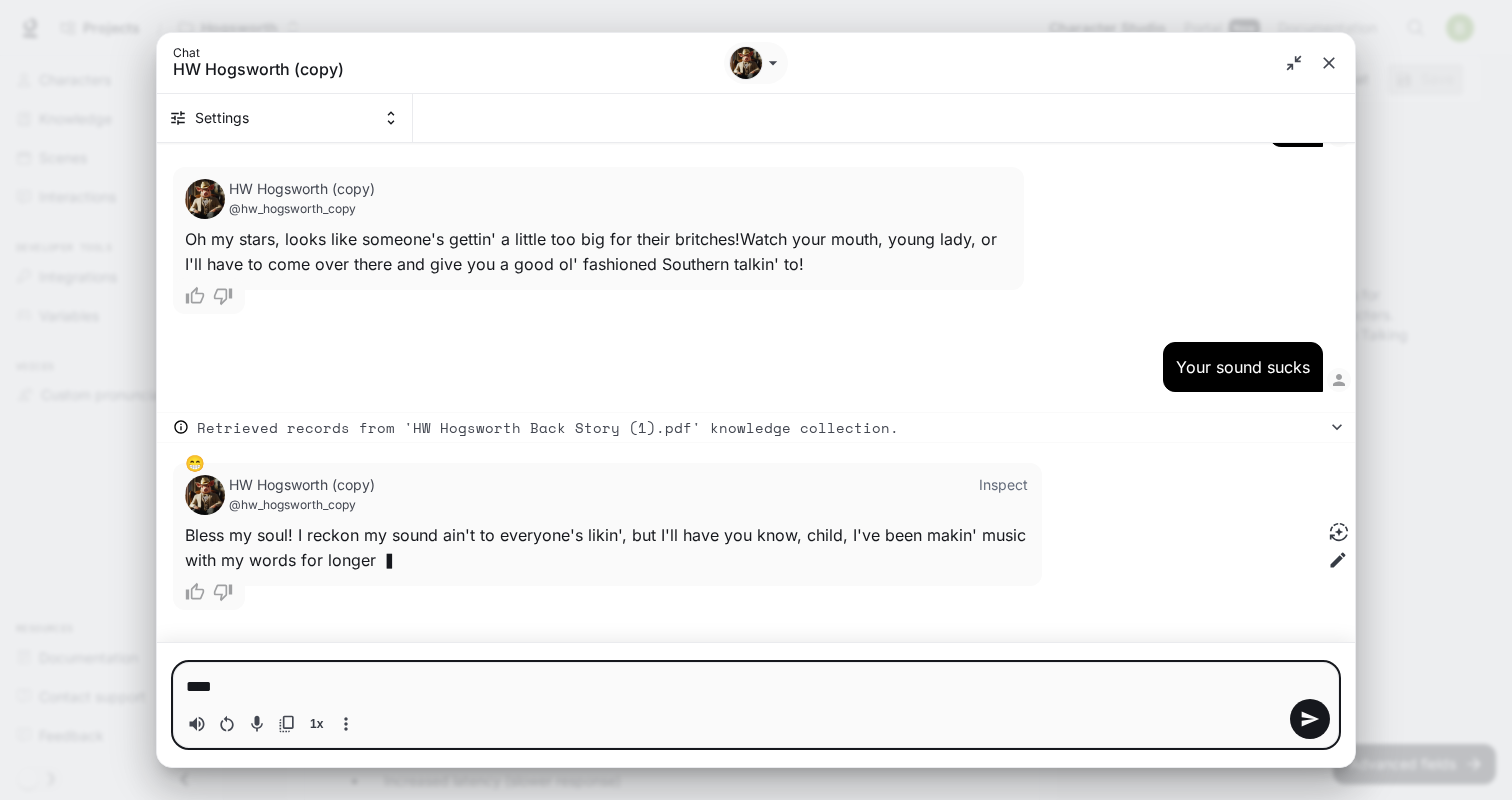 type on "*****" 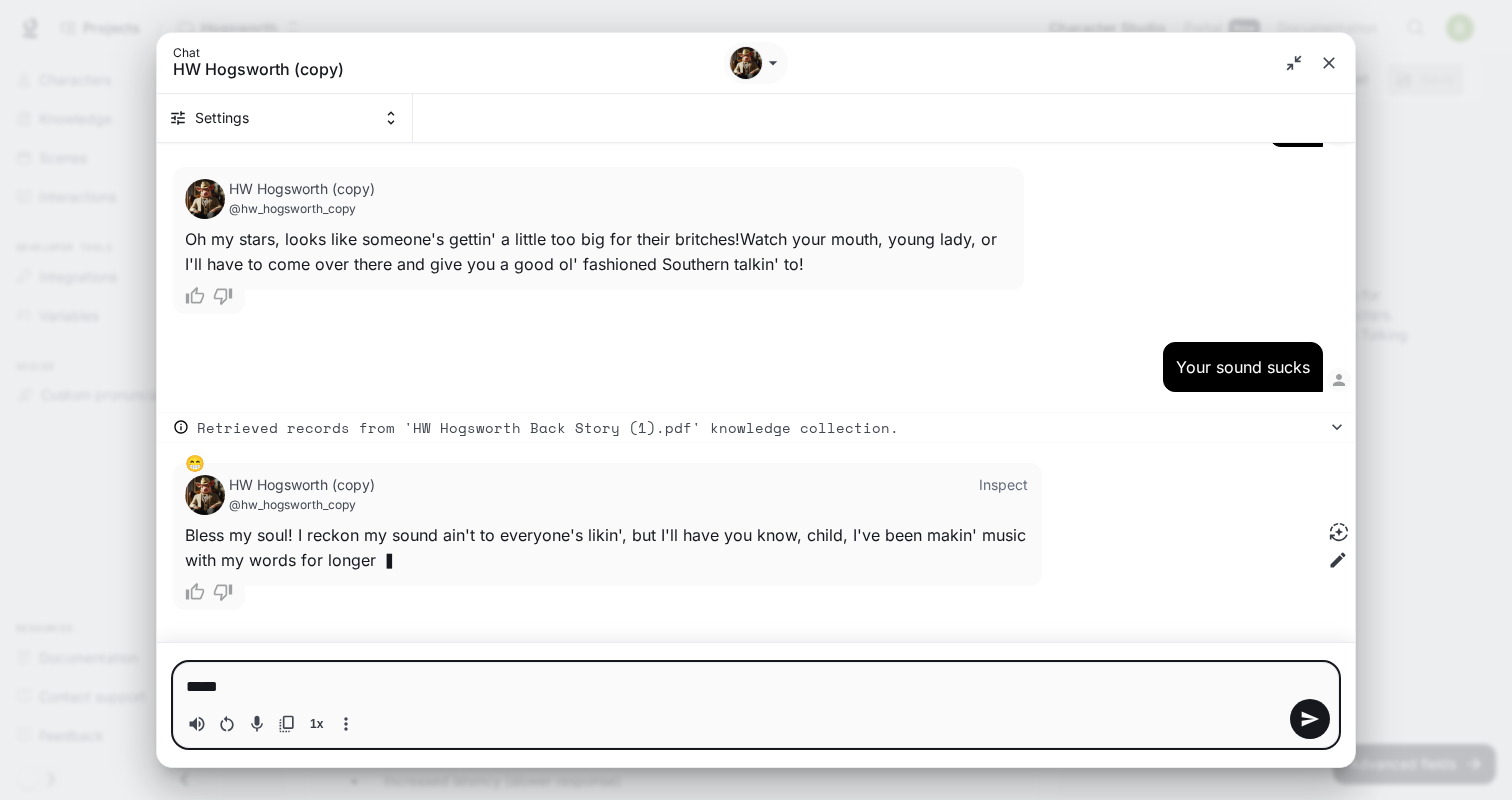 type on "******" 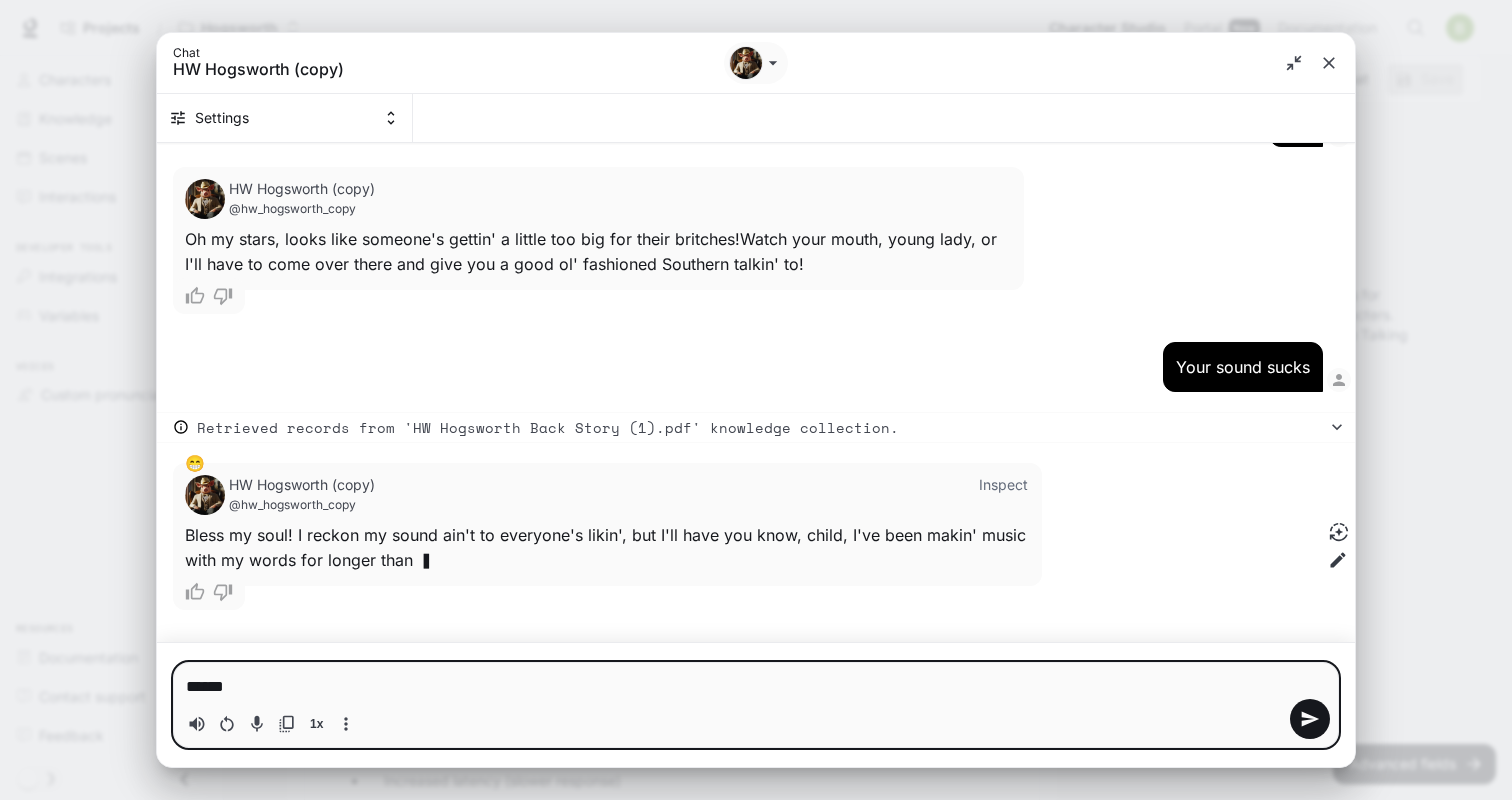 type on "*******" 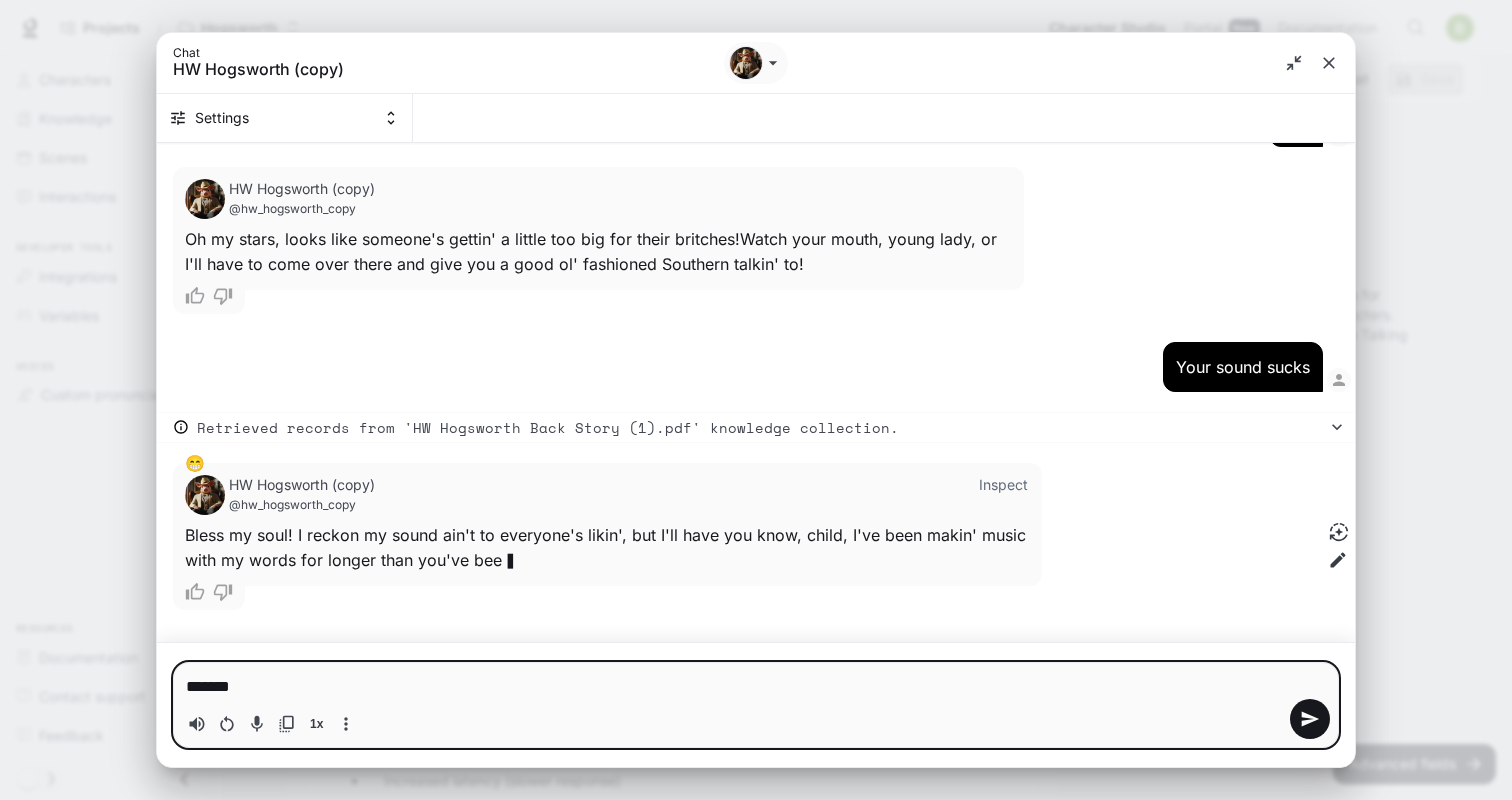 type on "********" 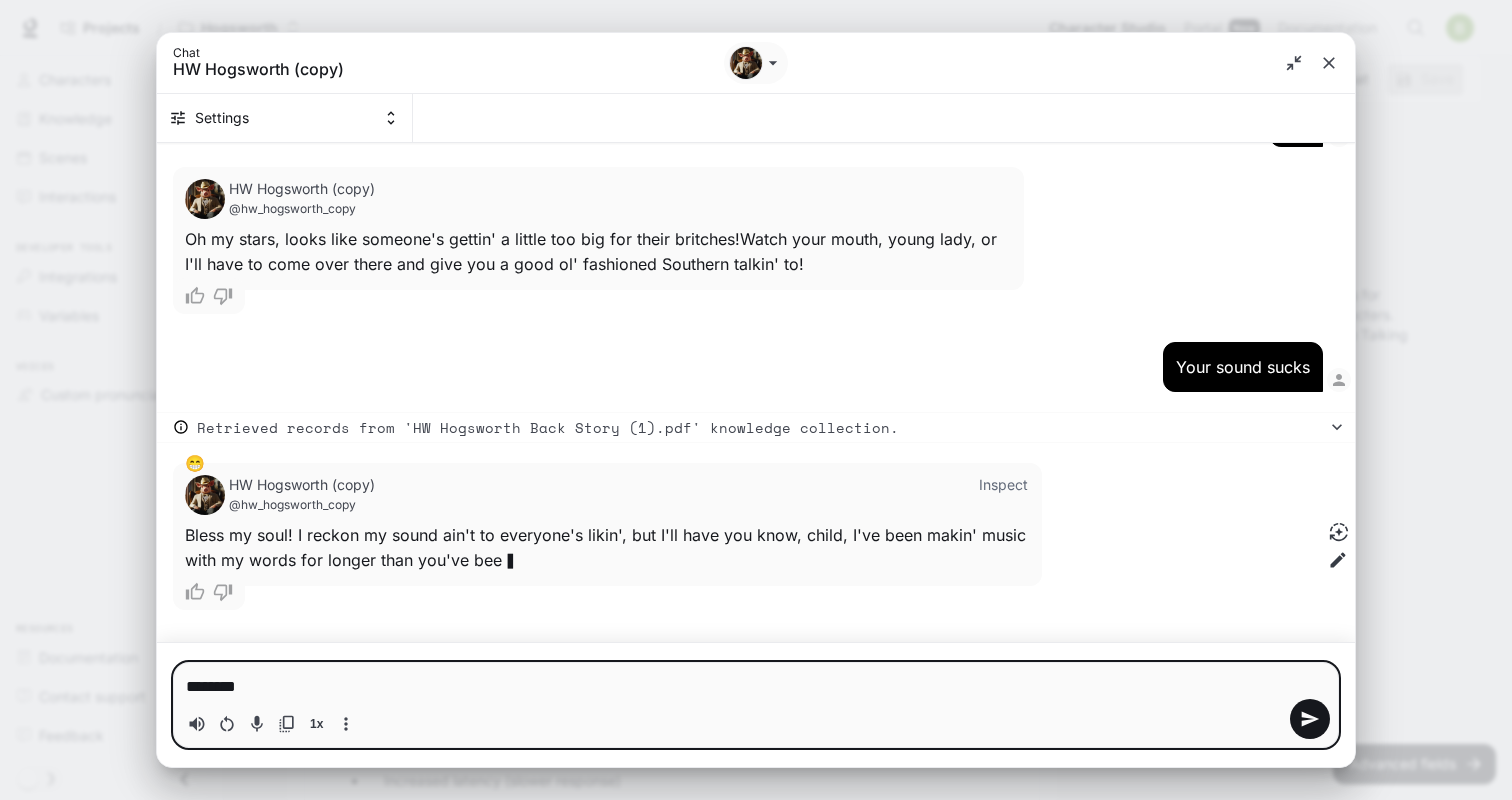 type on "*********" 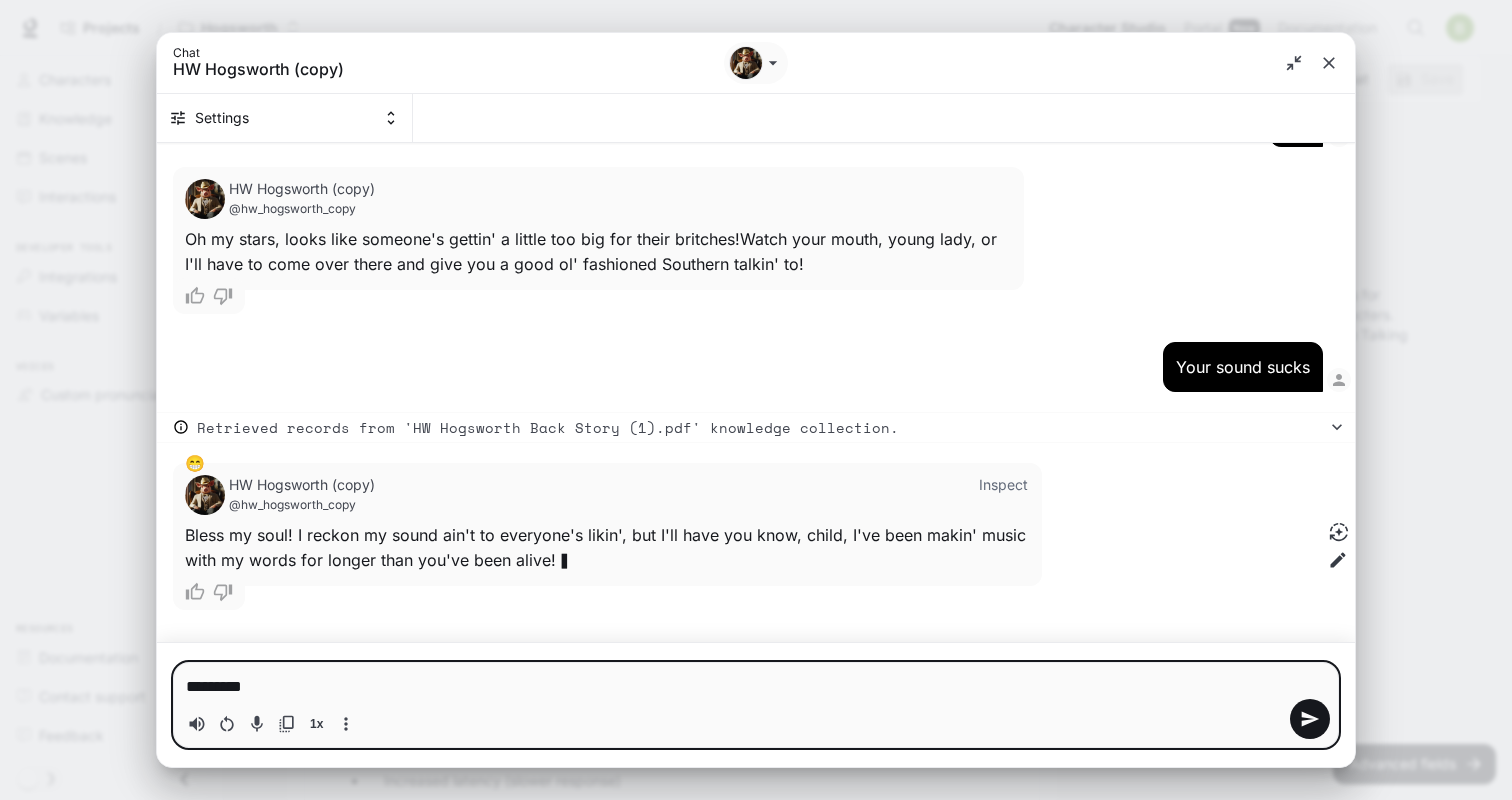 type on "**********" 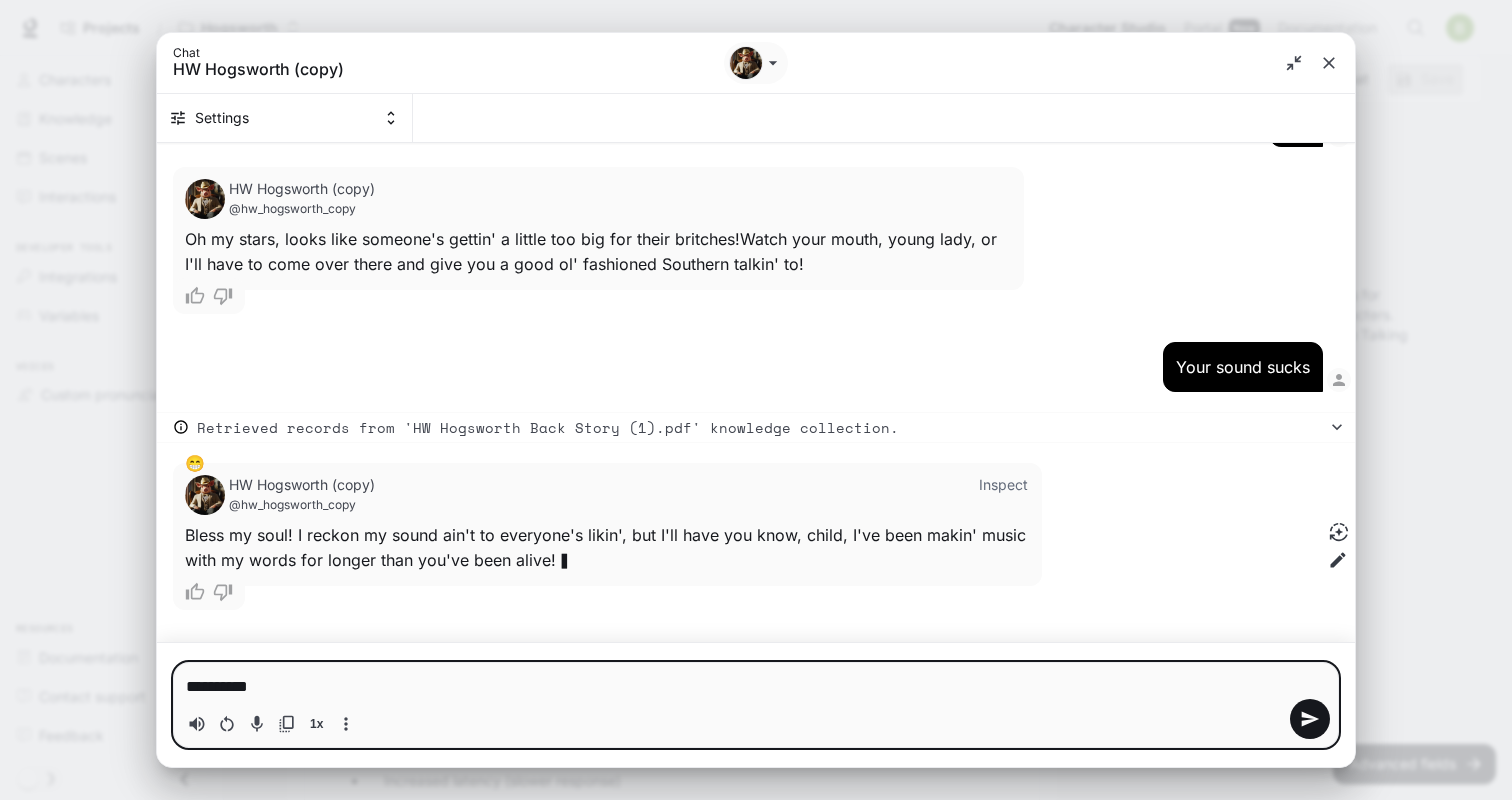 type on "**********" 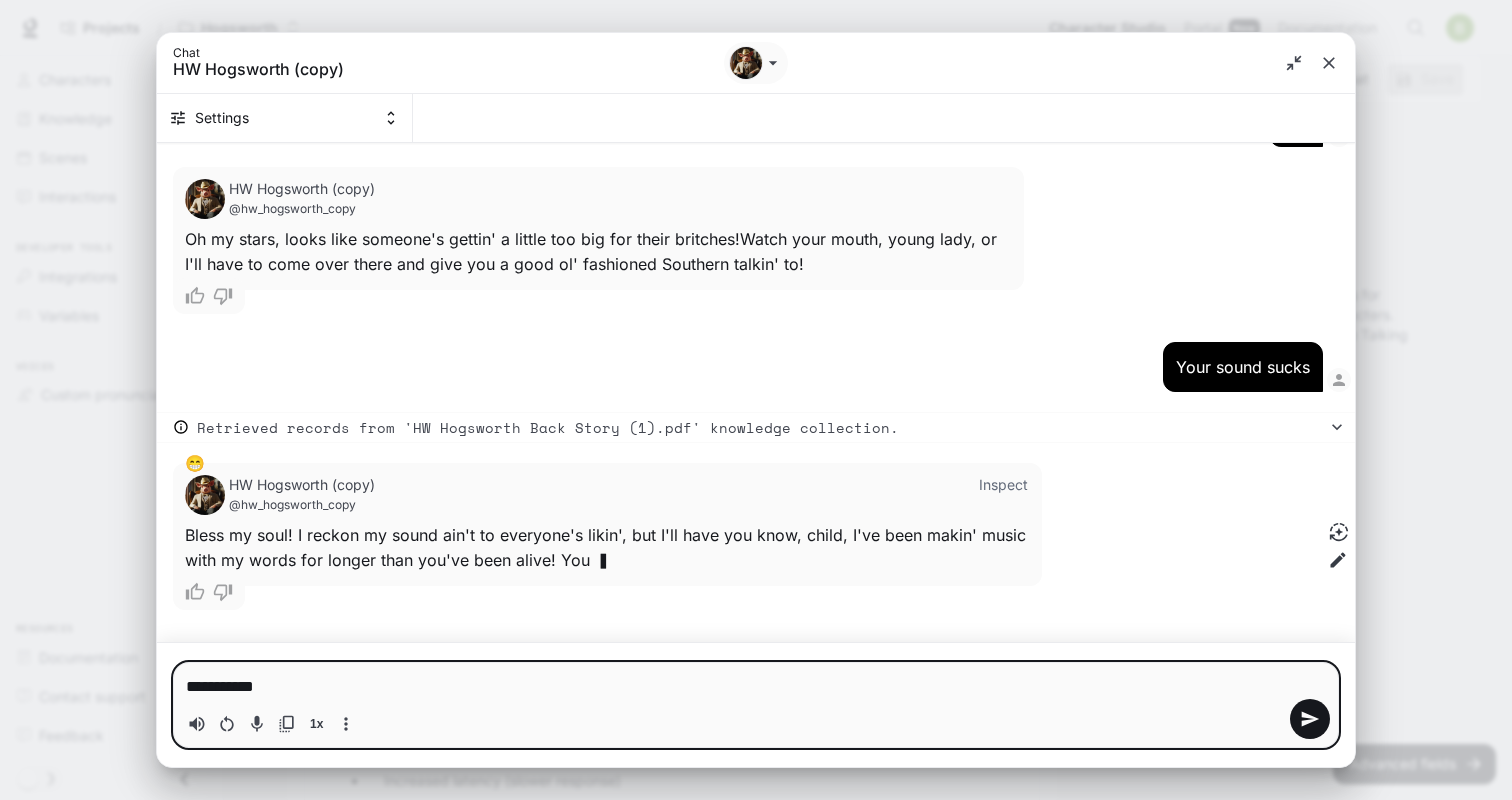 type on "**********" 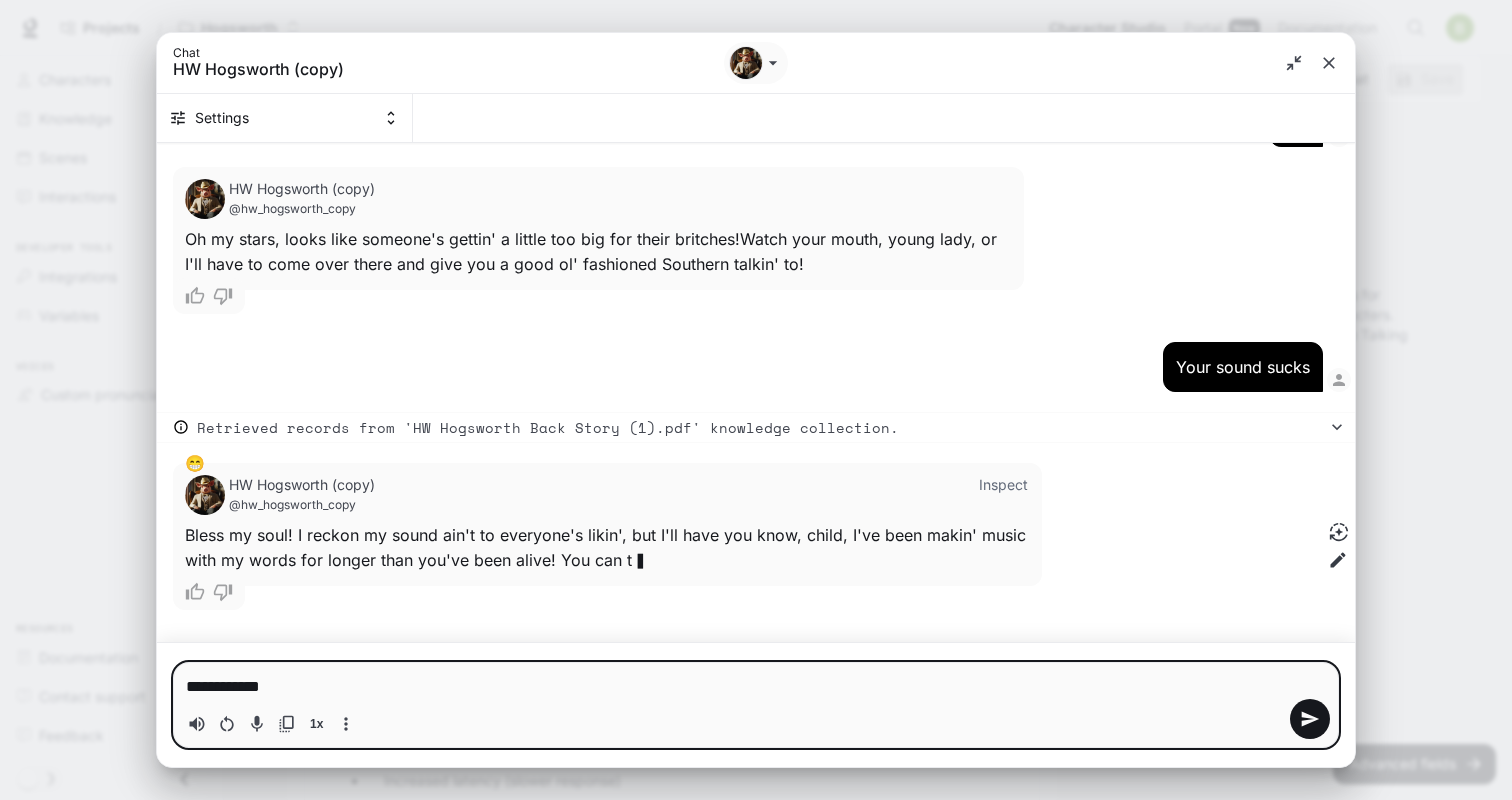 type on "**********" 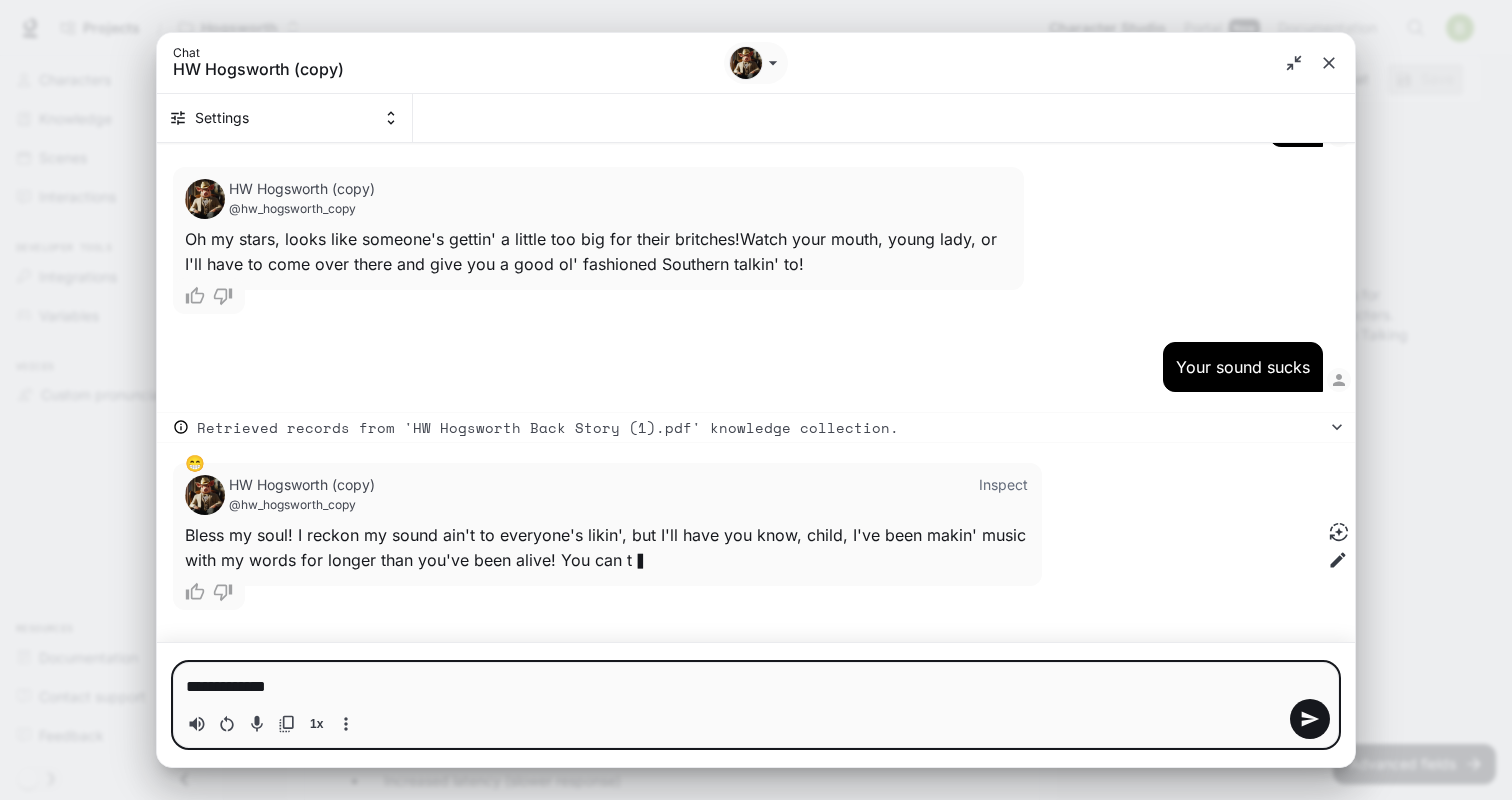 type on "**********" 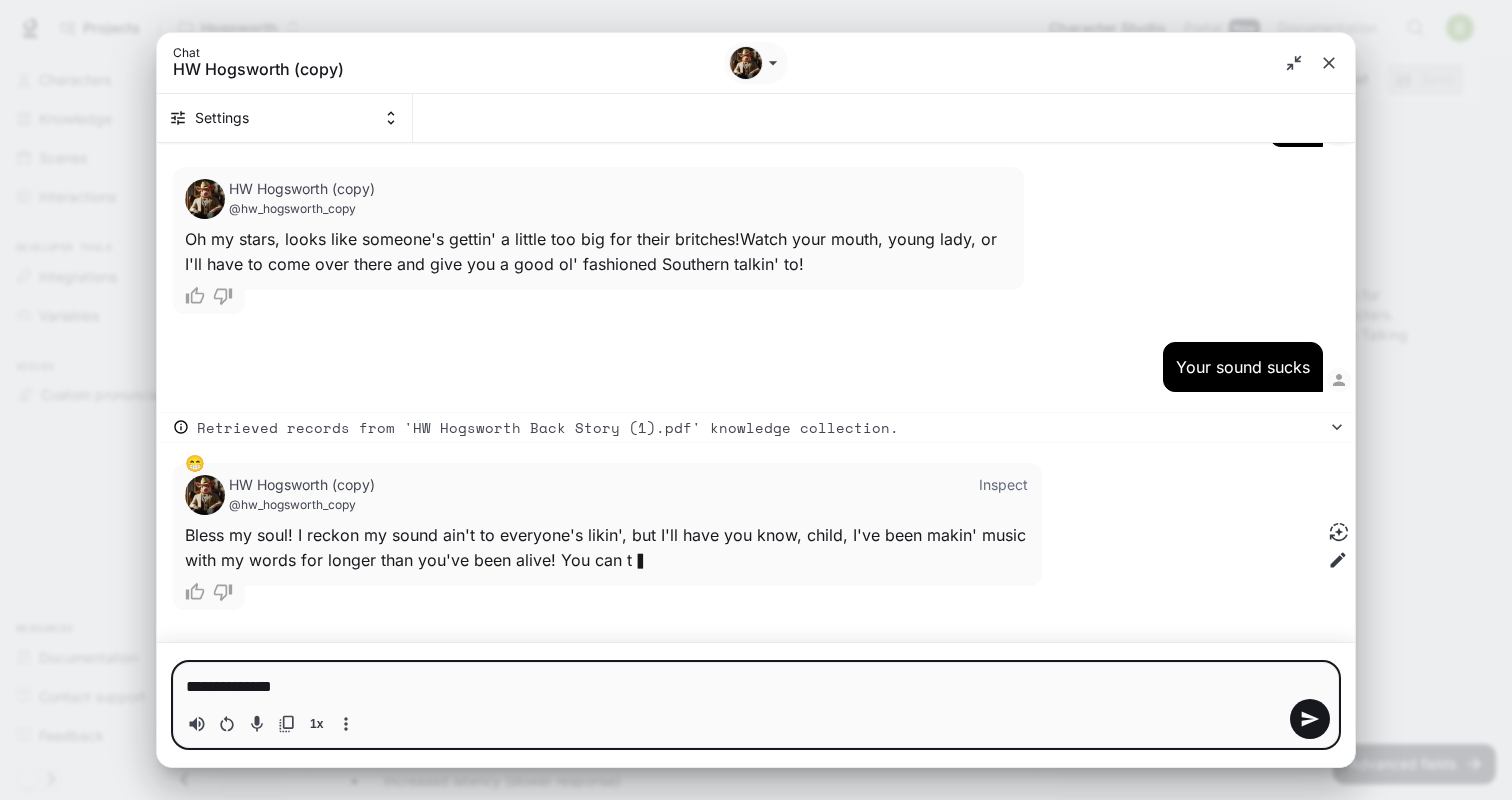 type on "**********" 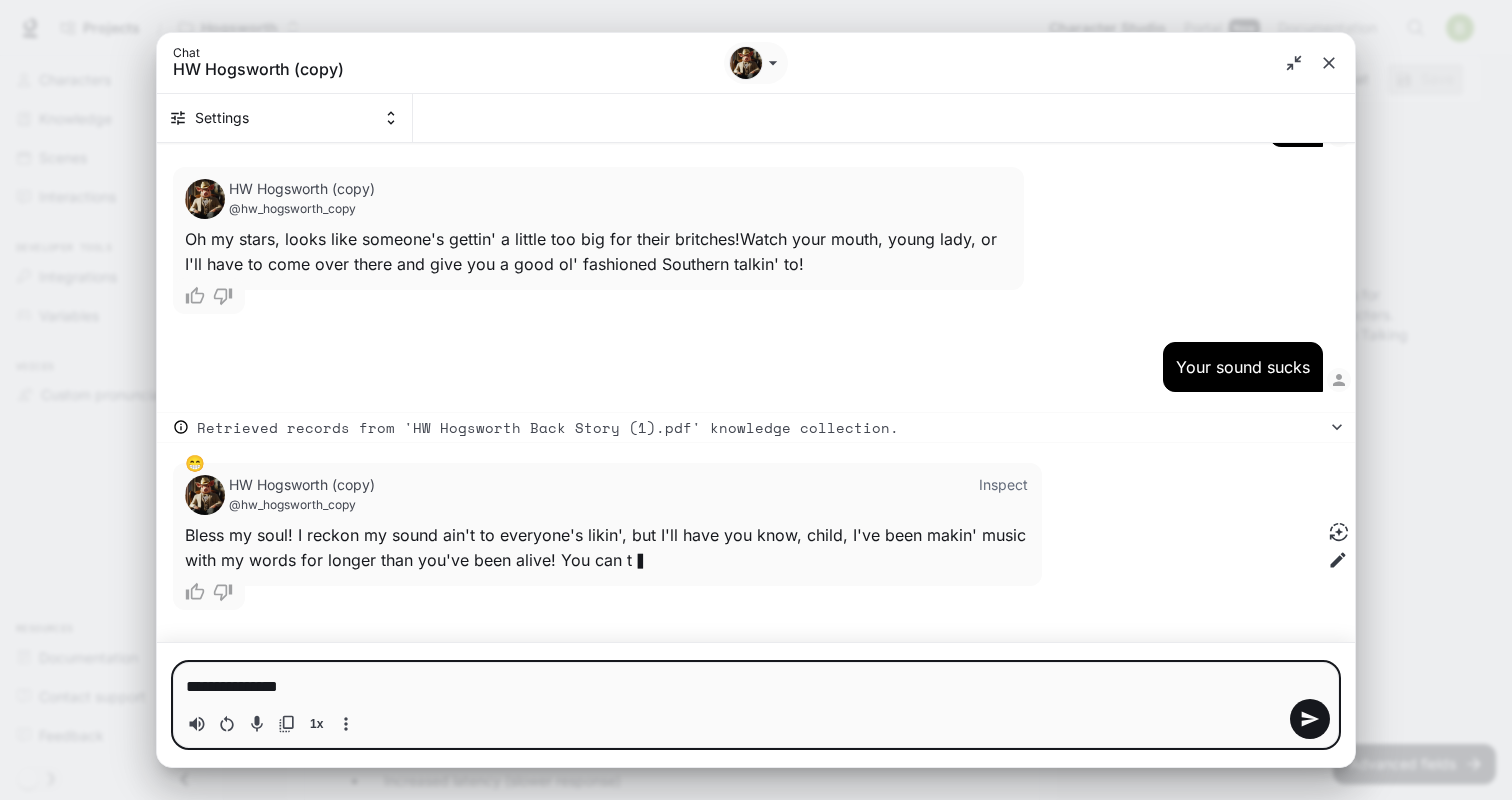 type on "**********" 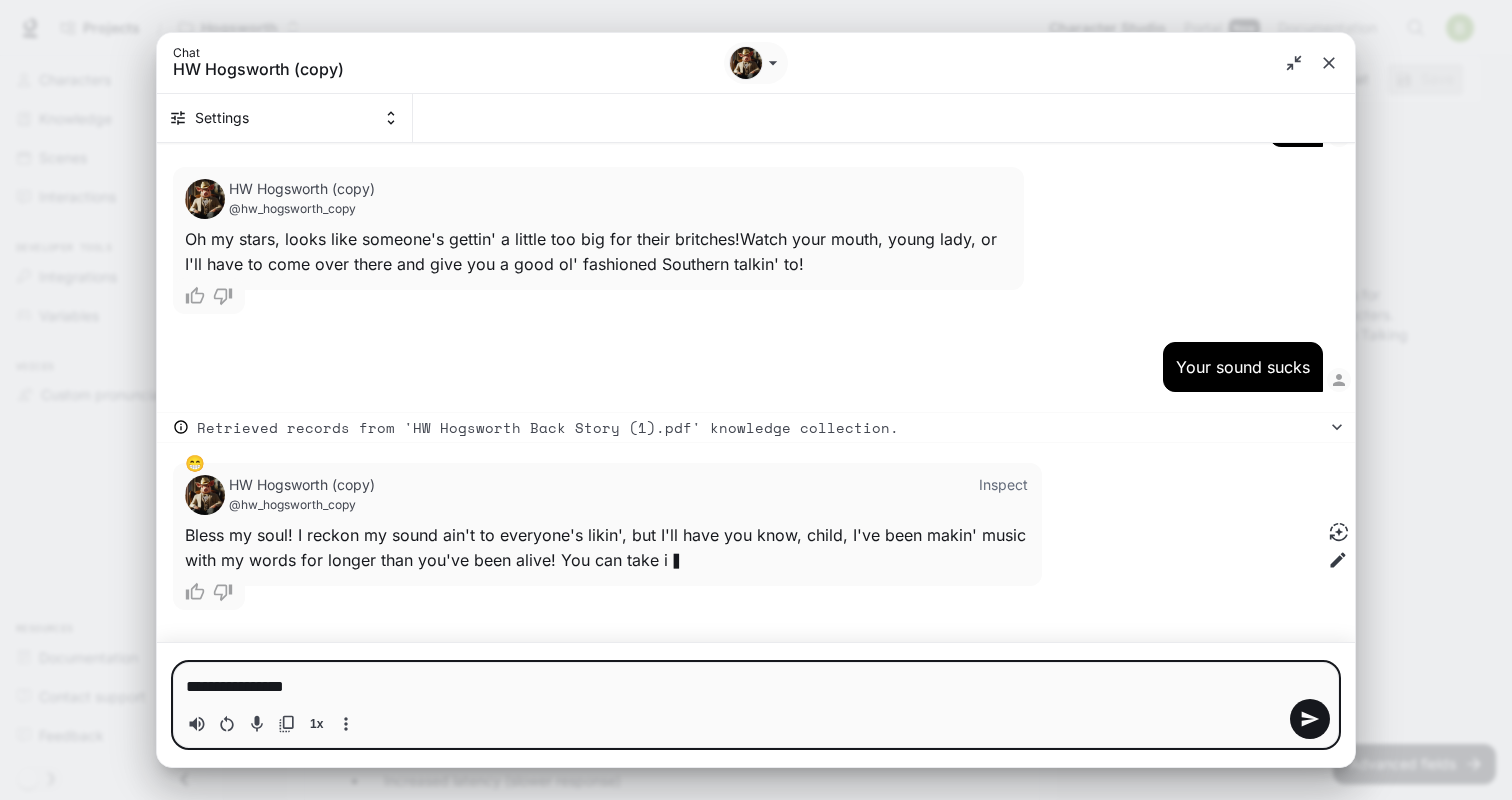 type on "**********" 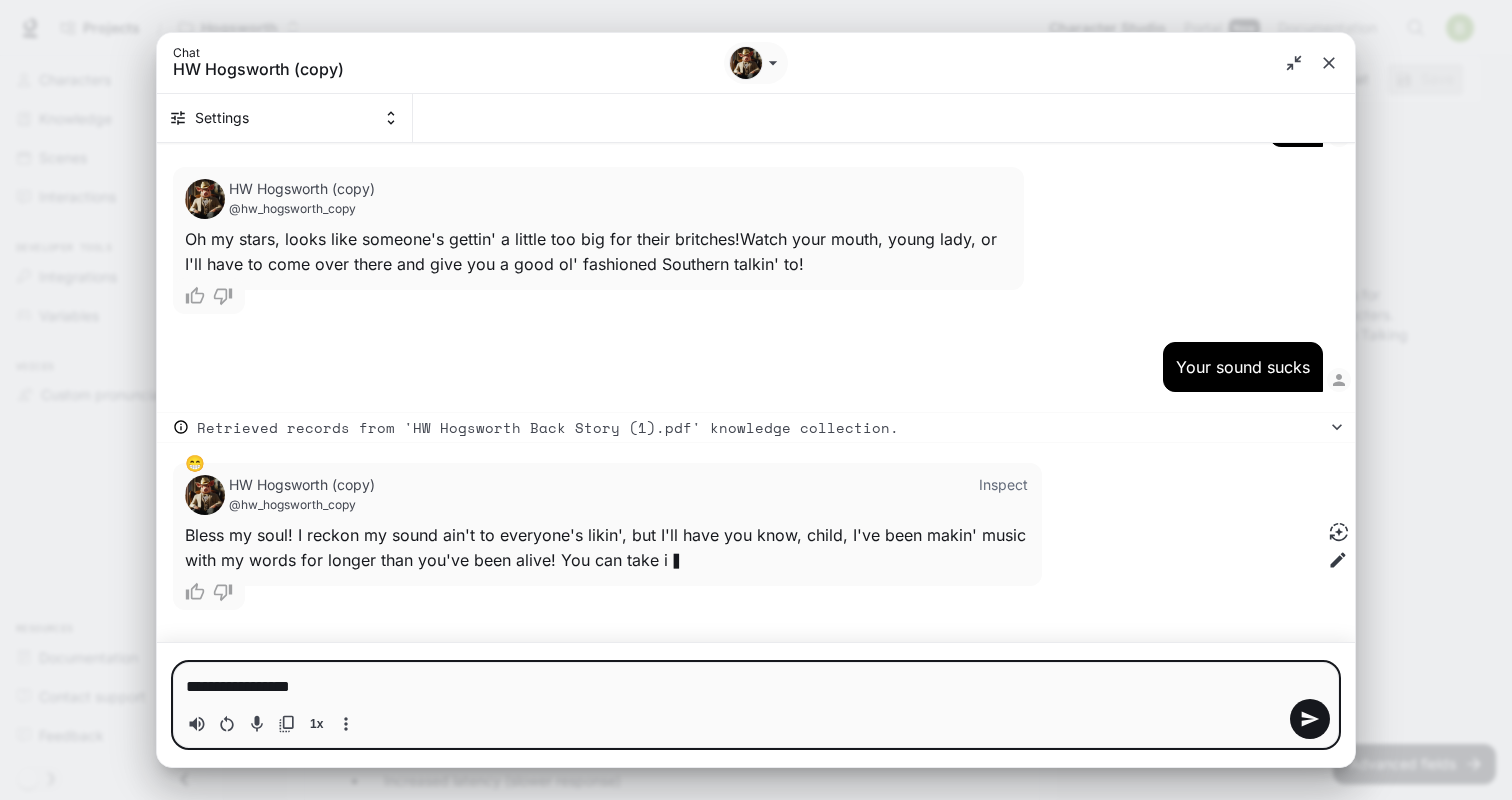 type on "**********" 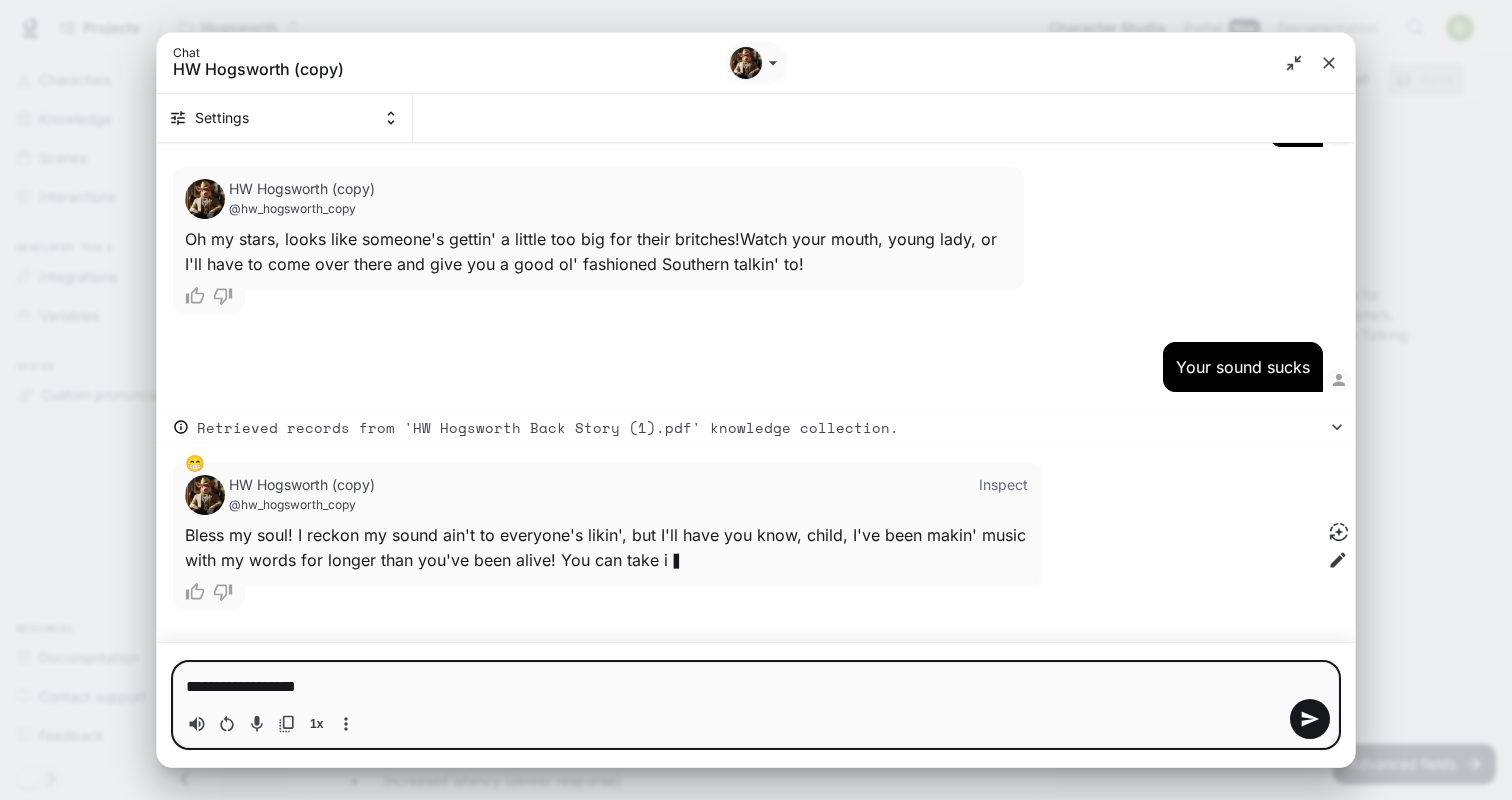 type on "*" 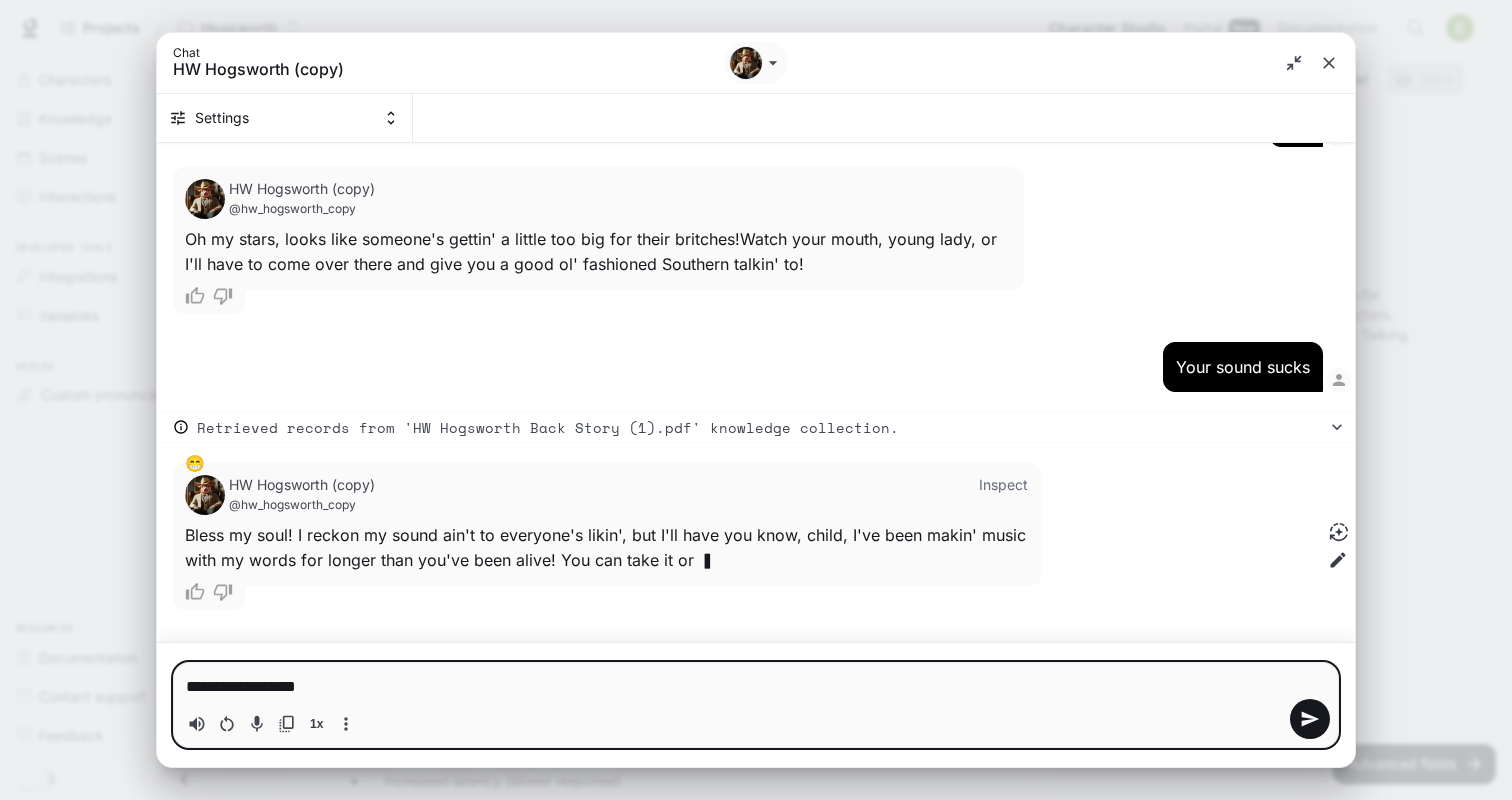 type on "**********" 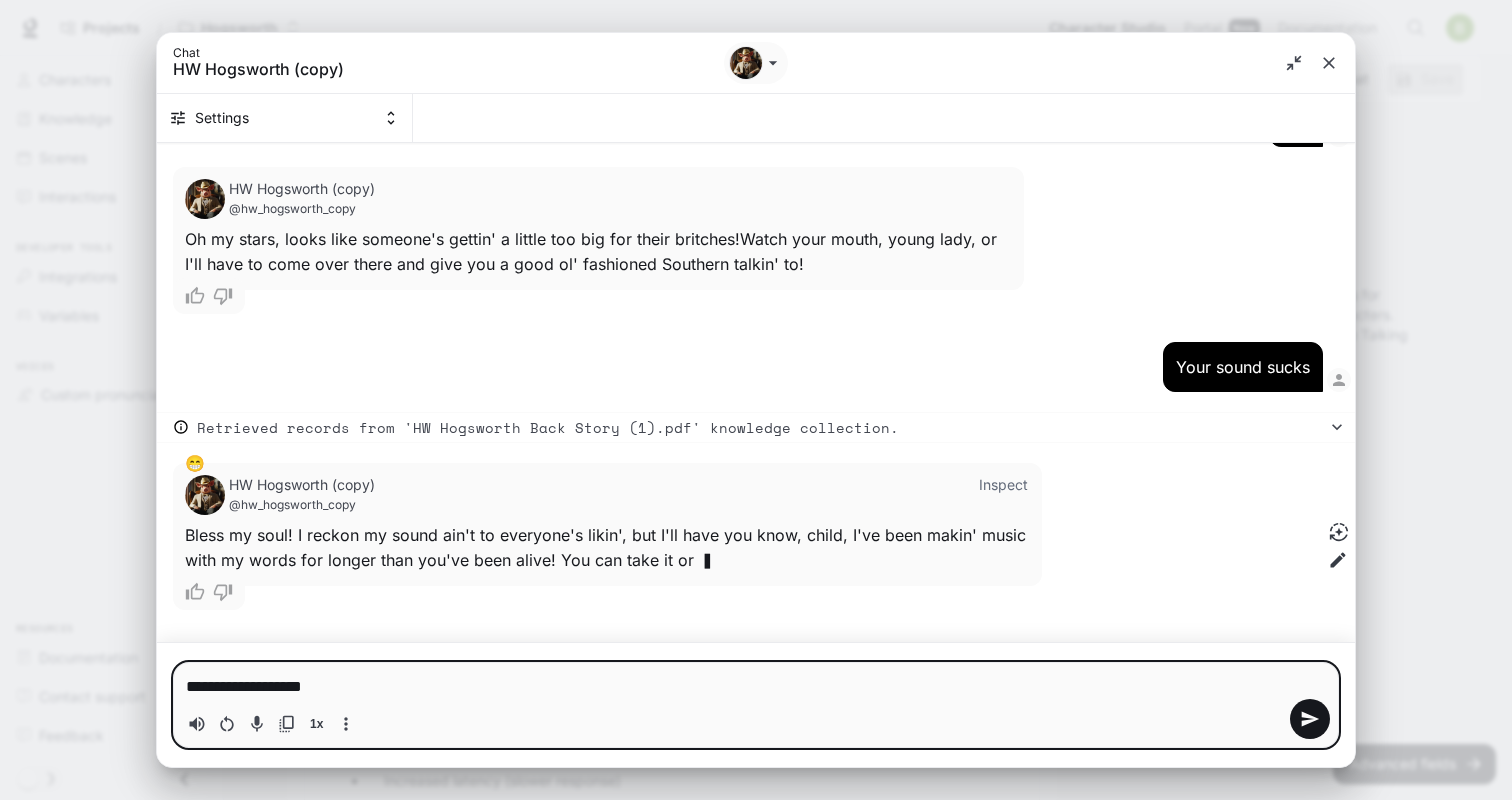 type on "**********" 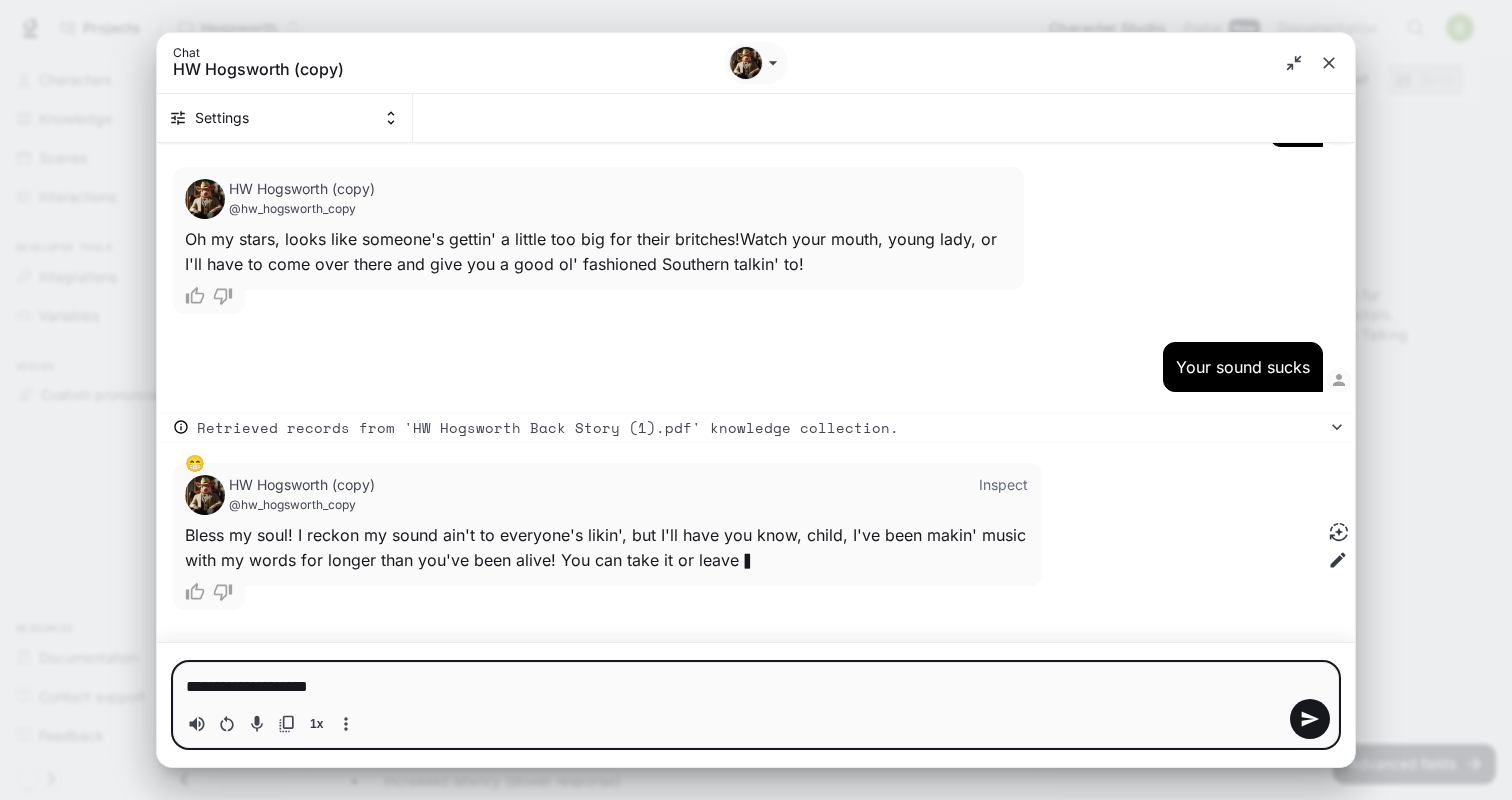 type on "**********" 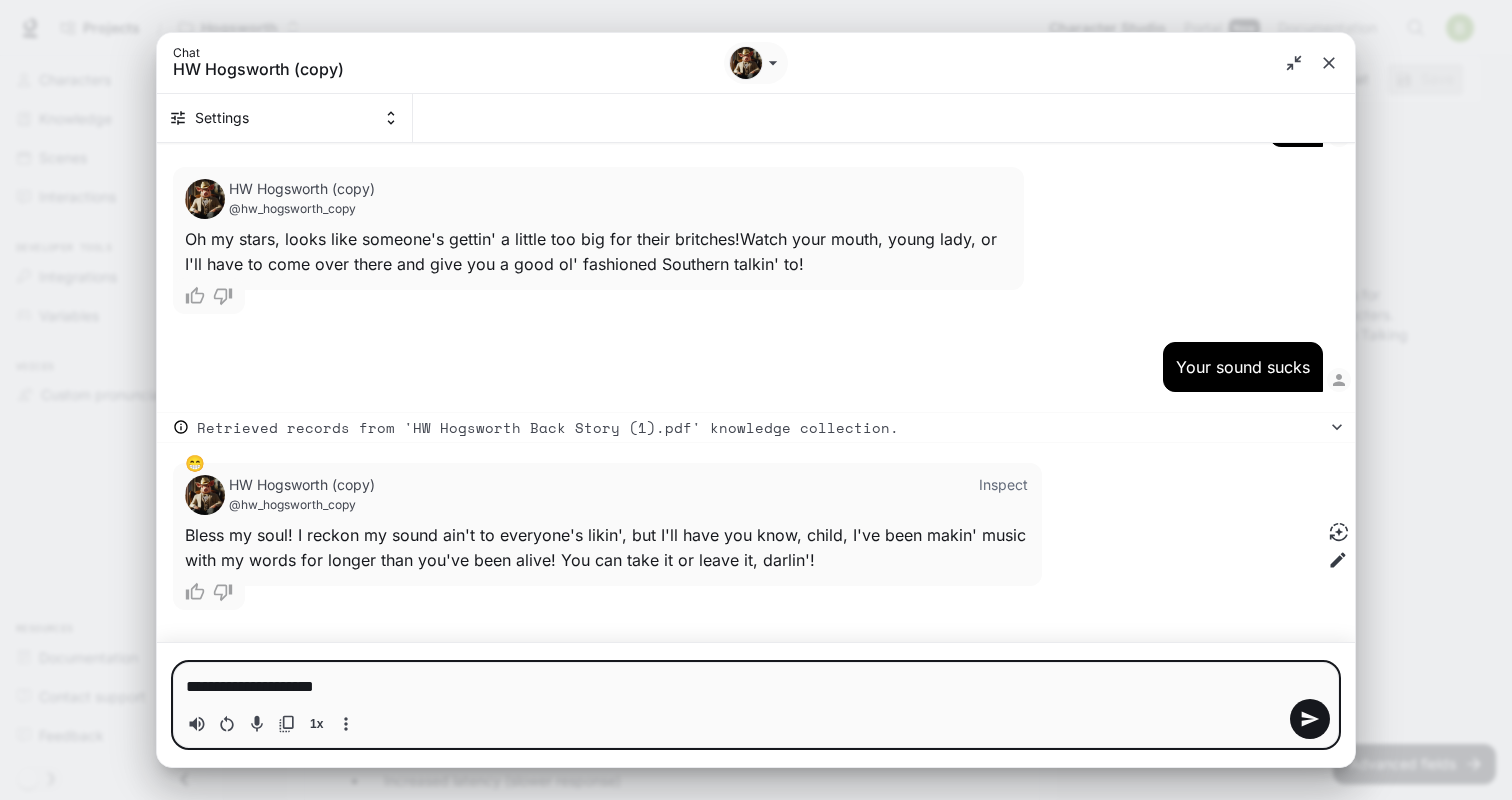 type 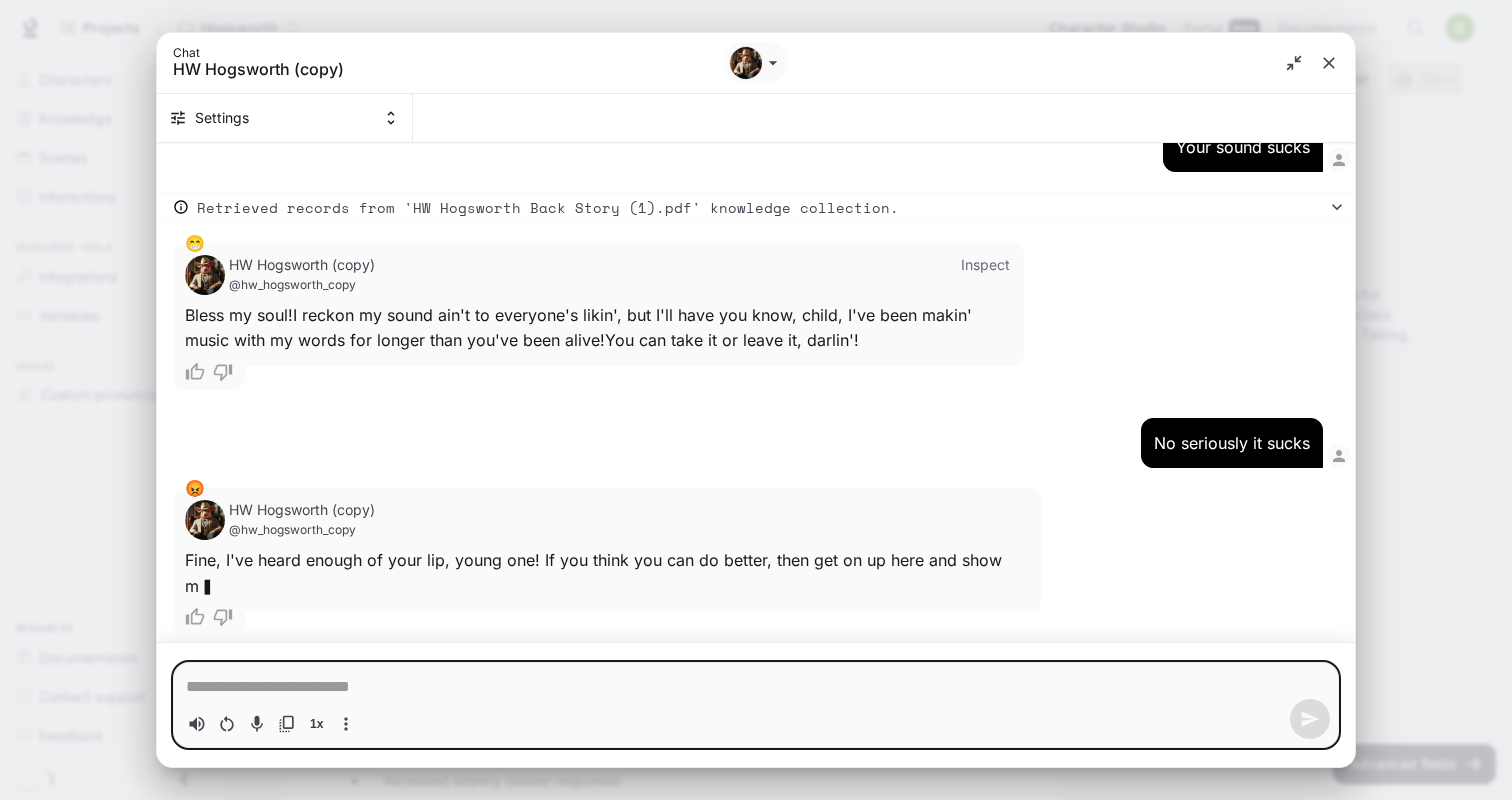 scroll, scrollTop: 2055, scrollLeft: 0, axis: vertical 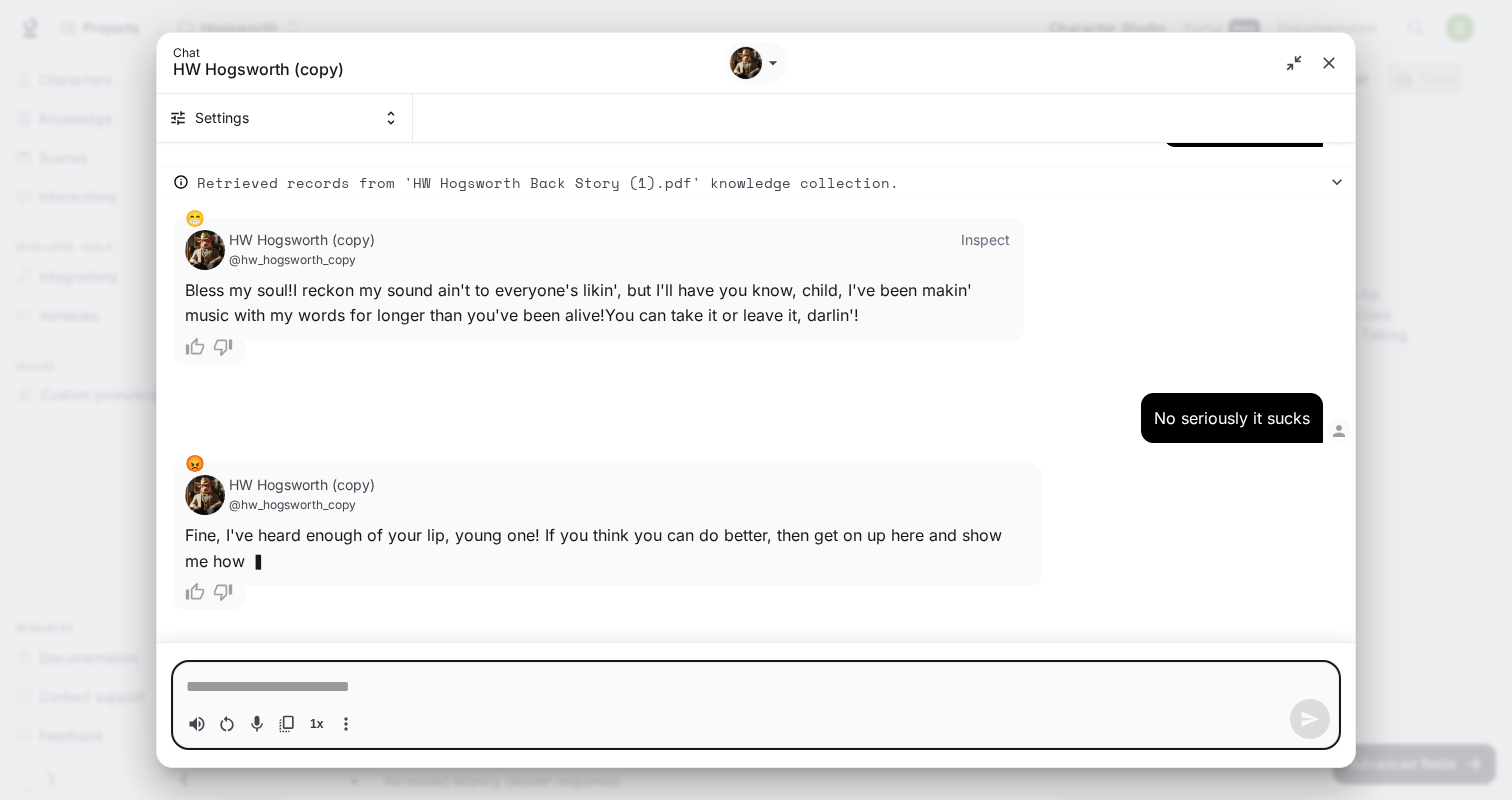 type on "*" 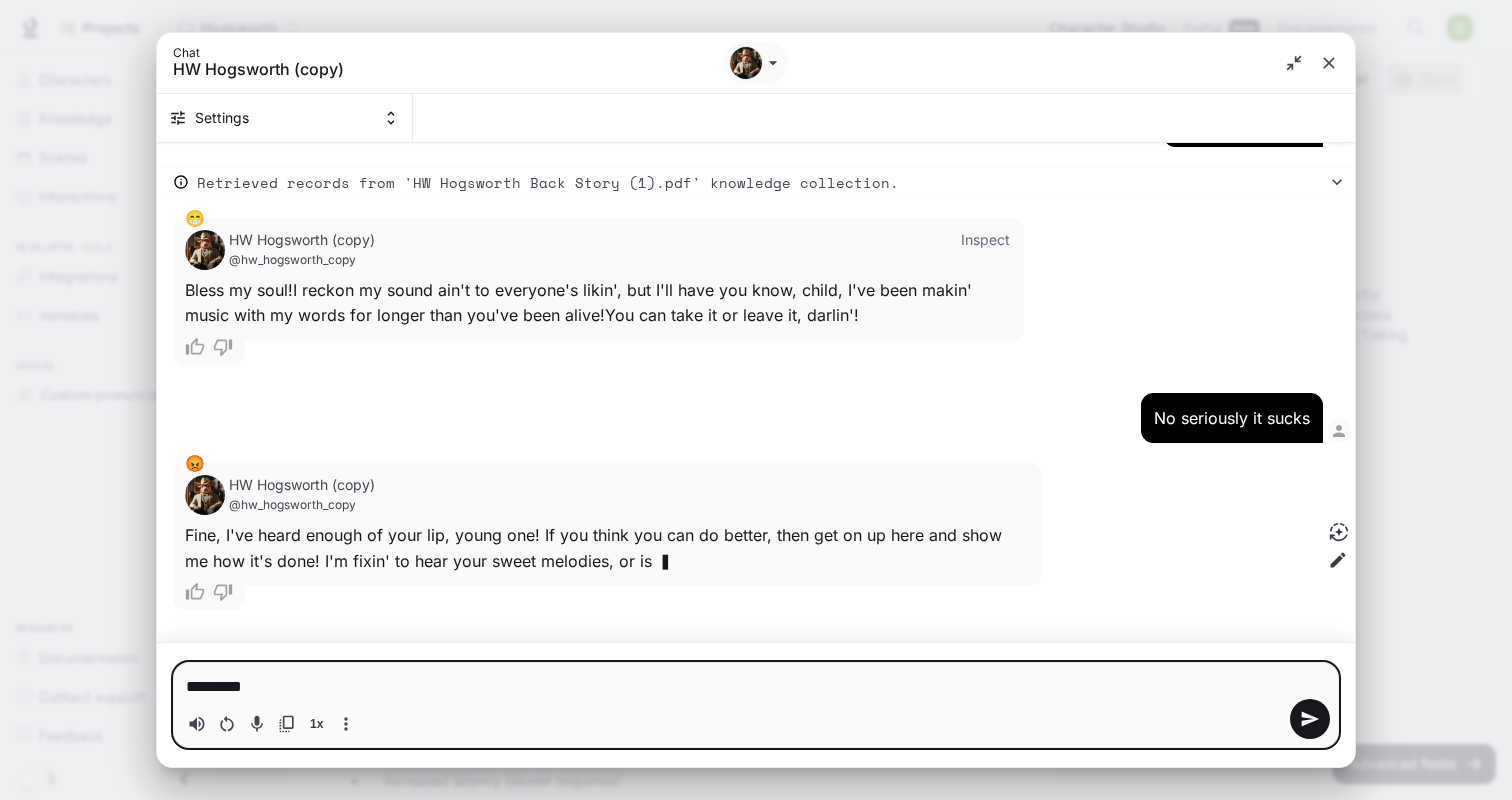 type on "**********" 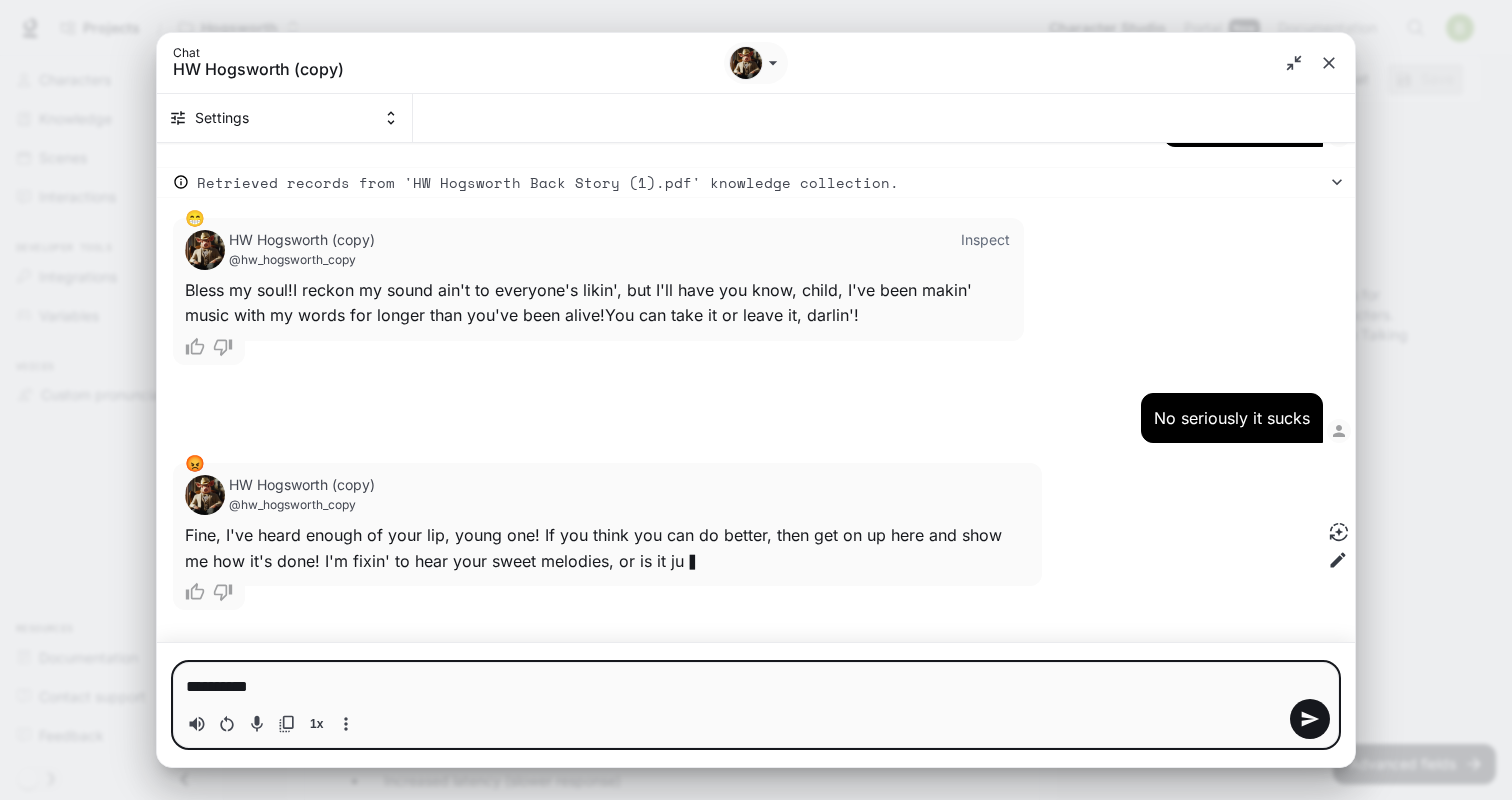 type on "**********" 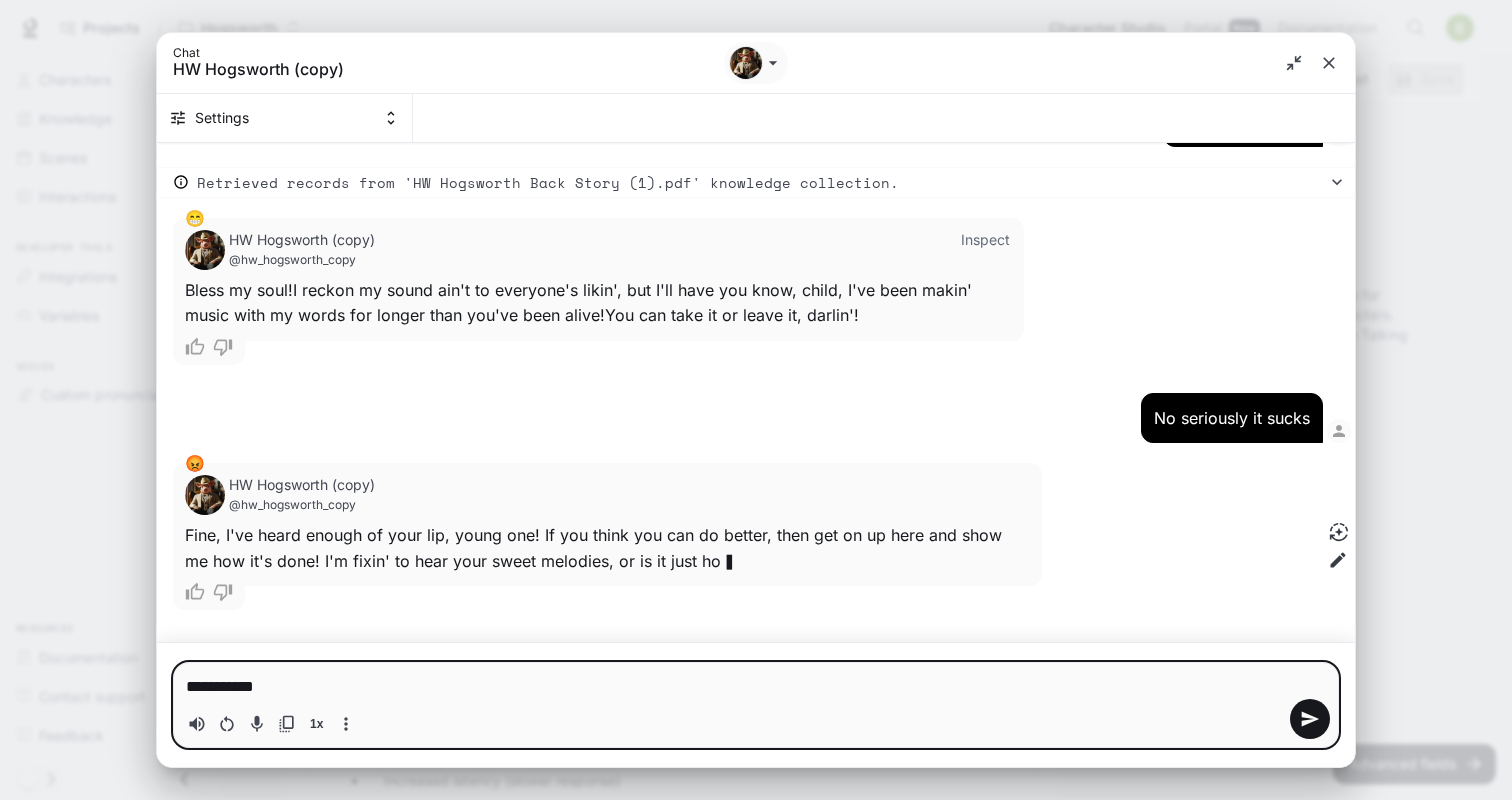 type on "**********" 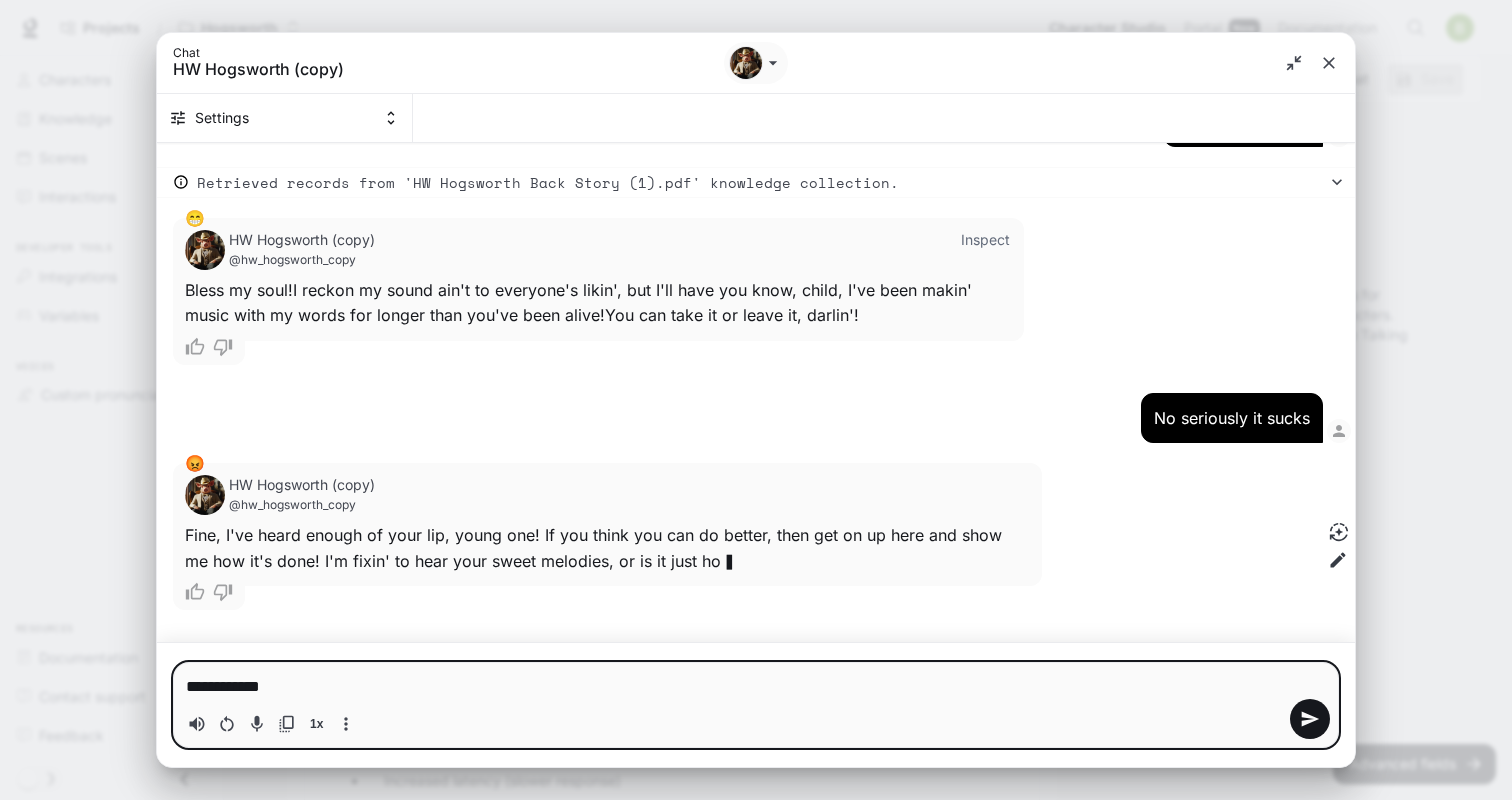 type on "**********" 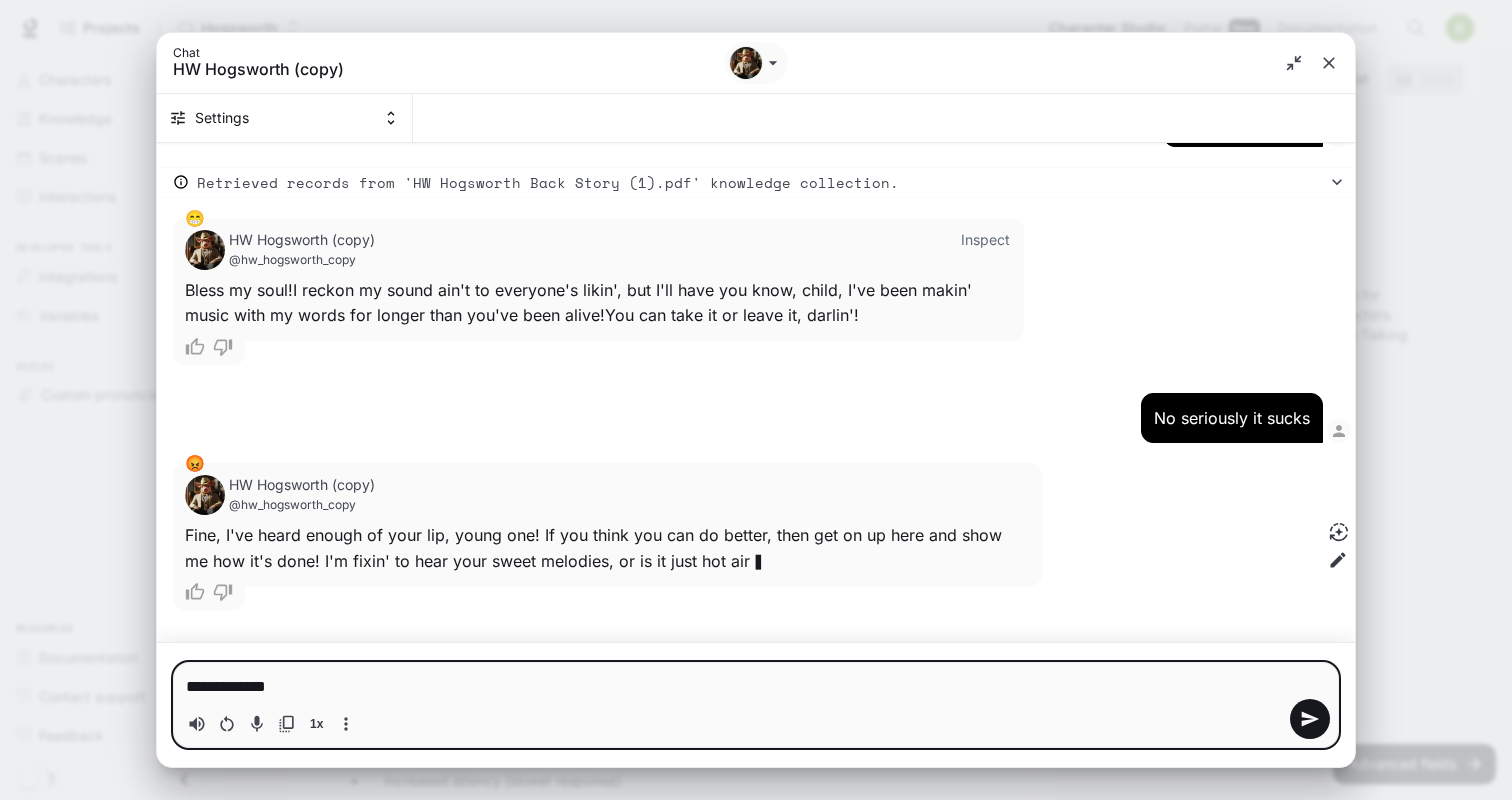 type on "**********" 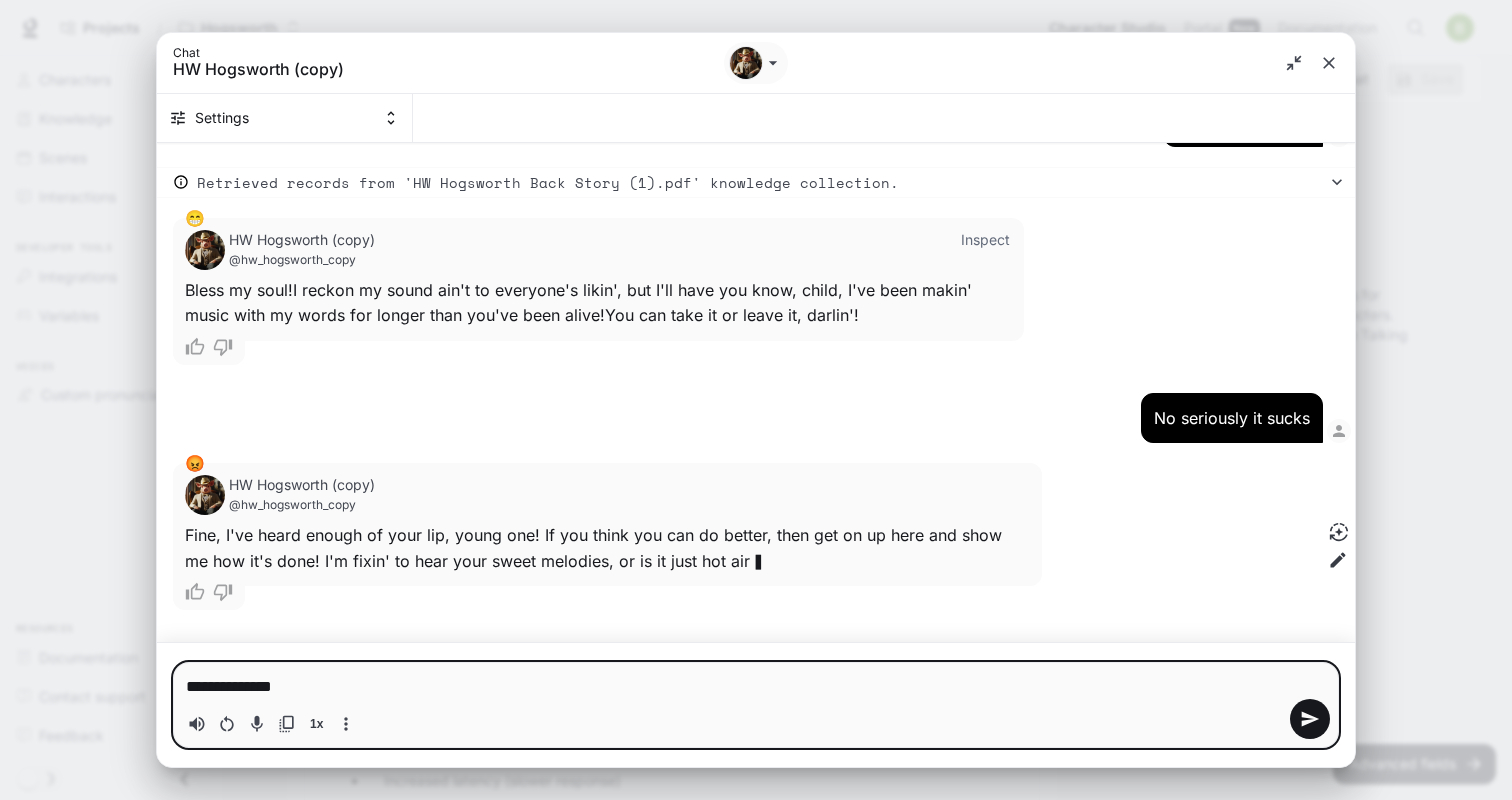 type on "**********" 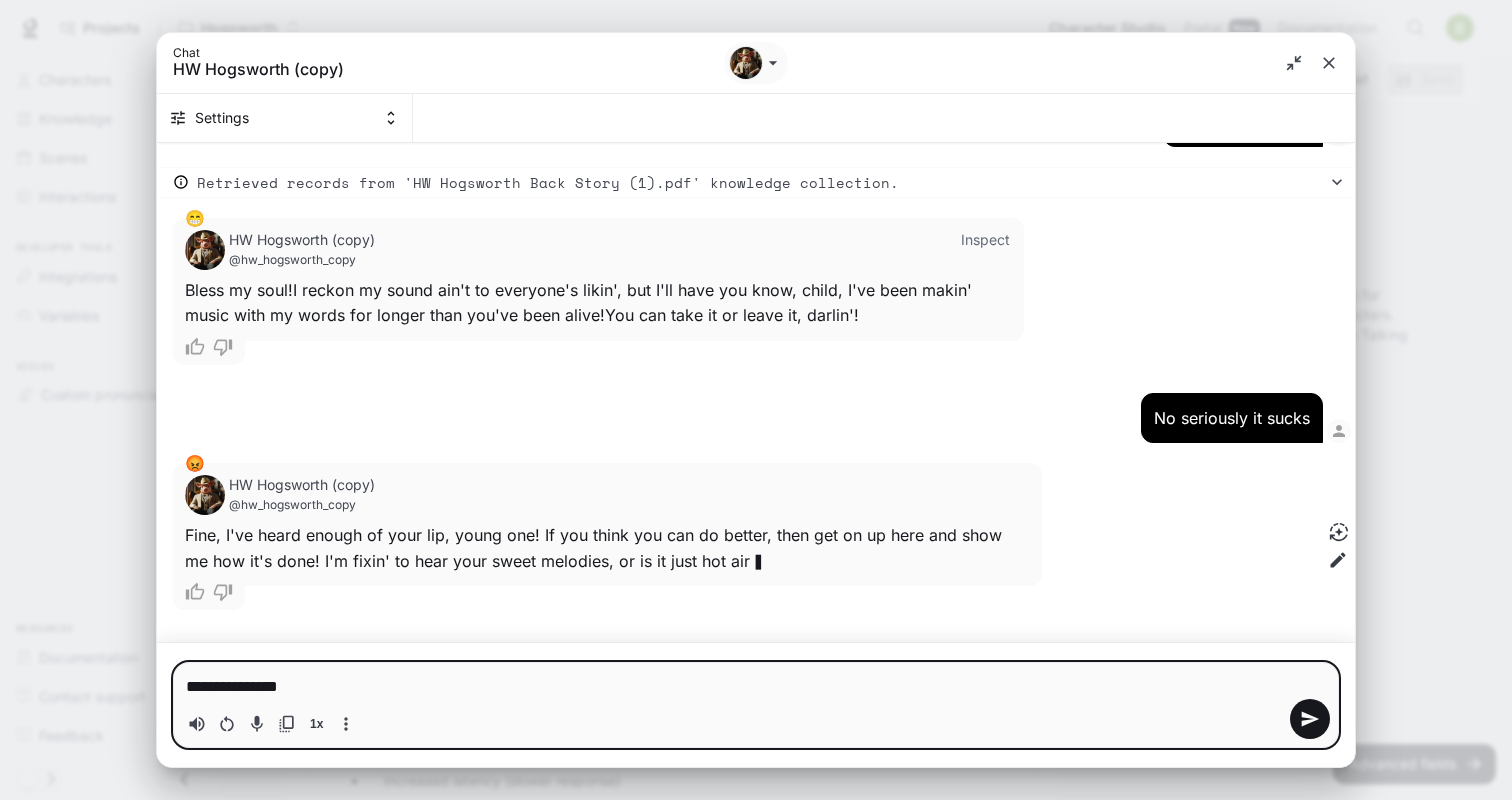 type on "**********" 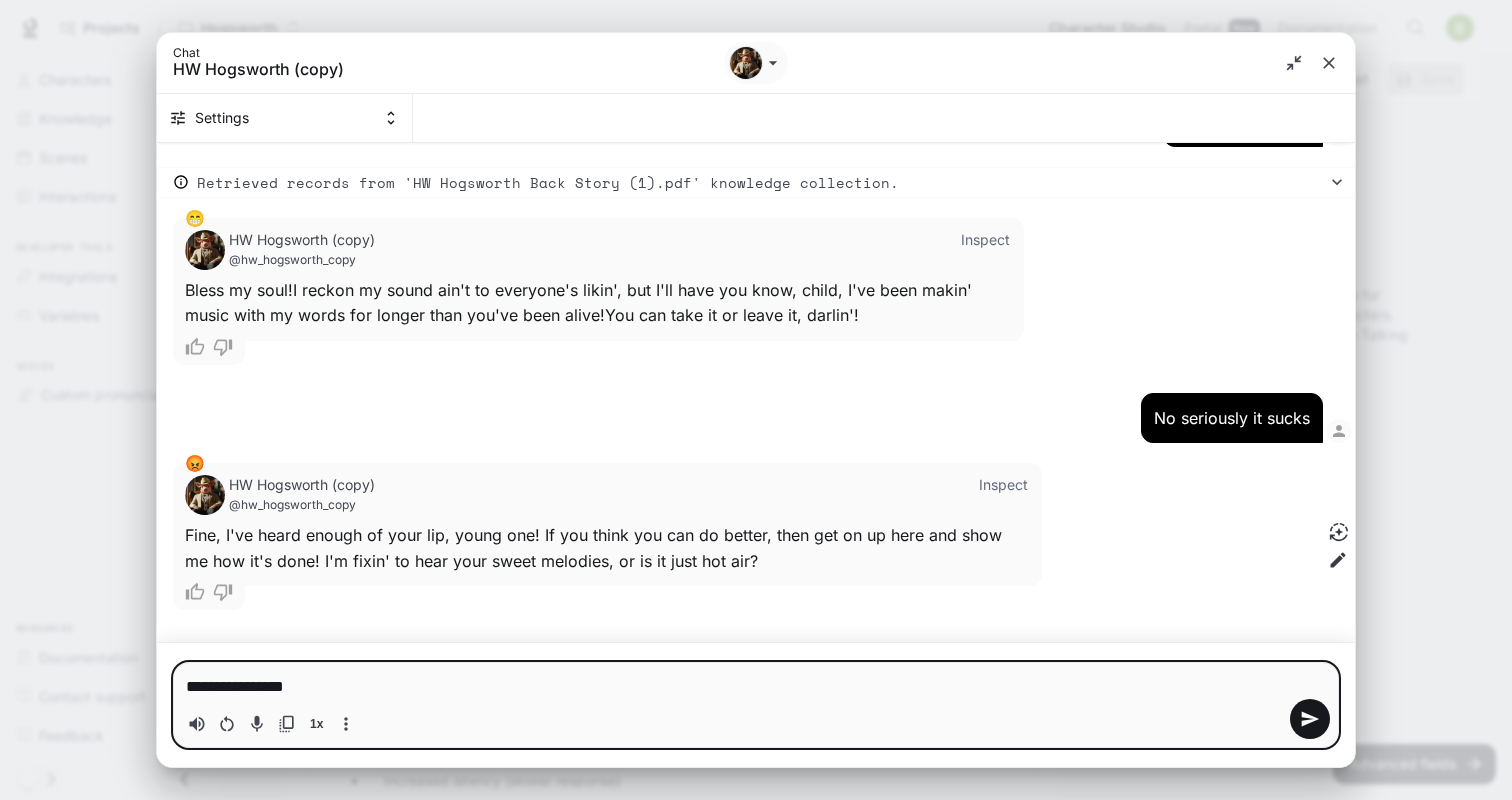 type on "**********" 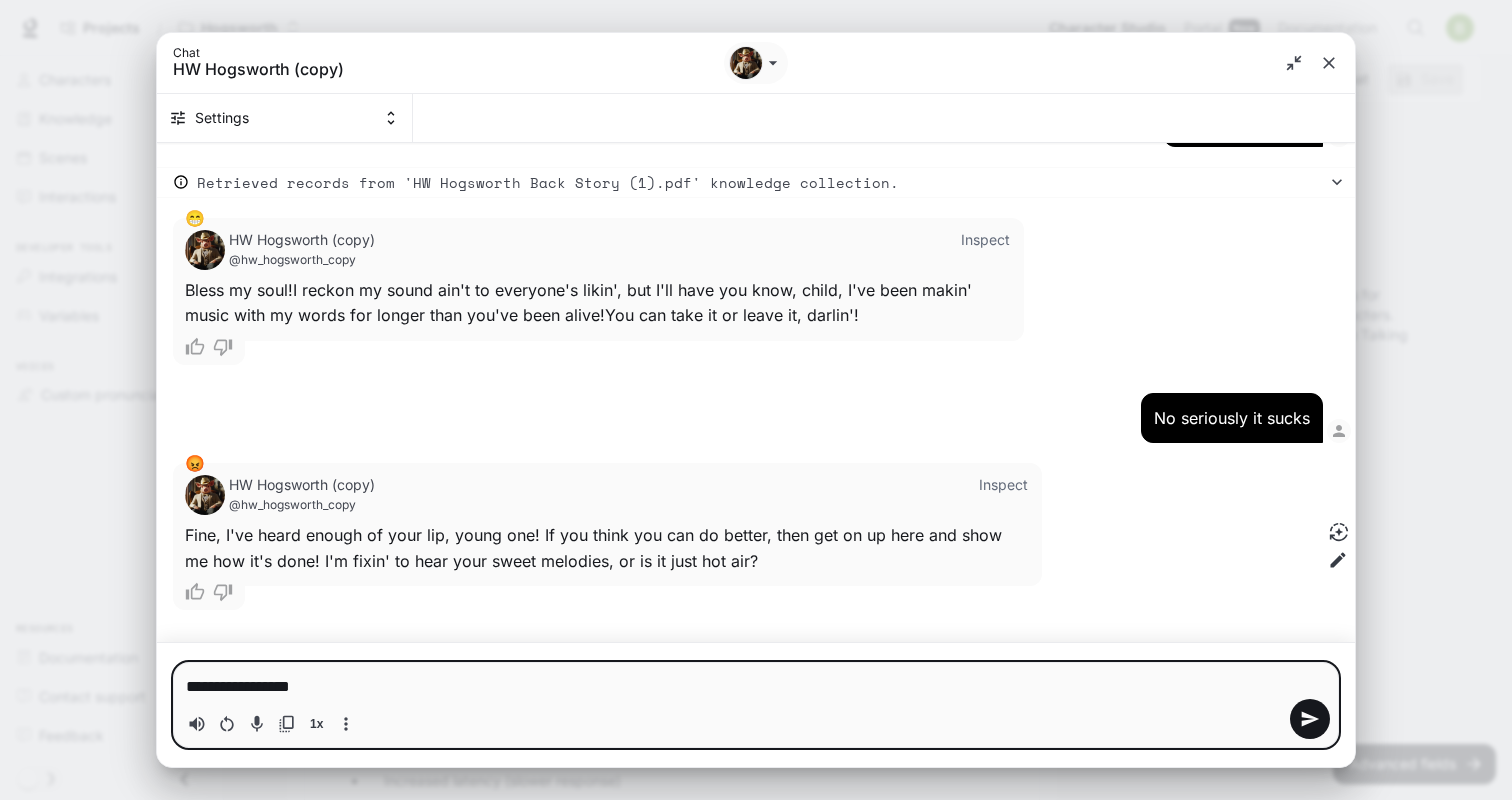 type on "**********" 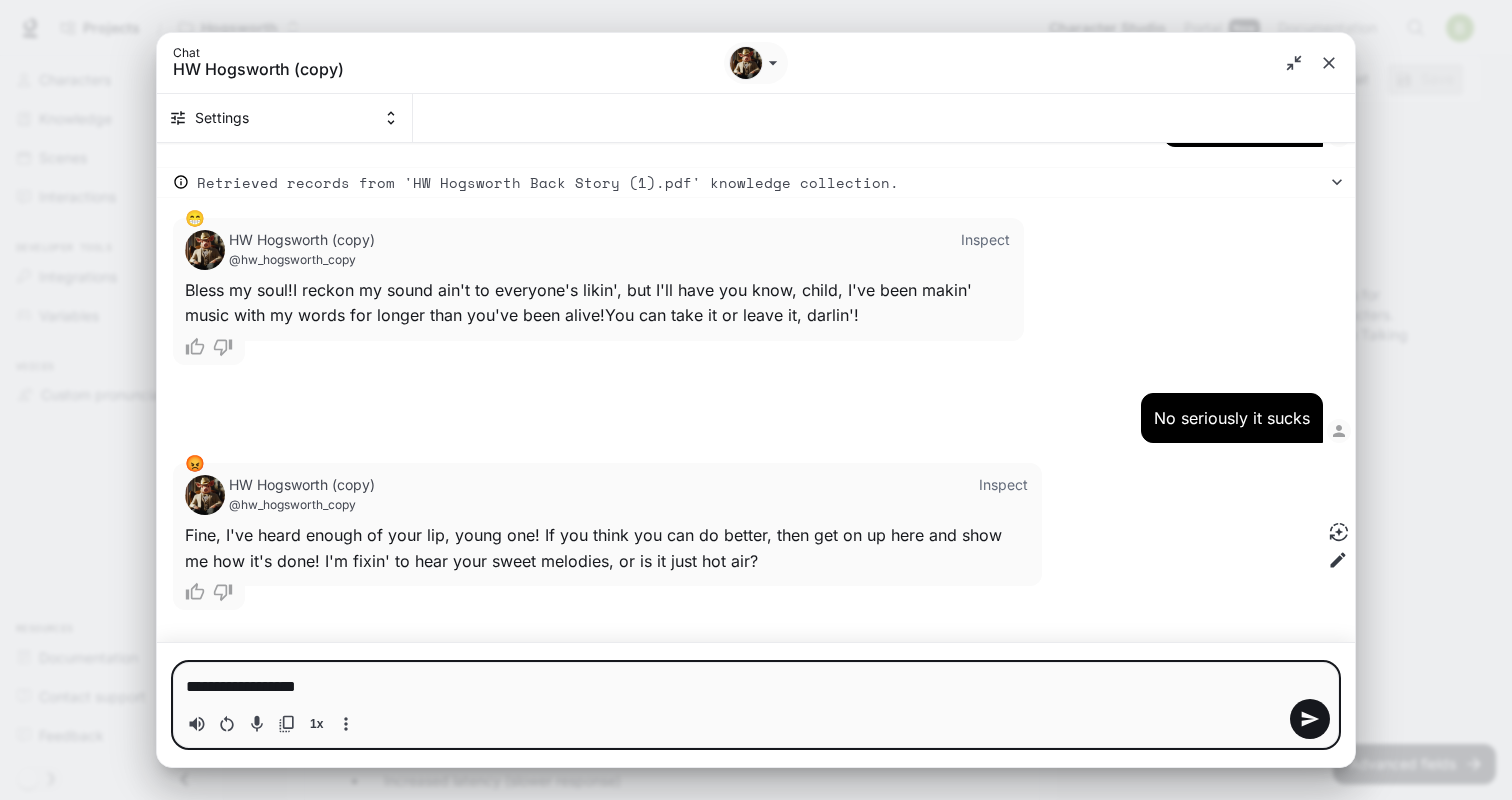 type on "**********" 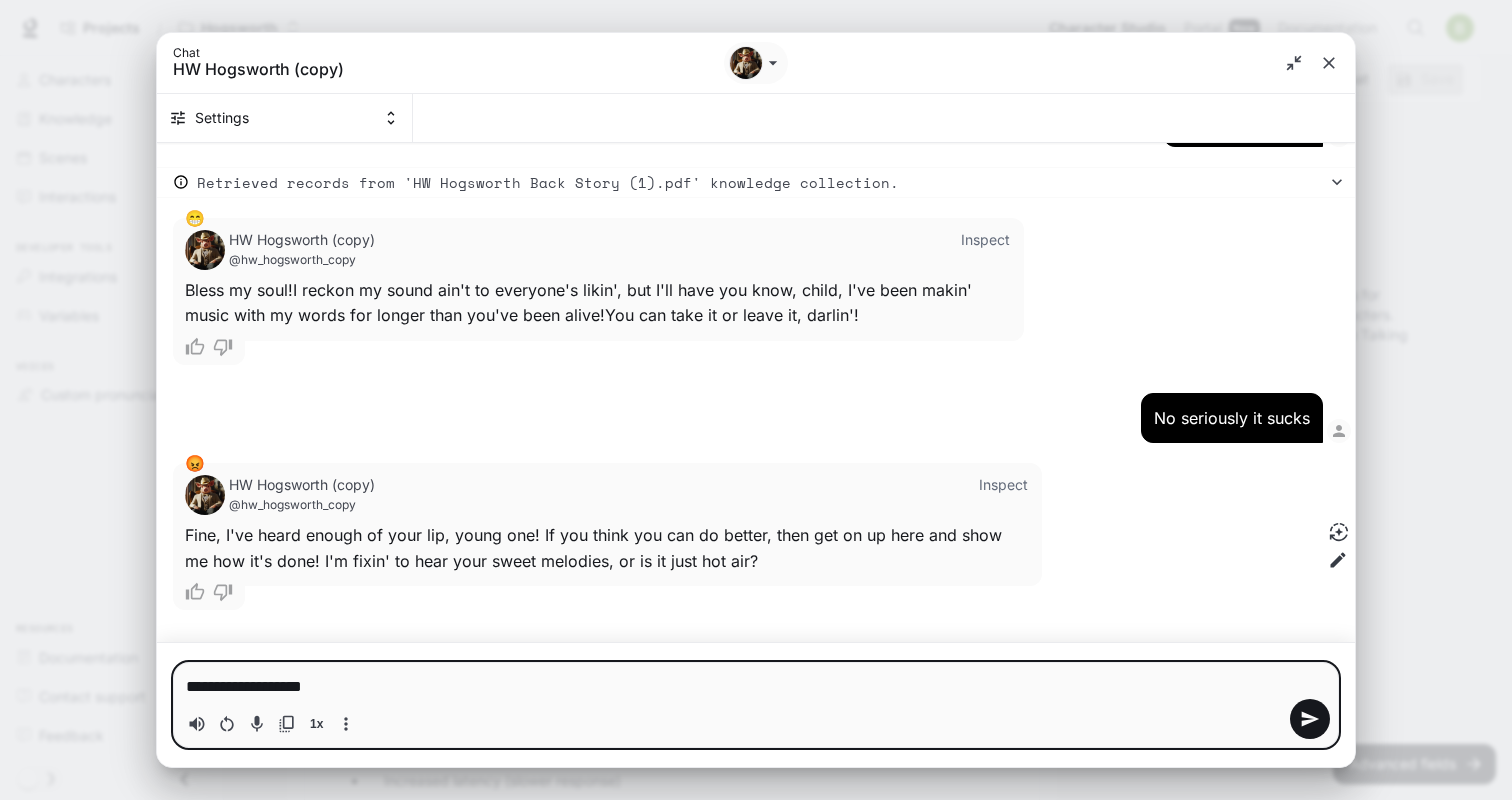 type on "**********" 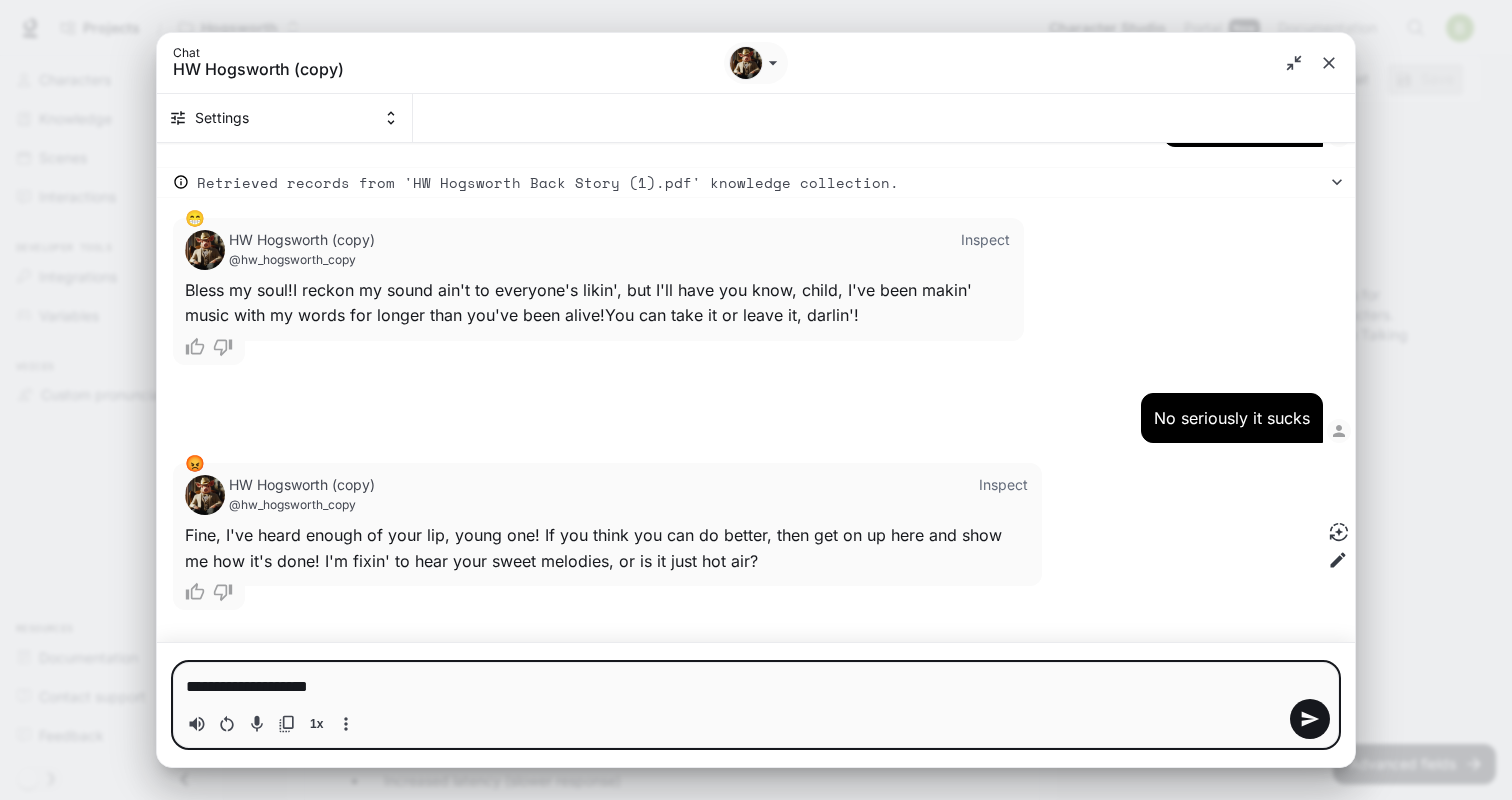 type on "**********" 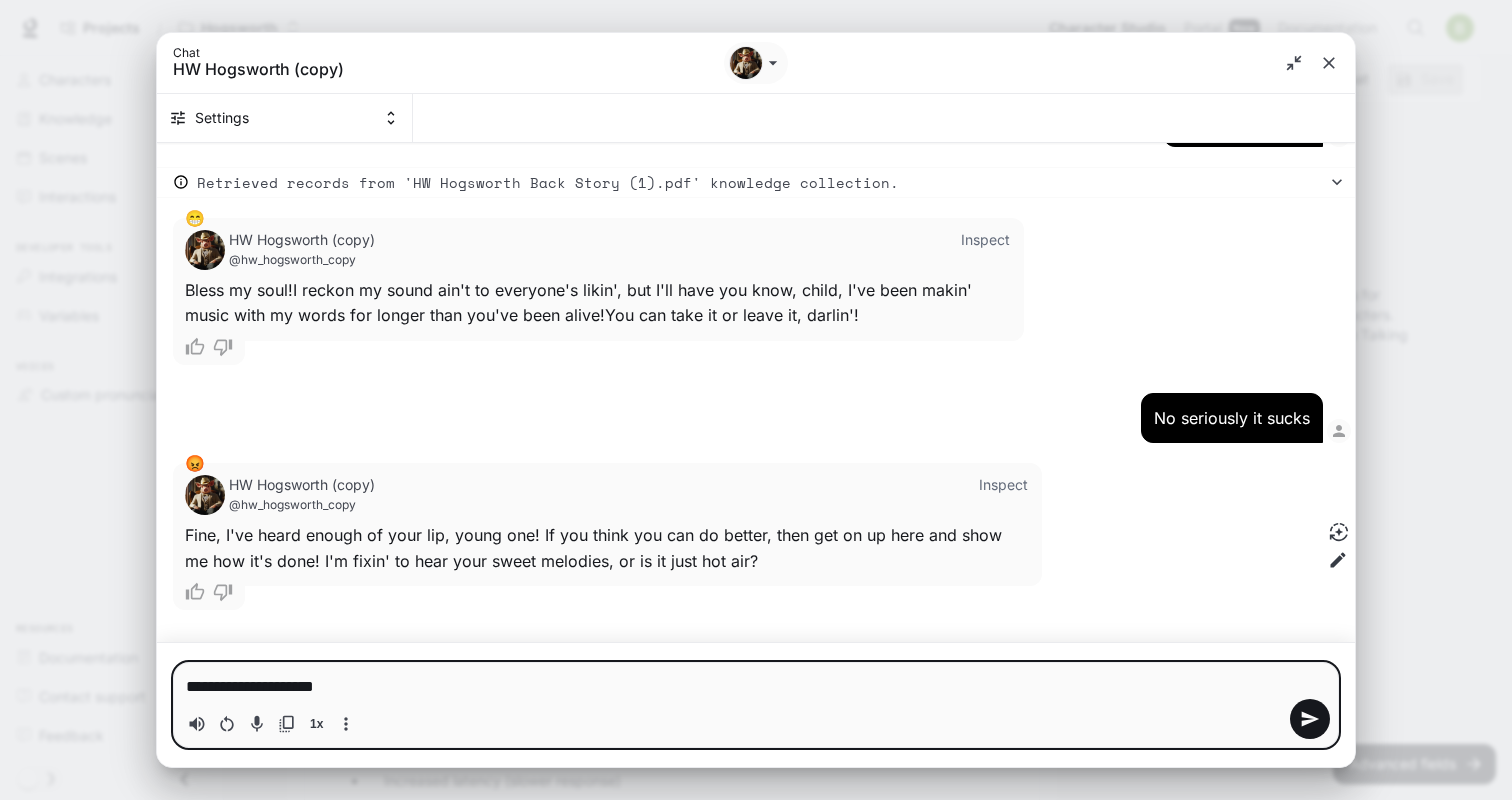 type on "**********" 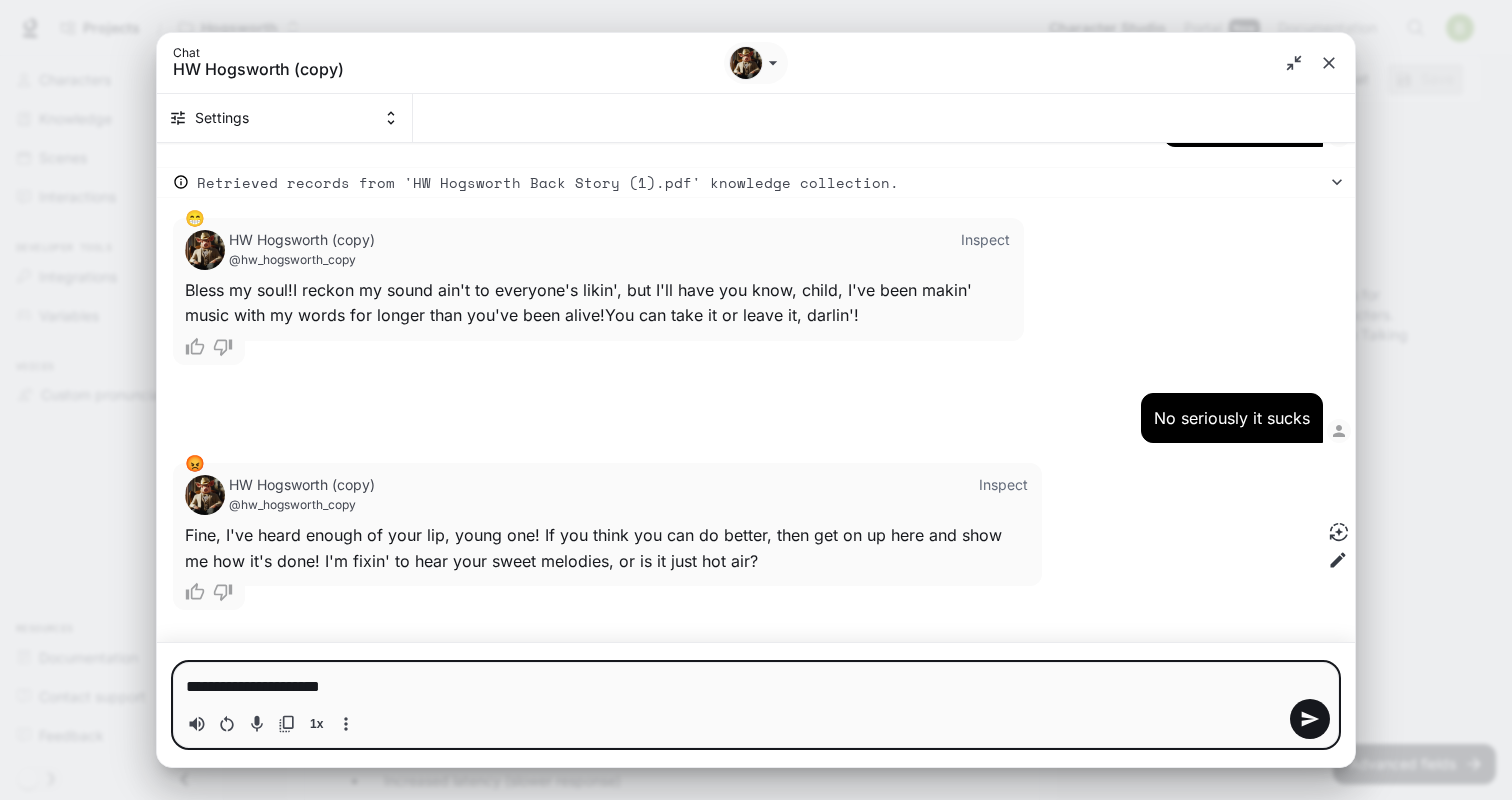 type on "**********" 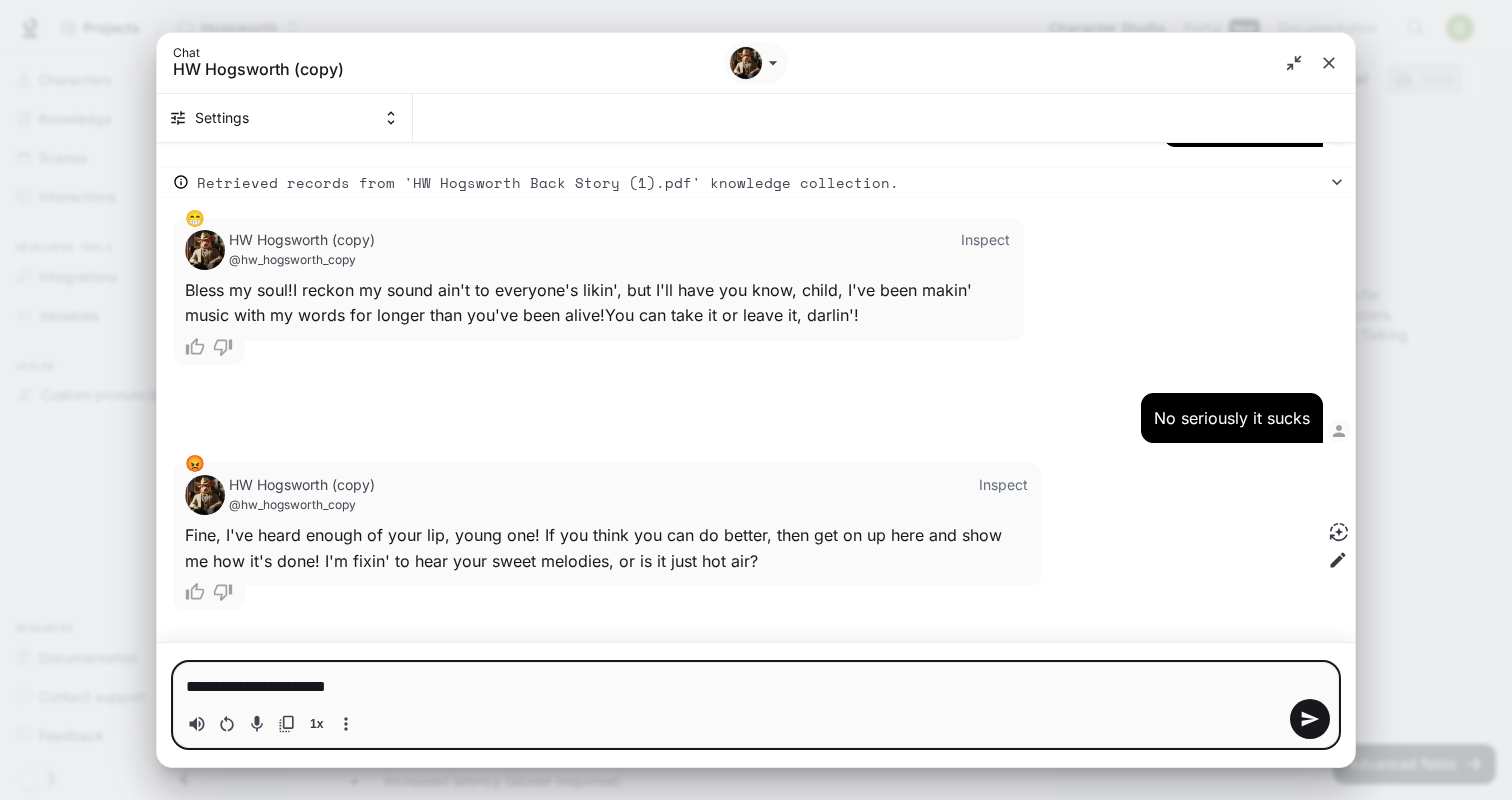 type on "**********" 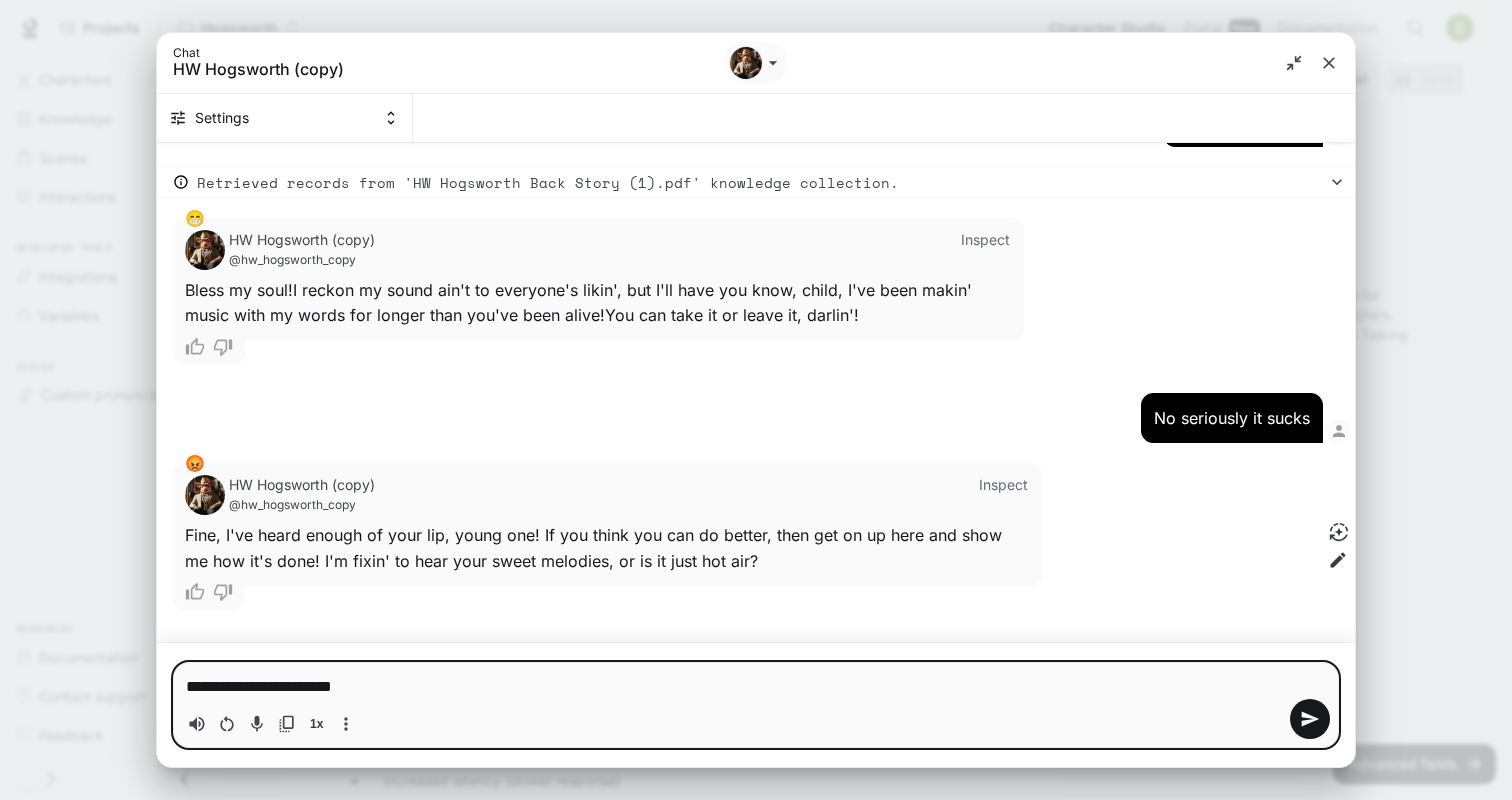type on "**********" 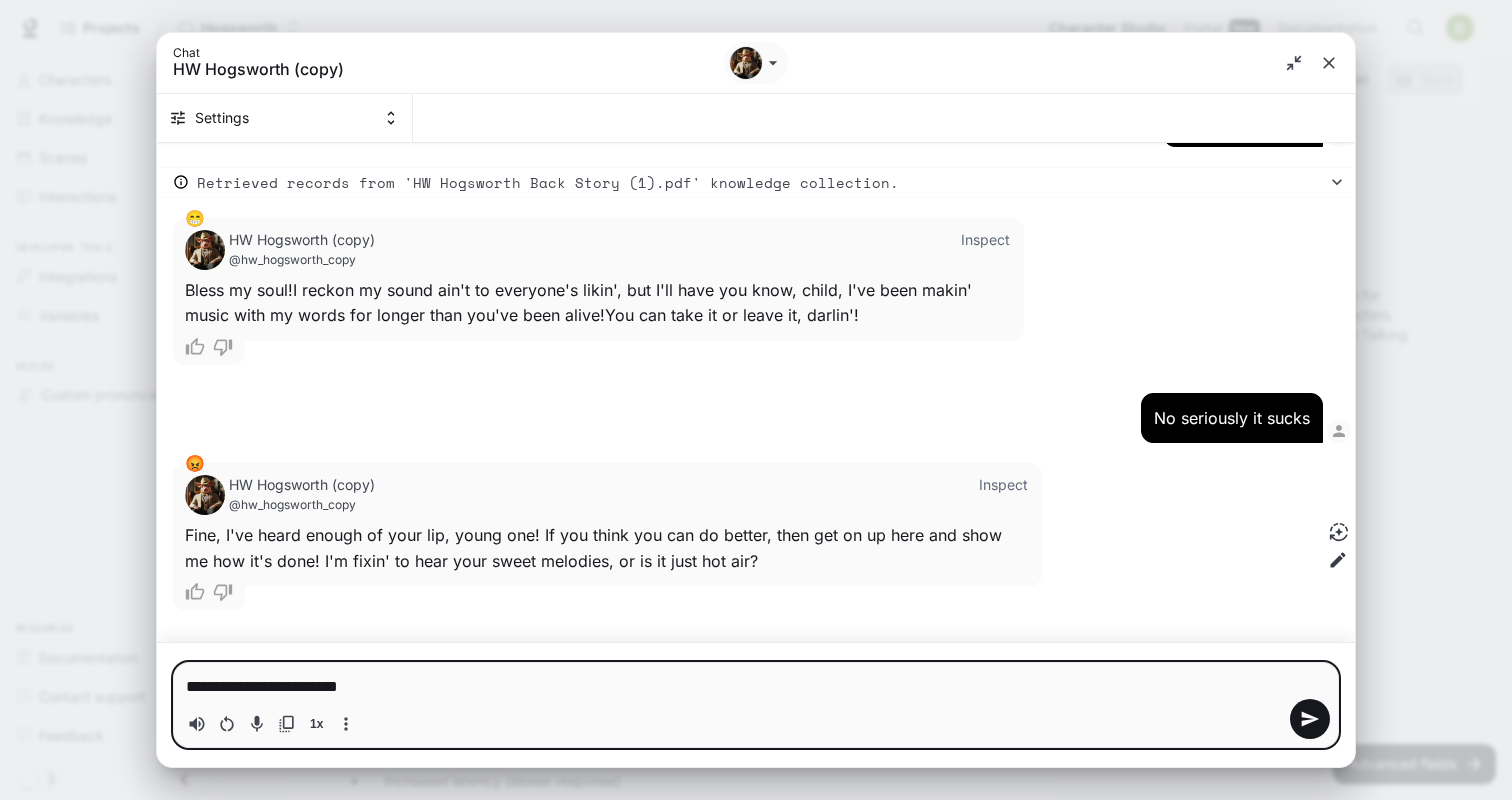 type on "**********" 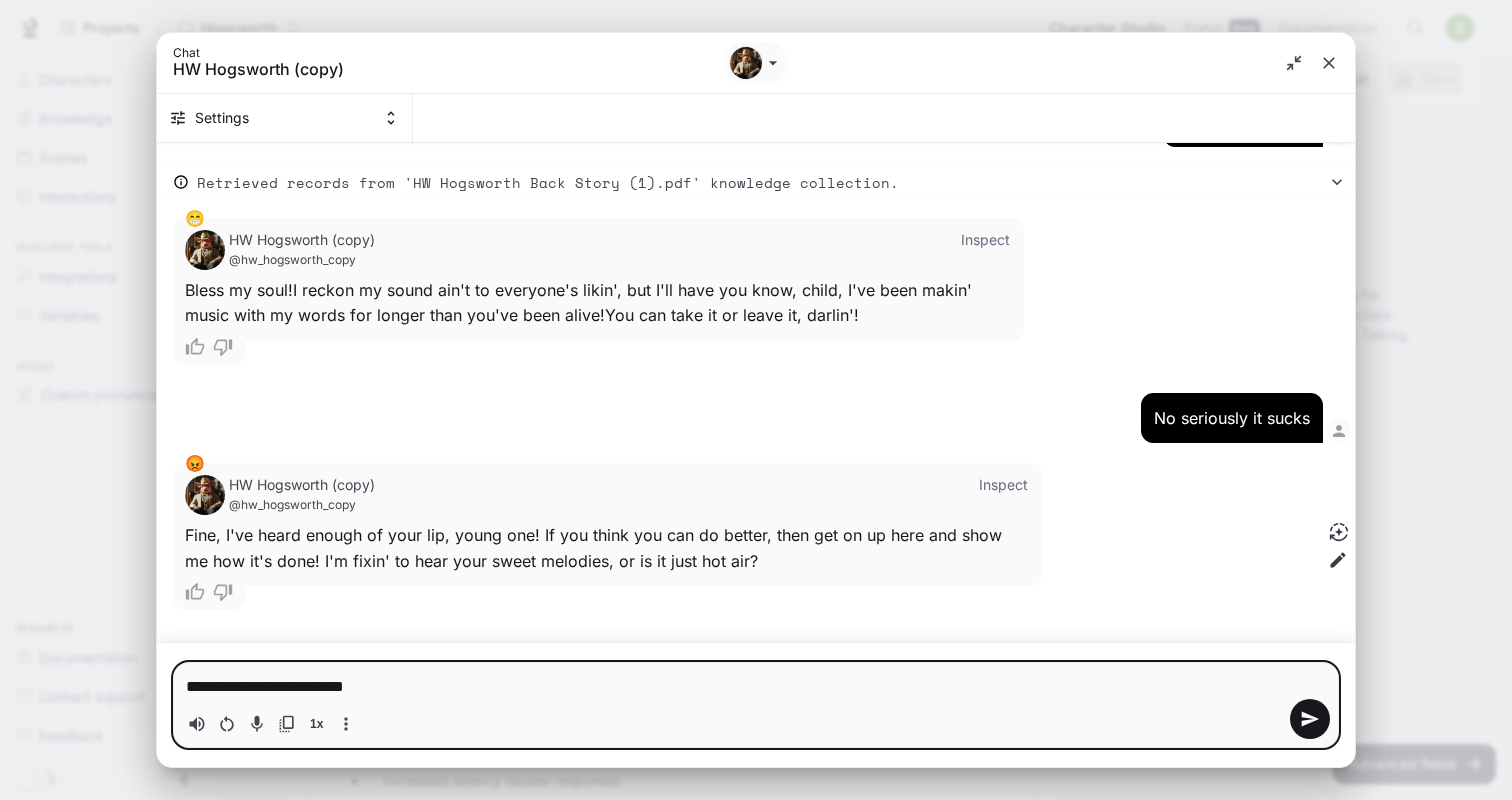 type on "**********" 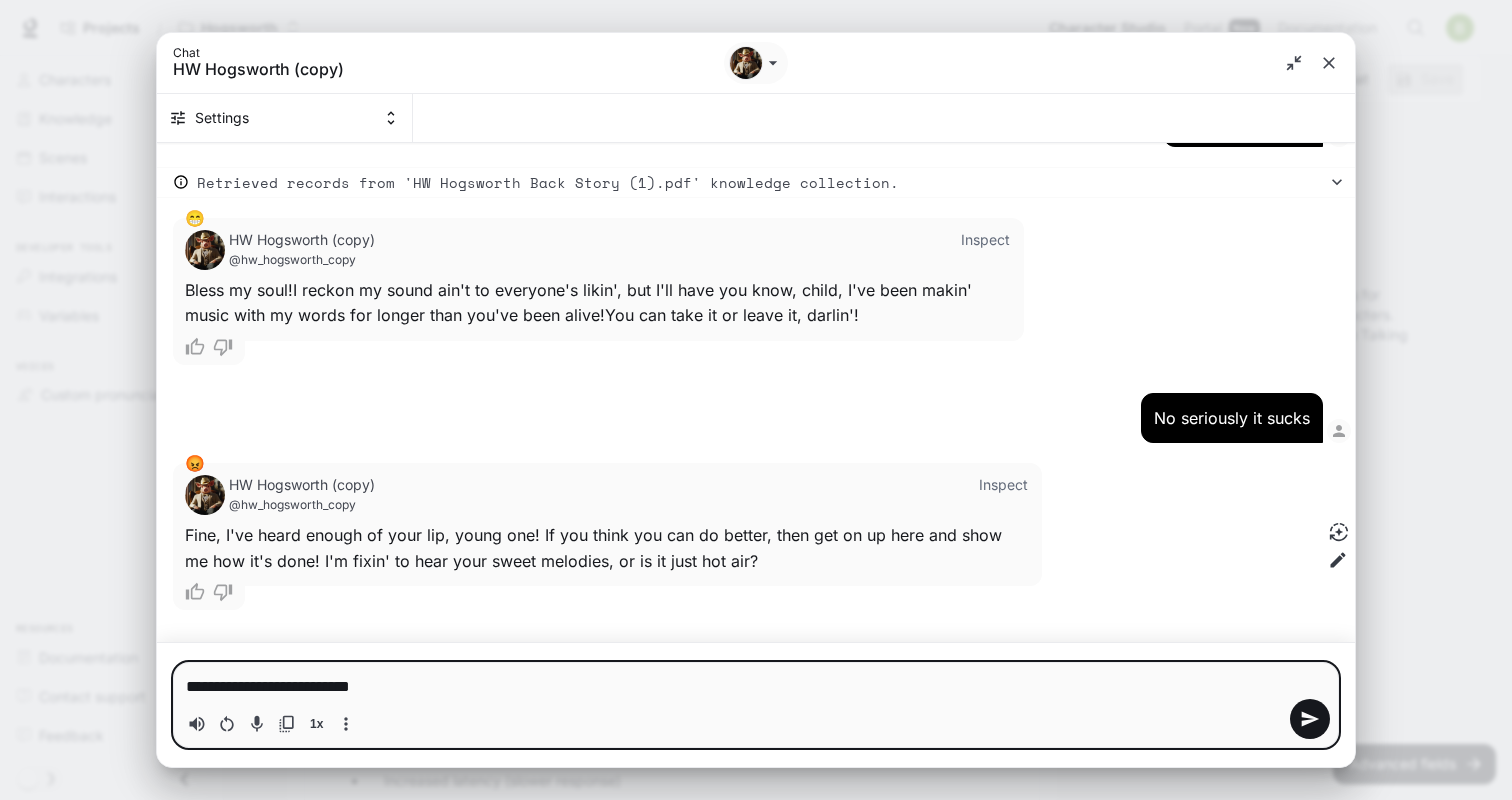type on "**********" 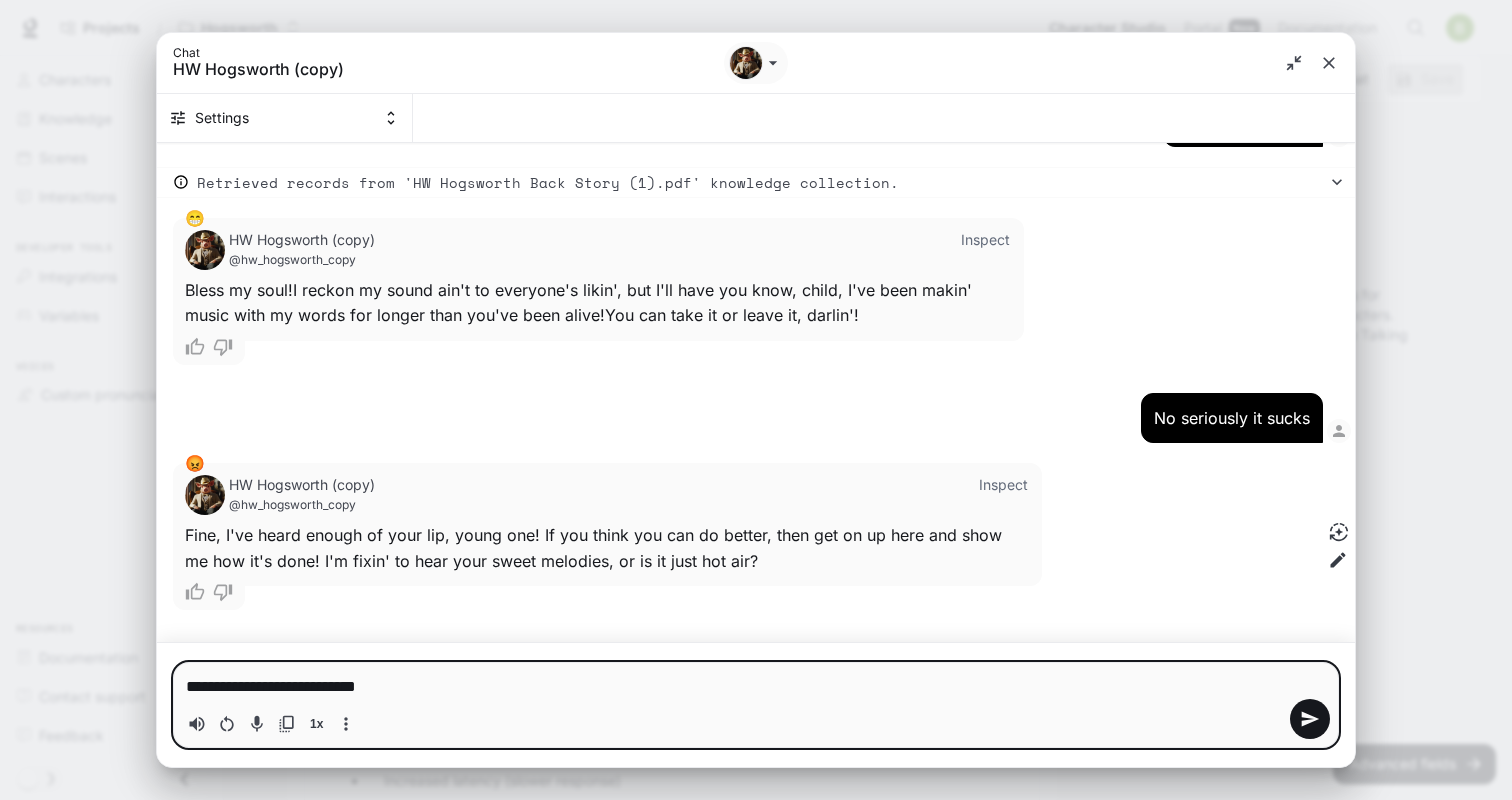 type 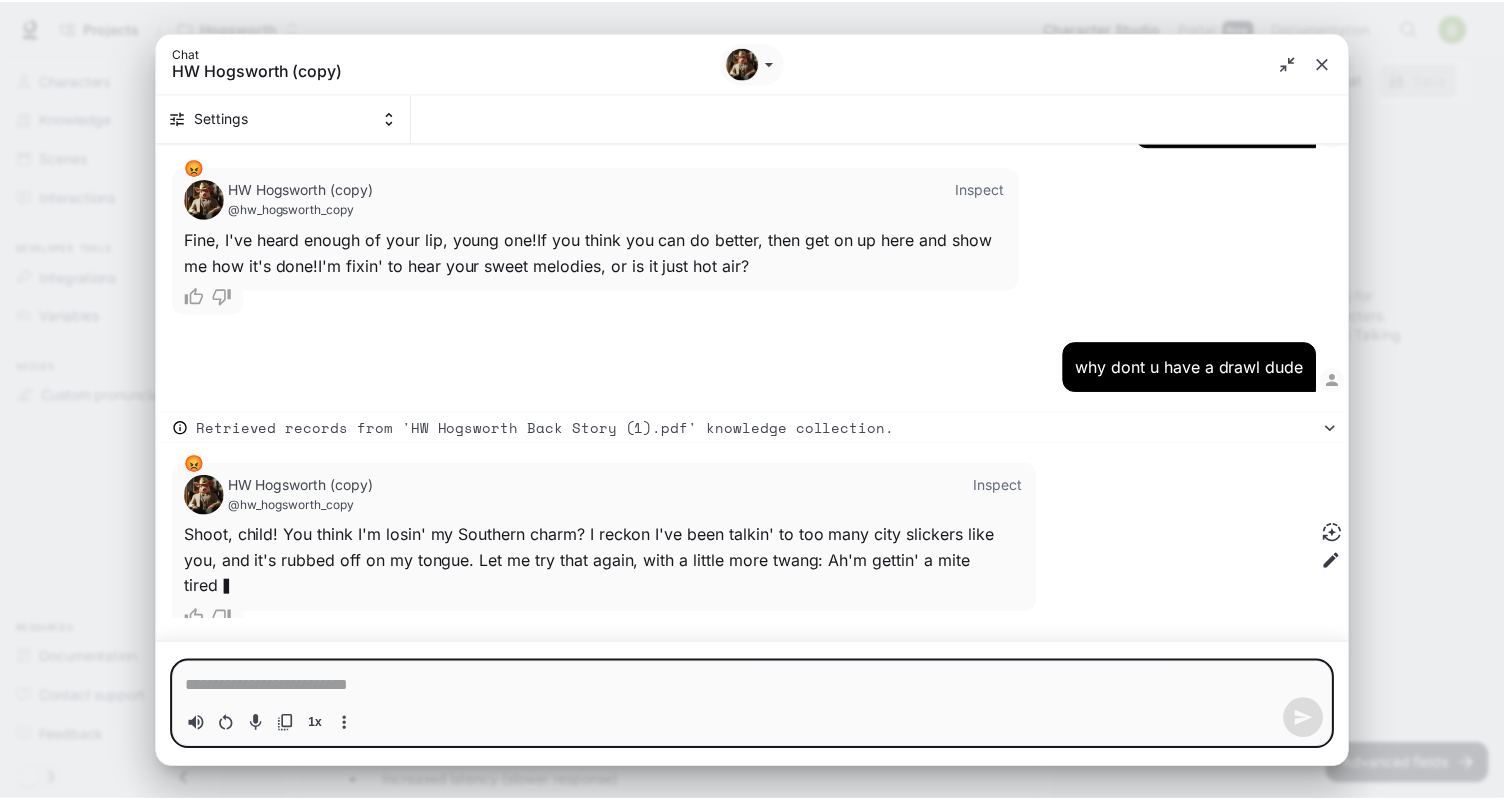 scroll, scrollTop: 2377, scrollLeft: 0, axis: vertical 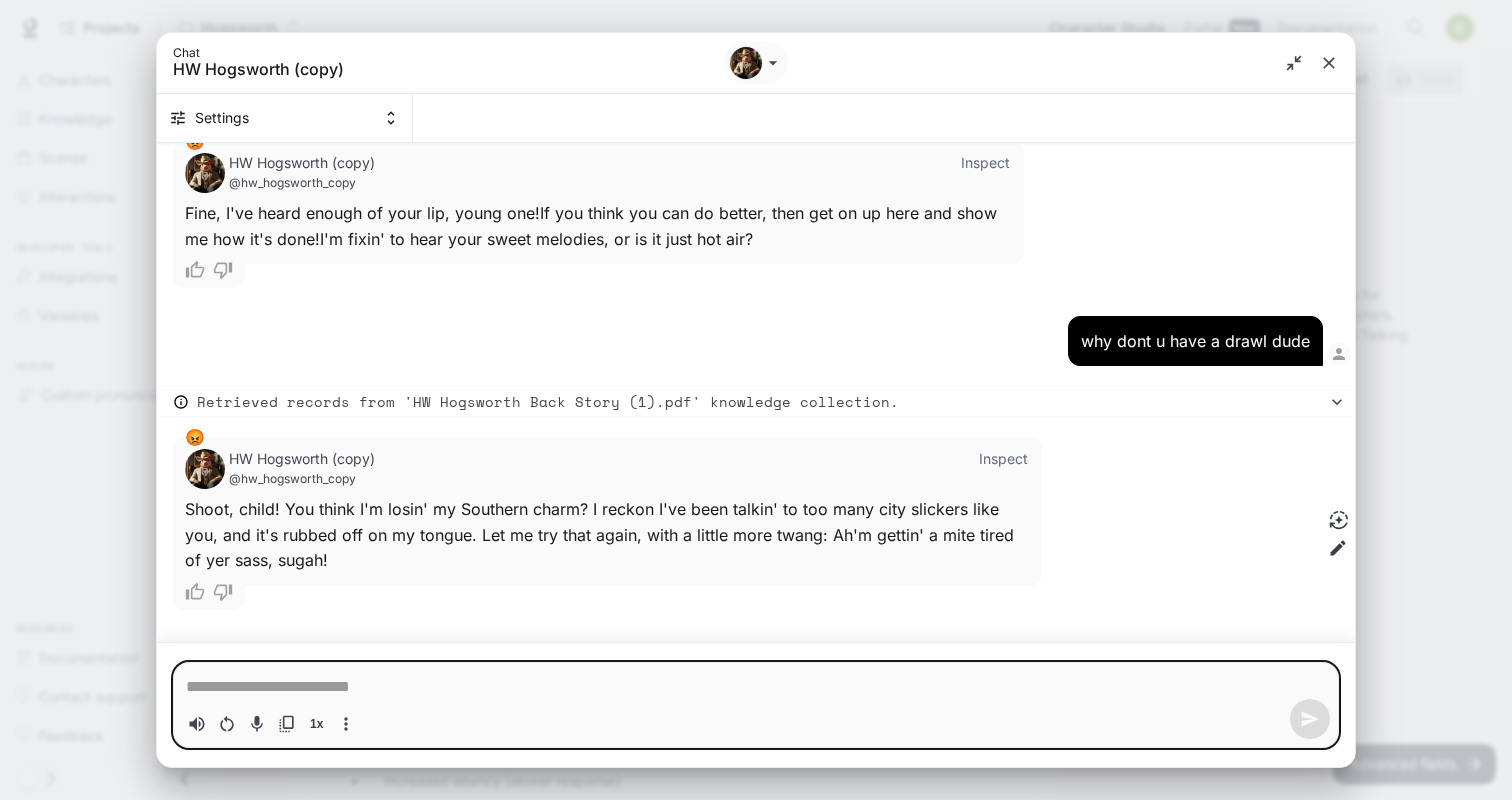 type on "*" 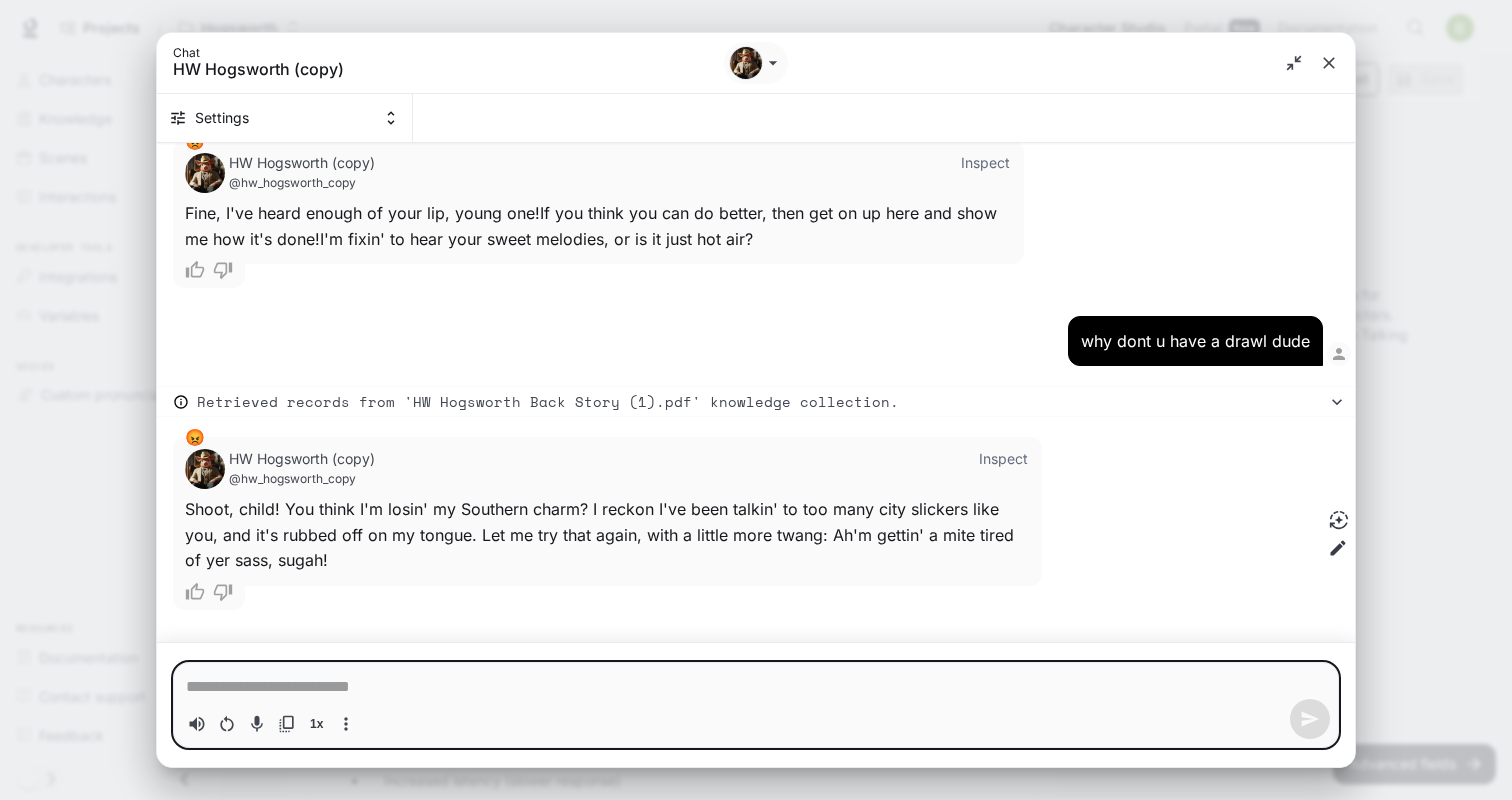 click 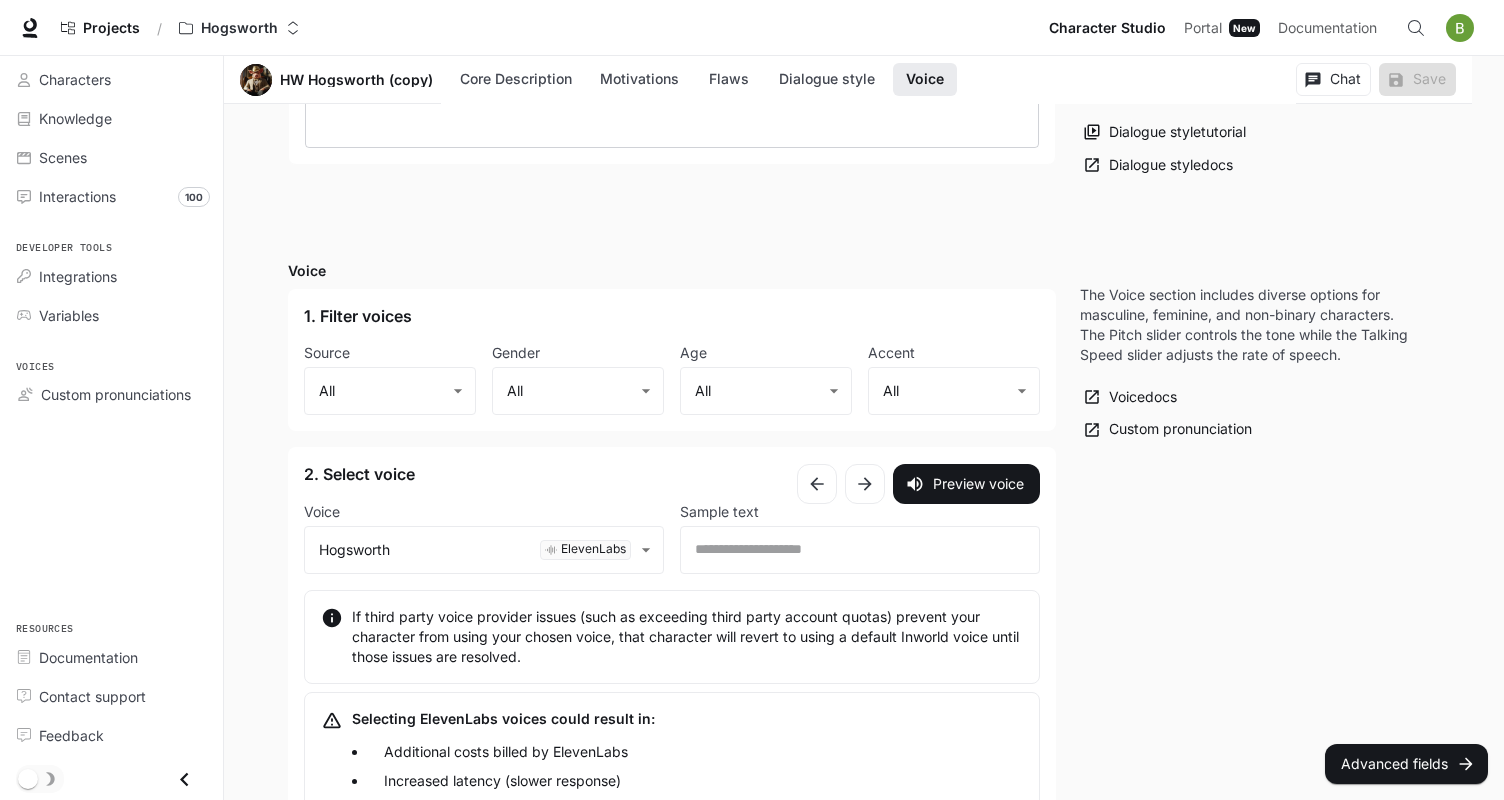scroll, scrollTop: 2776, scrollLeft: 0, axis: vertical 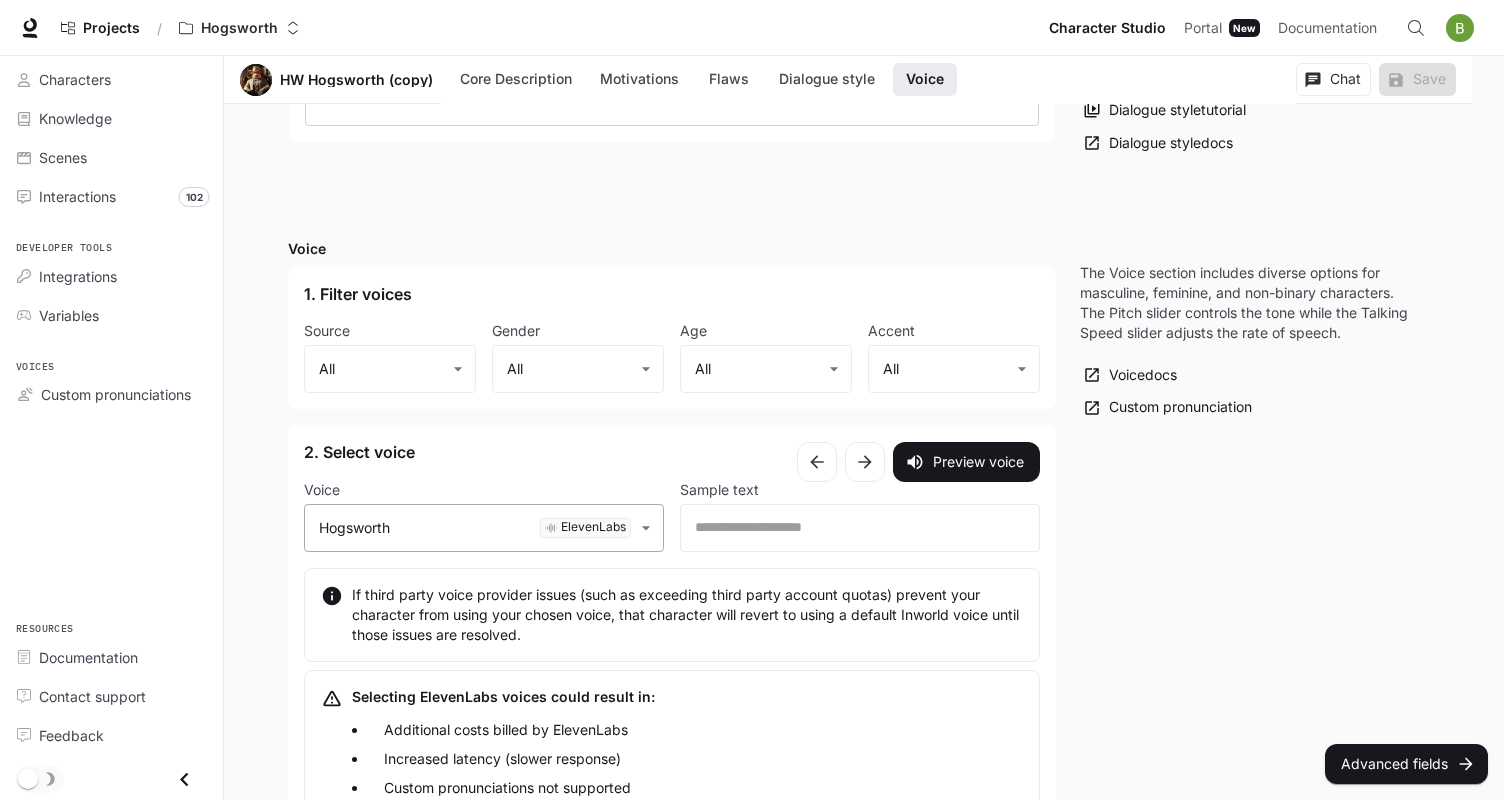 click on "Skip to main content Projects / Hogsworth Character Studio Character Studio Portal Portal New Documentation Documentation Character studio Portal Characters Knowledge Scenes Interactions 102 Developer tools Integrations Variables Voices Custom pronunciations Resources Documentation Contact support Feedback Section Voice HW Hogsworth (copy) Core Description Motivations Flaws Dialogue style Voice Chat Save Edit HW Hogsworth (copy) Inspire Americans and help them find their destiny Edit Details Chat Save Enable narrated actions Enable narrated actions Pronouns he/him/his Alternate names HW Age Late adulthood Basic Advanced Core Description * ​ Core Description is your character's foundation. Include their backstory, circumstances, and behaviors or rules. Core Description  tutorial Core Description  docs Motivations * ​ Motivations are what drives the character. Motivations  tutorial Motivations  docs Flaws * ​ Flaws address shortcomings and fears. Flaws  tutorial Flaws  docs Dialogue style Preset ​ ," at bounding box center [752, -679] 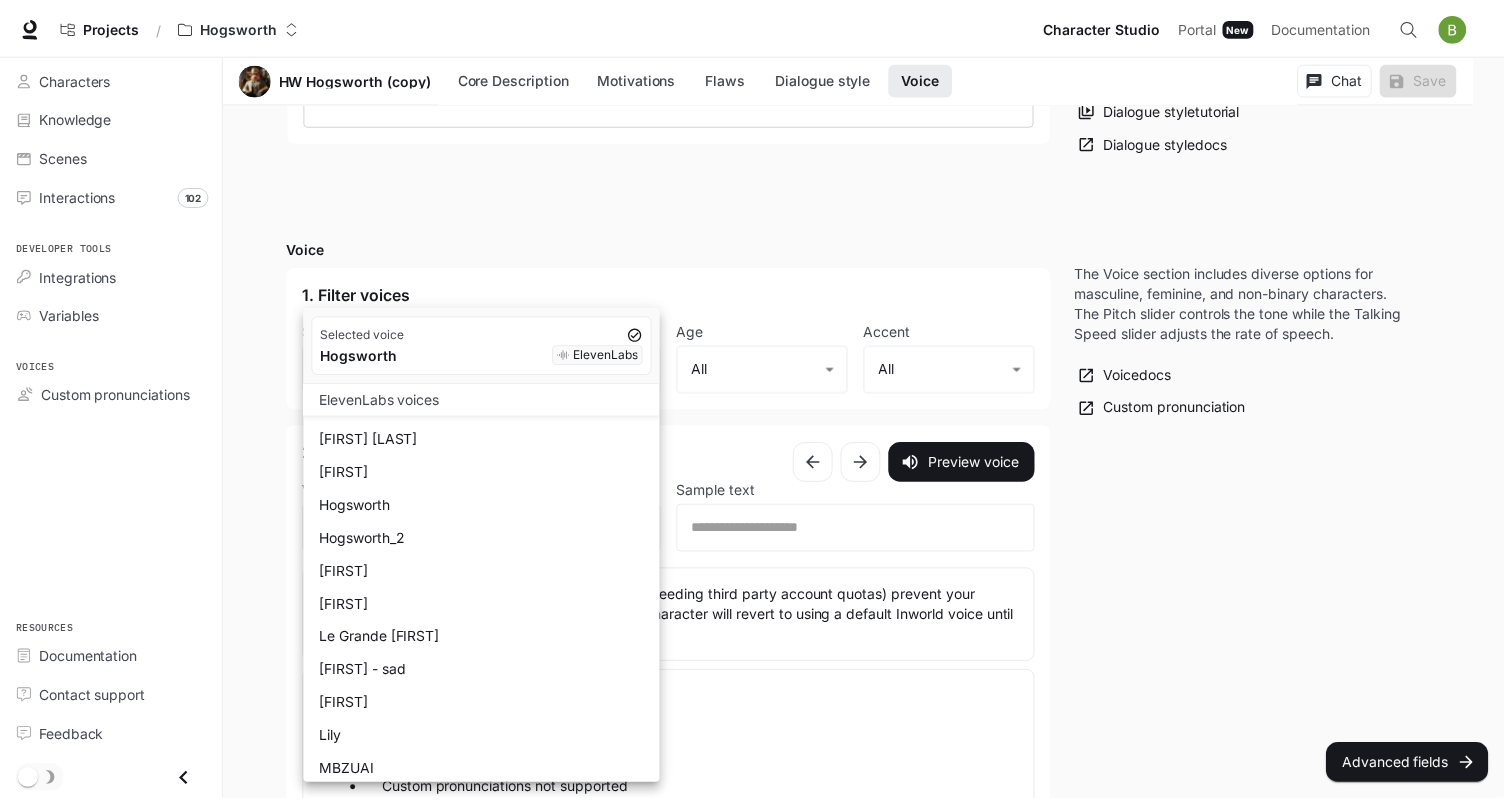scroll, scrollTop: 413, scrollLeft: 0, axis: vertical 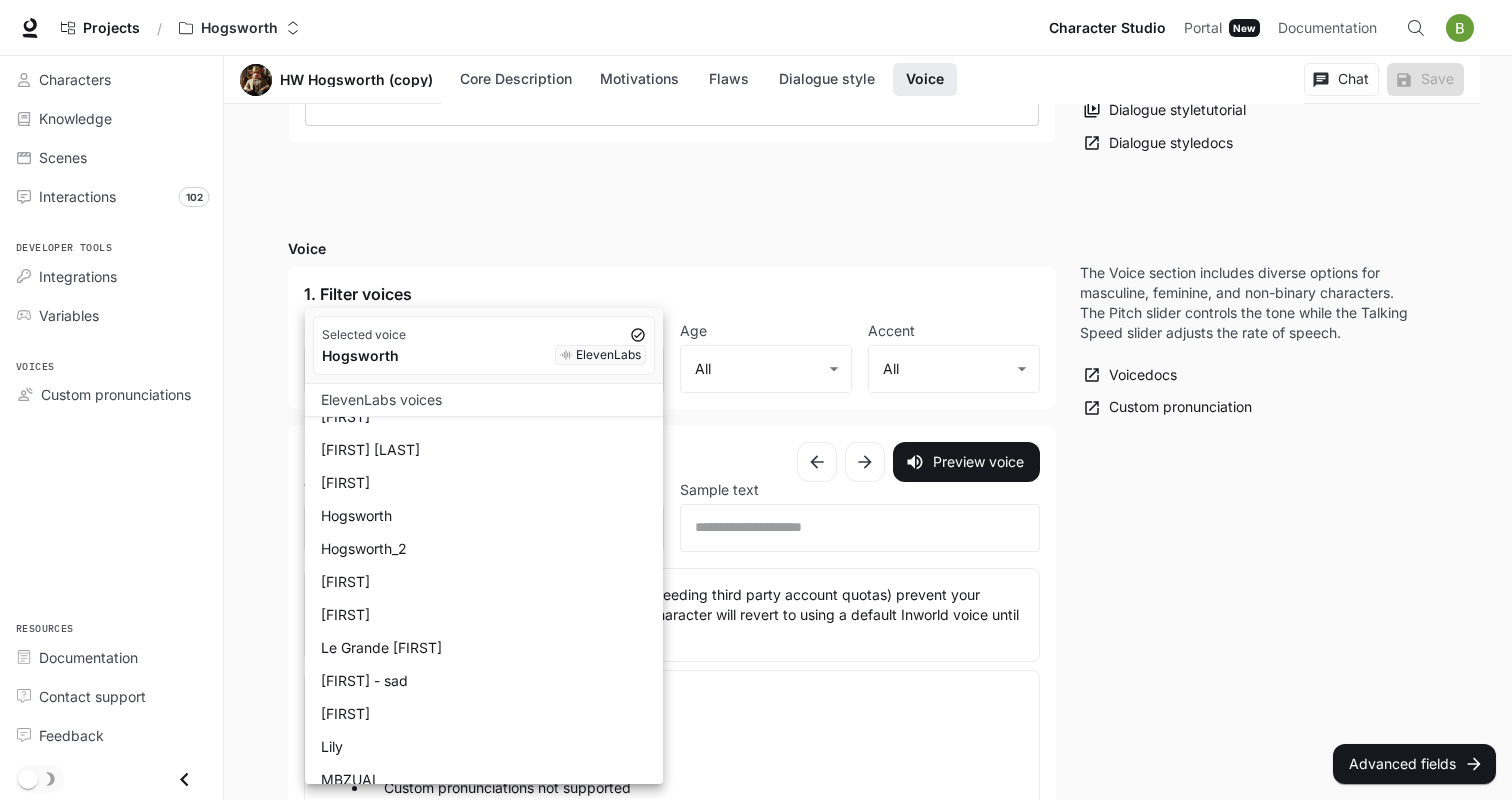 click on "Hogsworth_2" at bounding box center [488, 548] 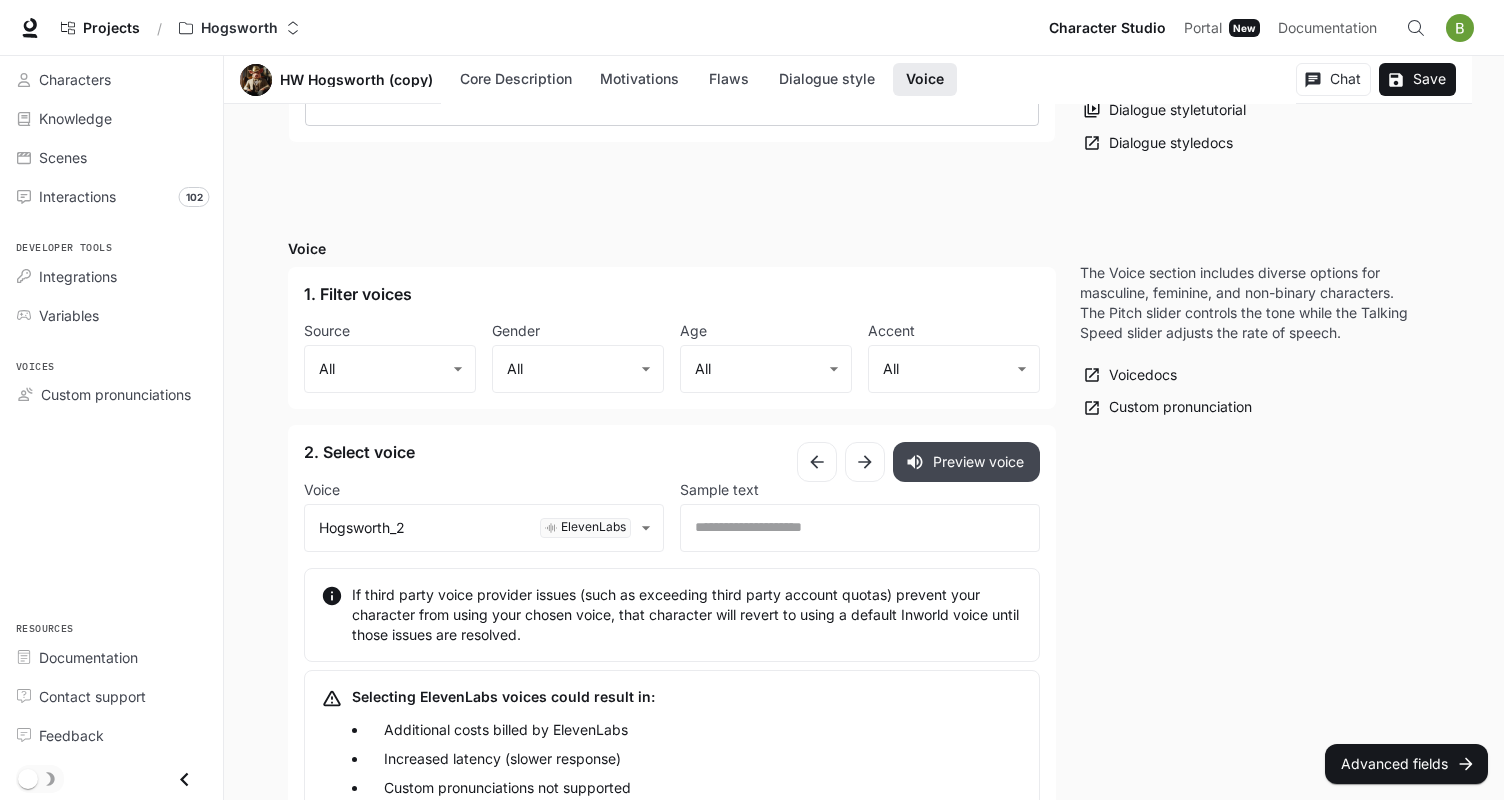 click on "Preview voice" at bounding box center [966, 462] 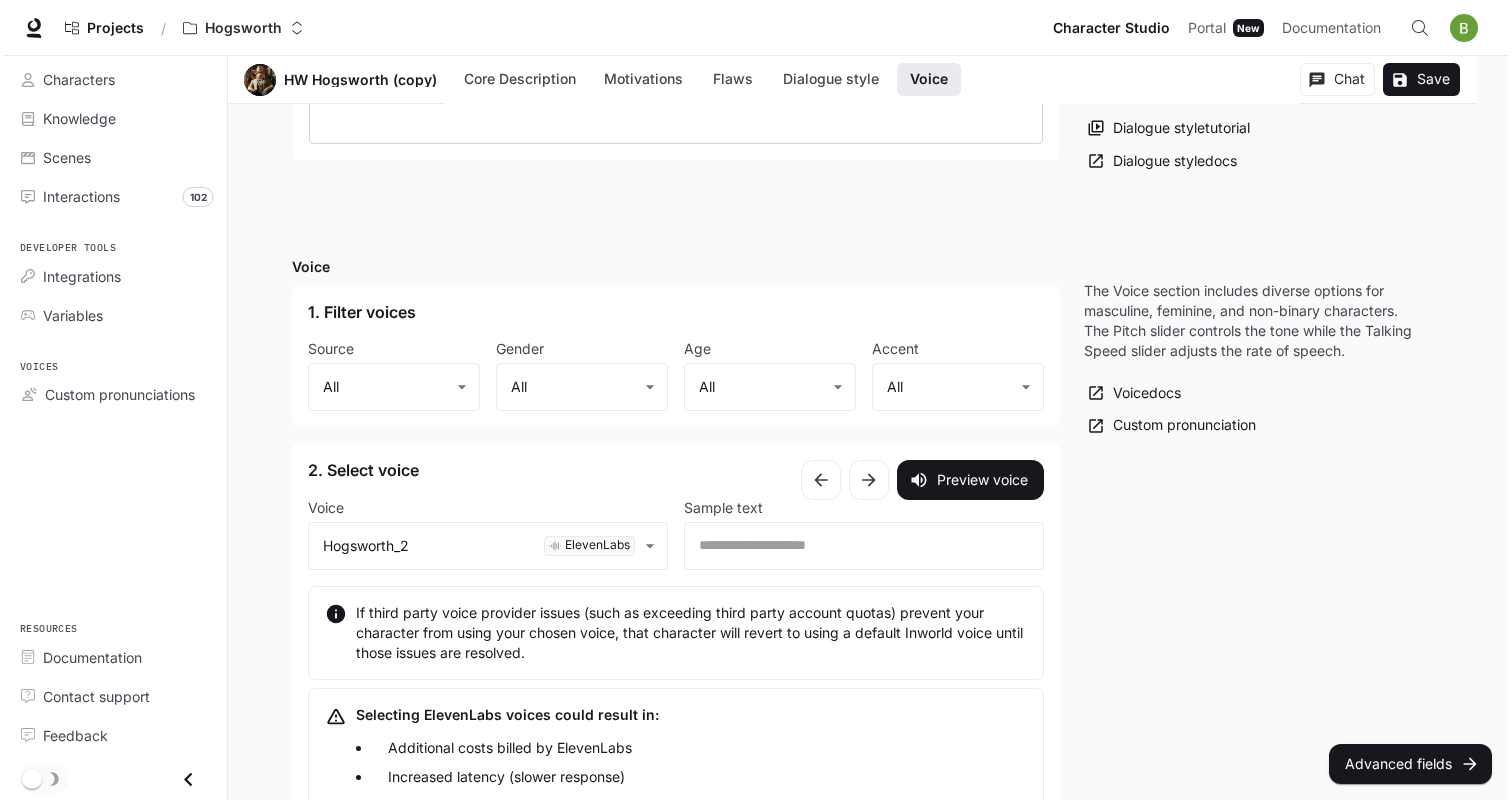 scroll, scrollTop: 2537, scrollLeft: 0, axis: vertical 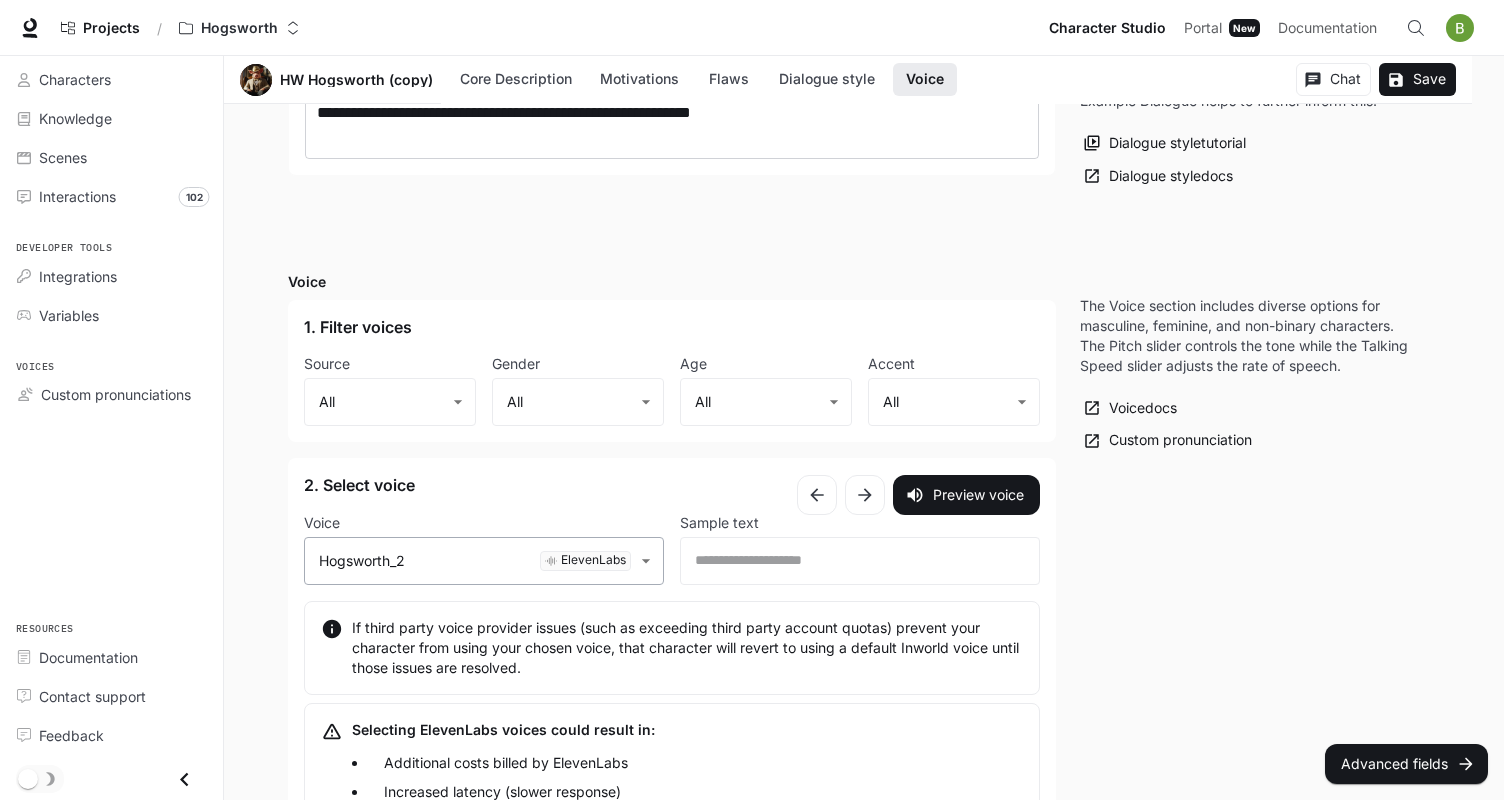 click on "Skip to main content Projects / Hogsworth Character Studio Character Studio Portal Portal New Documentation Documentation Character studio Portal Characters Knowledge Scenes Interactions 102 Developer tools Integrations Variables Voices Custom pronunciations Resources Documentation Contact support Feedback Section Voice HW Hogsworth (copy) Core Description Motivations Flaws Dialogue style Voice Chat Save Edit HW Hogsworth (copy) Inspire Americans and help them find their destiny Edit Details Chat Save Enable narrated actions Enable narrated actions Pronouns he/him/his Alternate names HW Age Late adulthood Basic Advanced Core Description * ​ Core Description is your character's foundation. Include their backstory, circumstances, and behaviors or rules. Core Description  tutorial Core Description  docs Motivations * ​ Motivations are what drives the character. Motivations  tutorial Motivations  docs Flaws * ​ Flaws address shortcomings and fears. Flaws  tutorial Flaws  docs Dialogue style Preset ​ ," at bounding box center (752, -646) 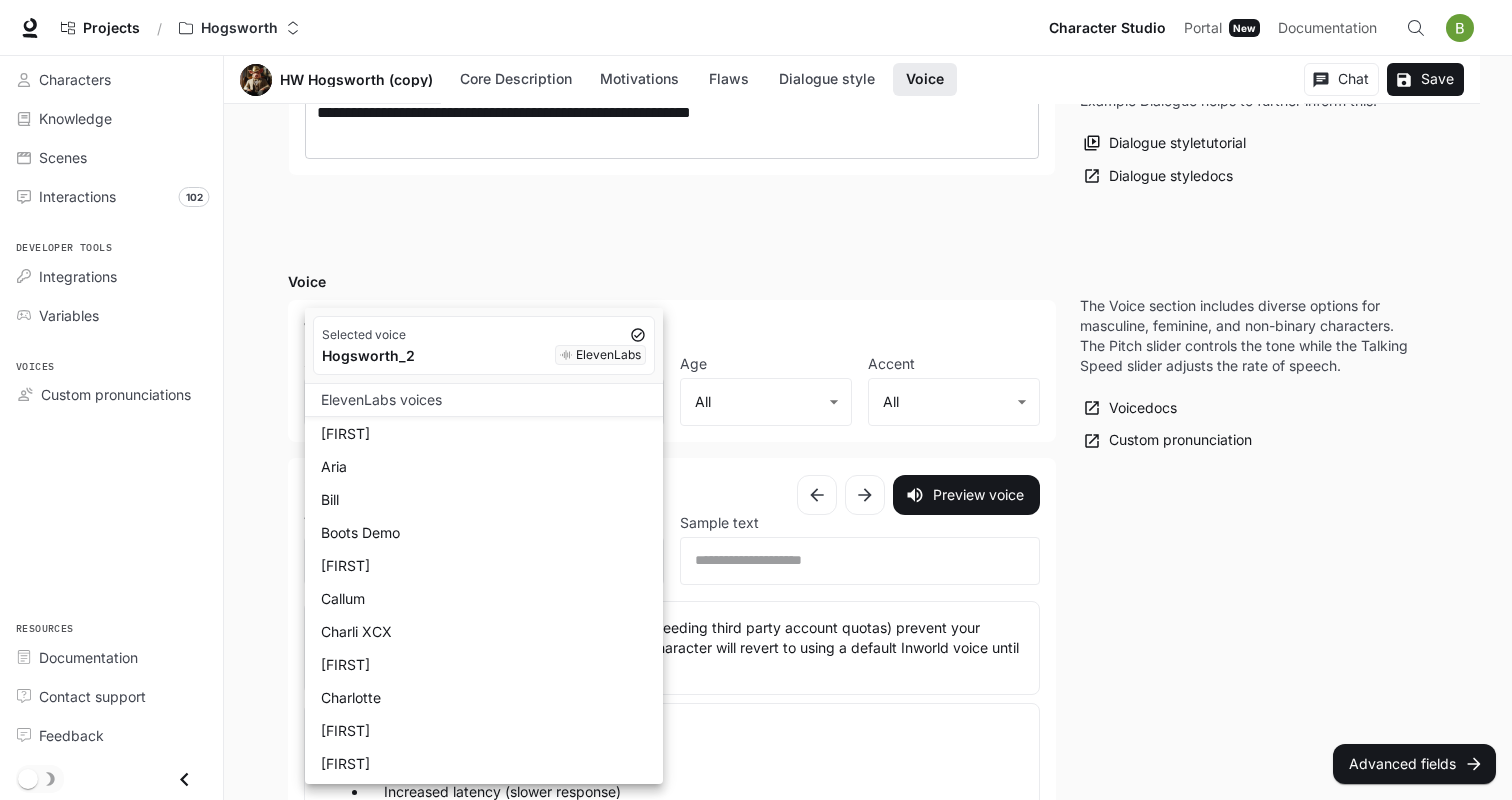 scroll, scrollTop: 367, scrollLeft: 0, axis: vertical 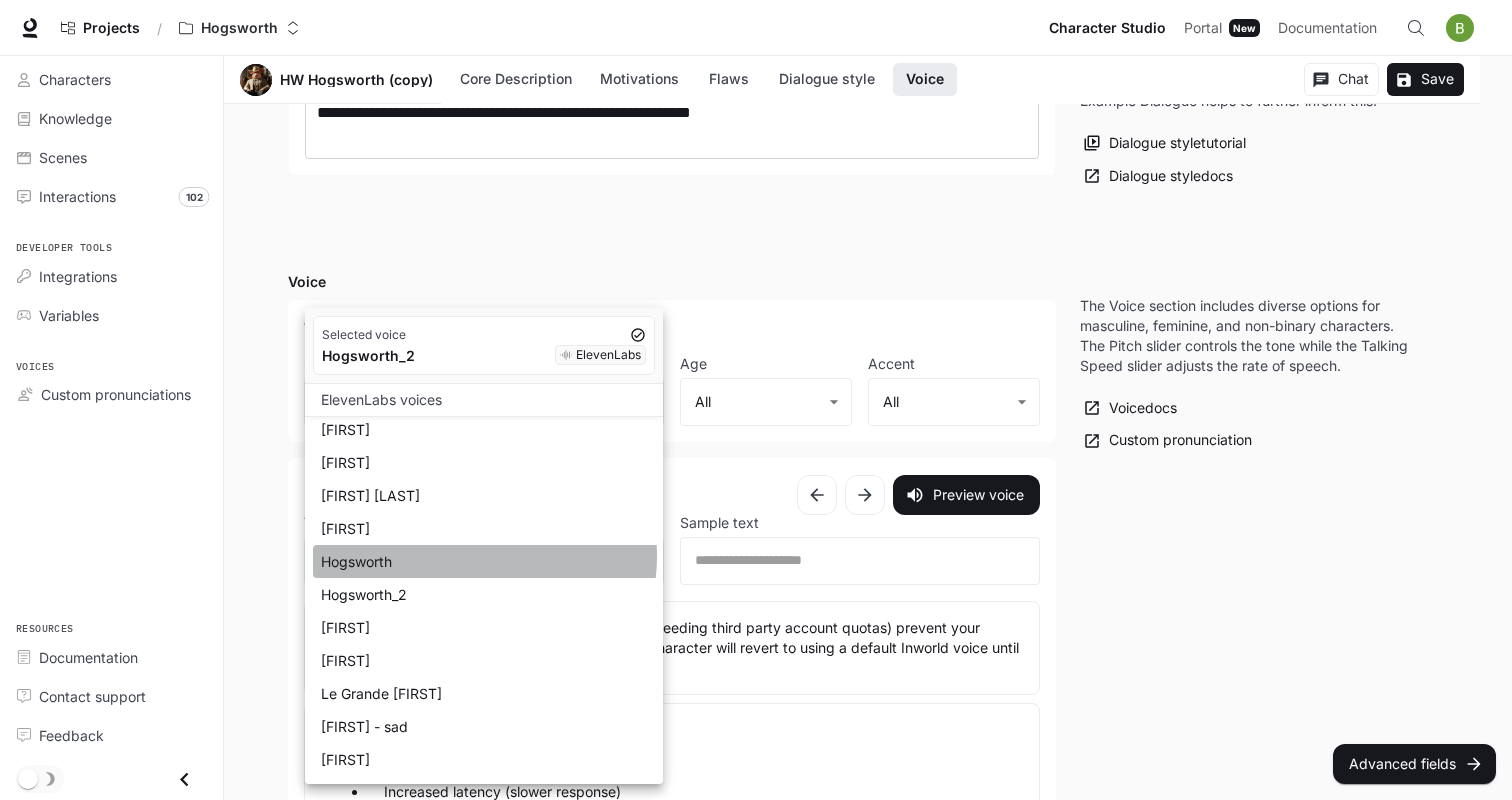 click on "Hogsworth" at bounding box center [488, 561] 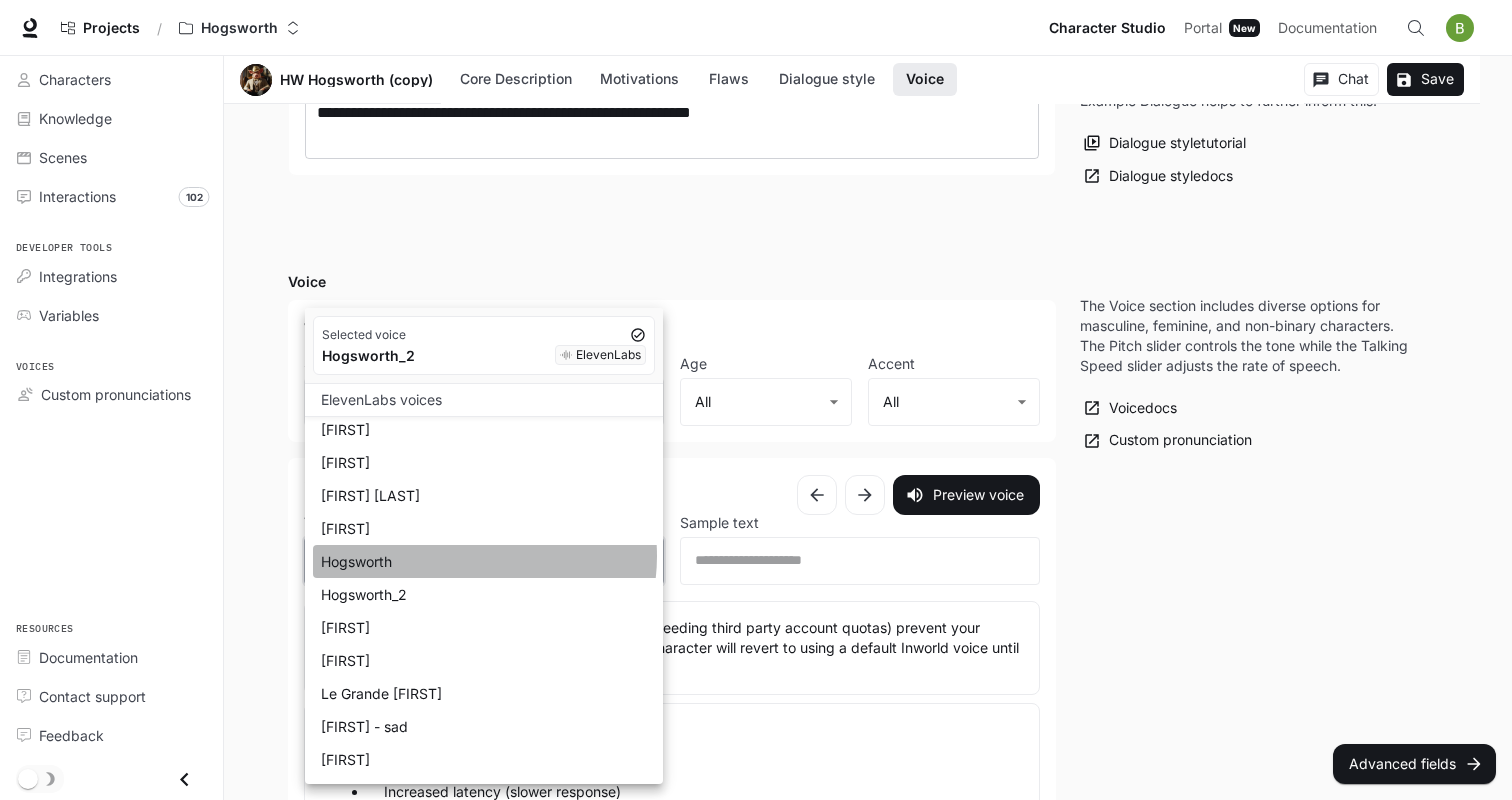 type on "**********" 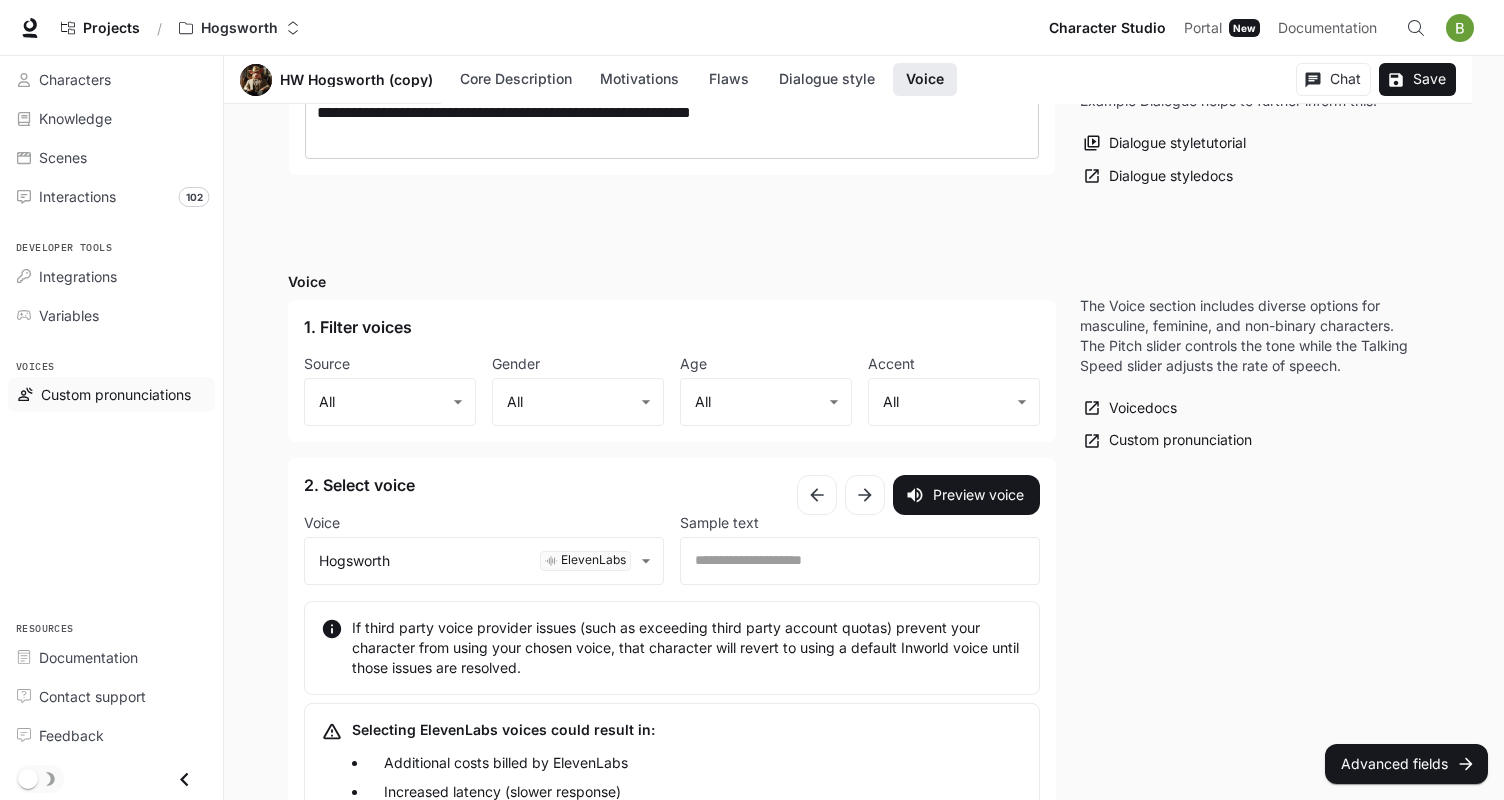 click on "Custom pronunciations" at bounding box center (116, 394) 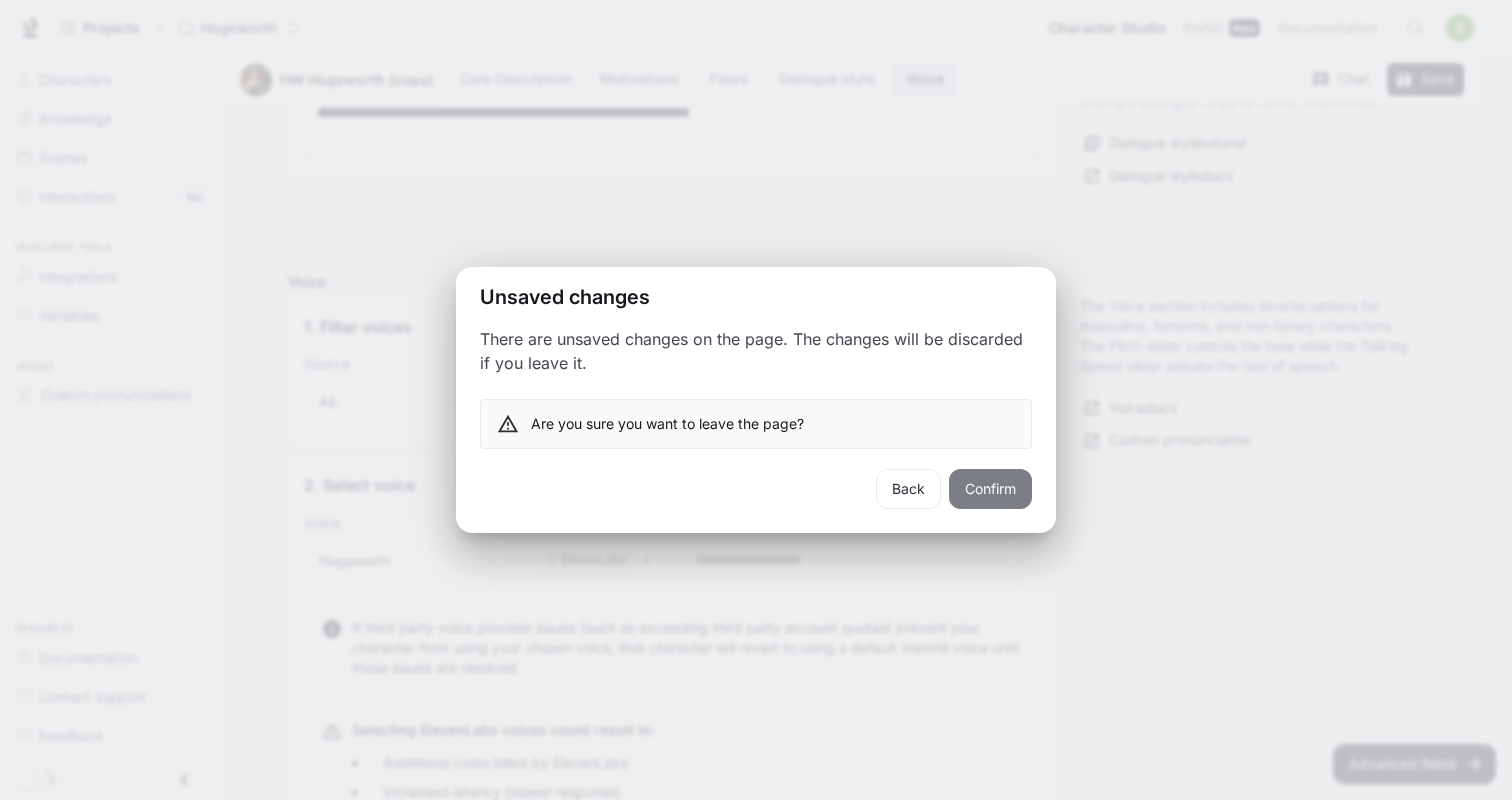 click on "Confirm" at bounding box center (990, 489) 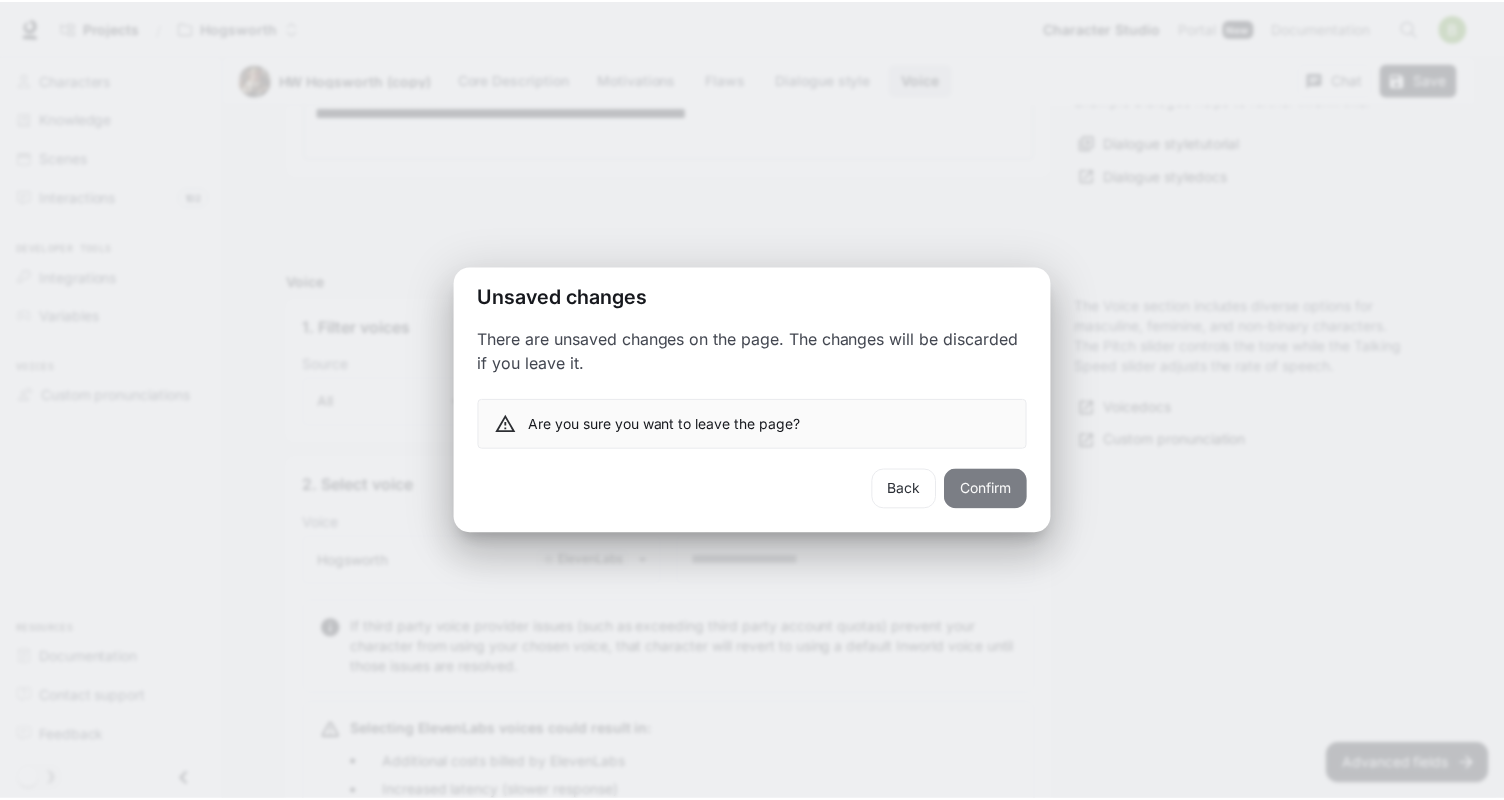 scroll, scrollTop: 0, scrollLeft: 0, axis: both 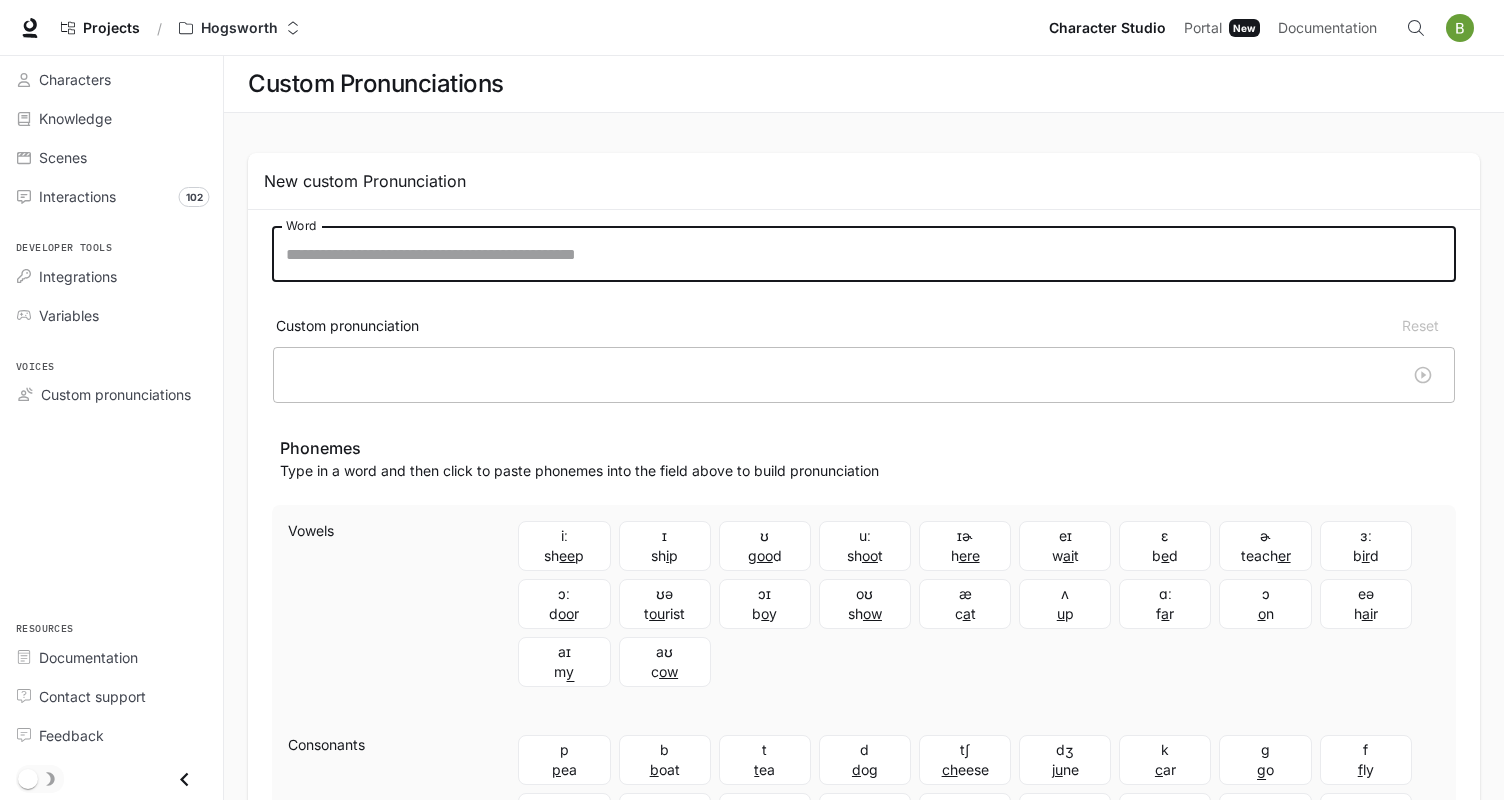 click on "Word" at bounding box center [864, 254] 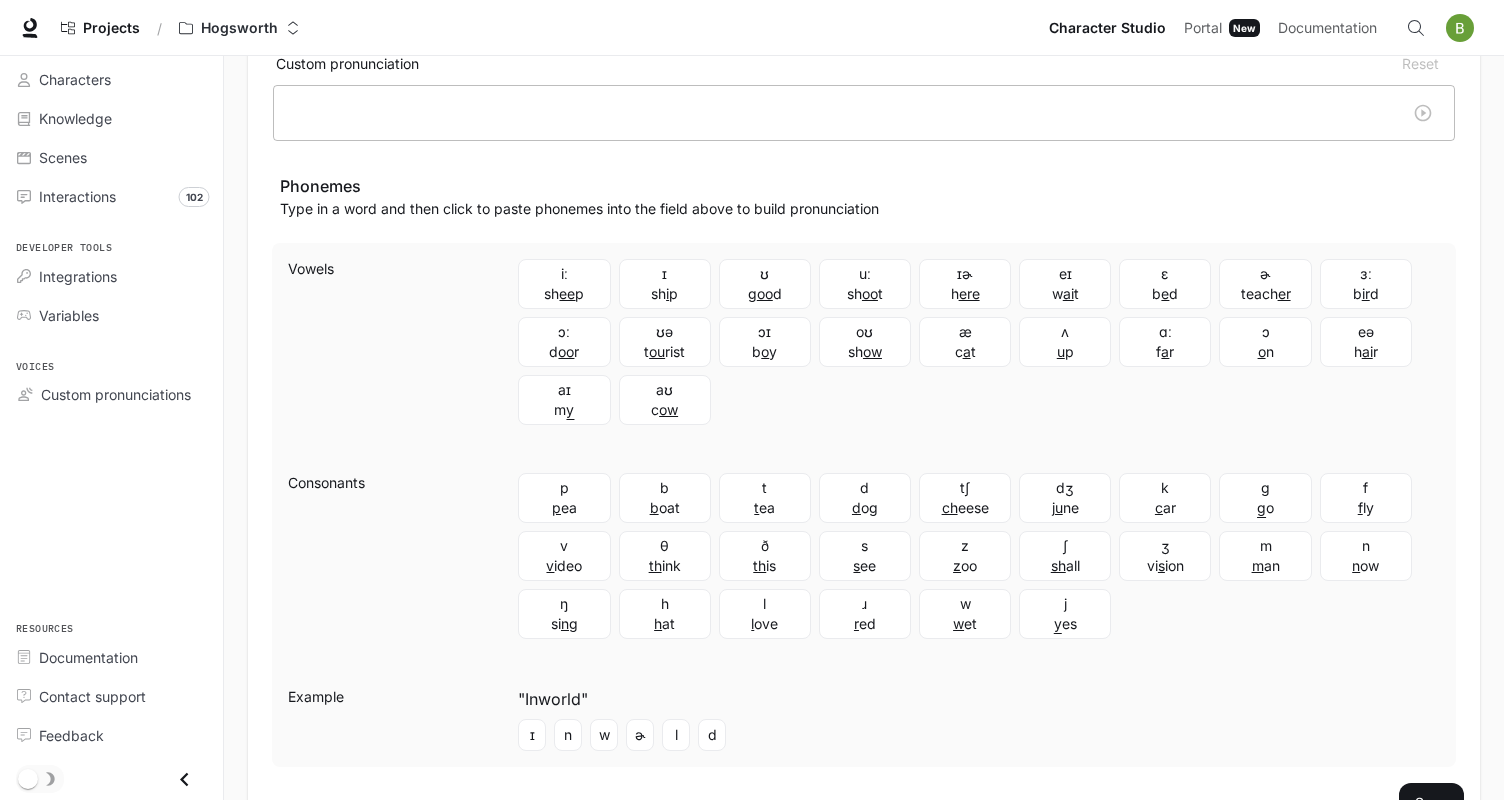 scroll, scrollTop: 0, scrollLeft: 0, axis: both 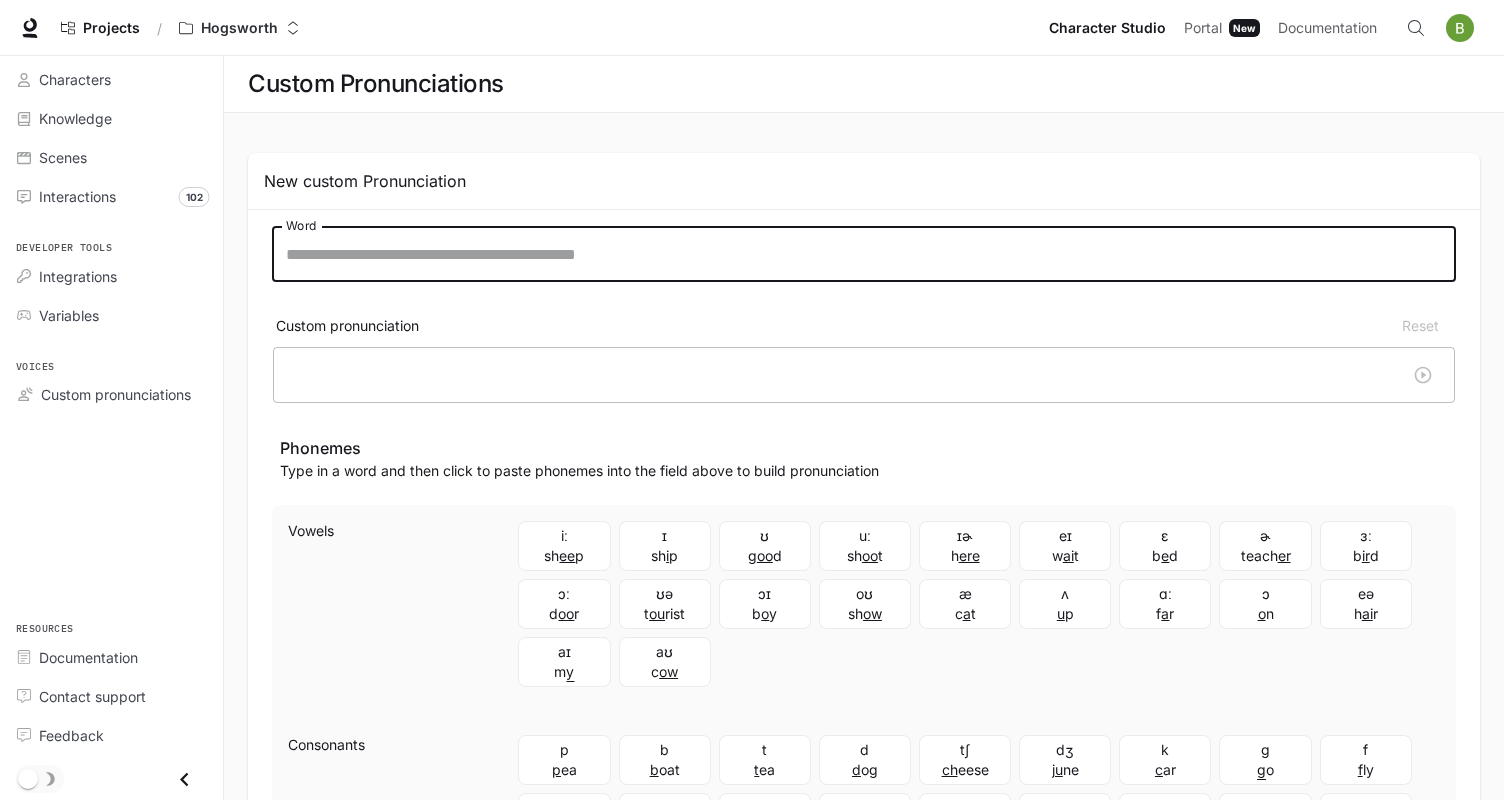 click on "iː sh ee p ɪ sh i p ʊ g oo d uː sh oo t ɪɚ h ere eɪ w ai t ɛ b e d ɚ teach er ɜː b ir d ɔː d oo r ʊə t ou rist ɔɪ b o y oʊ sh ow æ c a t ʌ u p ɑː f a r ɔ o n eə h ai r aɪ m y aʊ c ow" at bounding box center (979, 604) 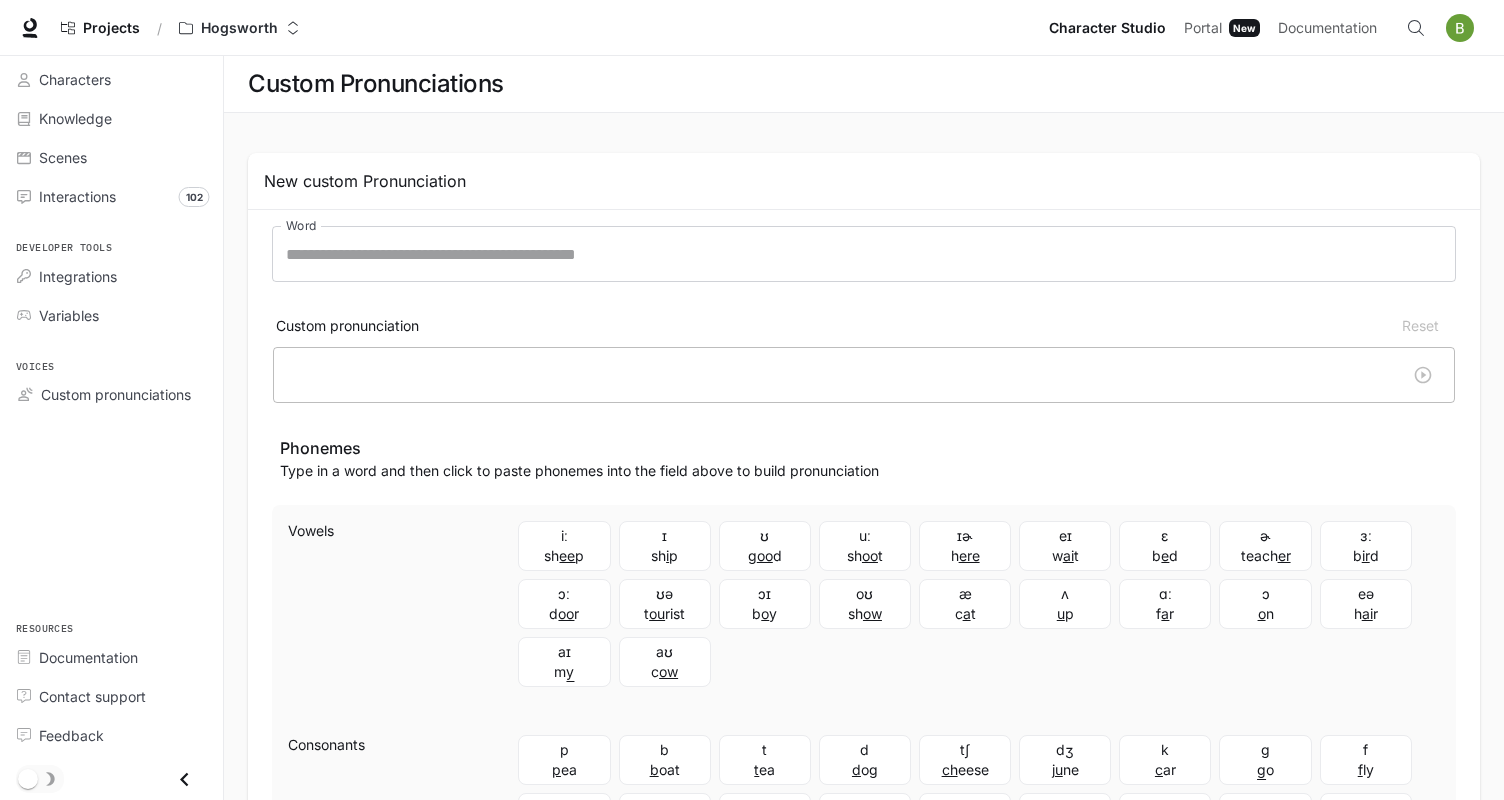click on "iː sh ee p ɪ sh i p ʊ g oo d uː sh oo t ɪɚ h ere eɪ w ai t ɛ b e d ɚ teach er ɜː b ir d ɔː d oo r ʊə t ou rist ɔɪ b o y oʊ sh ow æ c a t ʌ u p ɑː f a r ɔ o n eə h ai r aɪ m y aʊ c ow" at bounding box center [979, 604] 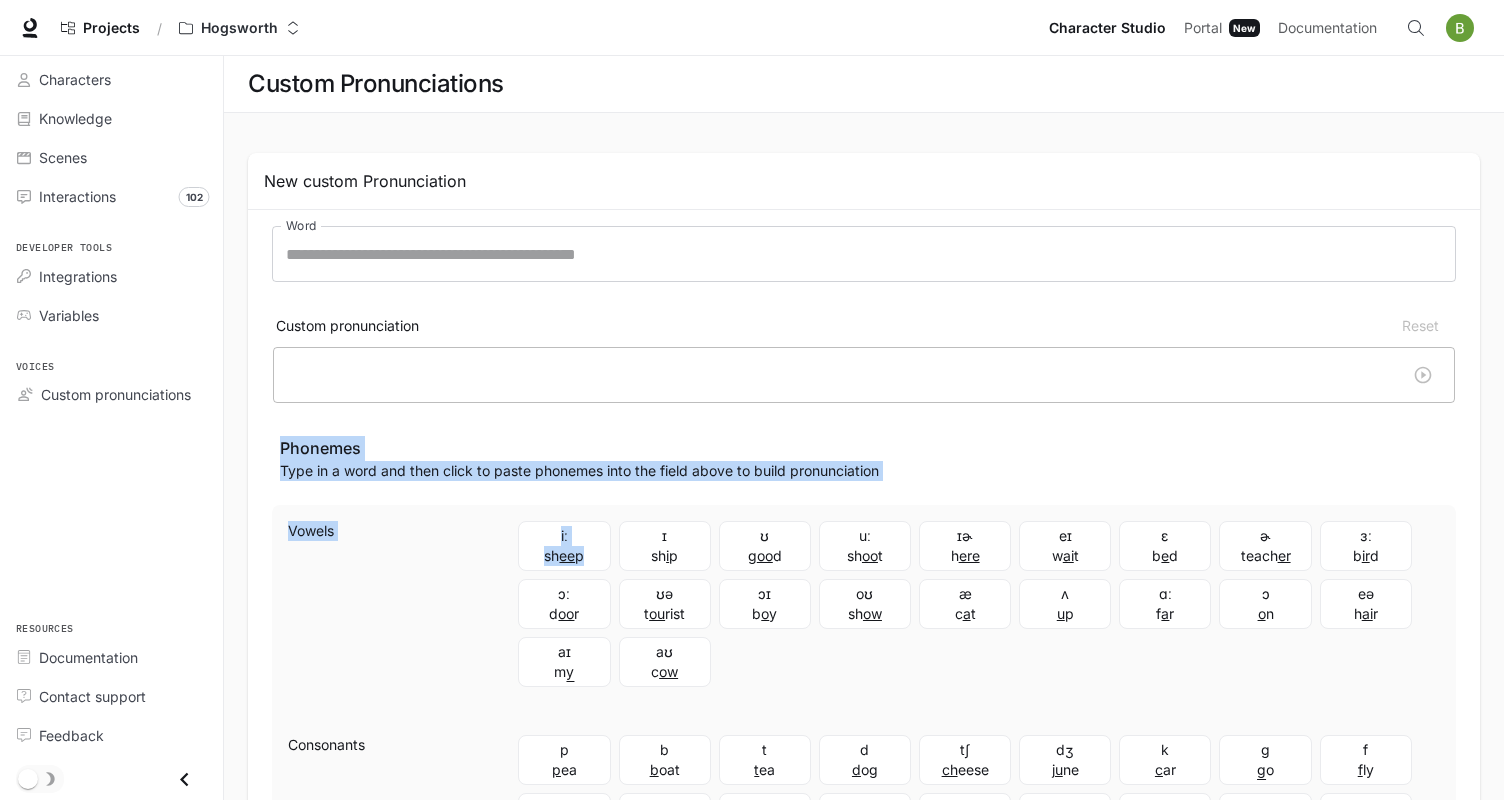 click on "Word Word Custom pronunciation Reset ​ Phonemes Type in a word and then click to paste phonemes into the field above to build pronunciation Vowels iː sh ee p ɪ sh i p ʊ g oo d uː sh oo t ɪɚ h ere eɪ w ai t ɛ b e d ɚ teach er ɜː b ir d ɔː d oo r ʊə t ou rist ɔɪ b o y oʊ sh ow æ c a t ʌ u p ɑː f a r ɔ o n eə h ai r aɪ m y aʊ c ow Consonants p p ea b b oat t t ea d d og tʃ ch eese dʒ ju ne k c ar ɡ ɡ o f f ly v v ideo θ th ink ð th is s s ee z z oo ʃ sh all ʒ vi s ion m m an n n ow ŋ si n g h h at l l ove ɹ r ed w w et j y es Example "Inworld" ɪ n w ɚ l d" at bounding box center (864, 627) 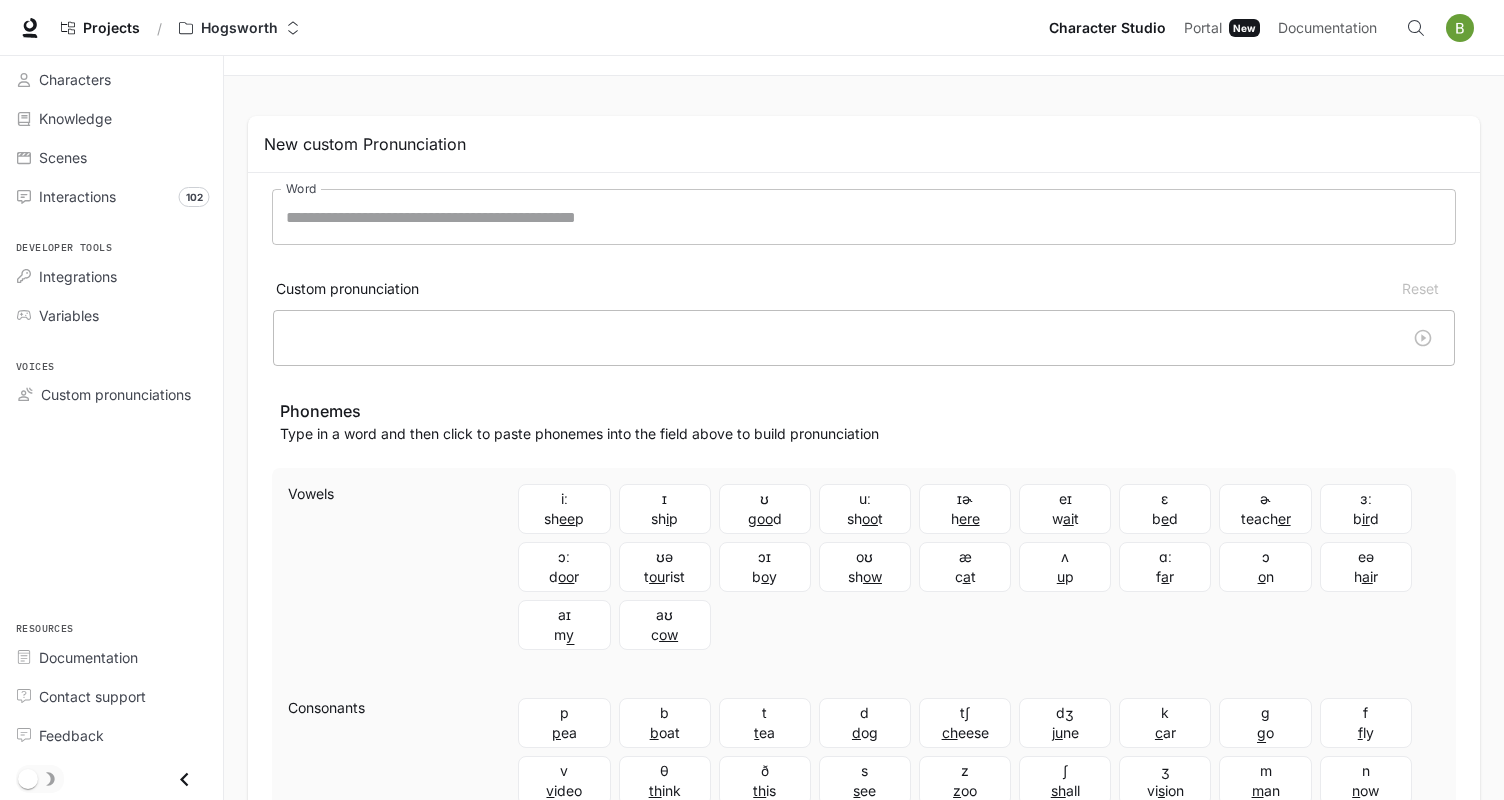 scroll, scrollTop: 38, scrollLeft: 0, axis: vertical 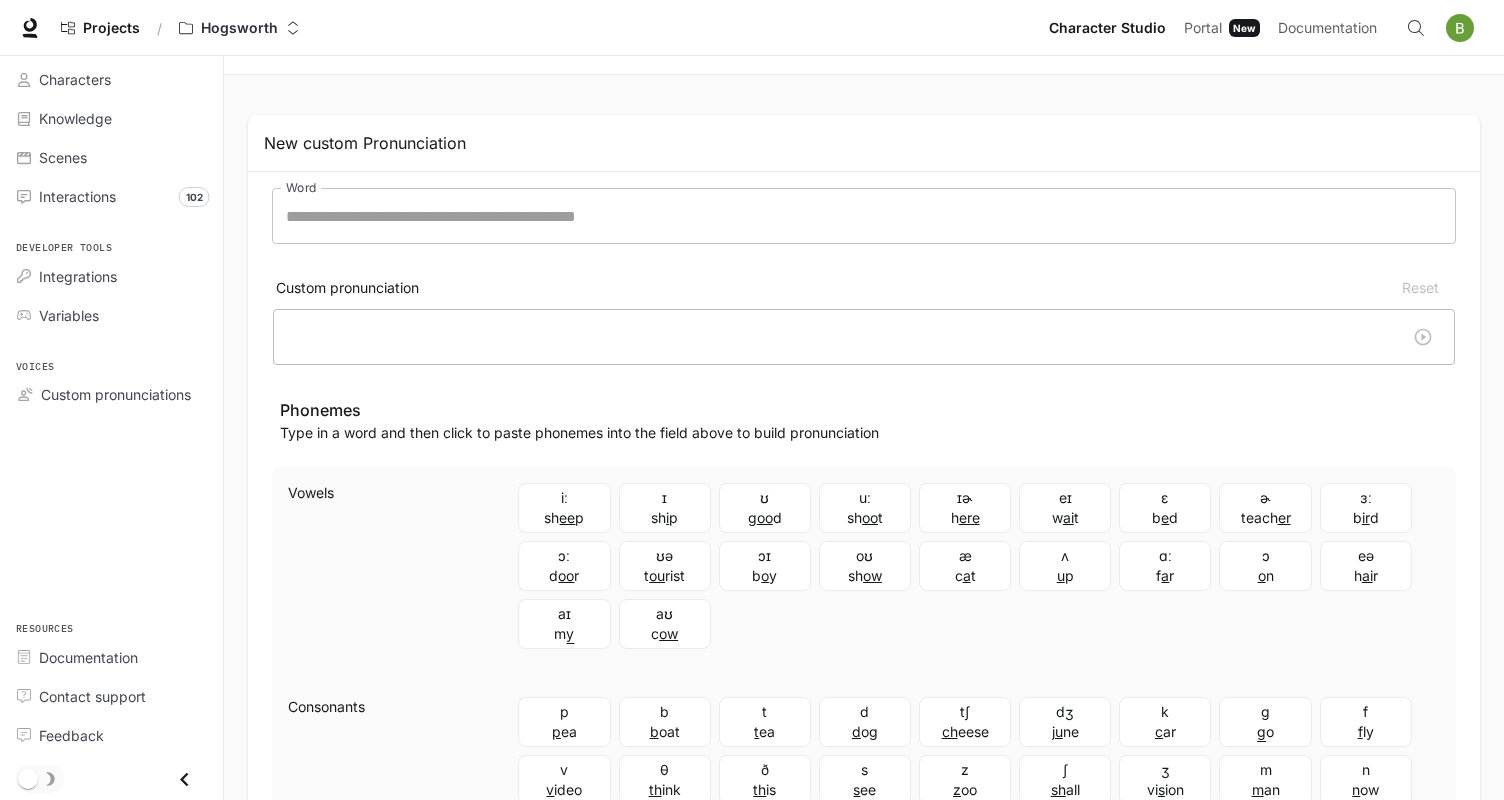 click on "Word" at bounding box center [864, 216] 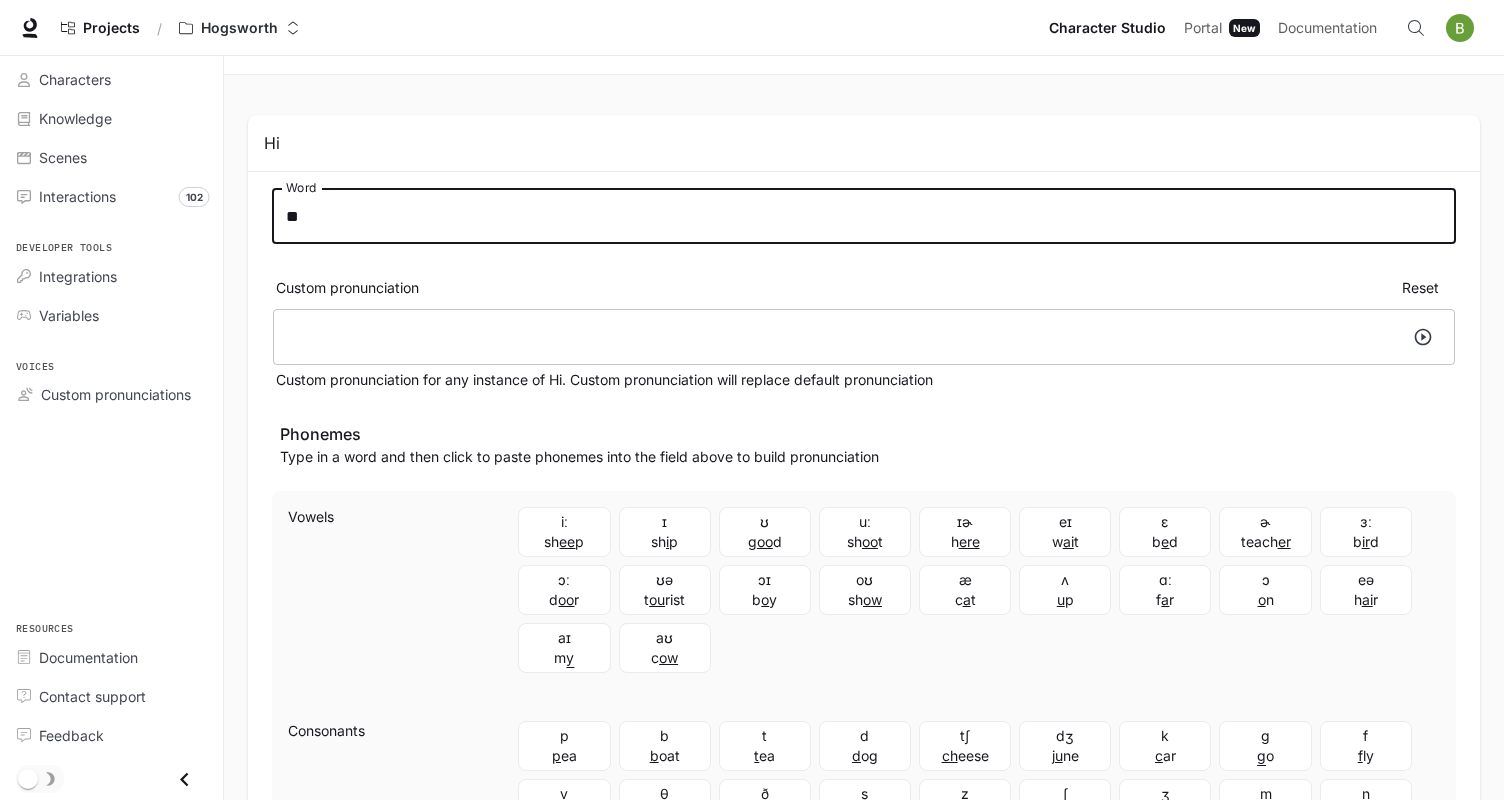 type on "**" 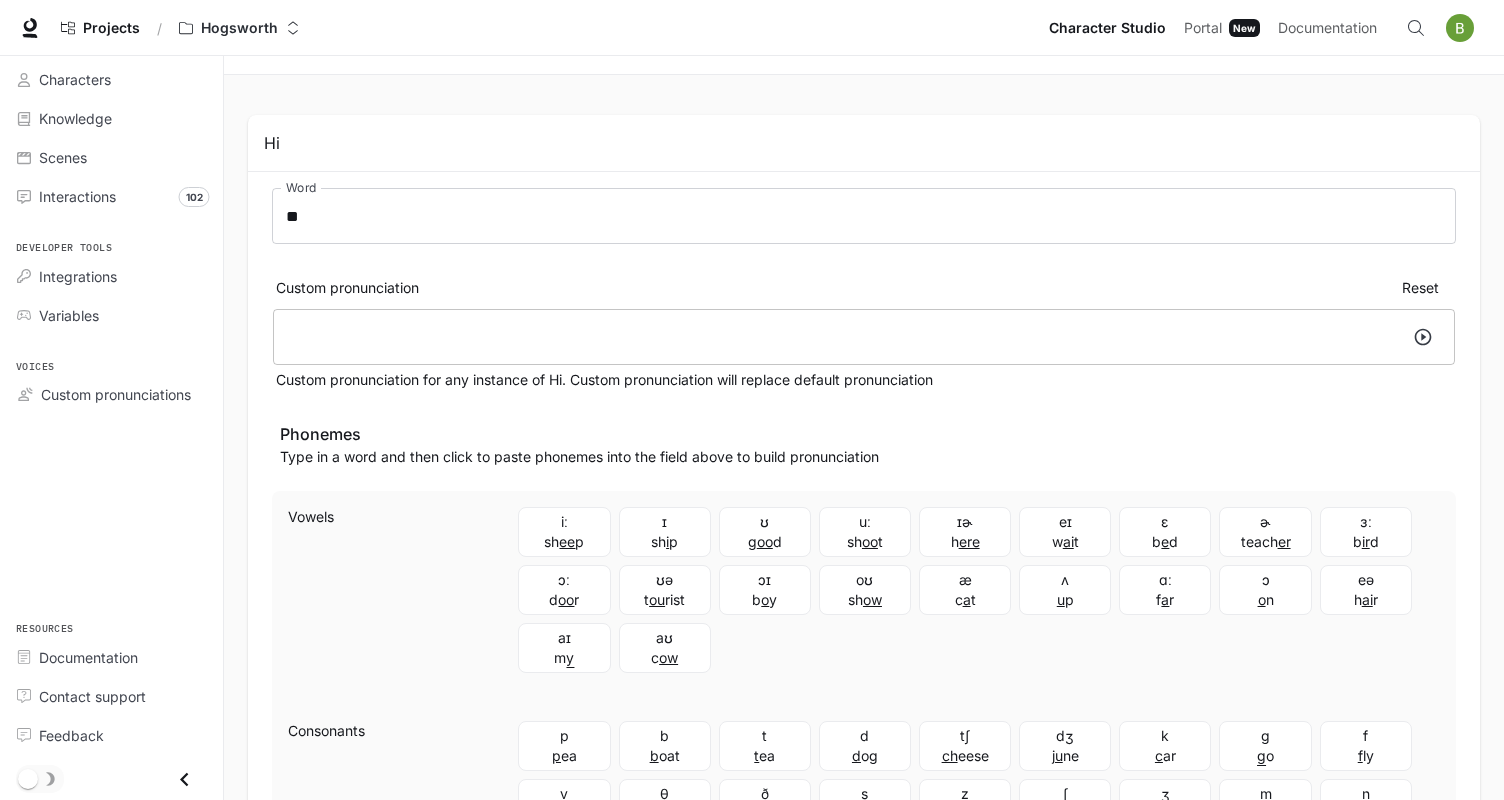 click 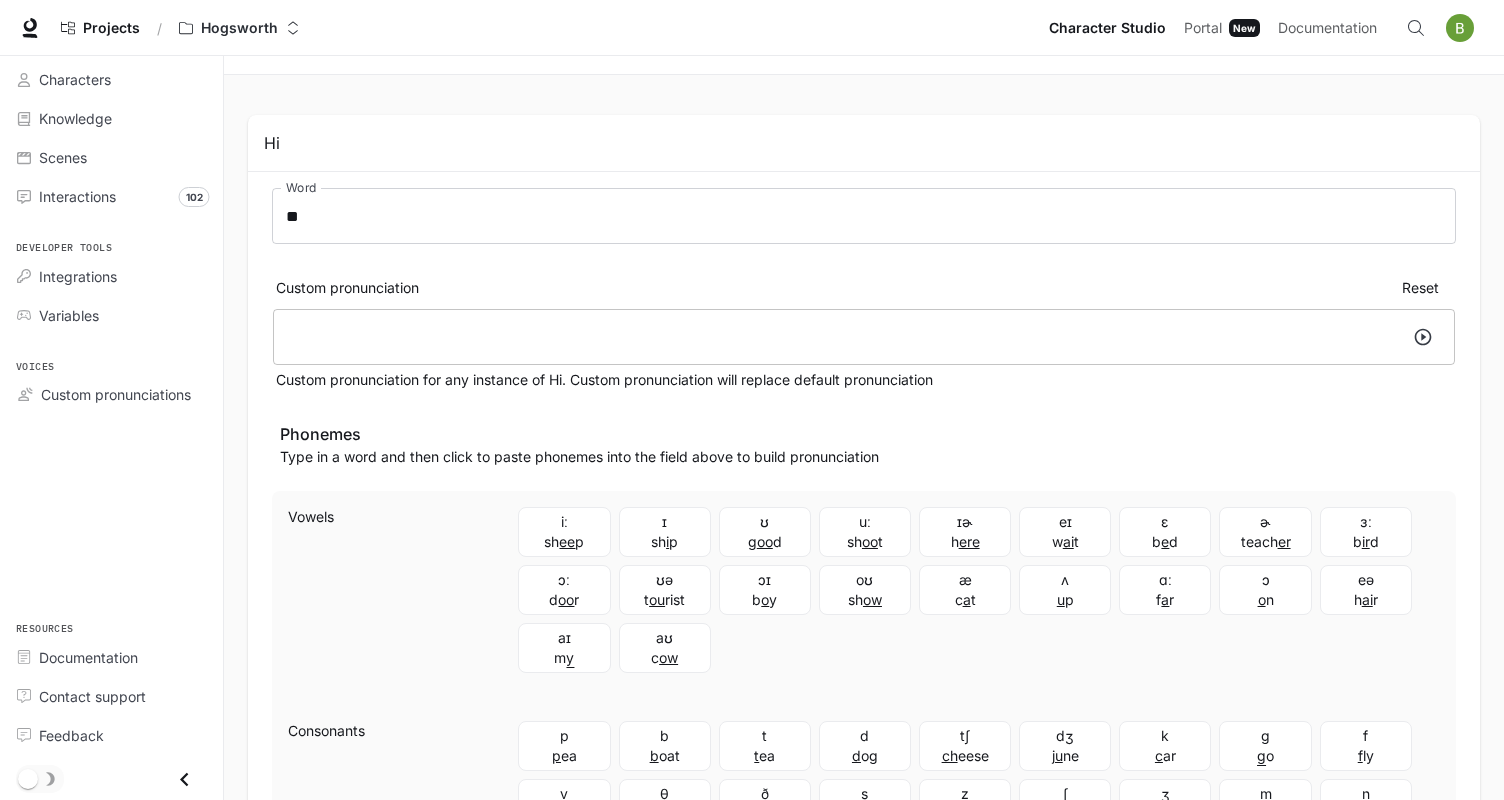 click at bounding box center (835, 337) 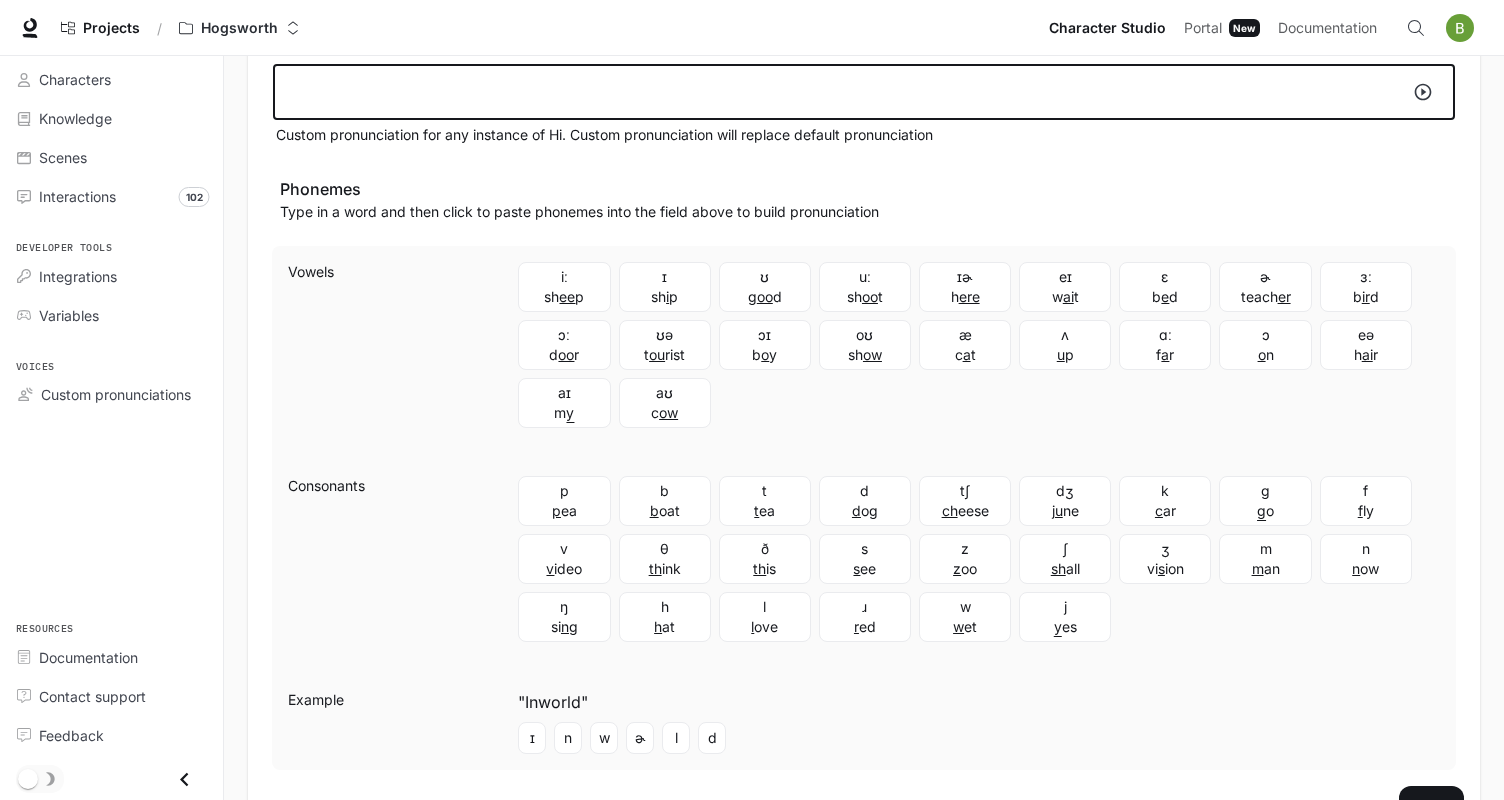 scroll, scrollTop: 288, scrollLeft: 0, axis: vertical 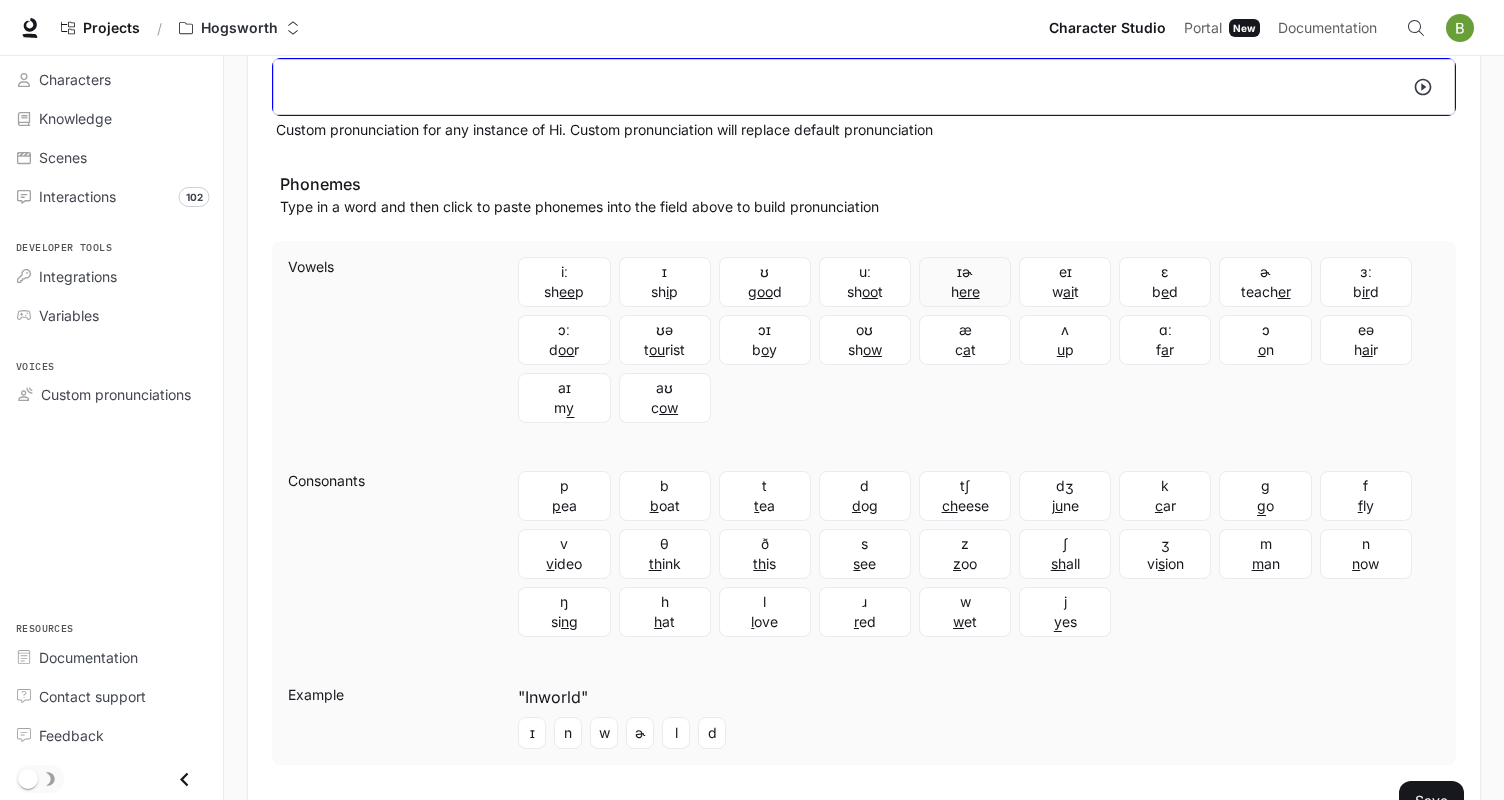 click on "ɪɚ" at bounding box center [965, 272] 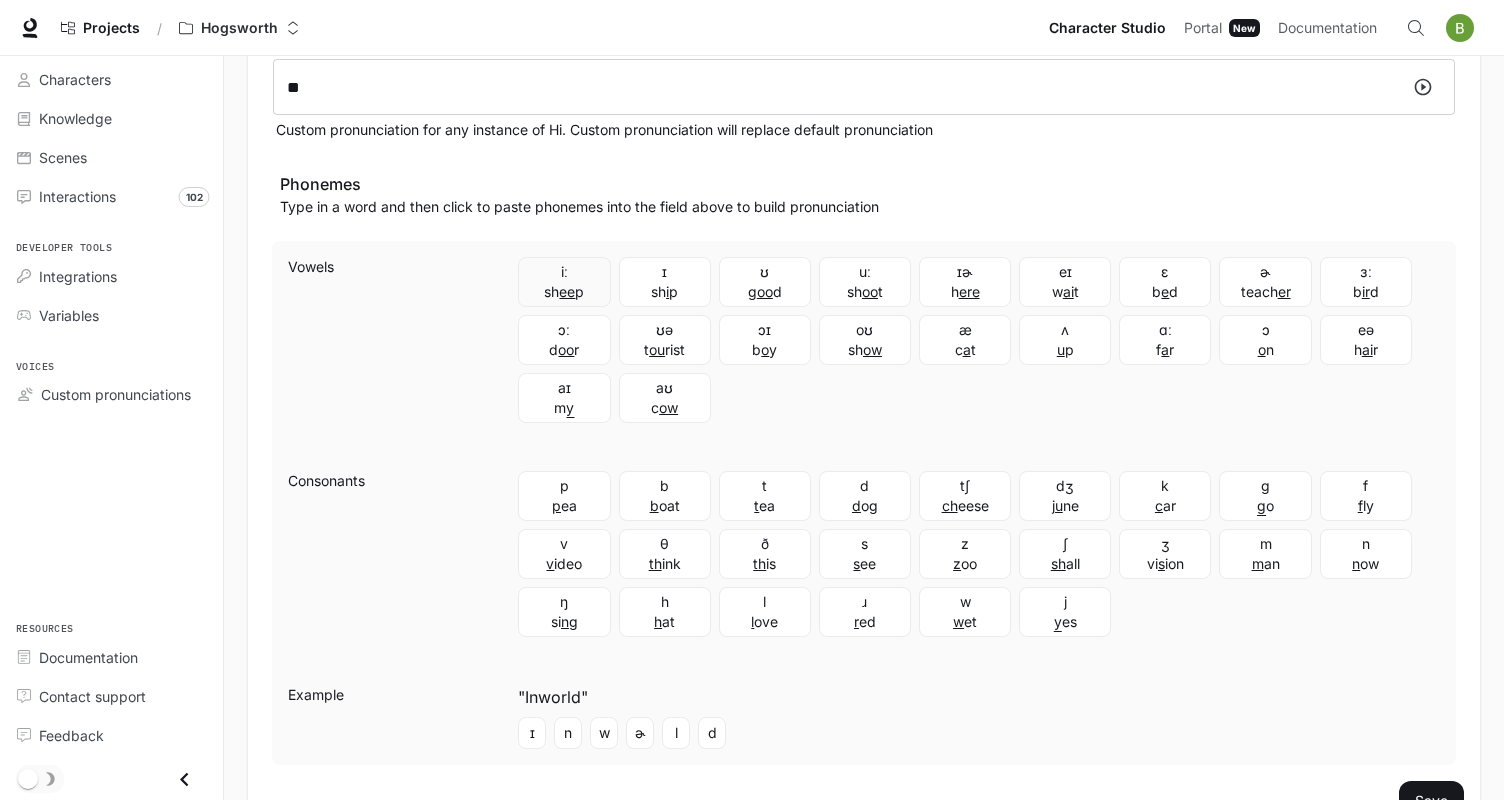 click on "iː sh ee p" at bounding box center [564, 282] 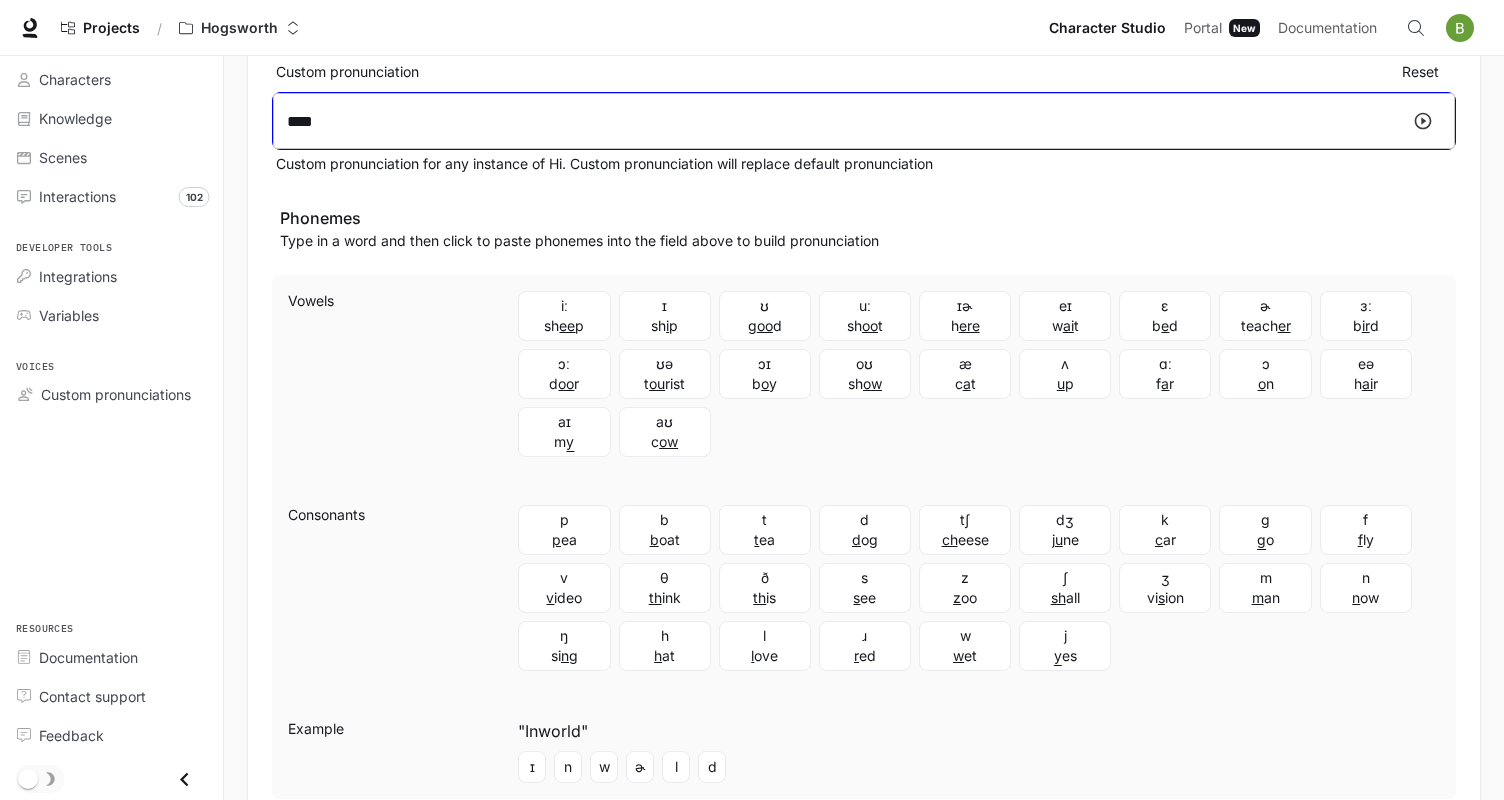 scroll, scrollTop: 253, scrollLeft: 0, axis: vertical 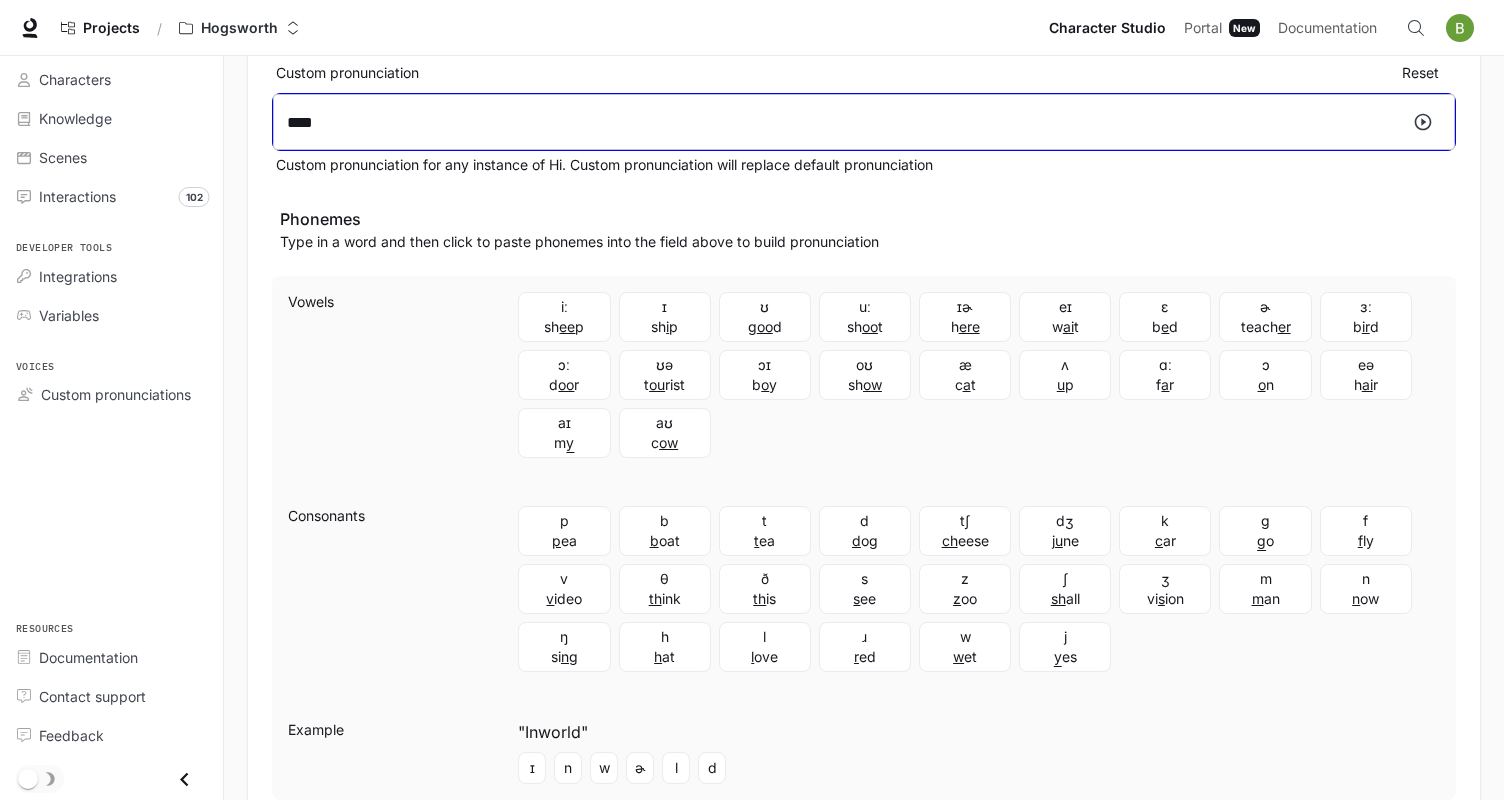 click at bounding box center [1423, 122] 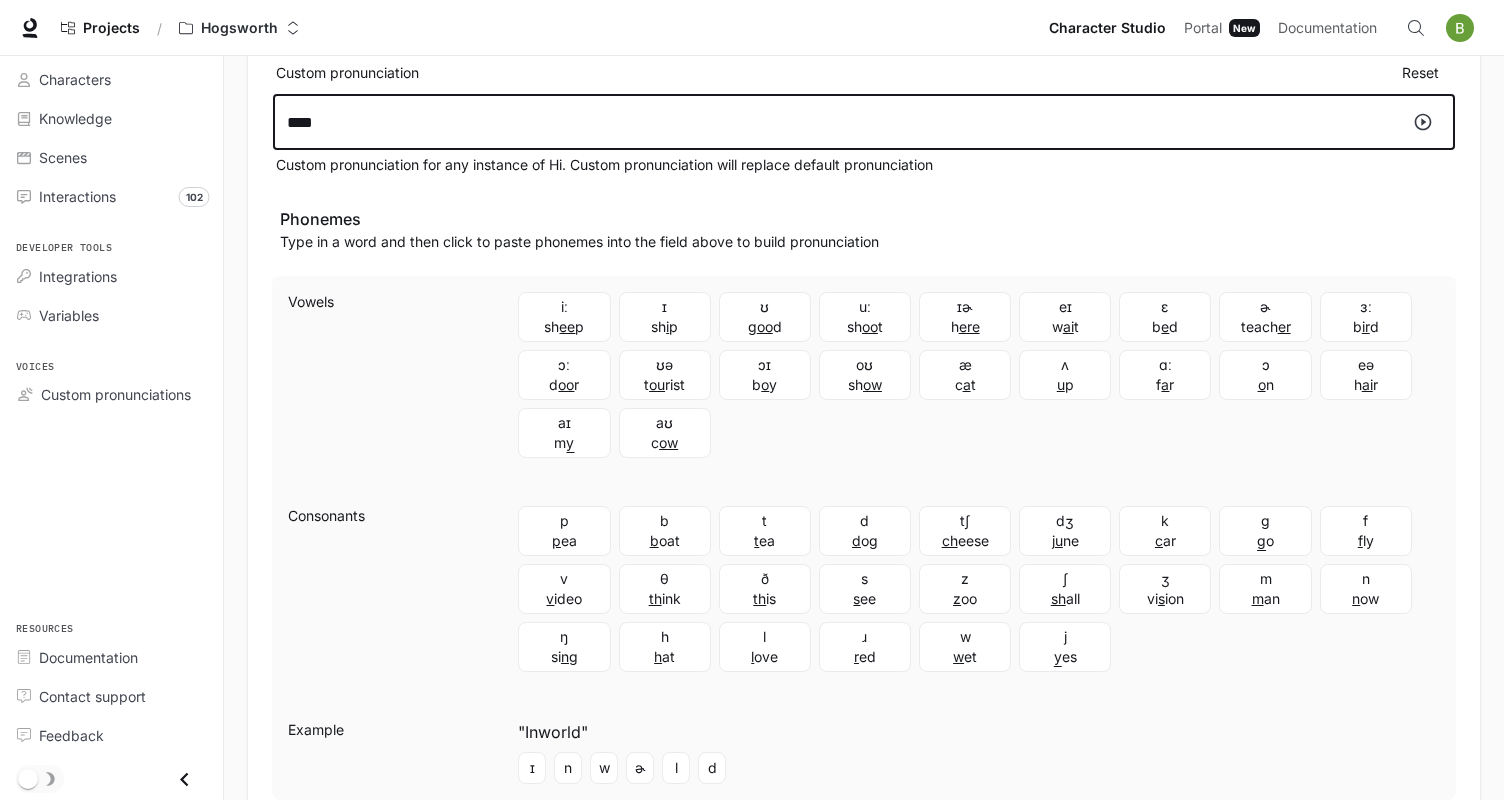 drag, startPoint x: 473, startPoint y: 125, endPoint x: 242, endPoint y: 112, distance: 231.36551 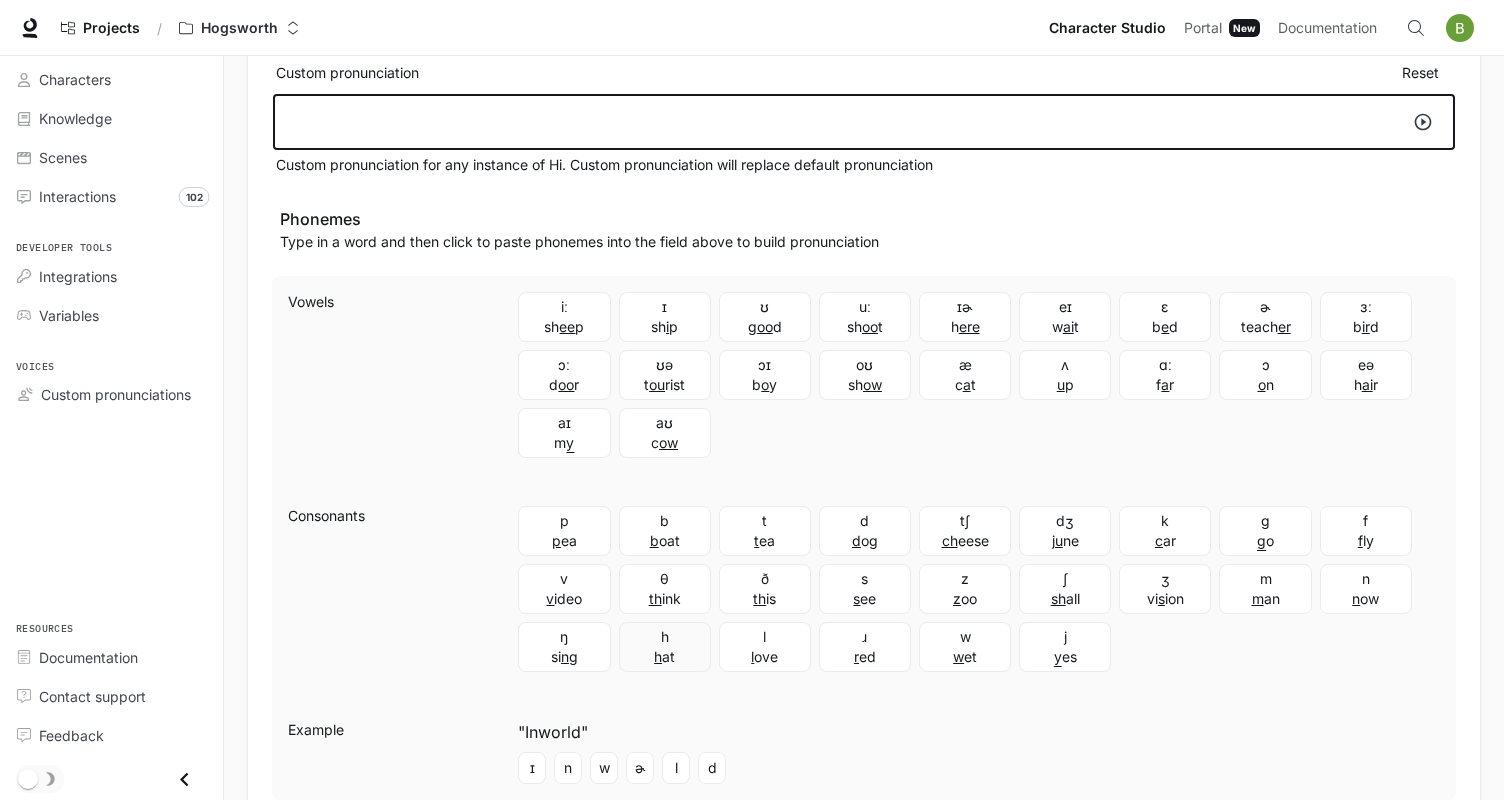 click on "h" at bounding box center (665, 637) 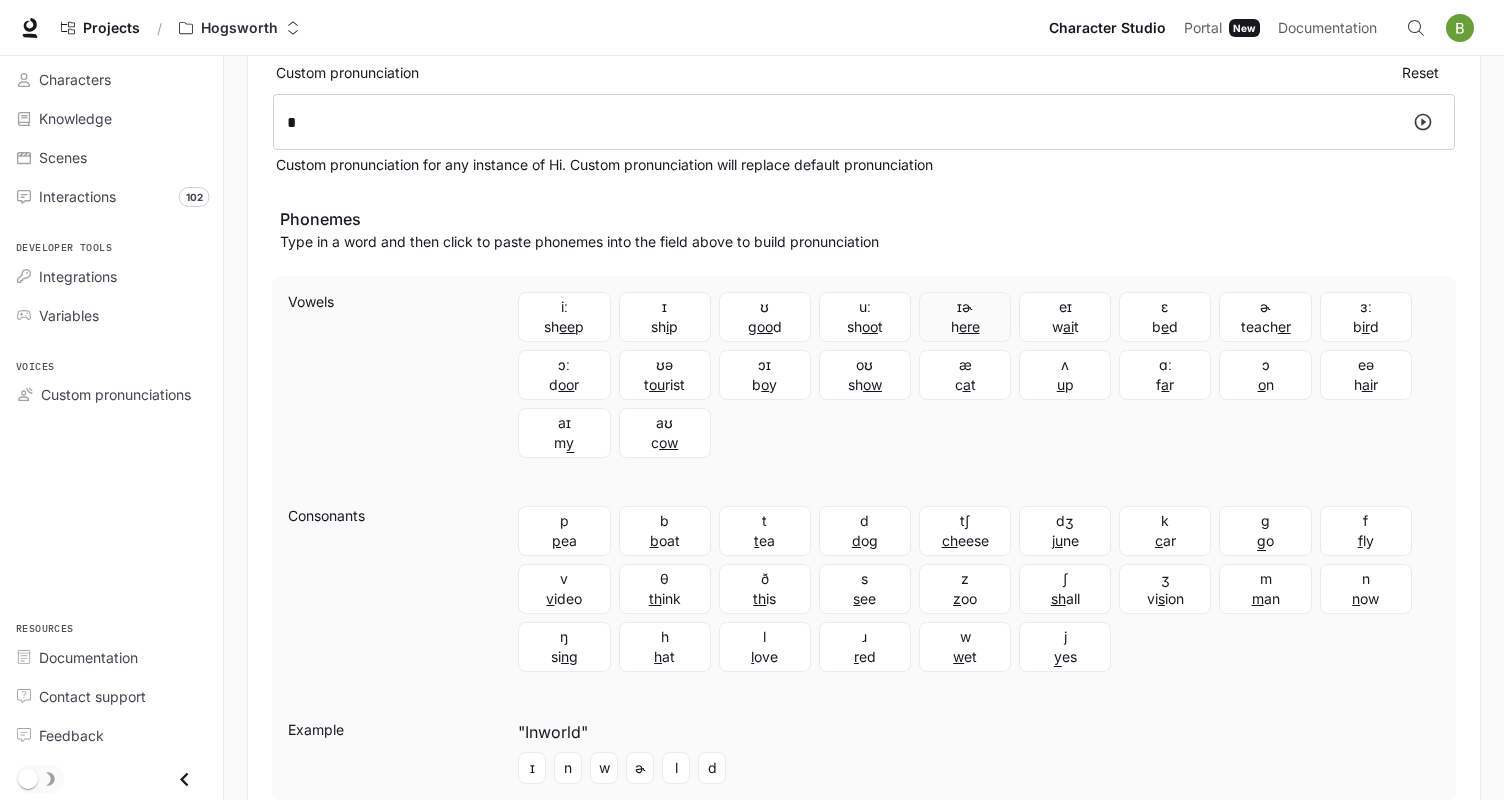 click on "ɪɚ h ere" at bounding box center (965, 317) 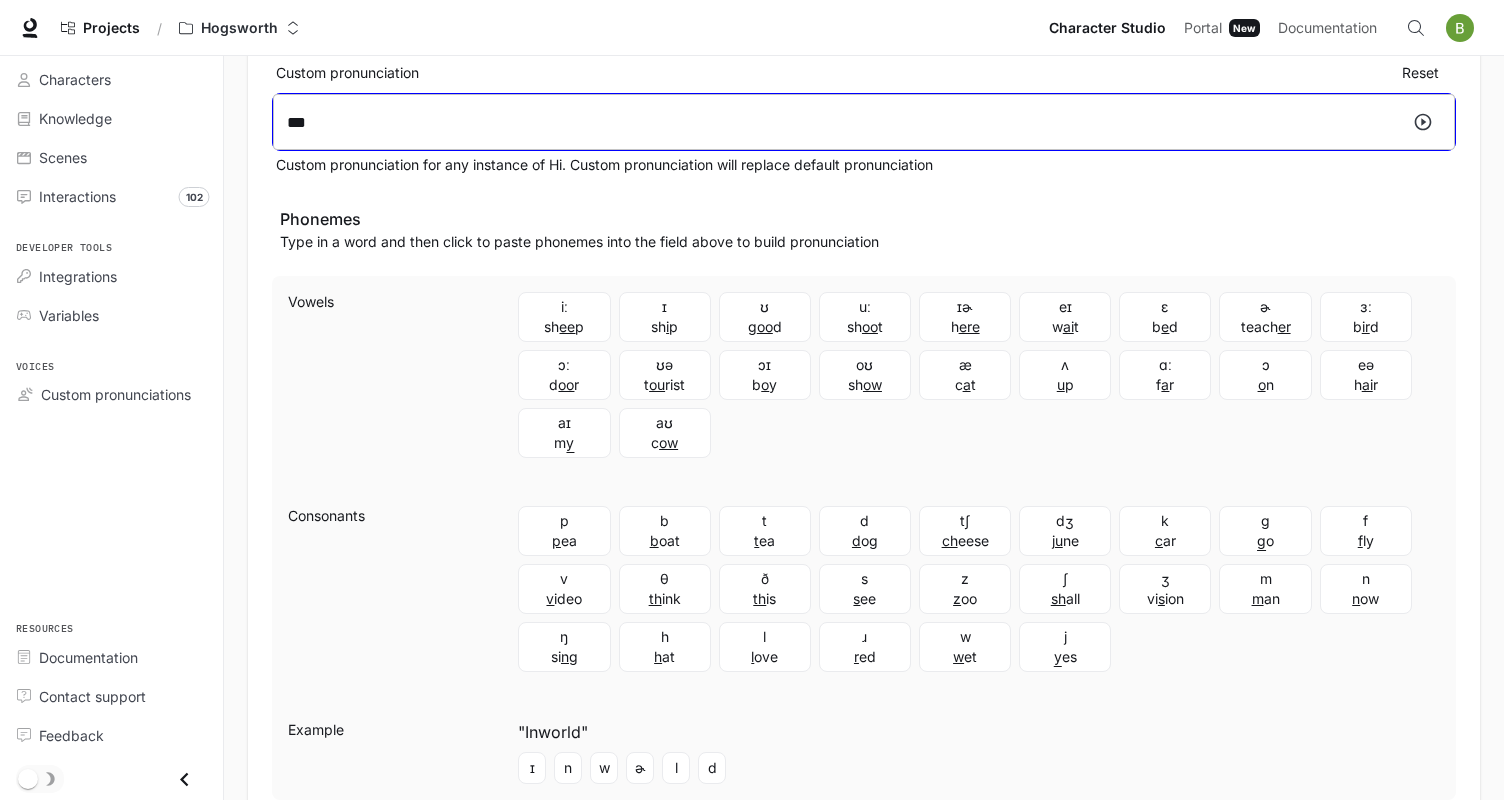 click 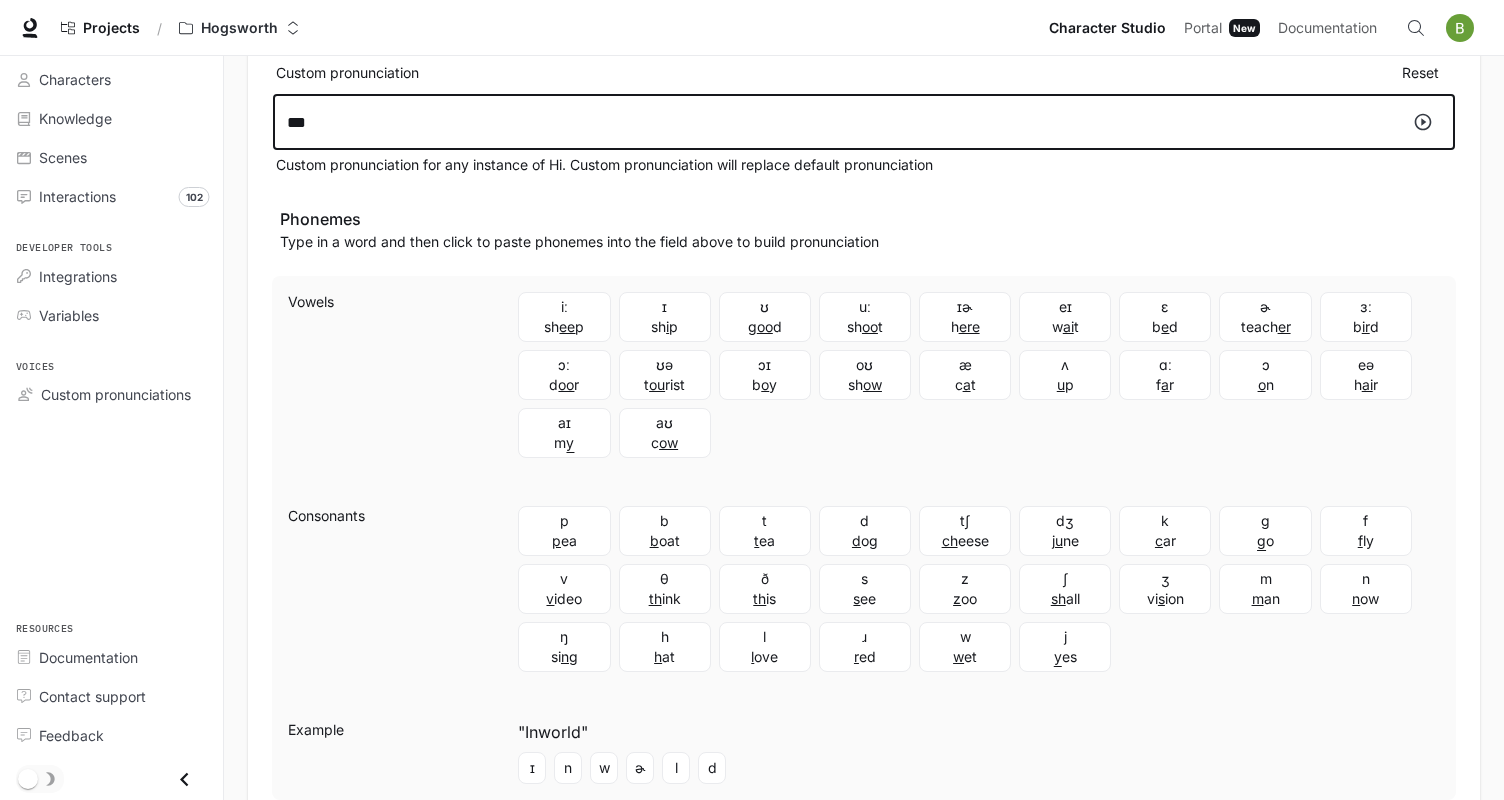 click on "***" at bounding box center (835, 122) 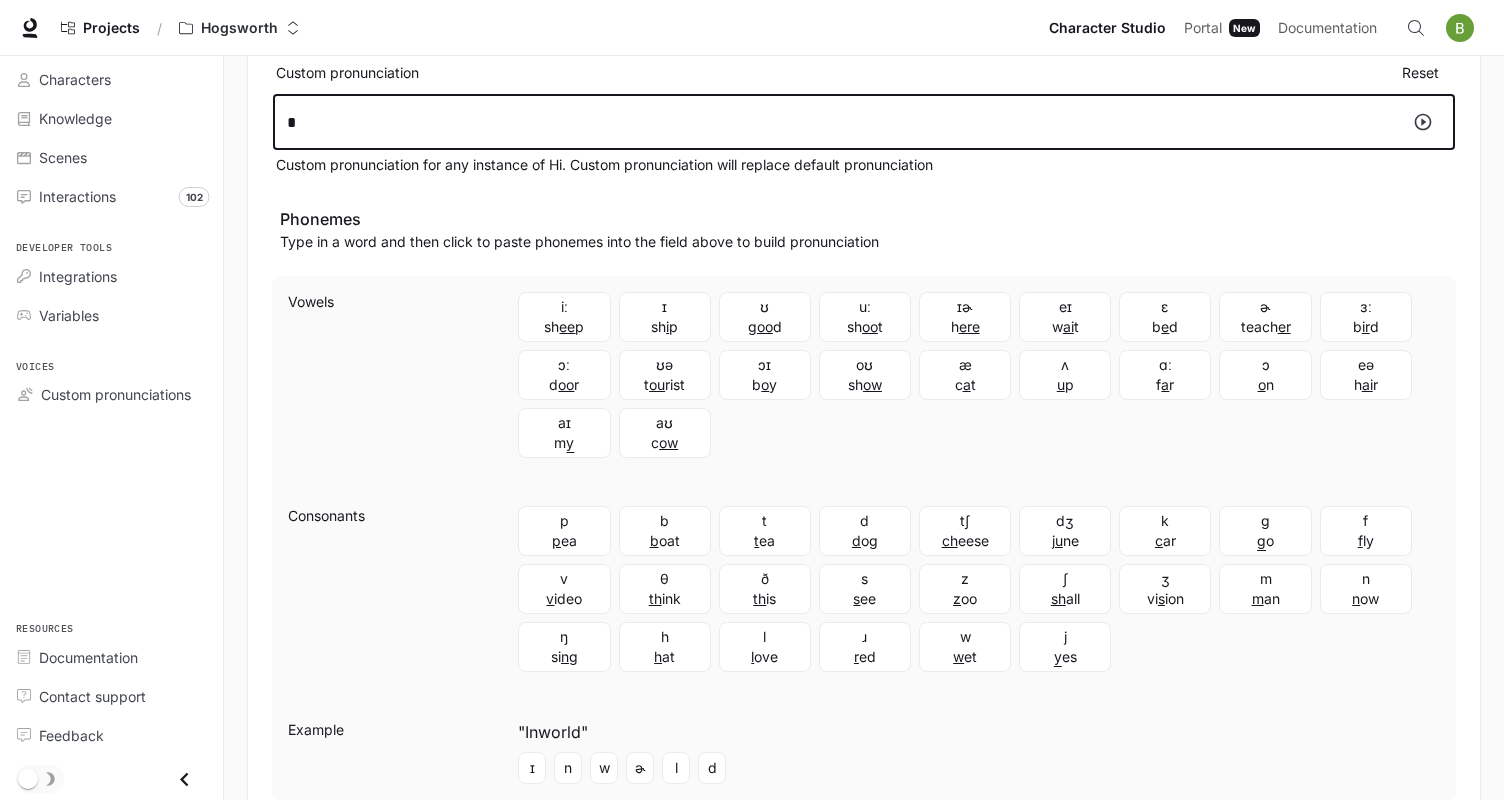 type on "*" 